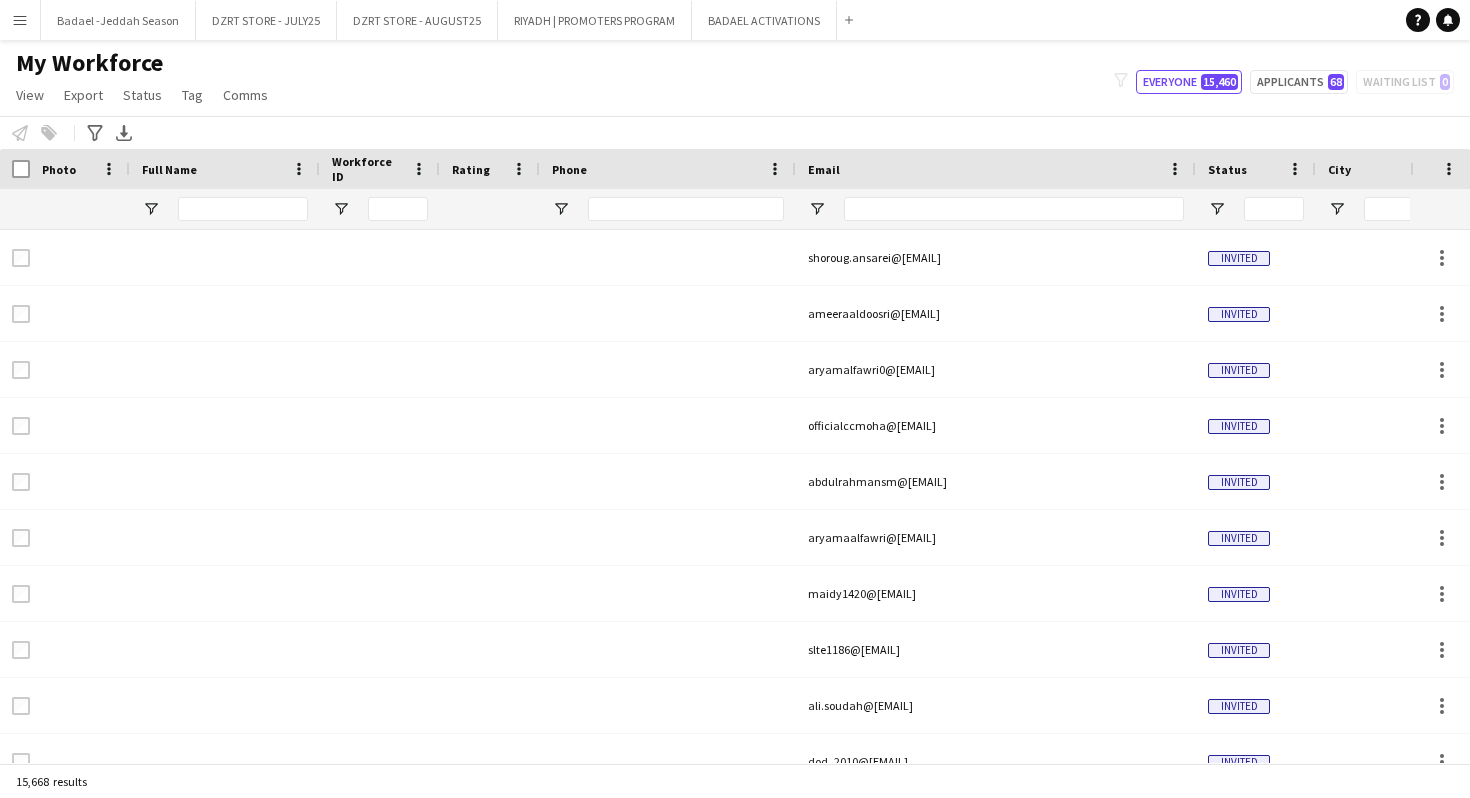 scroll, scrollTop: 0, scrollLeft: 0, axis: both 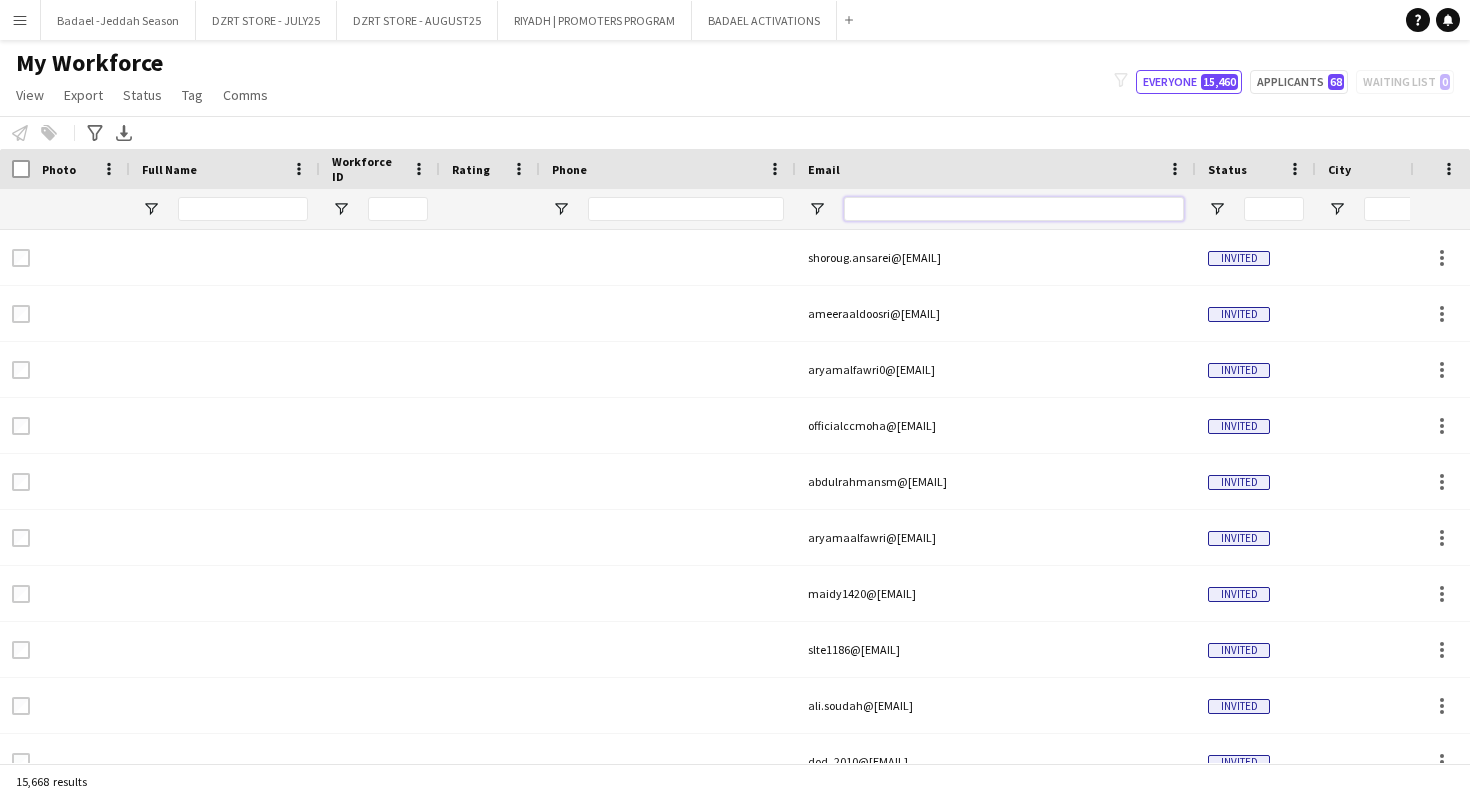 click at bounding box center (1014, 209) 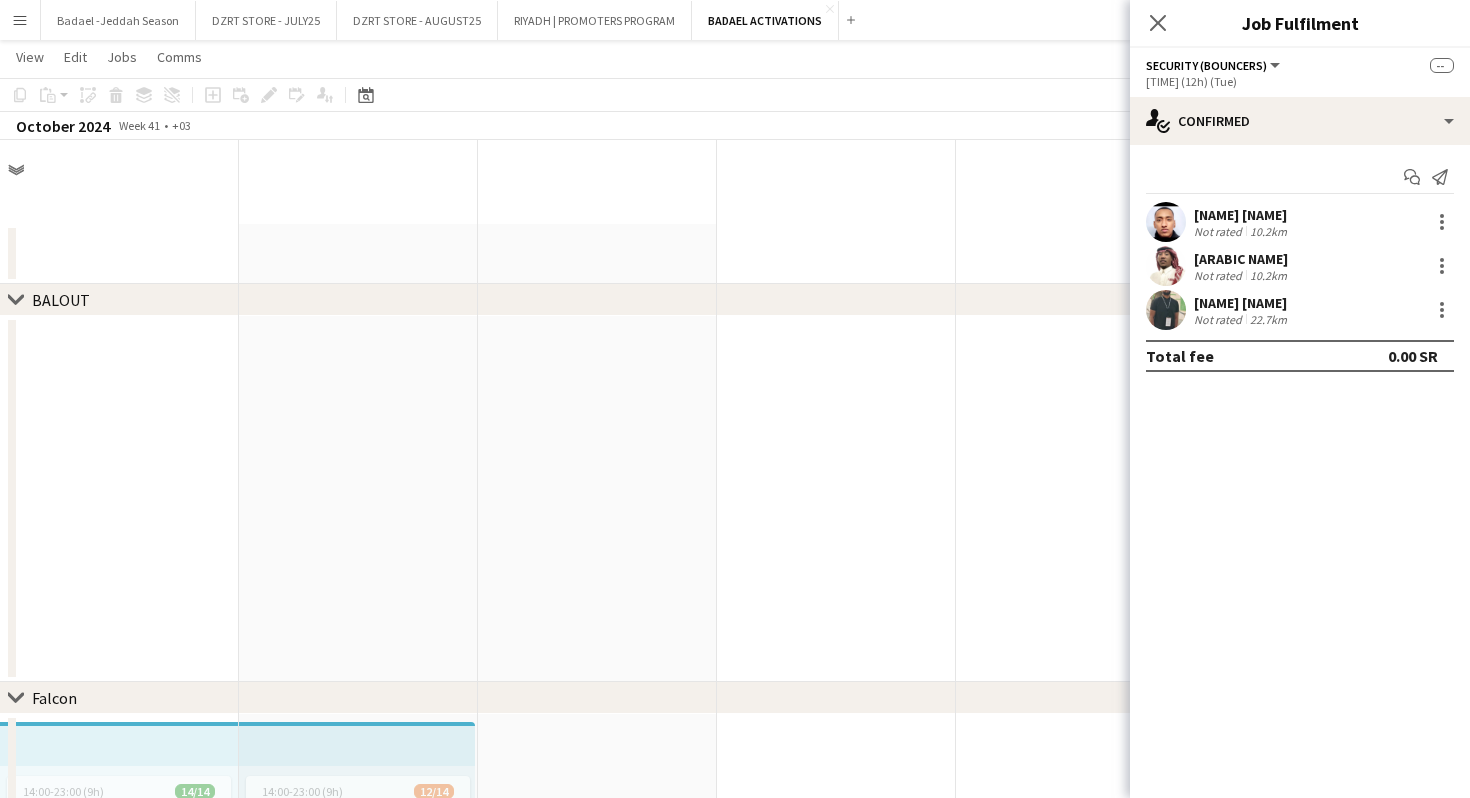 scroll, scrollTop: 1144, scrollLeft: 0, axis: vertical 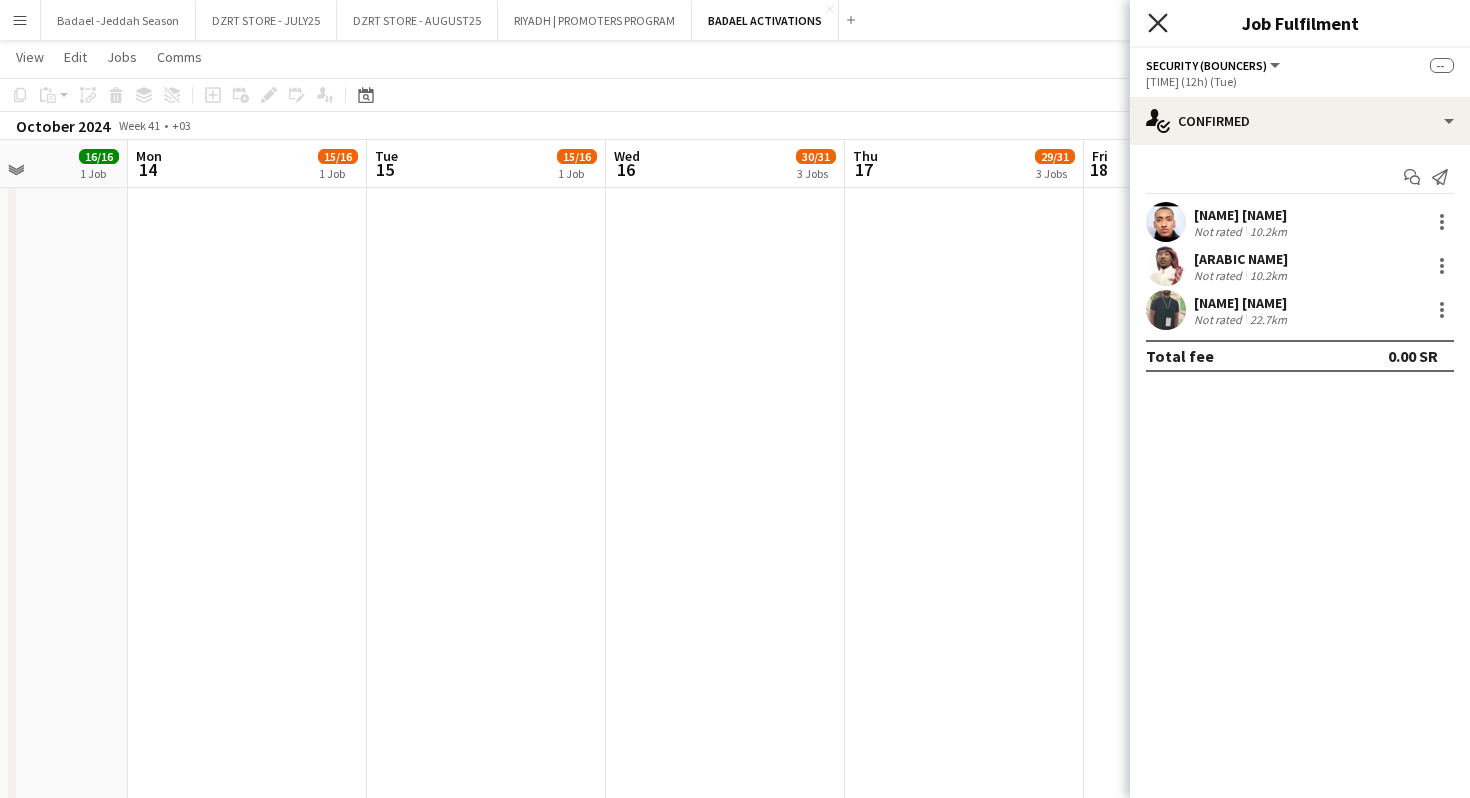 click on "Close pop-in" 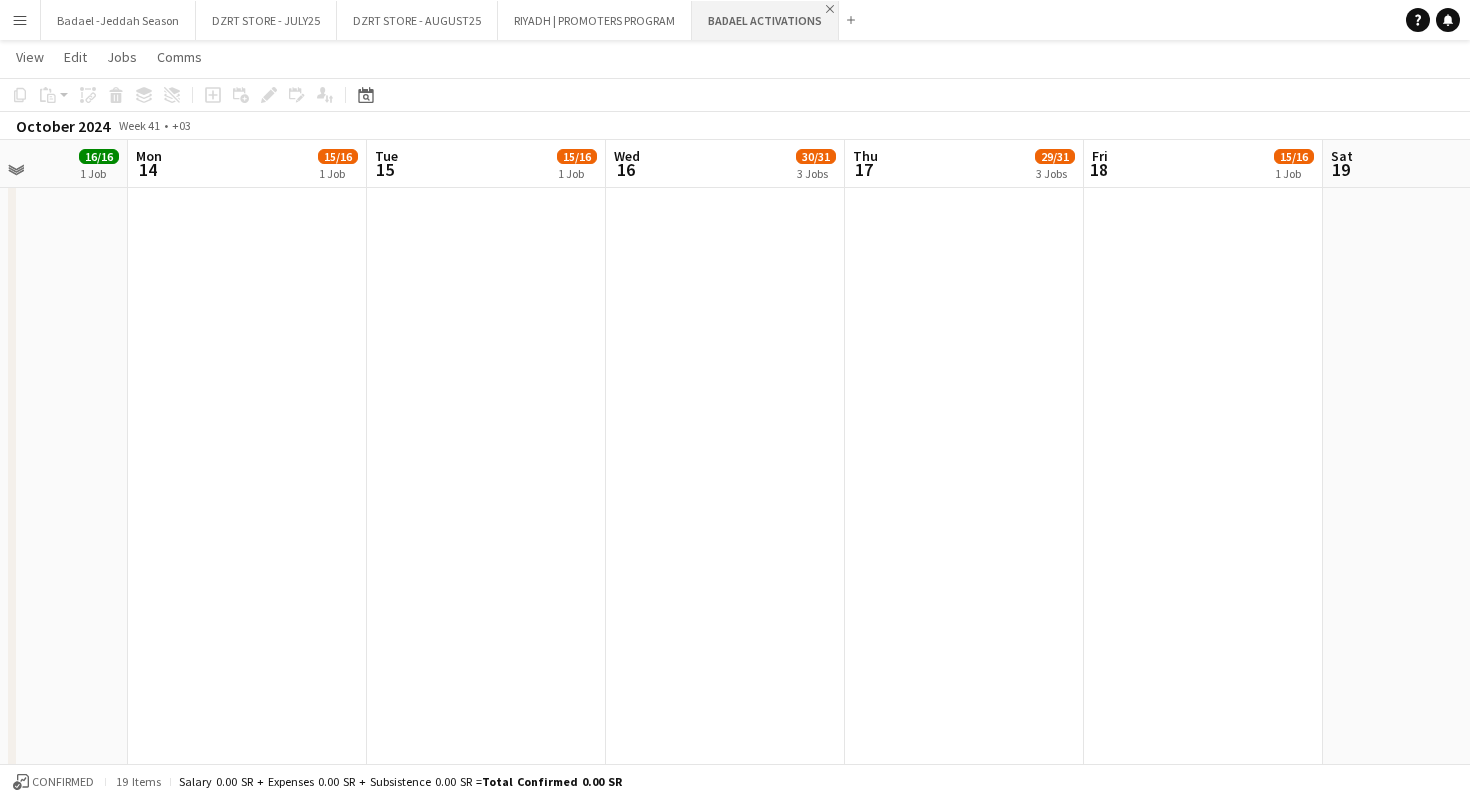 click on "Close" at bounding box center (830, 9) 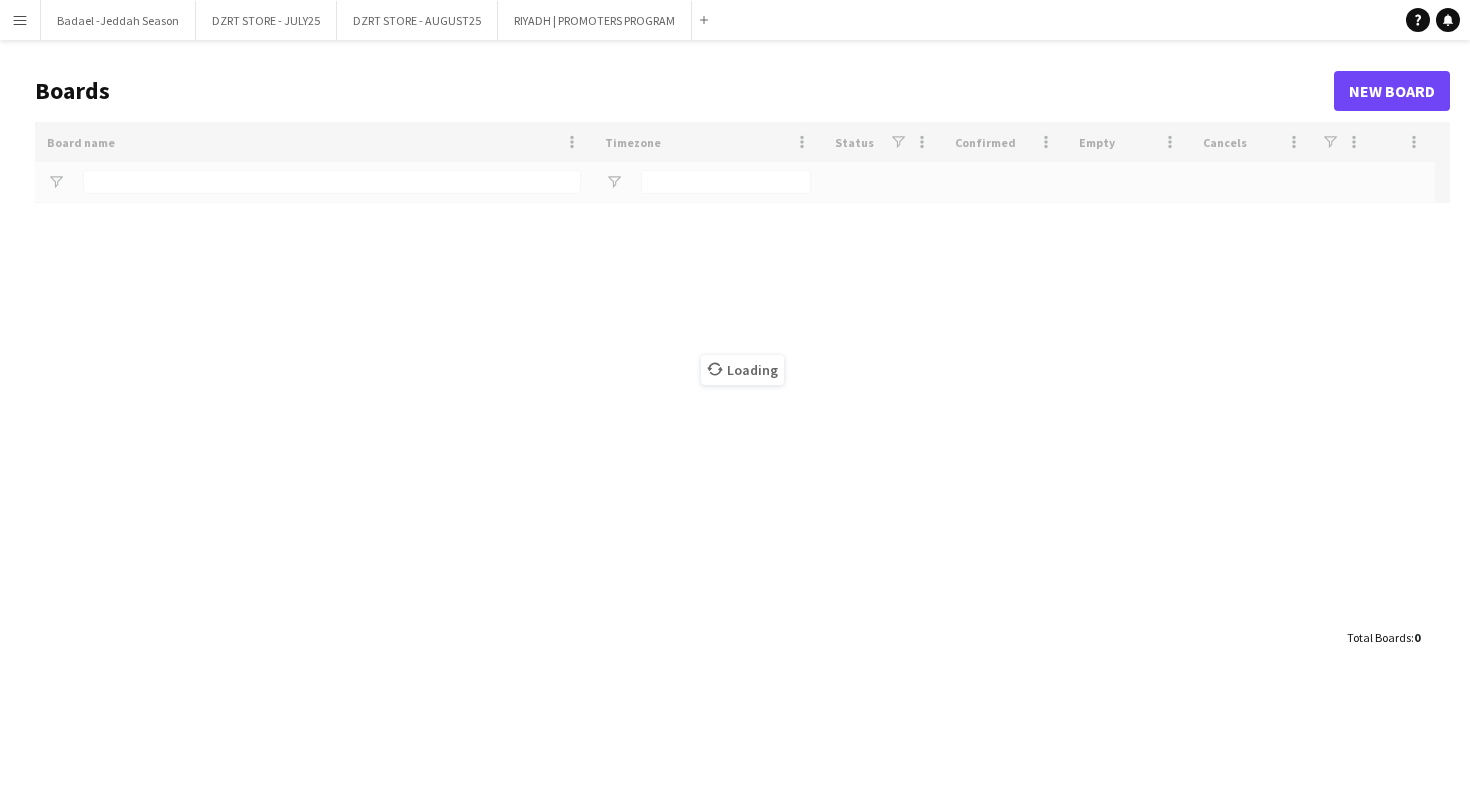 scroll, scrollTop: 0, scrollLeft: 0, axis: both 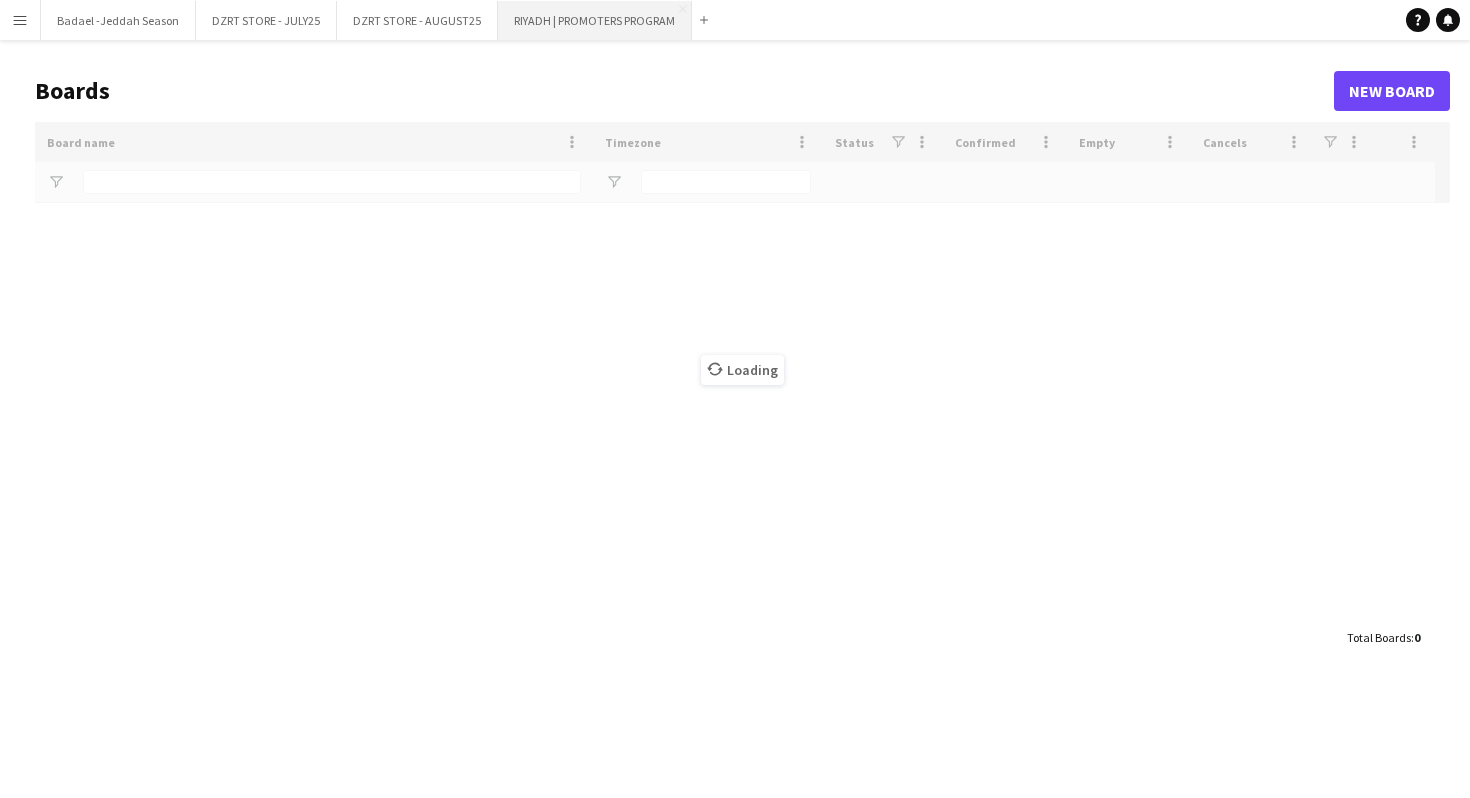 type on "****" 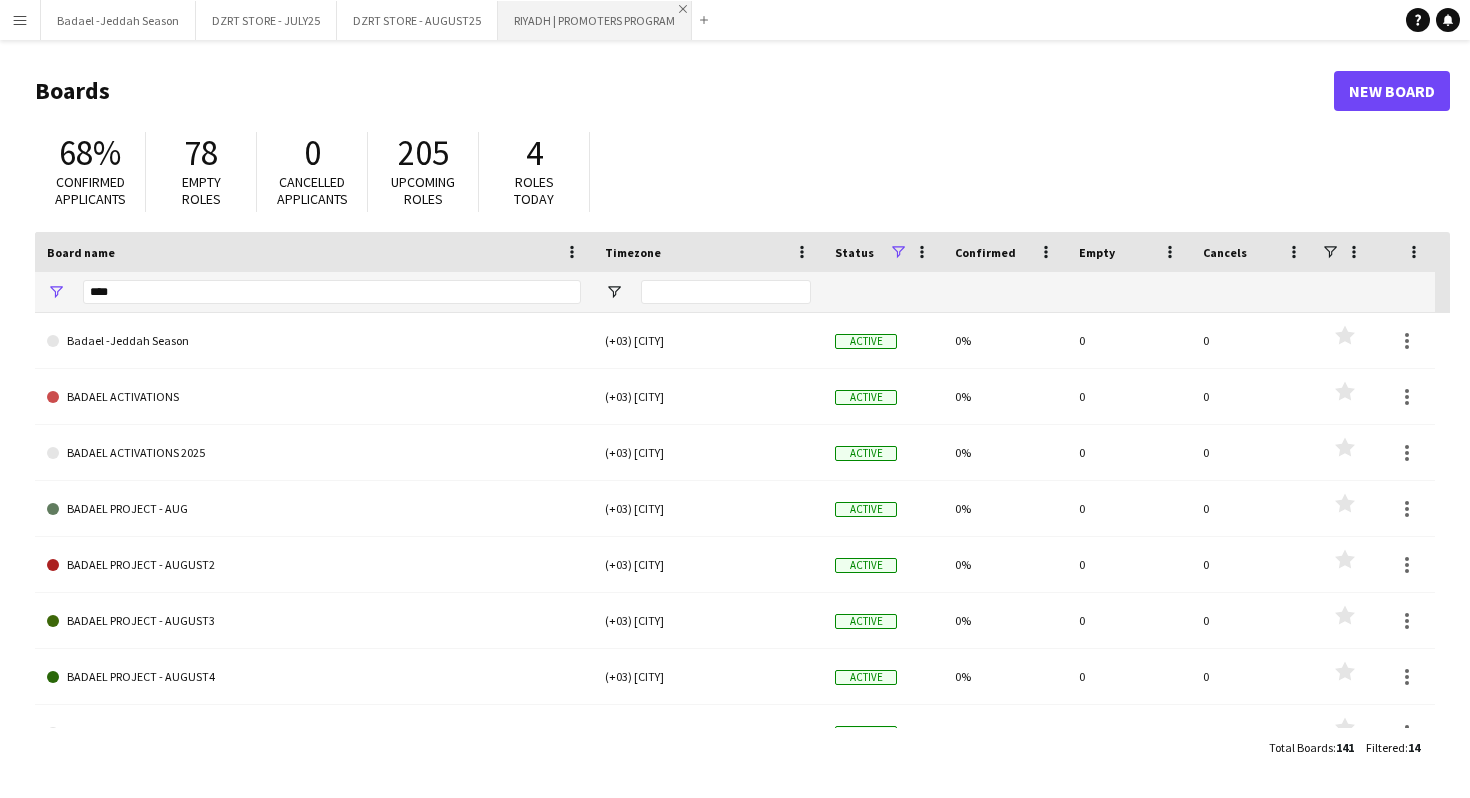 click on "Close" at bounding box center (683, 9) 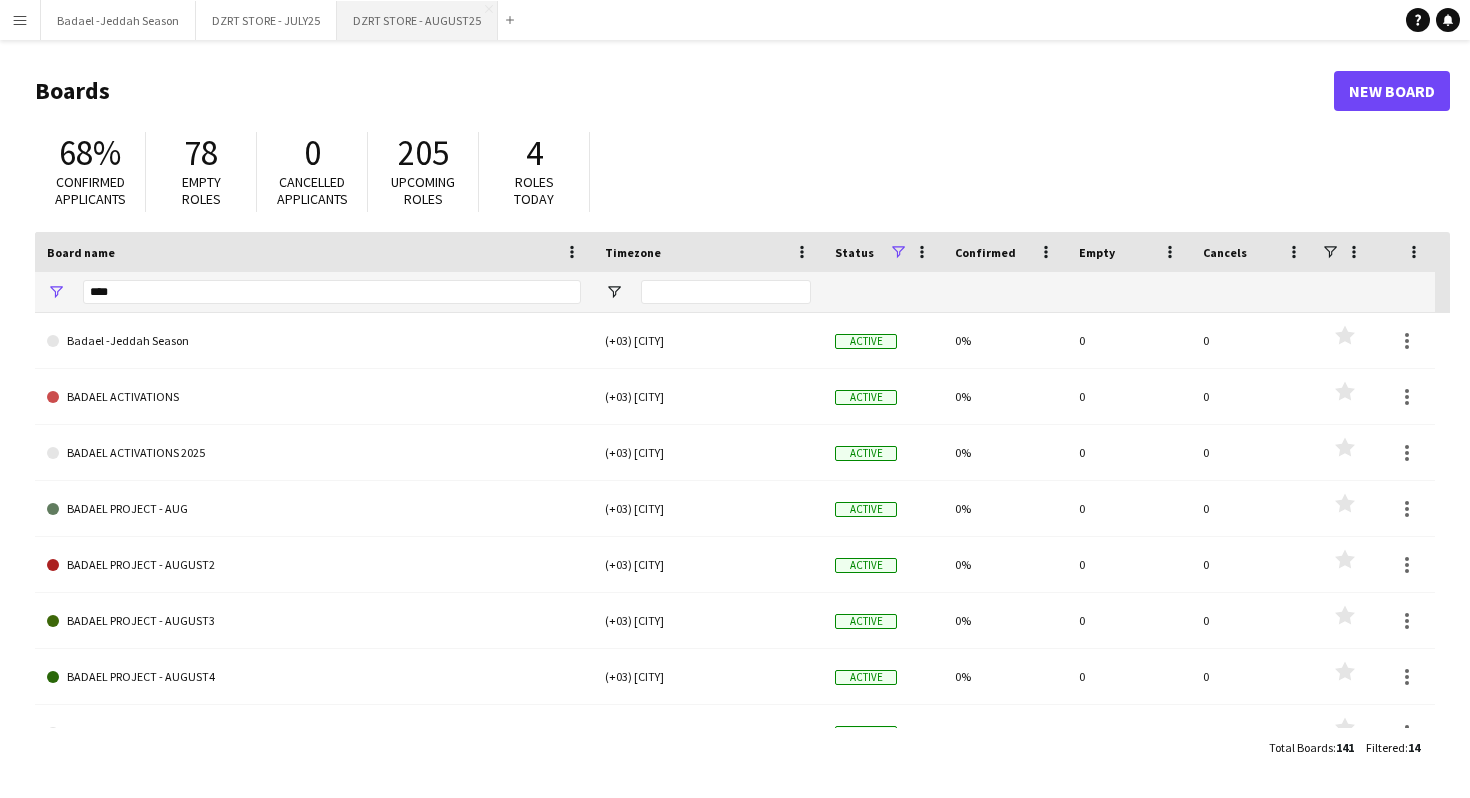 click on "DZRT STORE - AUGUST25
Close" at bounding box center [417, 20] 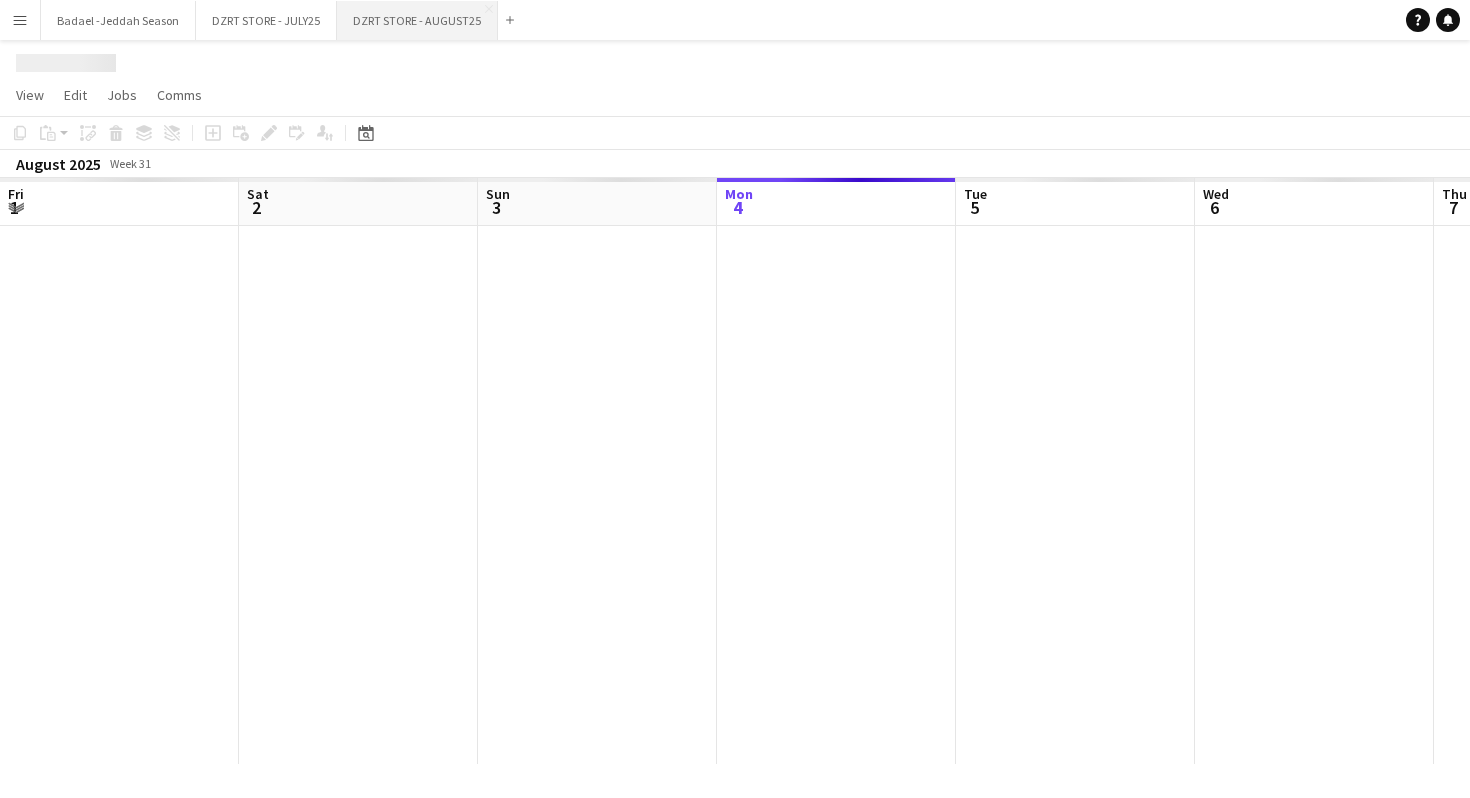 scroll, scrollTop: 0, scrollLeft: 478, axis: horizontal 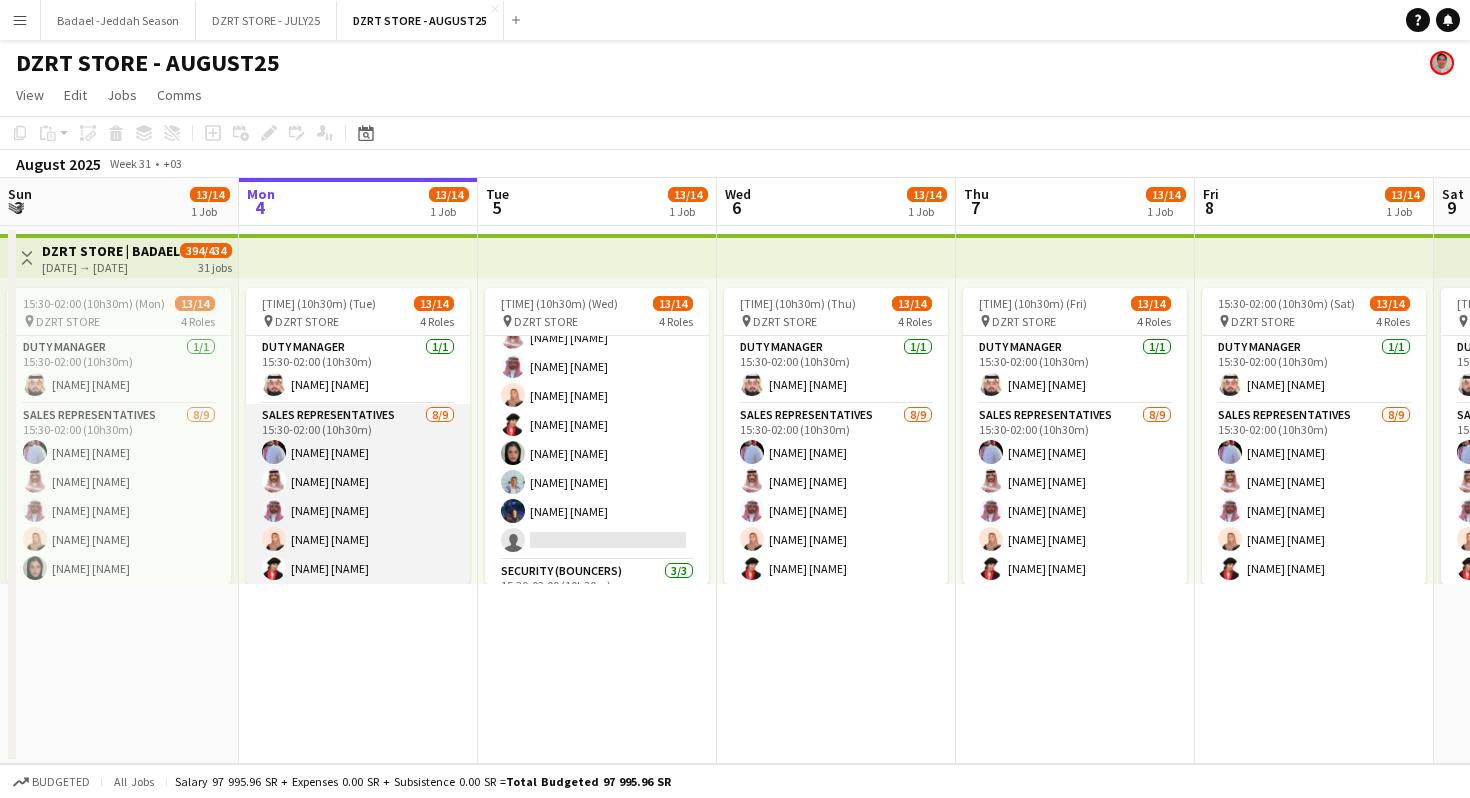 click on "SALES REPRESENTATIVES   8/9   15:30-02:00 (10h30m)
Abdulrahman Mammdoh Saud Murair Fahad Binobaid Shahad Bahafdulla Hdeel Al Juffil Eman Kariri Randa Lahshan lilian wannous
single-neutral-actions" at bounding box center [358, 554] 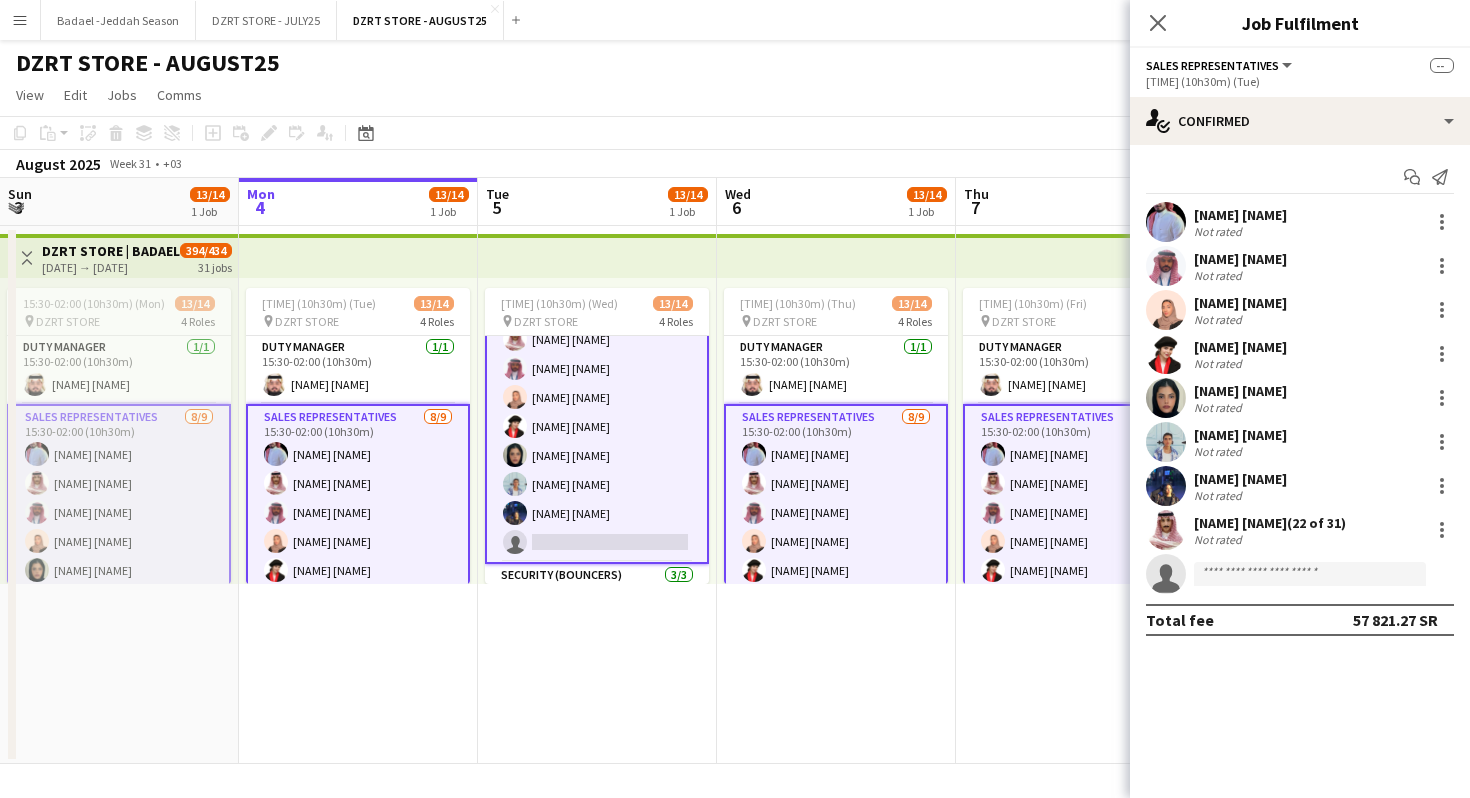 scroll, scrollTop: 146, scrollLeft: 0, axis: vertical 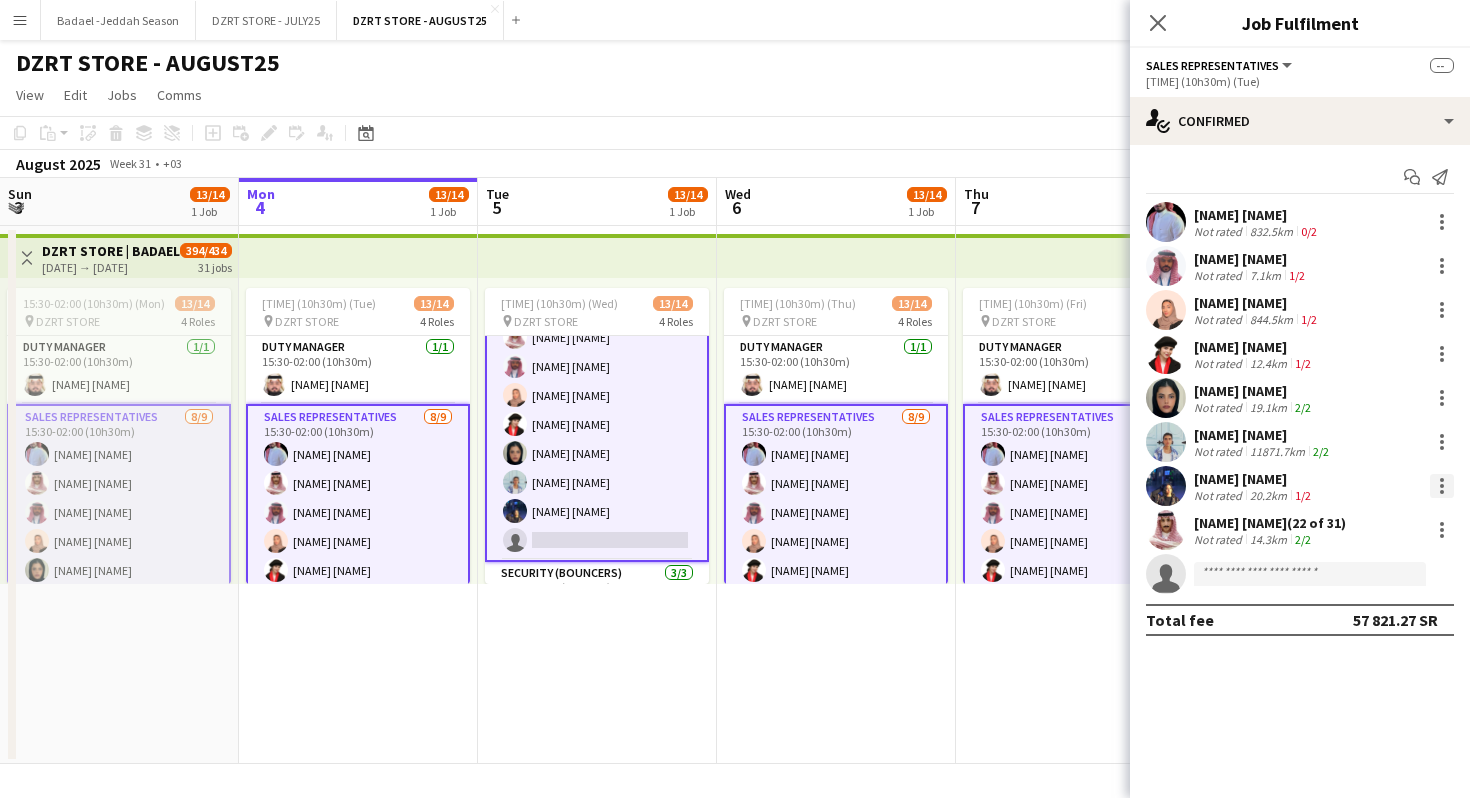 click at bounding box center (1442, 486) 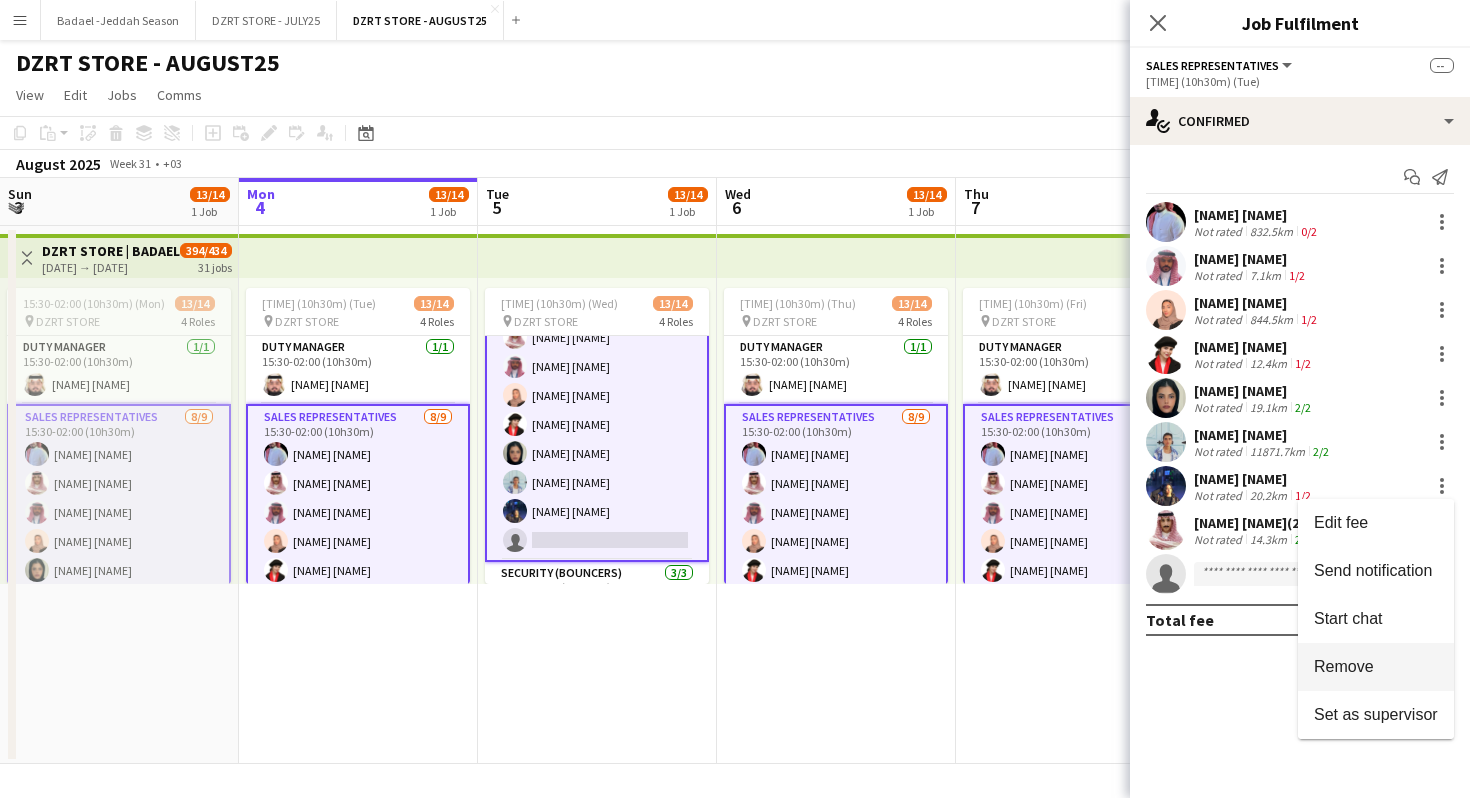 click on "Remove" at bounding box center (1344, 666) 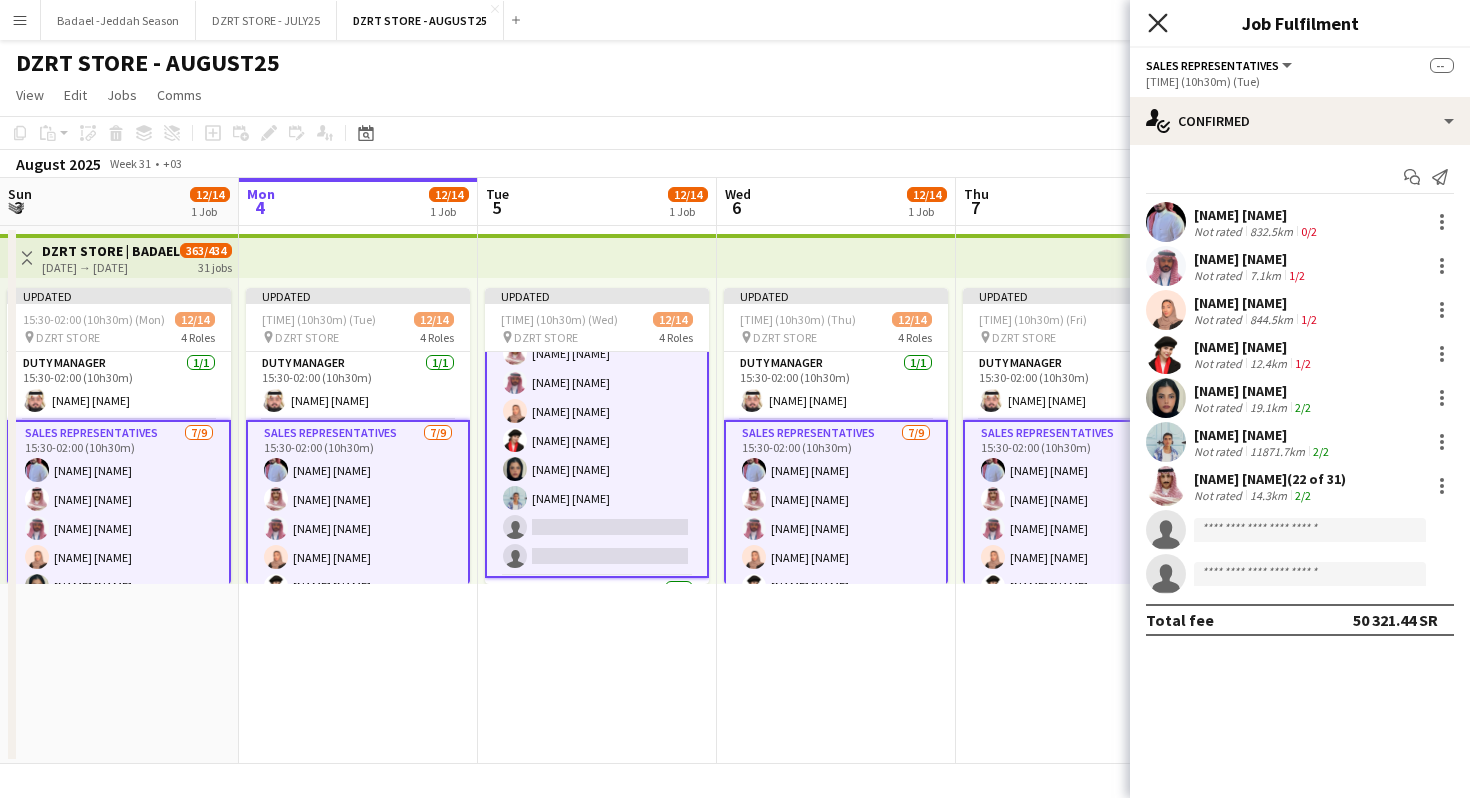 click on "Close pop-in" 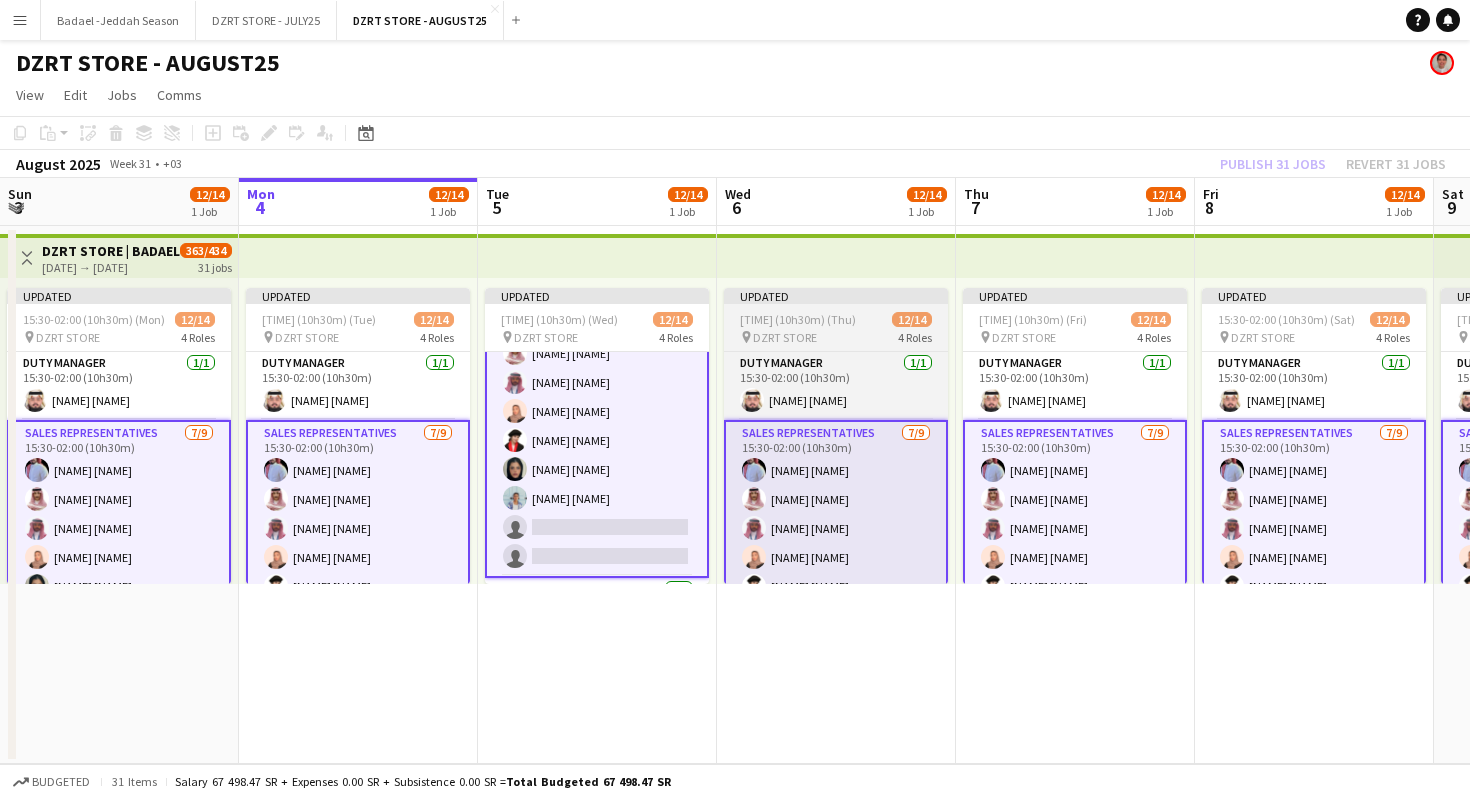 click on "15:30-02:00 (10h30m) (Thu)" at bounding box center [798, 319] 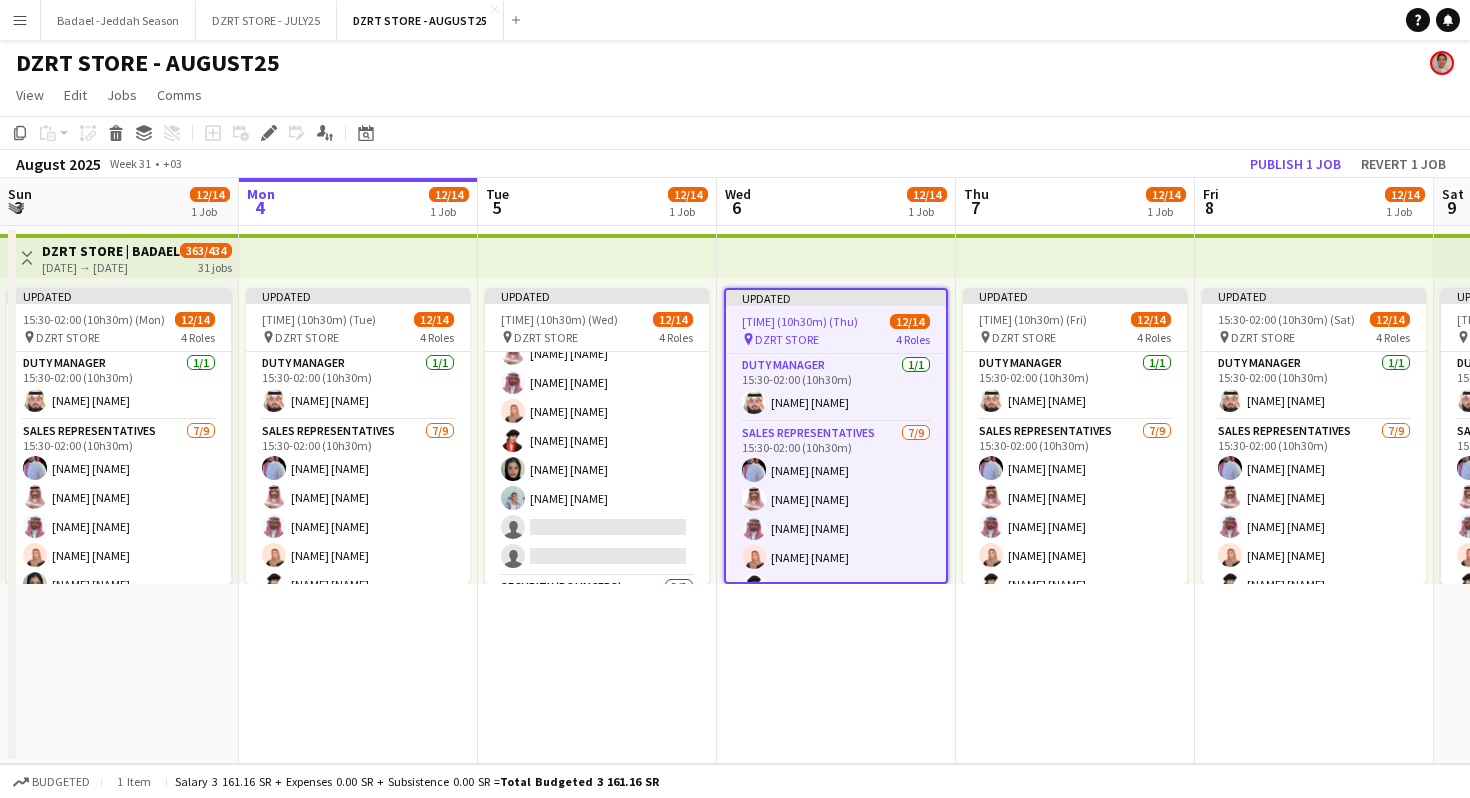 click at bounding box center (597, 256) 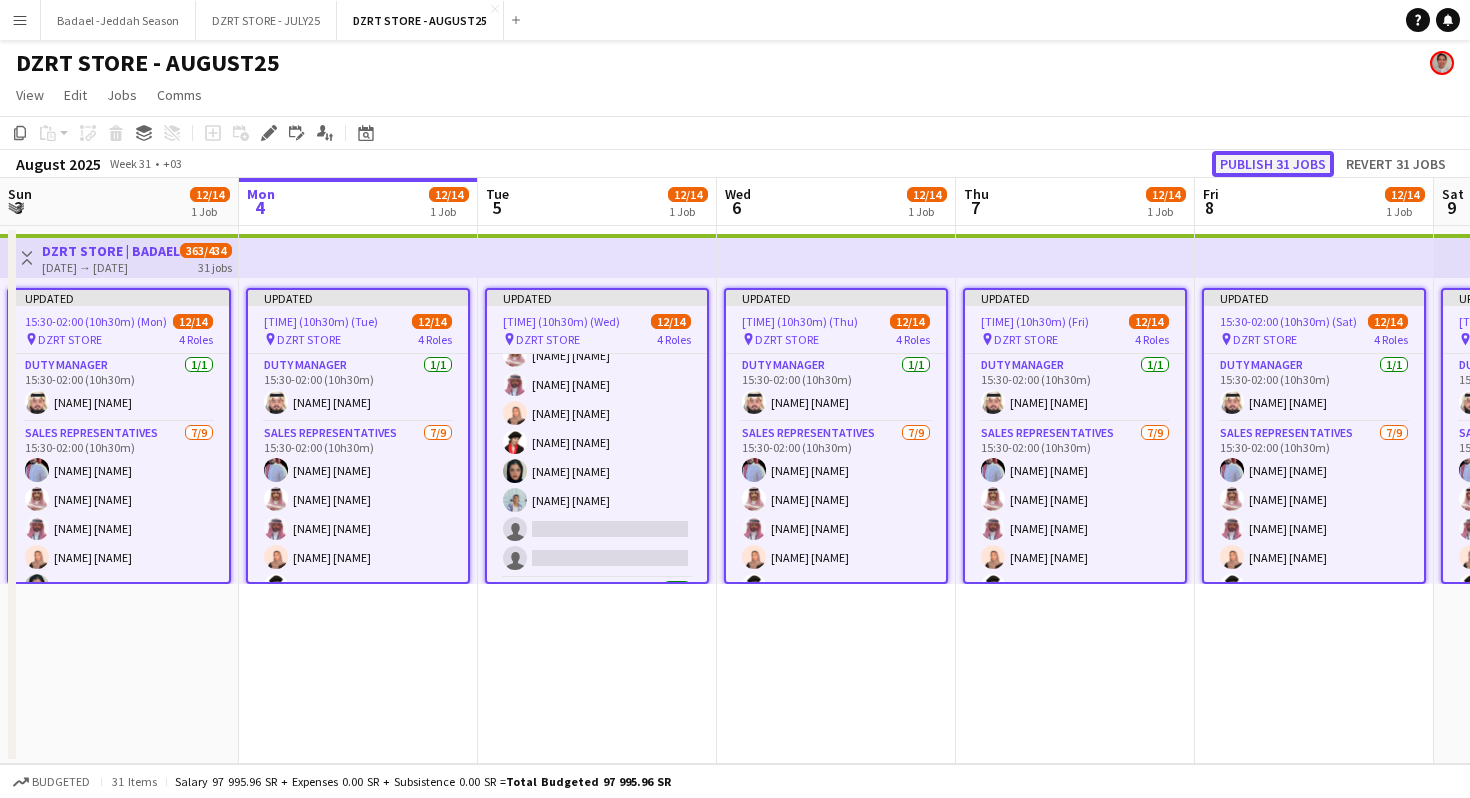 click on "Publish 31 jobs" 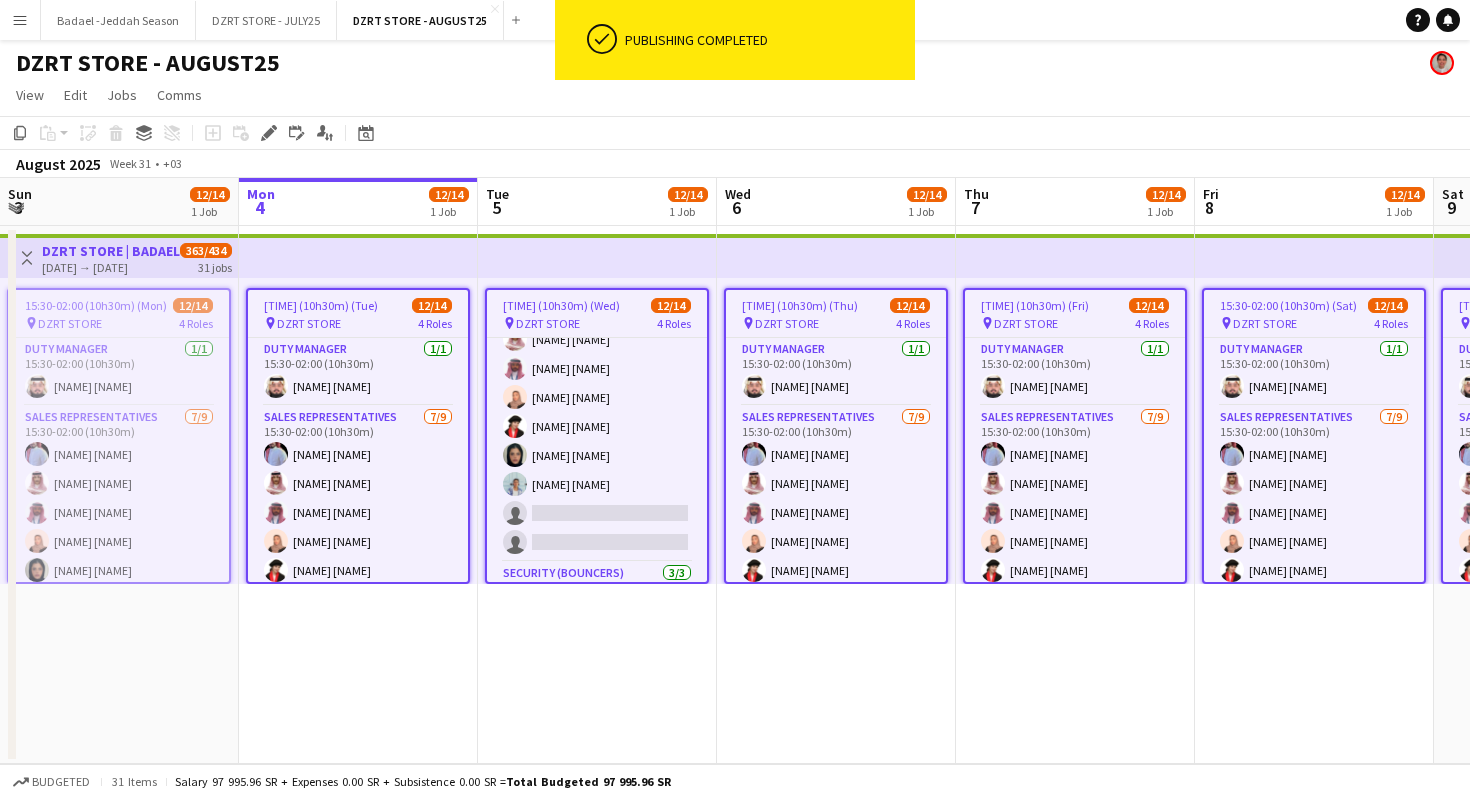 click on "DZRT STORE - AUGUST25" 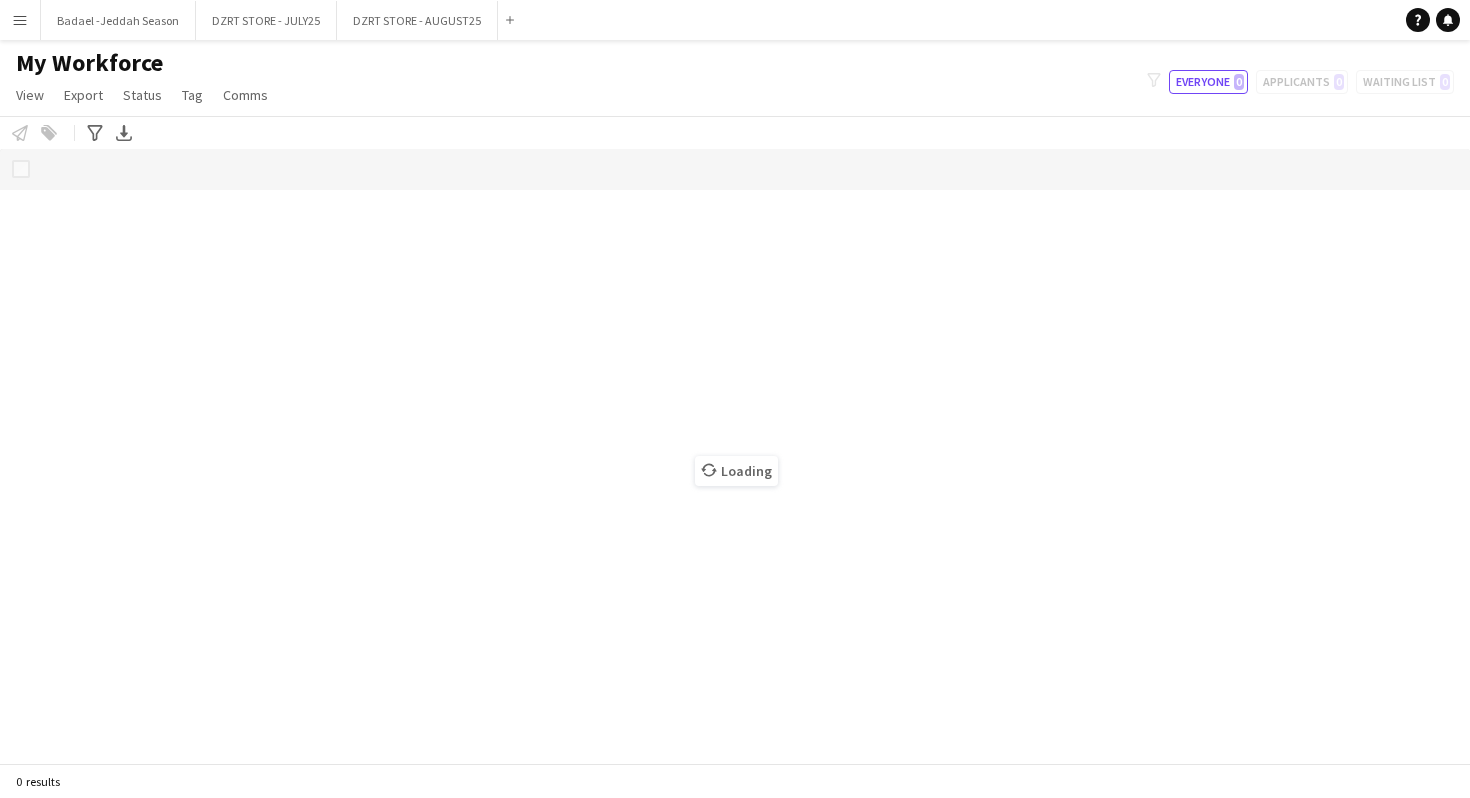 scroll, scrollTop: 0, scrollLeft: 0, axis: both 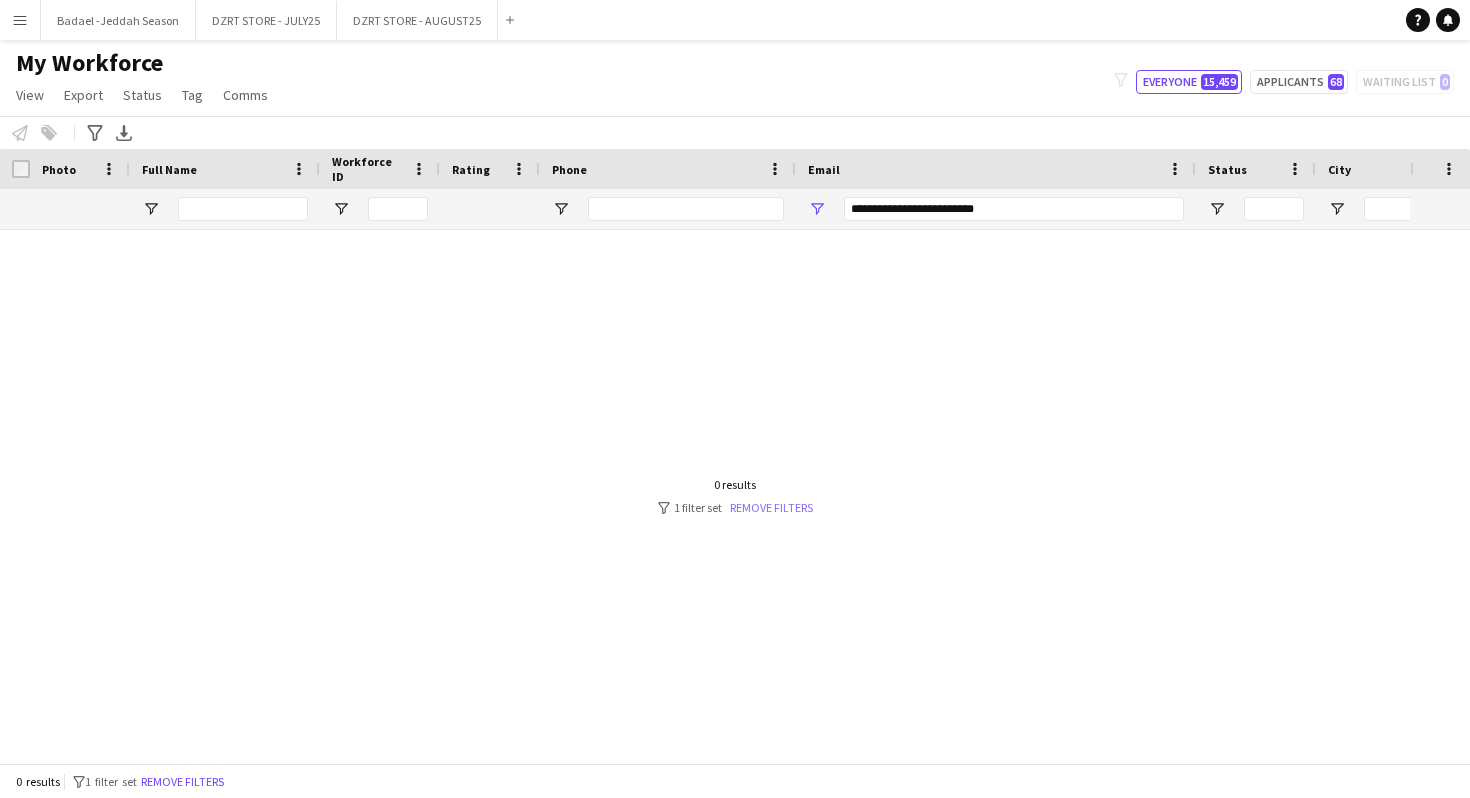 click on "Remove filters" at bounding box center [771, 507] 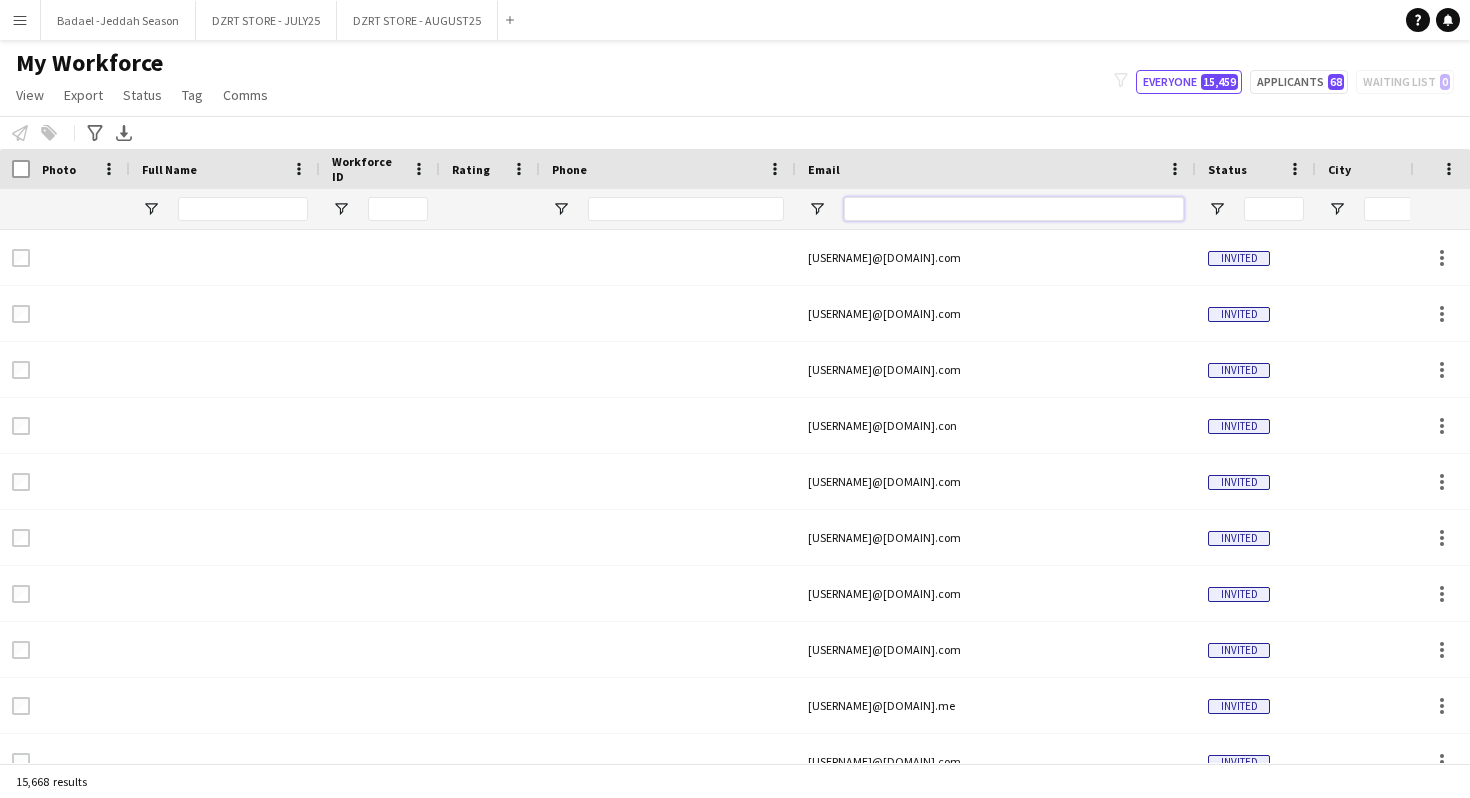 click at bounding box center [1014, 209] 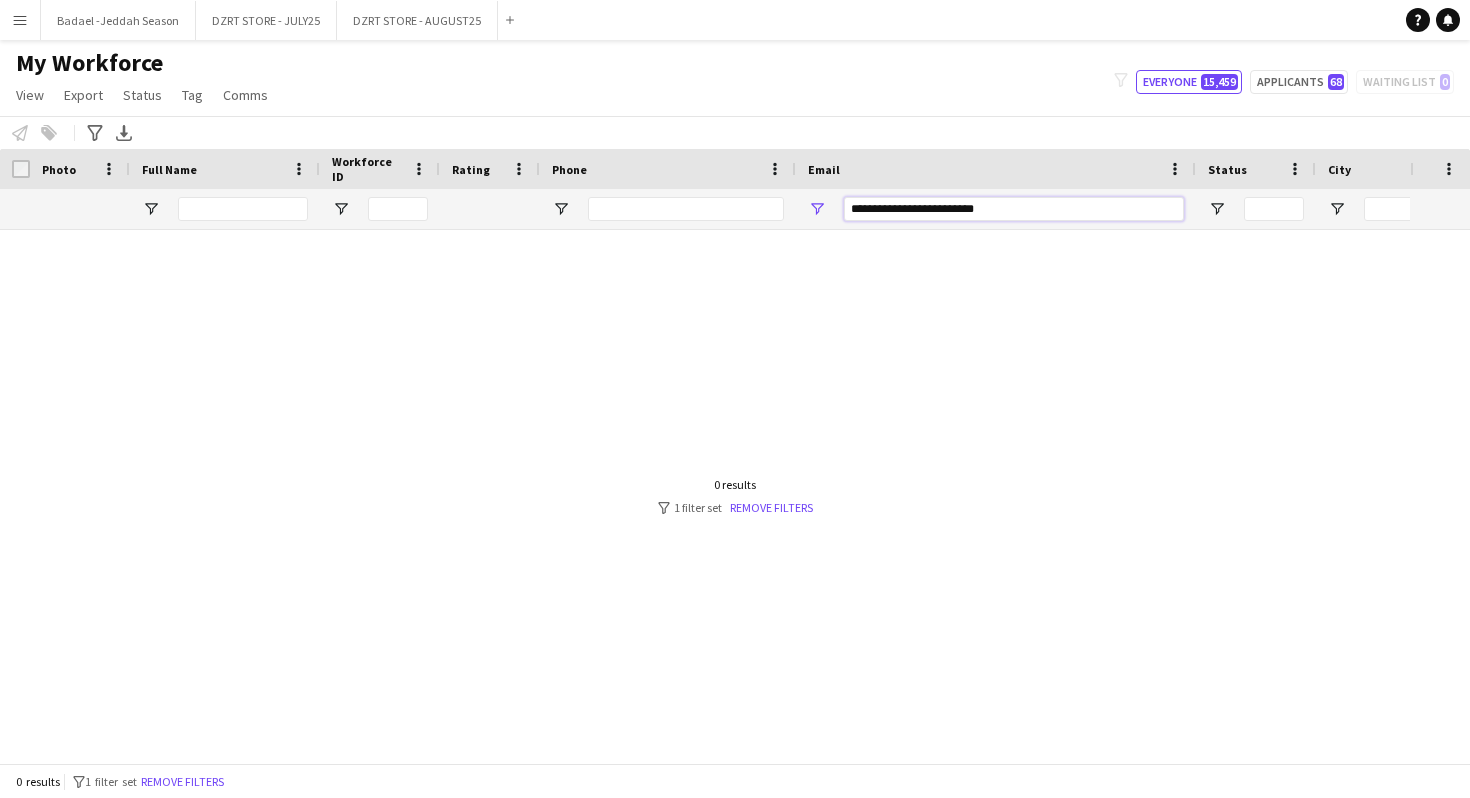 type on "**********" 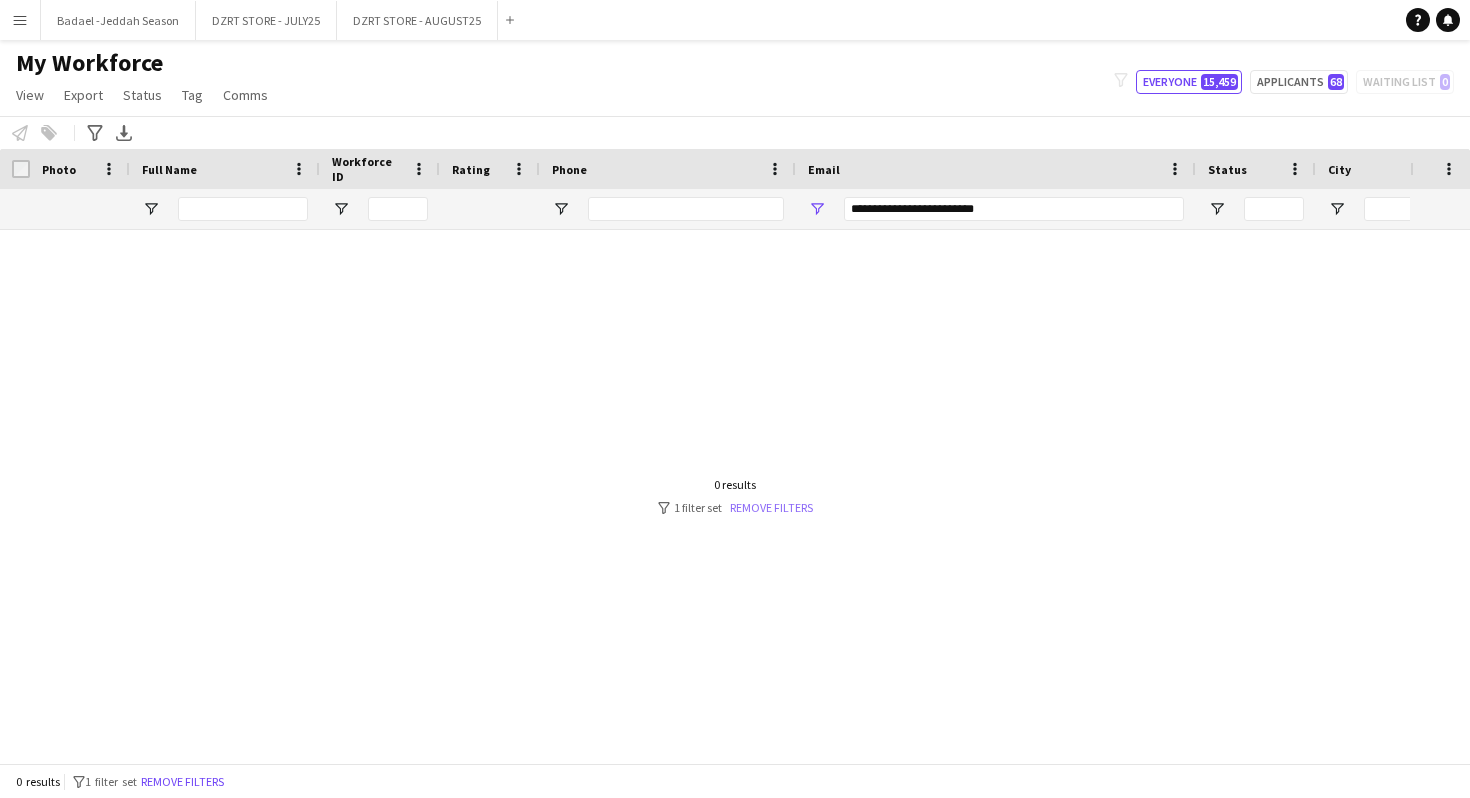 click on "Remove filters" at bounding box center (771, 507) 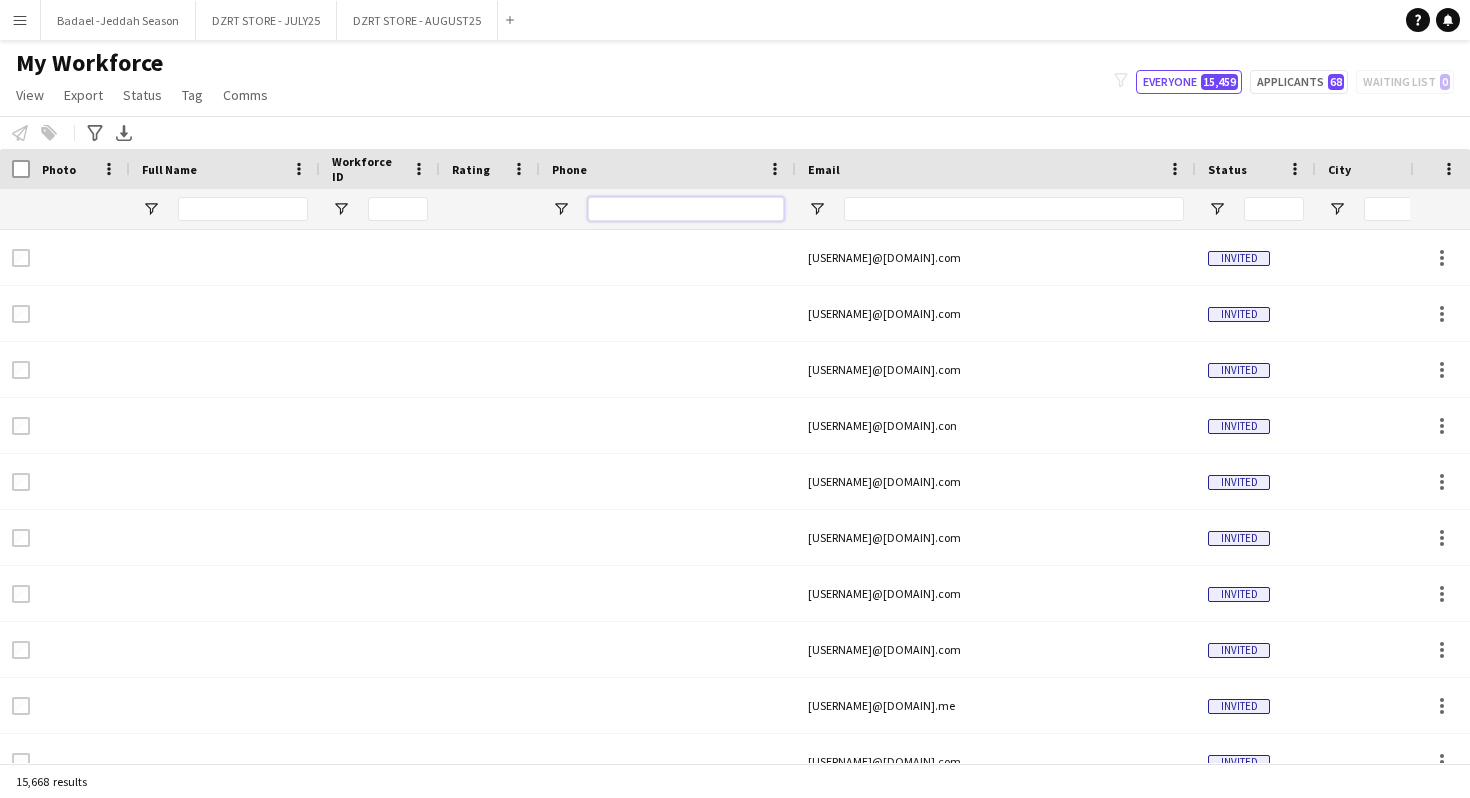click at bounding box center (686, 209) 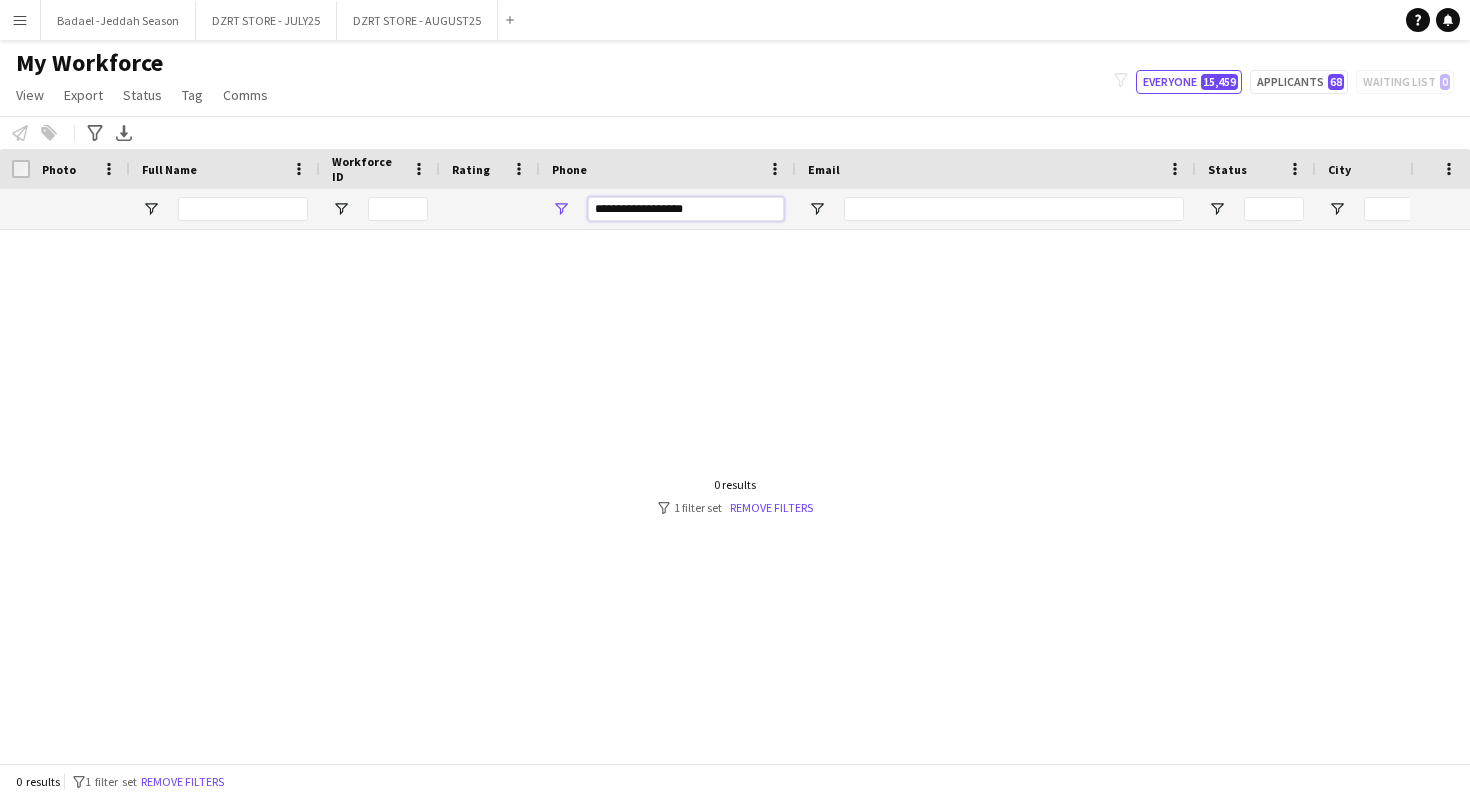 drag, startPoint x: 621, startPoint y: 210, endPoint x: 565, endPoint y: 205, distance: 56.22277 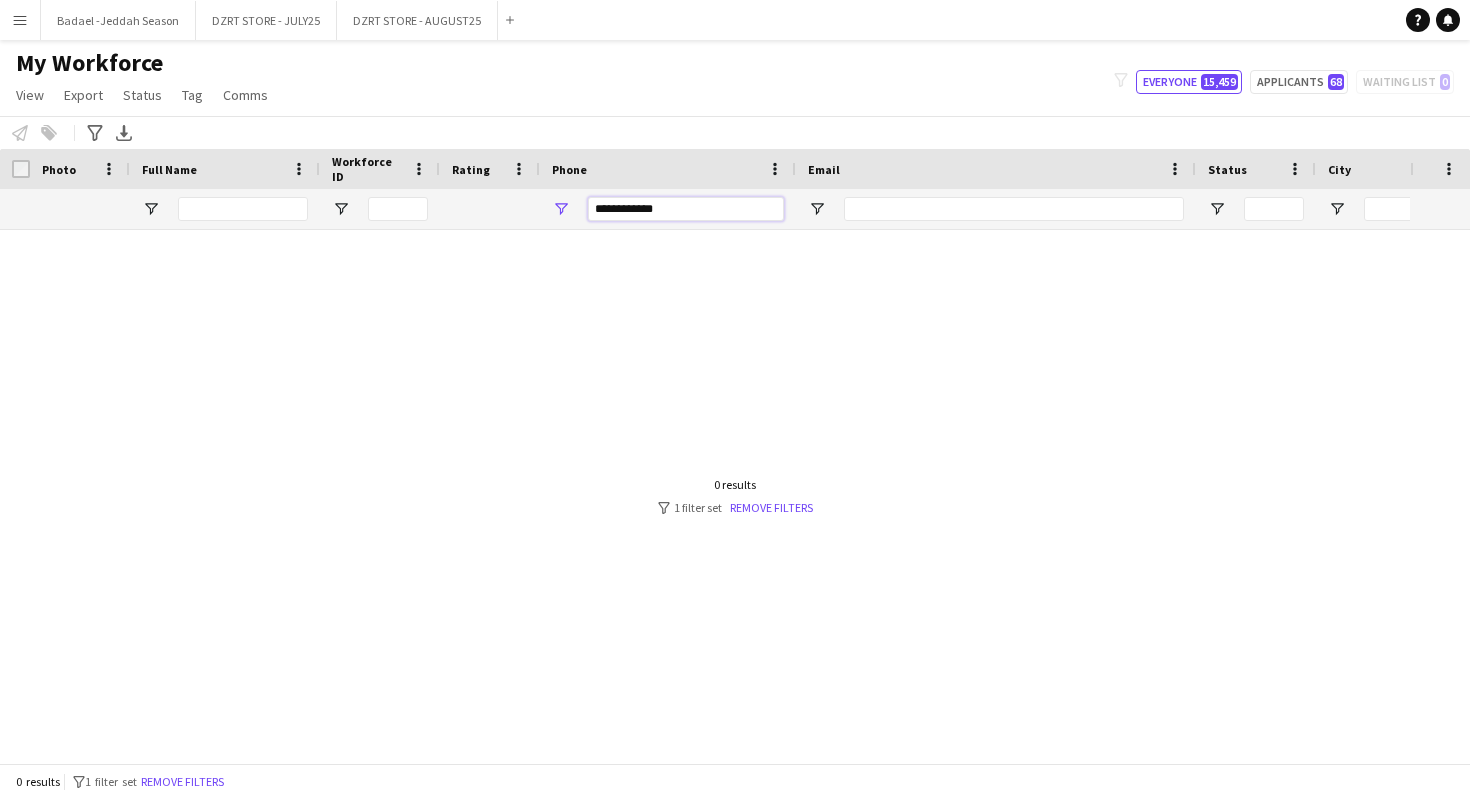 click on "**********" at bounding box center (686, 209) 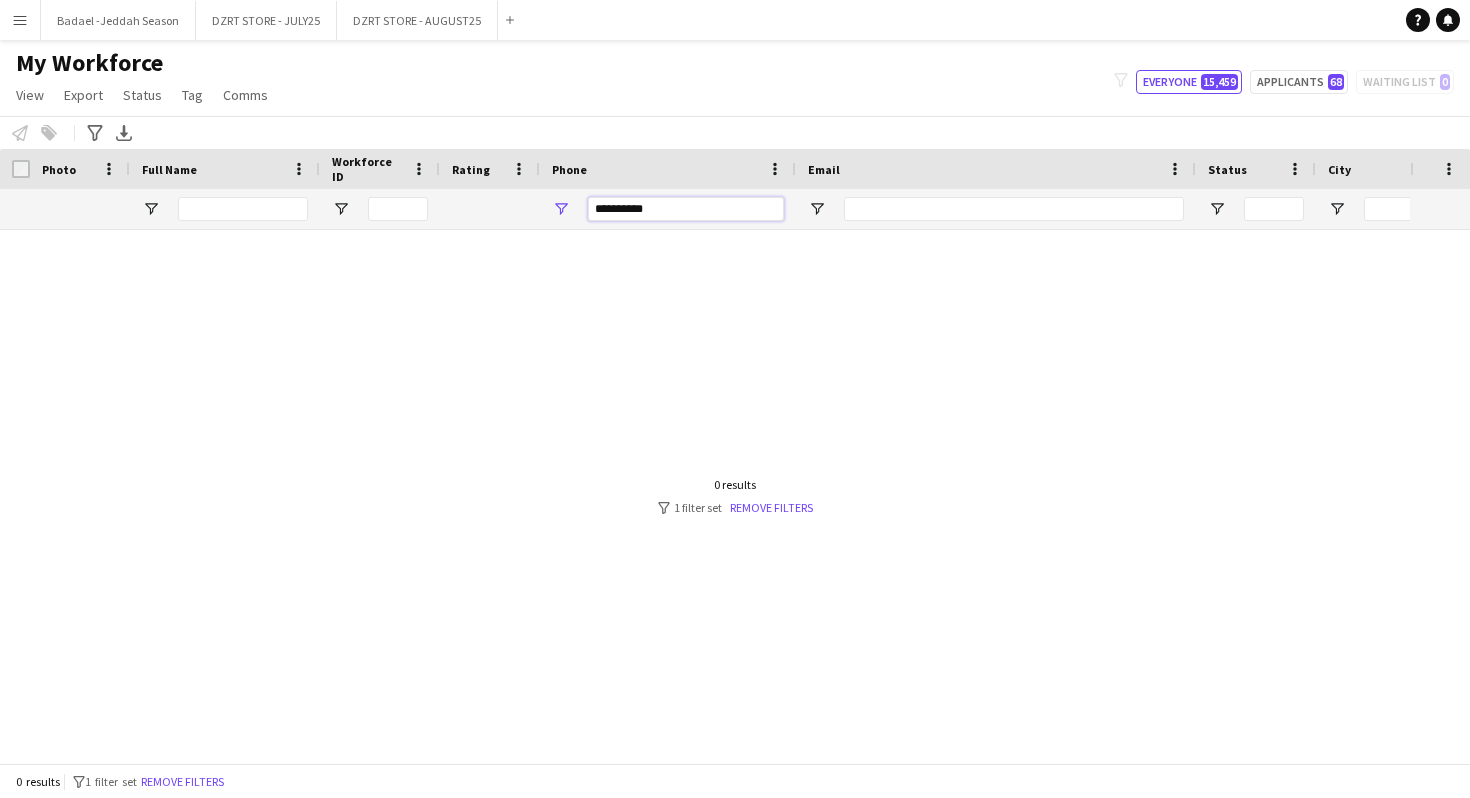 click on "**********" at bounding box center (686, 209) 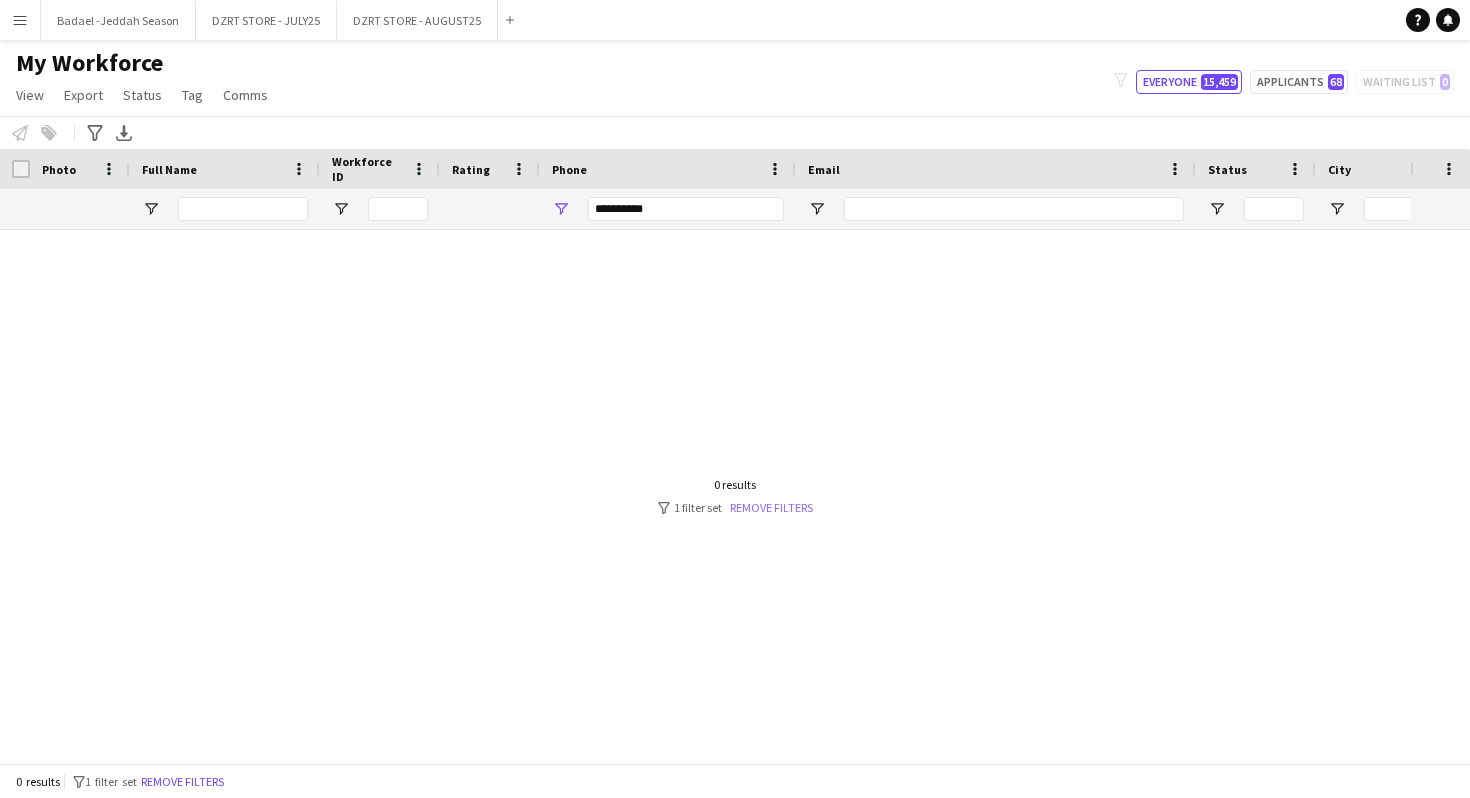 click on "Remove filters" at bounding box center [771, 507] 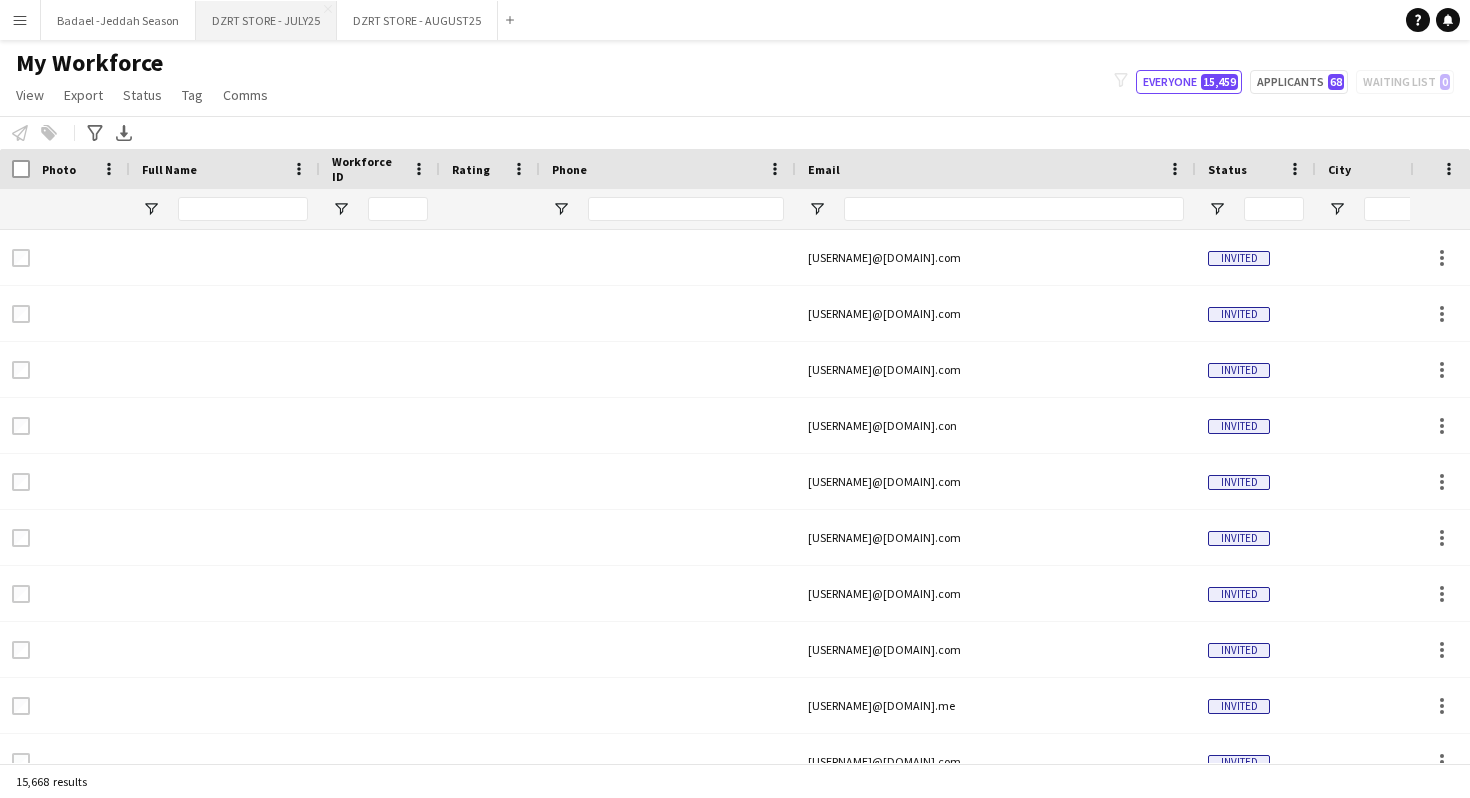 click on "DZRT STORE - JULY25
Close" at bounding box center (266, 20) 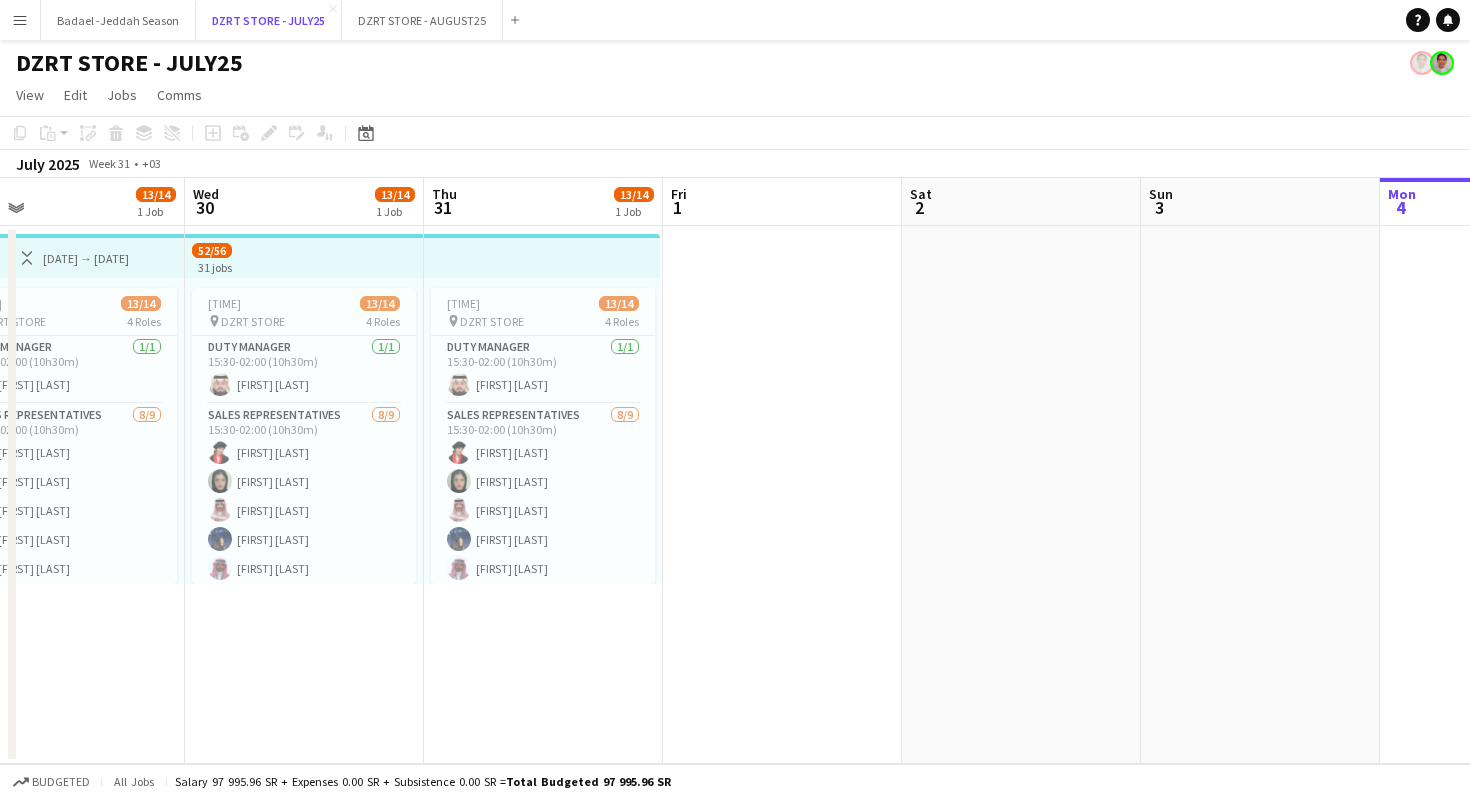 scroll, scrollTop: 0, scrollLeft: 447, axis: horizontal 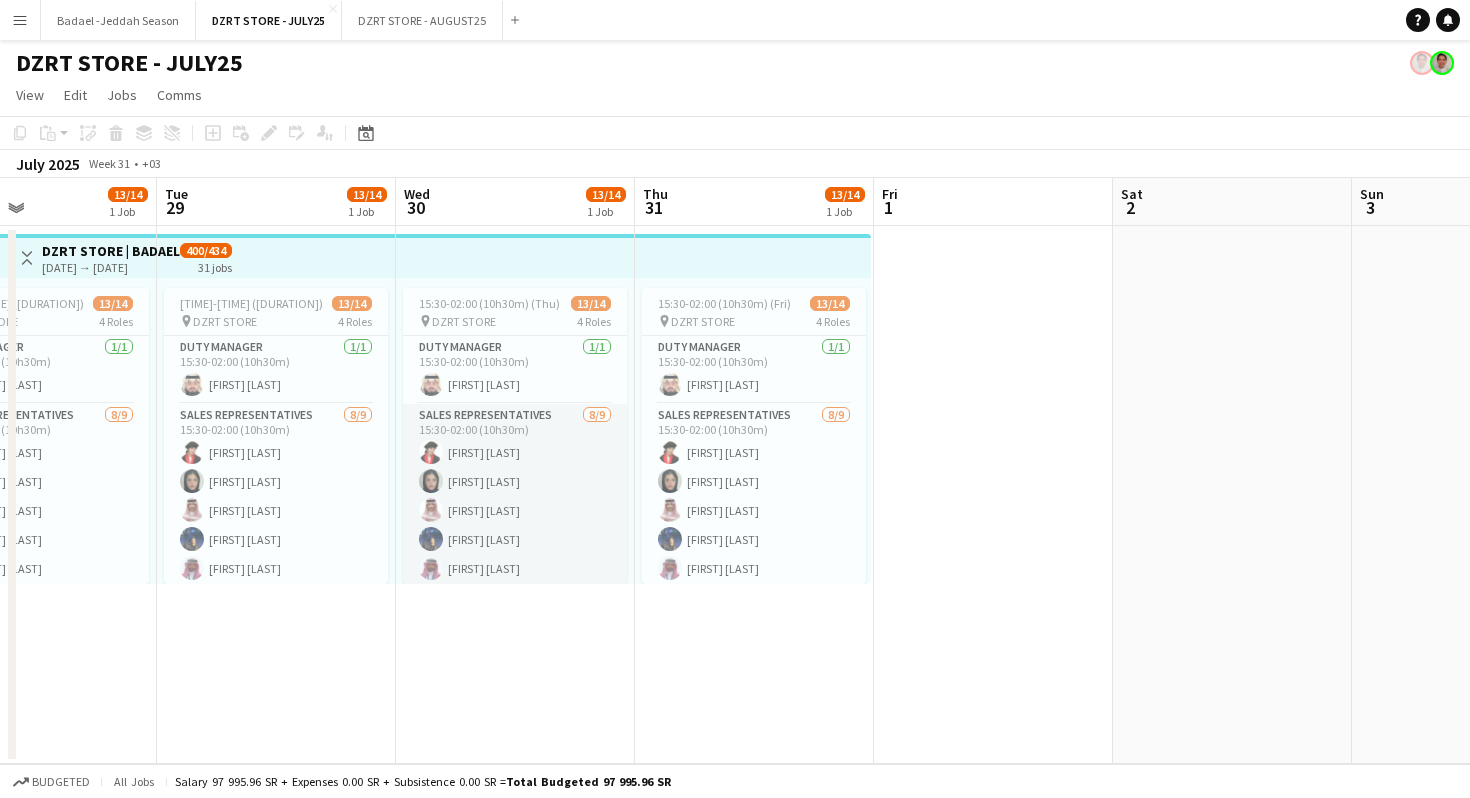 click on "SALES REPRESENTATIVES   8/9   15:30-02:00 (10h30m)
Hdeel Al Juffil Eman Kariri Saud Murair lilian wannous Fahad Binobaid Randa Lahshan Shahad Bahafdulla Abdulrahman Mammdoh
single-neutral-actions" at bounding box center (515, 554) 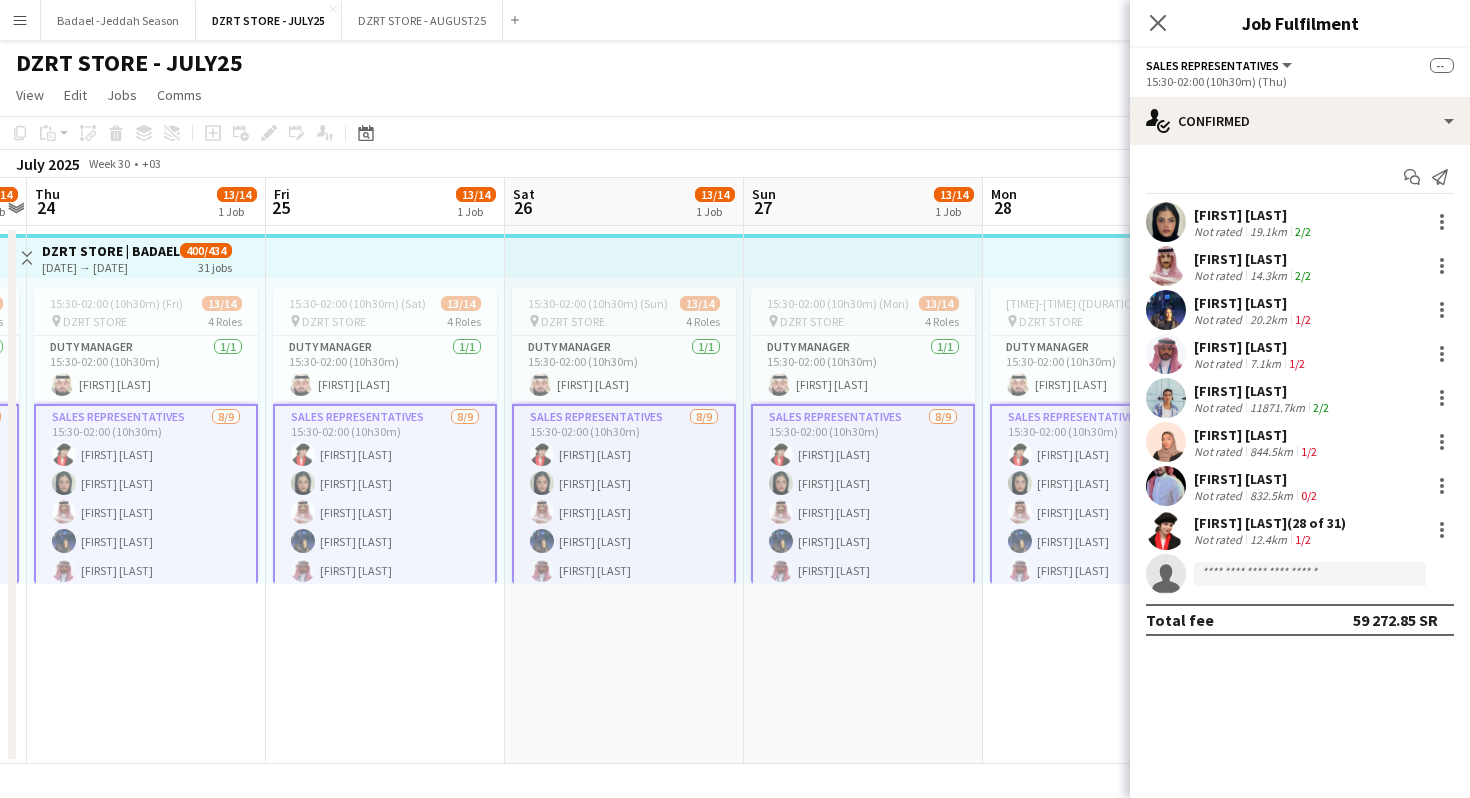 scroll, scrollTop: 0, scrollLeft: 449, axis: horizontal 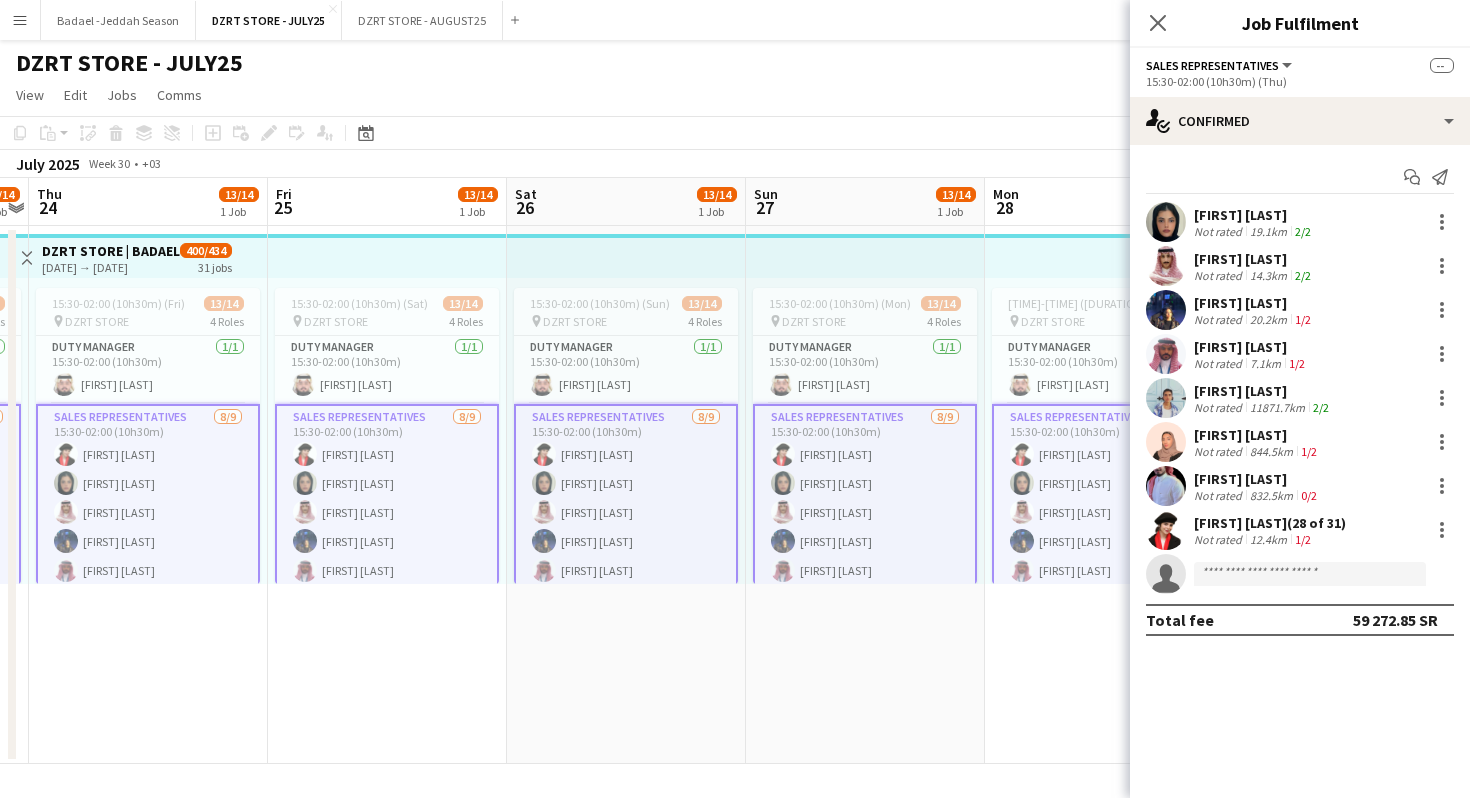 click on "SALES REPRESENTATIVES   8/9   15:30-02:00 (10h30m)
Hdeel Al Juffil Eman Kariri Saud Murair lilian wannous Fahad Binobaid Randa Lahshan Shahad Bahafdulla Abdulrahman Mammdoh
single-neutral-actions" at bounding box center (387, 556) 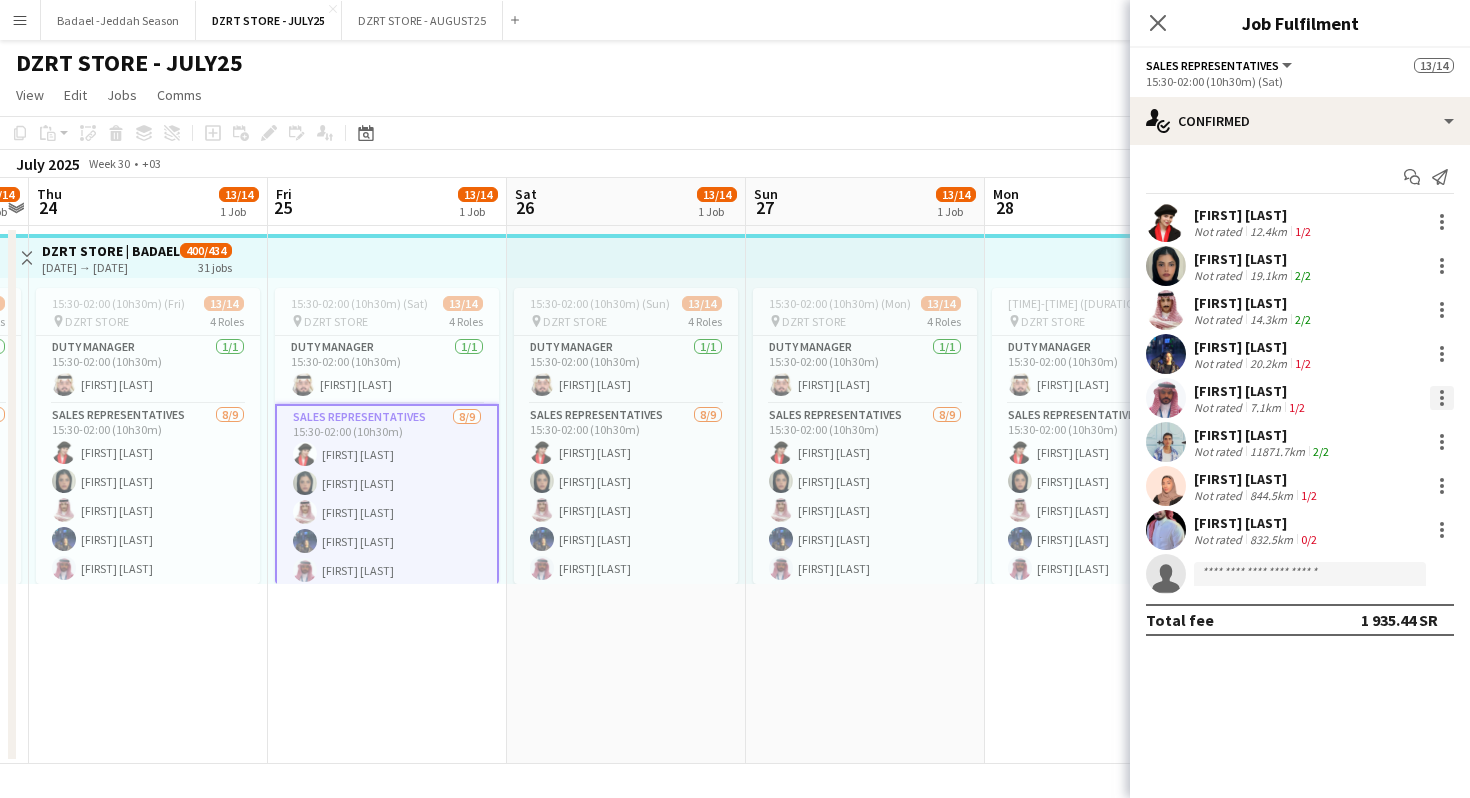 click at bounding box center [1442, 398] 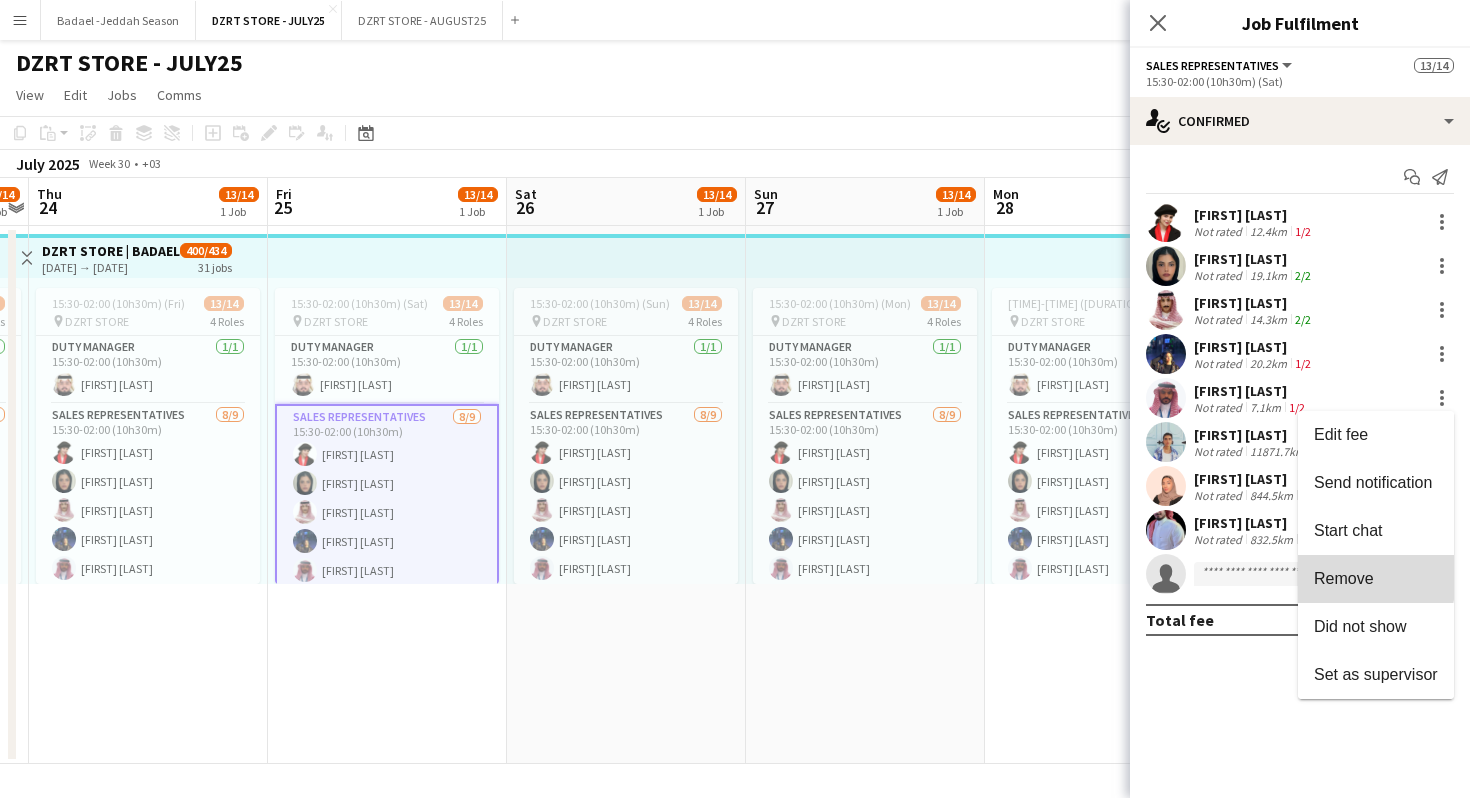 click on "Remove" at bounding box center [1344, 578] 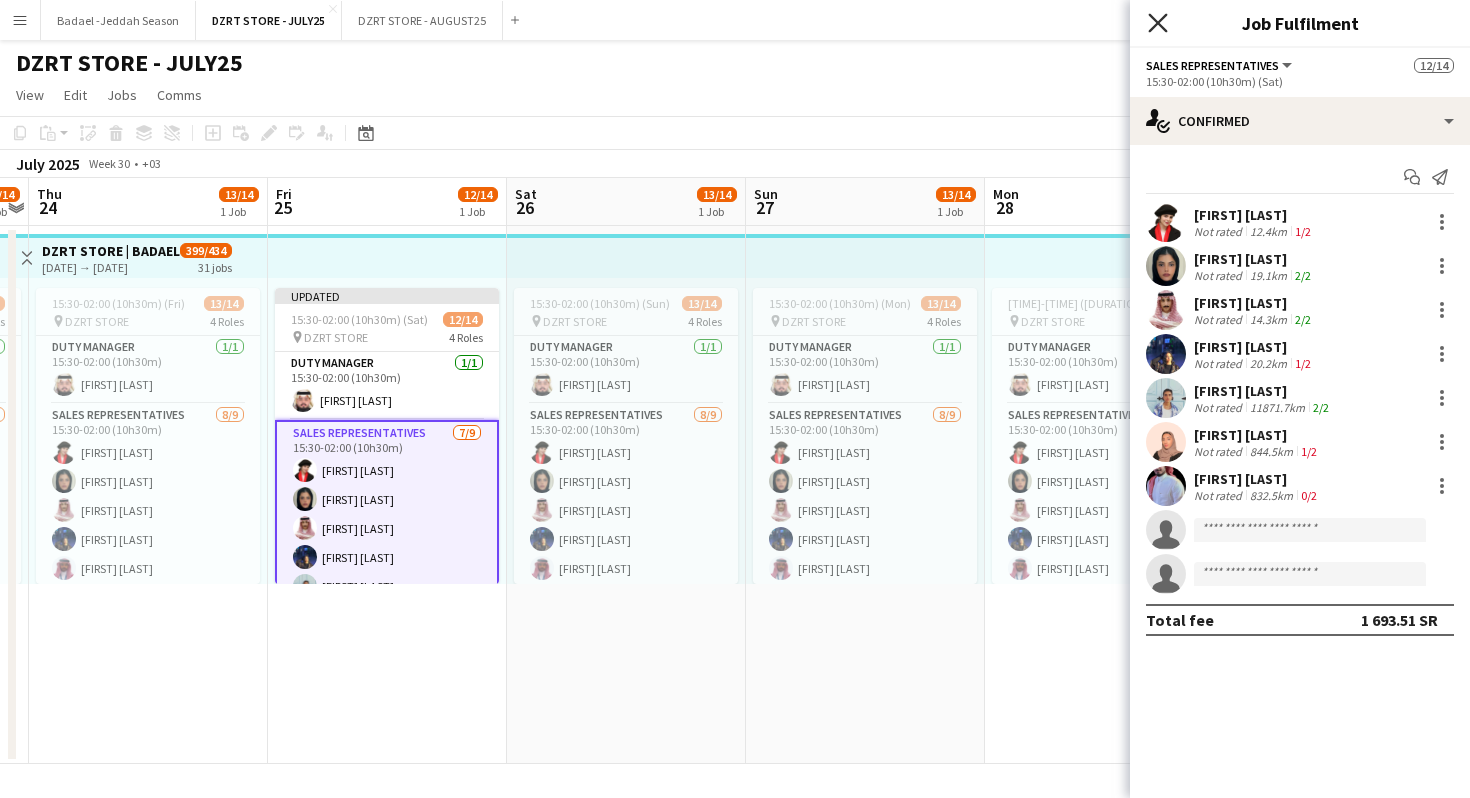 click 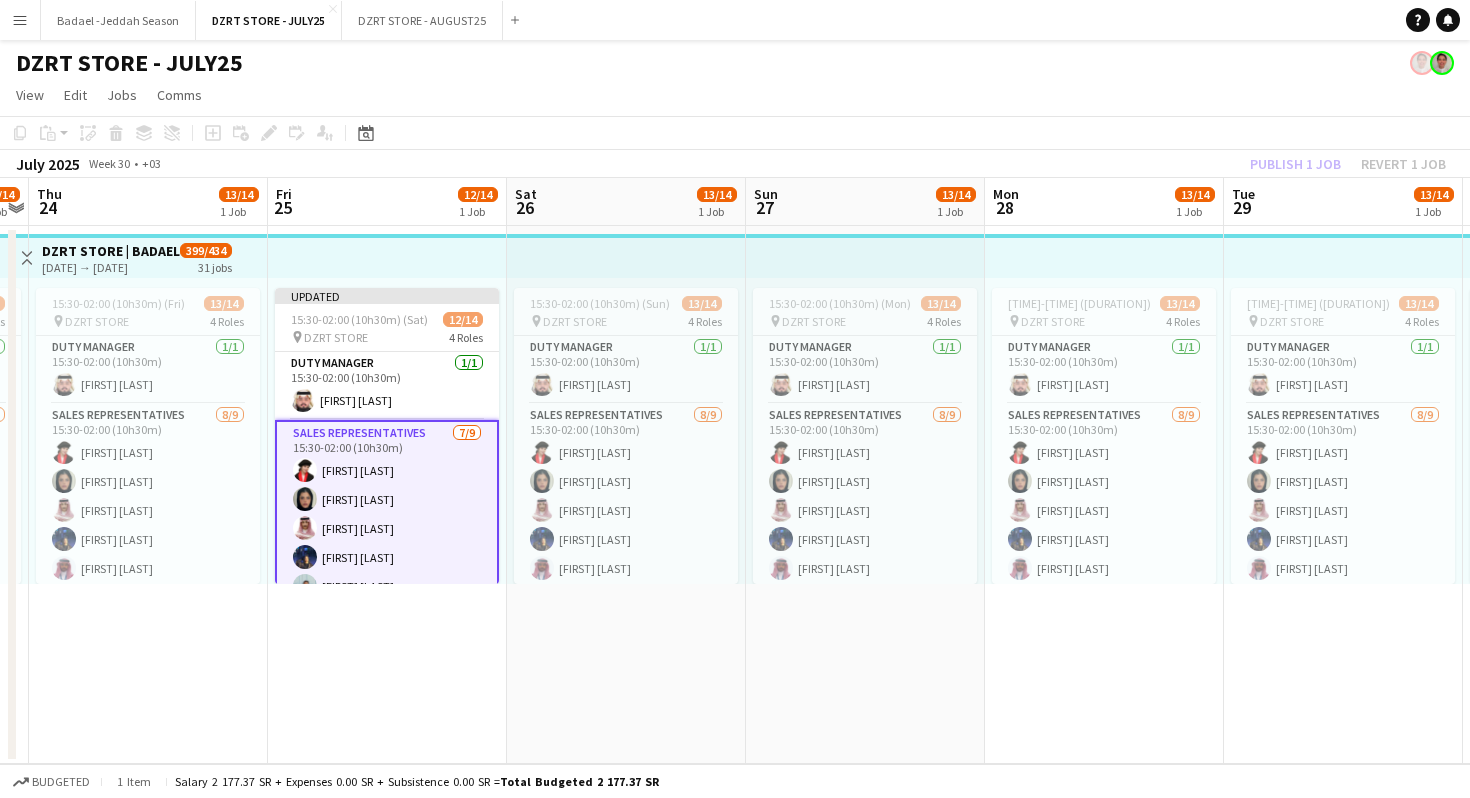 click at bounding box center (387, 256) 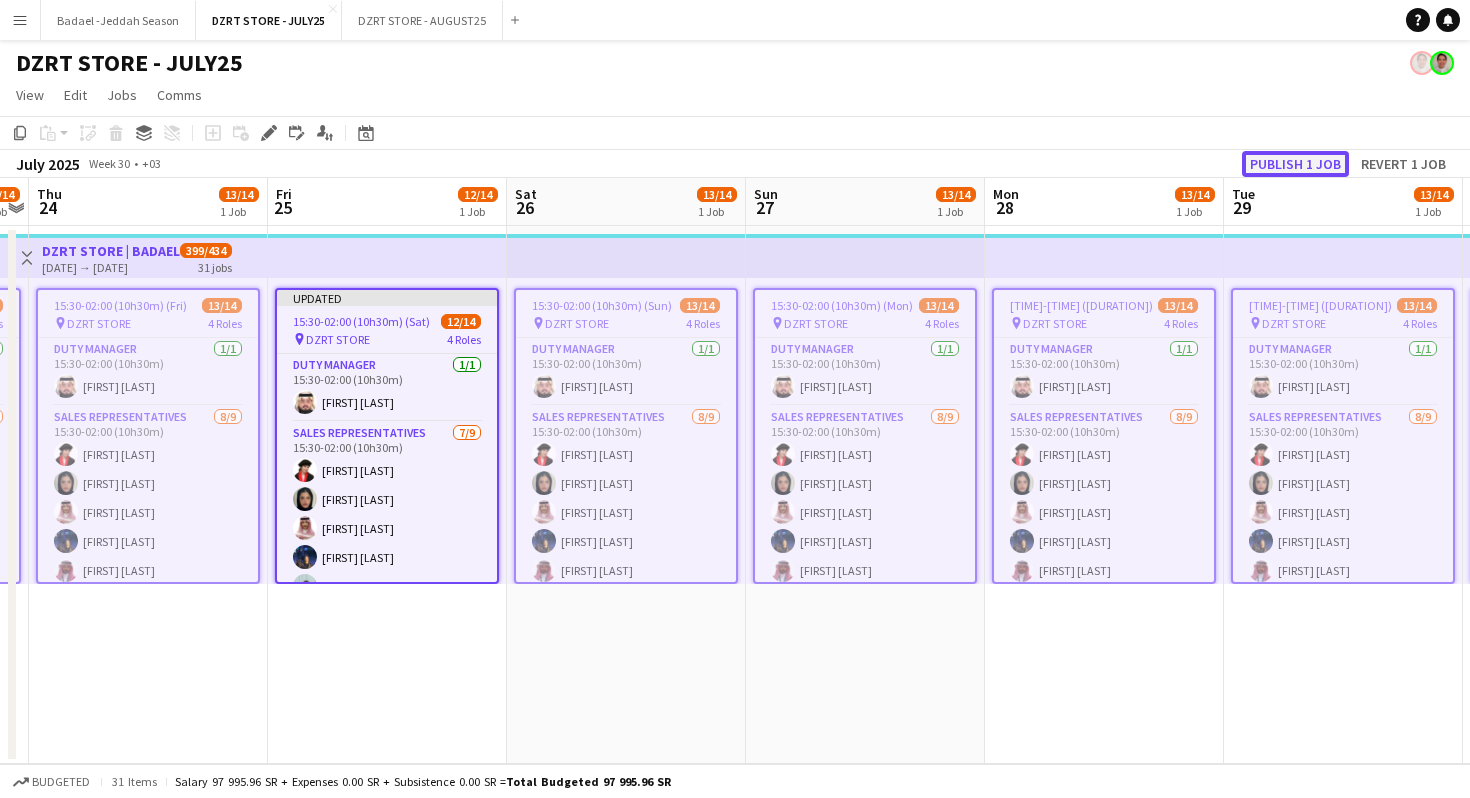 click on "Publish 1 job" 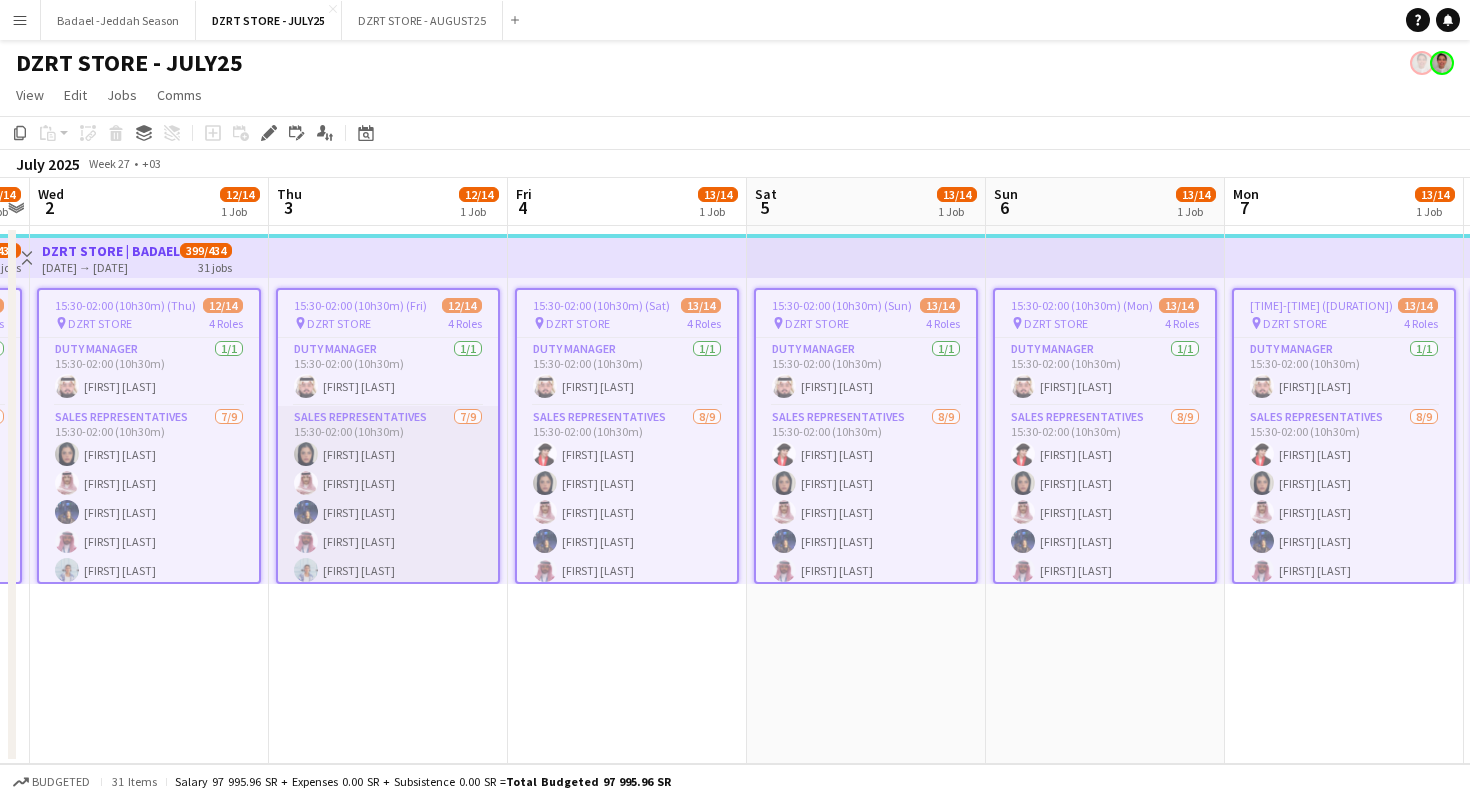 scroll, scrollTop: 0, scrollLeft: 958, axis: horizontal 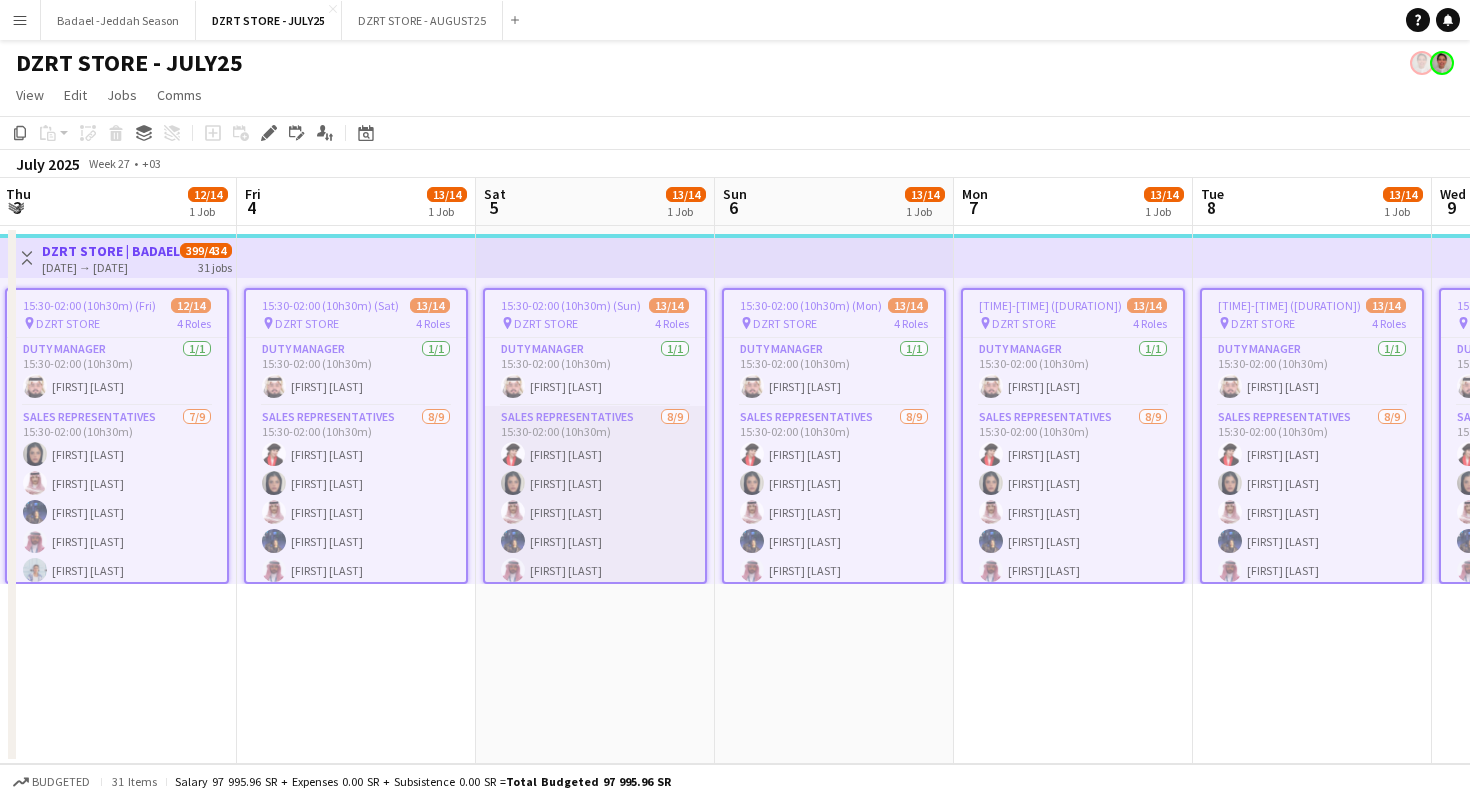 click on "SALES REPRESENTATIVES   8/9   15:30-02:00 (10h30m)
Hdeel Al Juffil Eman Kariri Saud Murair lilian wannous Fahad Binobaid Randa Lahshan Shahad Bahafdulla Abdulrahman Mammdoh
single-neutral-actions" at bounding box center (595, 556) 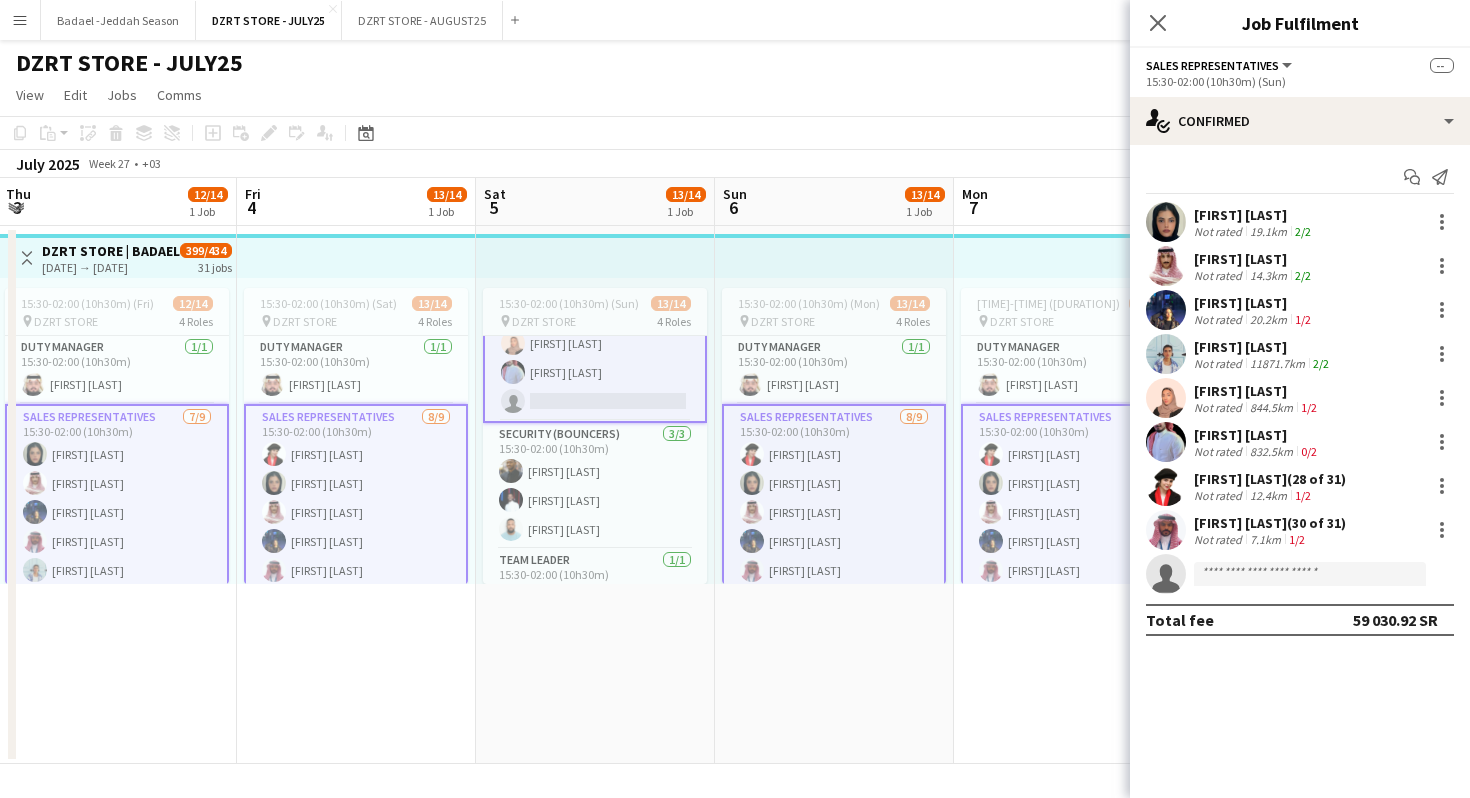 scroll, scrollTop: 318, scrollLeft: 0, axis: vertical 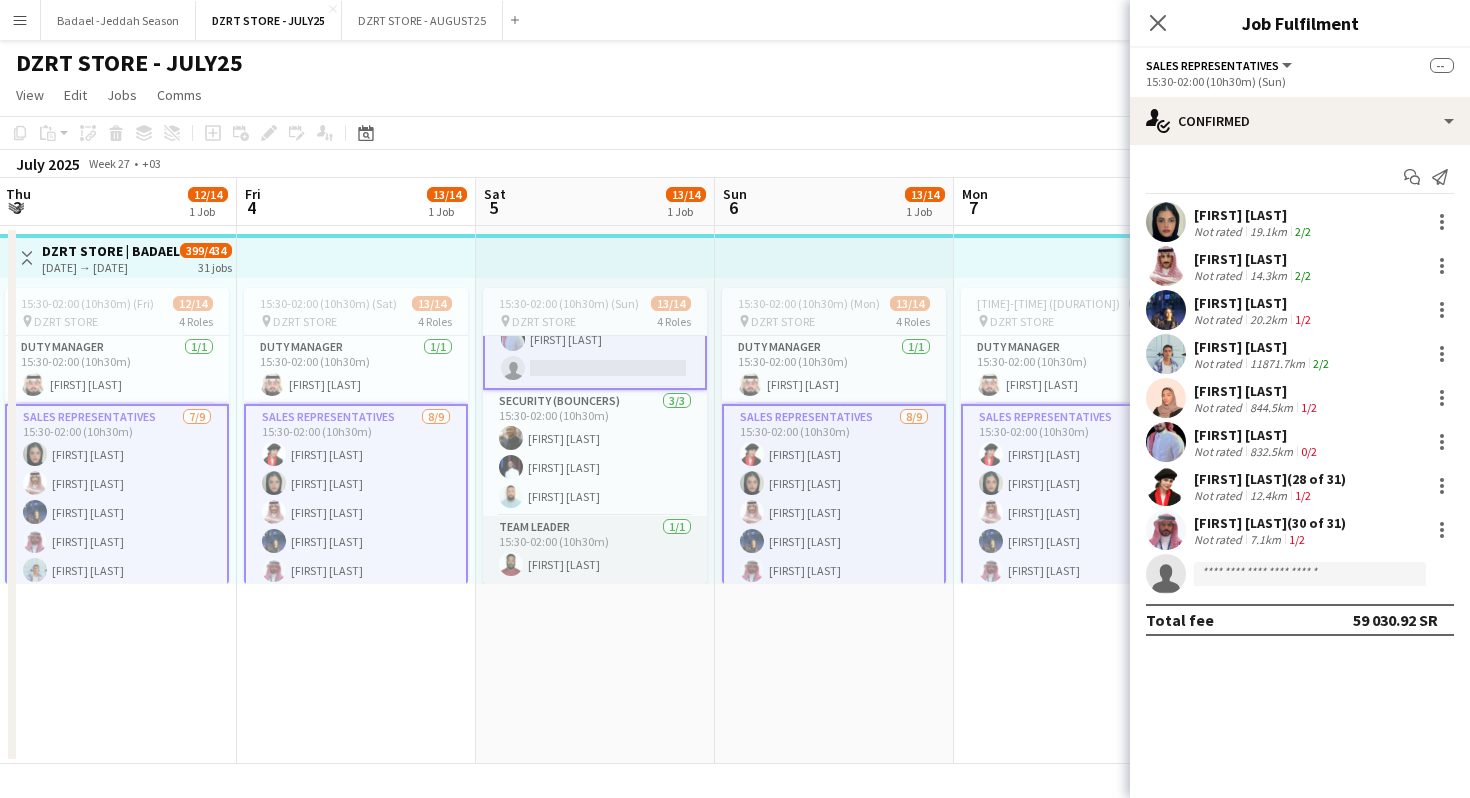 click on "Team Leader   1/1   15:30-02:00 (10h30m)
Almagdad Gasim" at bounding box center [595, 550] 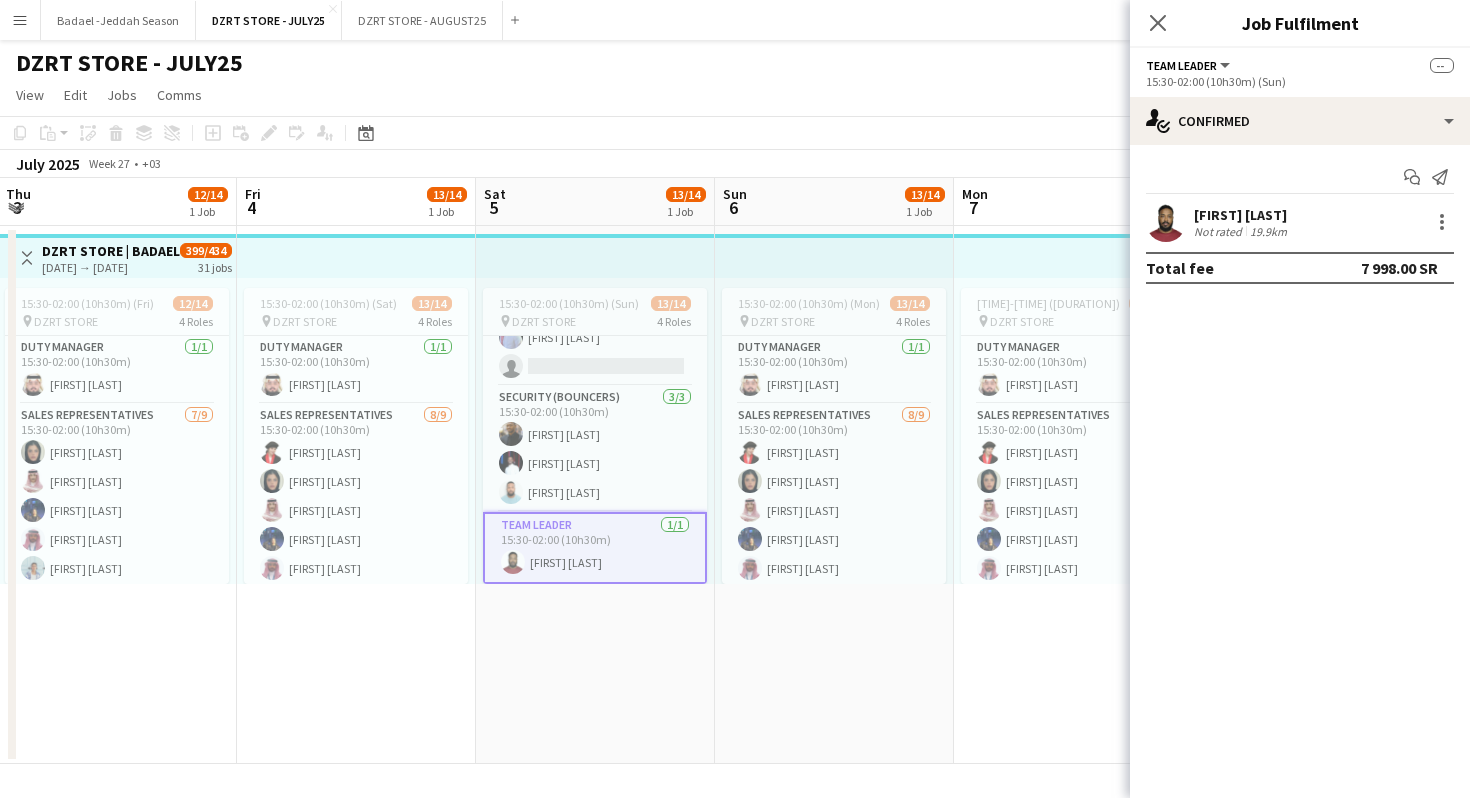 scroll, scrollTop: 316, scrollLeft: 0, axis: vertical 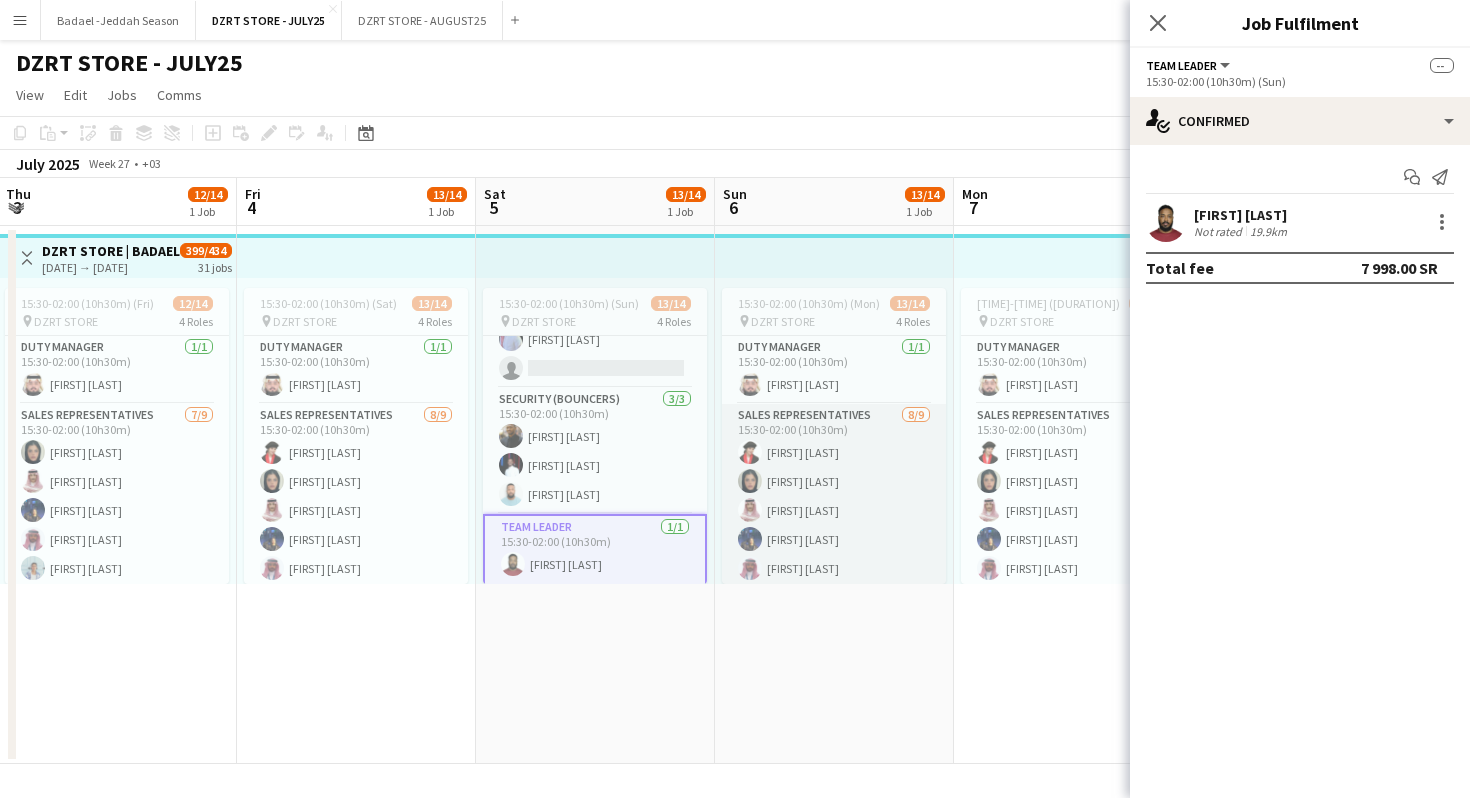 click on "SALES REPRESENTATIVES   8/9   15:30-02:00 (10h30m)
Hdeel Al Juffil Eman Kariri Saud Murair lilian wannous Fahad Binobaid Randa Lahshan Shahad Bahafdulla Abdulrahman Mammdoh
single-neutral-actions" at bounding box center [834, 554] 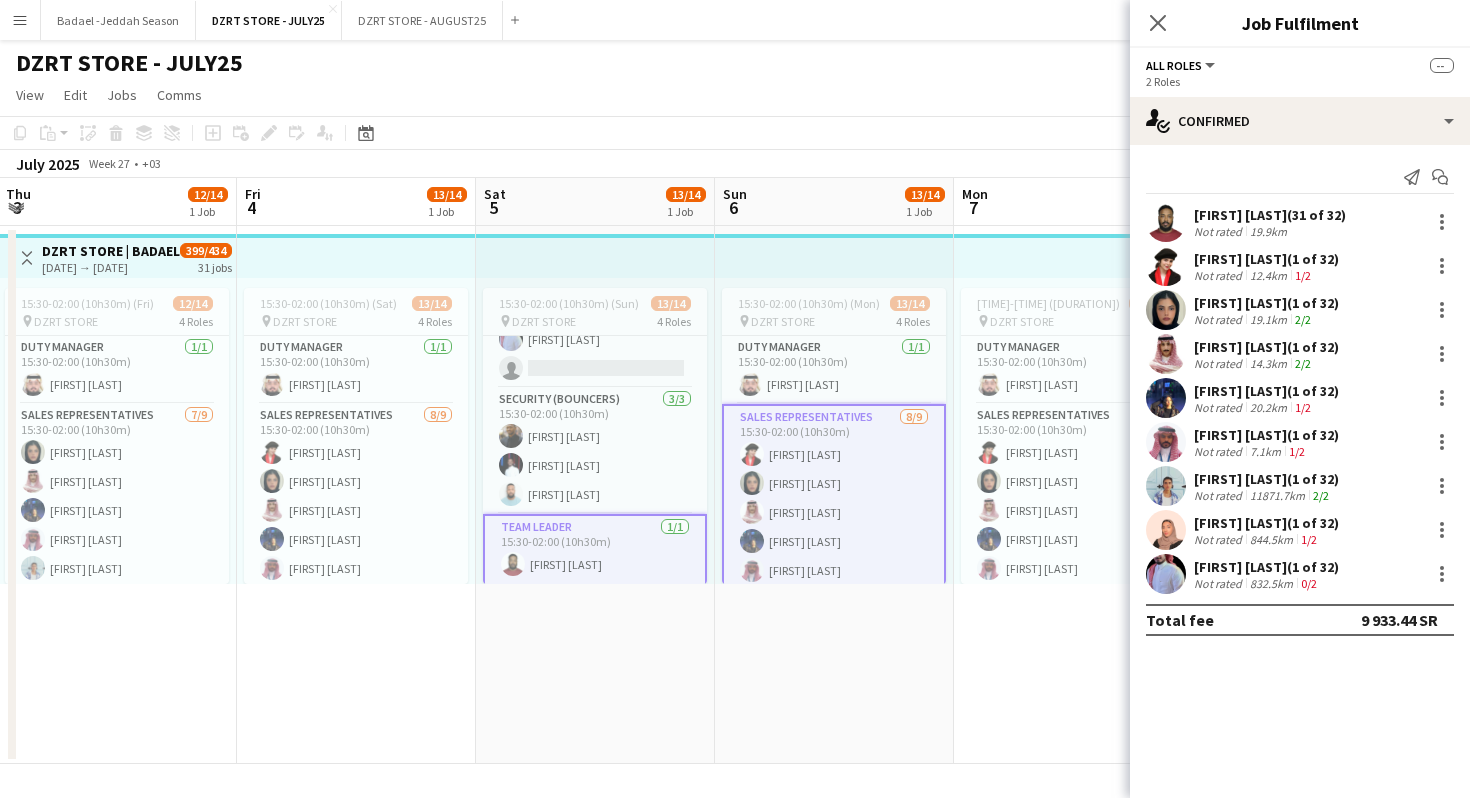 click on "SALES REPRESENTATIVES   8/9   15:30-02:00 (10h30m)
Hdeel Al Juffil Eman Kariri Saud Murair lilian wannous Fahad Binobaid Randa Lahshan Shahad Bahafdulla Abdulrahman Mammdoh
single-neutral-actions" at bounding box center [834, 556] 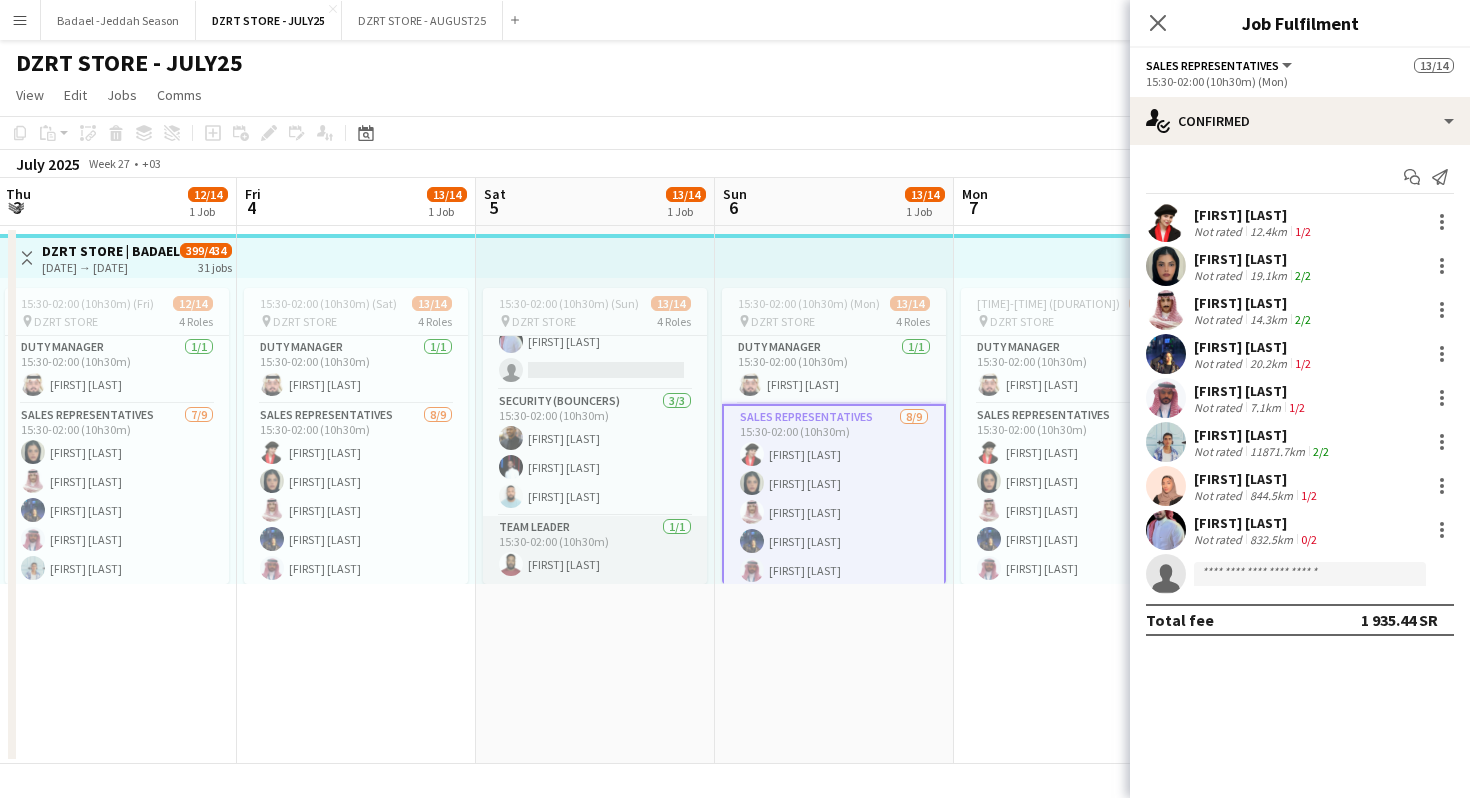 click on "Team Leader   1/1   15:30-02:00 (10h30m)
Almagdad Gasim" at bounding box center (595, 550) 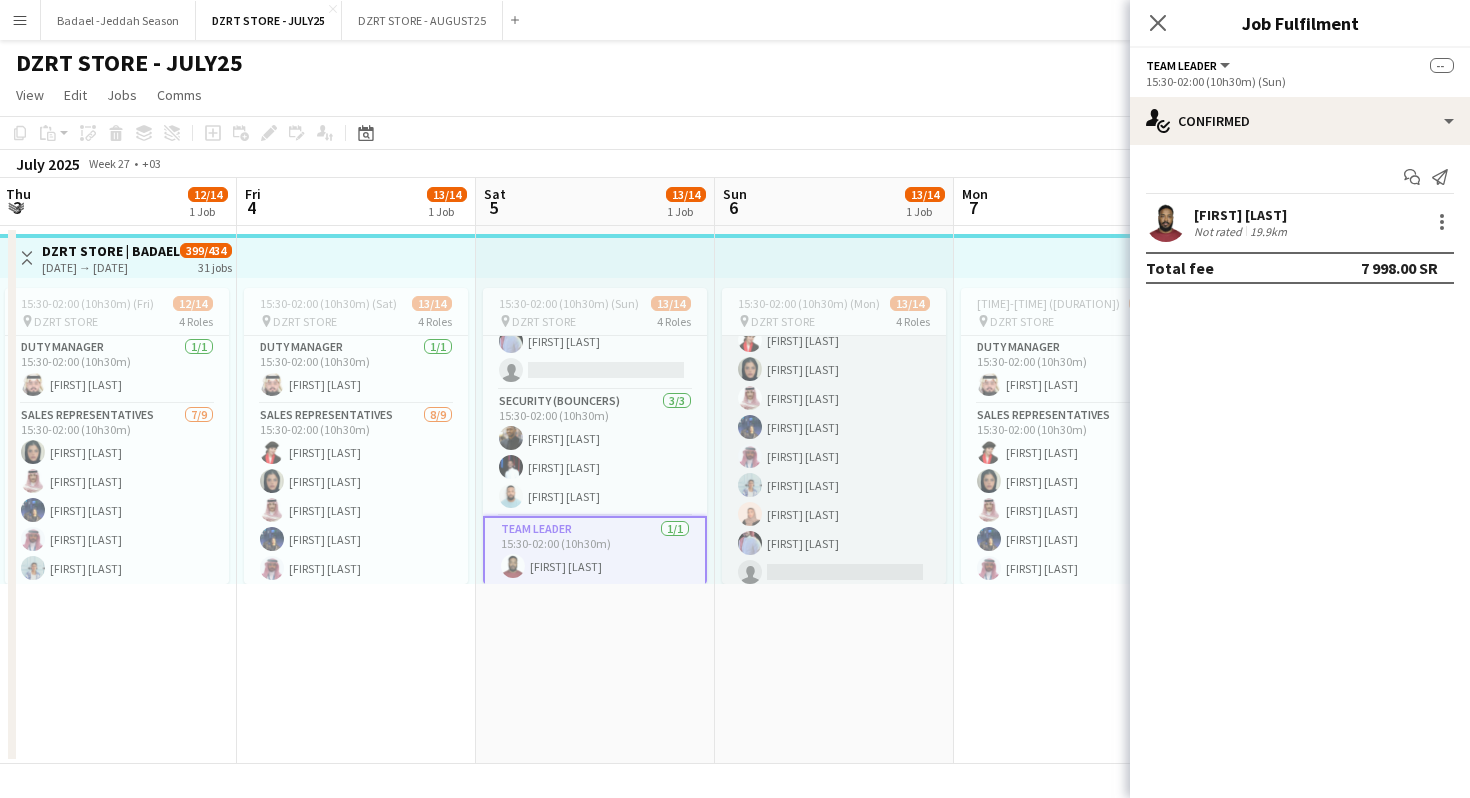 scroll, scrollTop: 318, scrollLeft: 0, axis: vertical 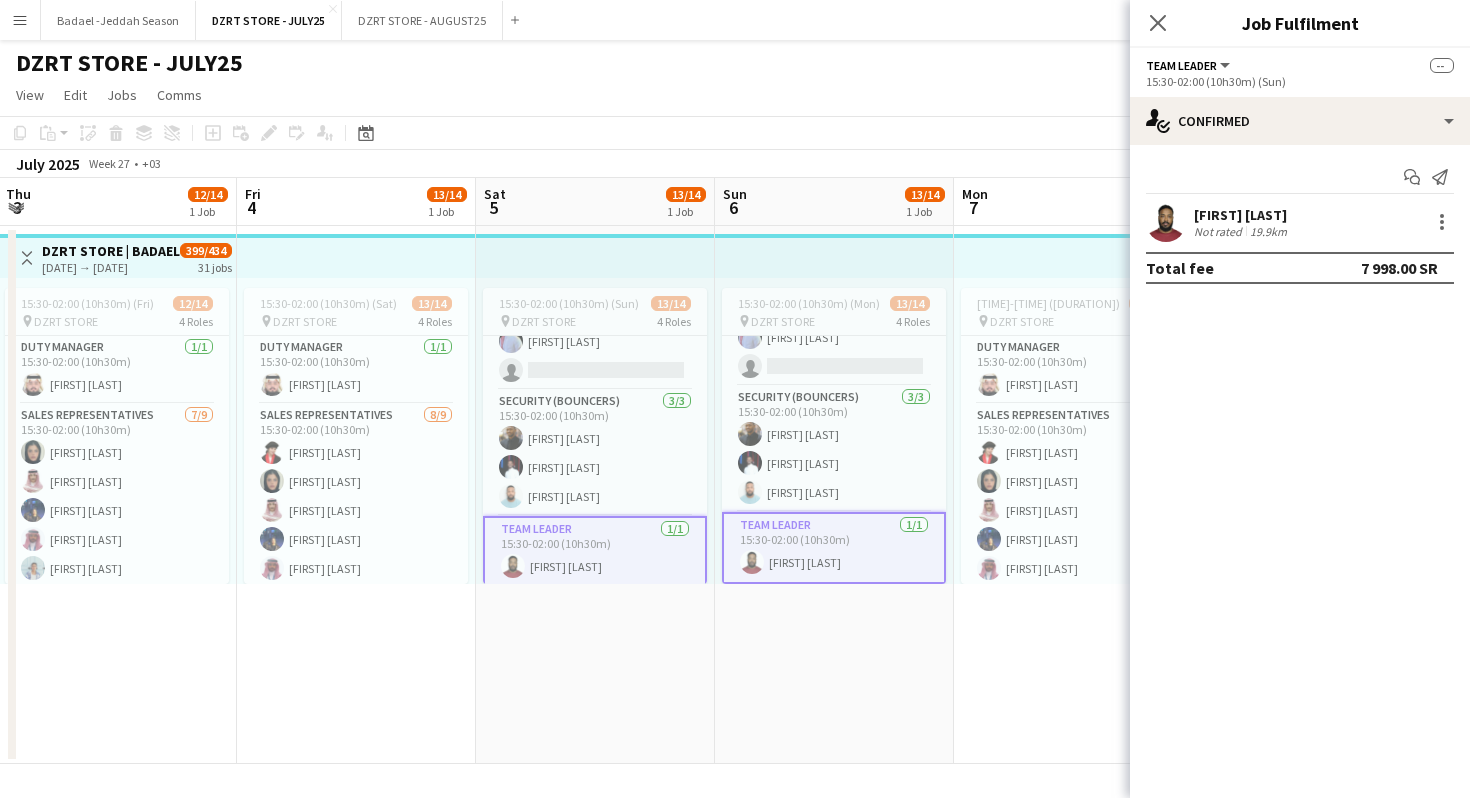 click on "Team Leader   1/1   15:30-02:00 (10h30m)
Almagdad Gasim" at bounding box center [595, 552] 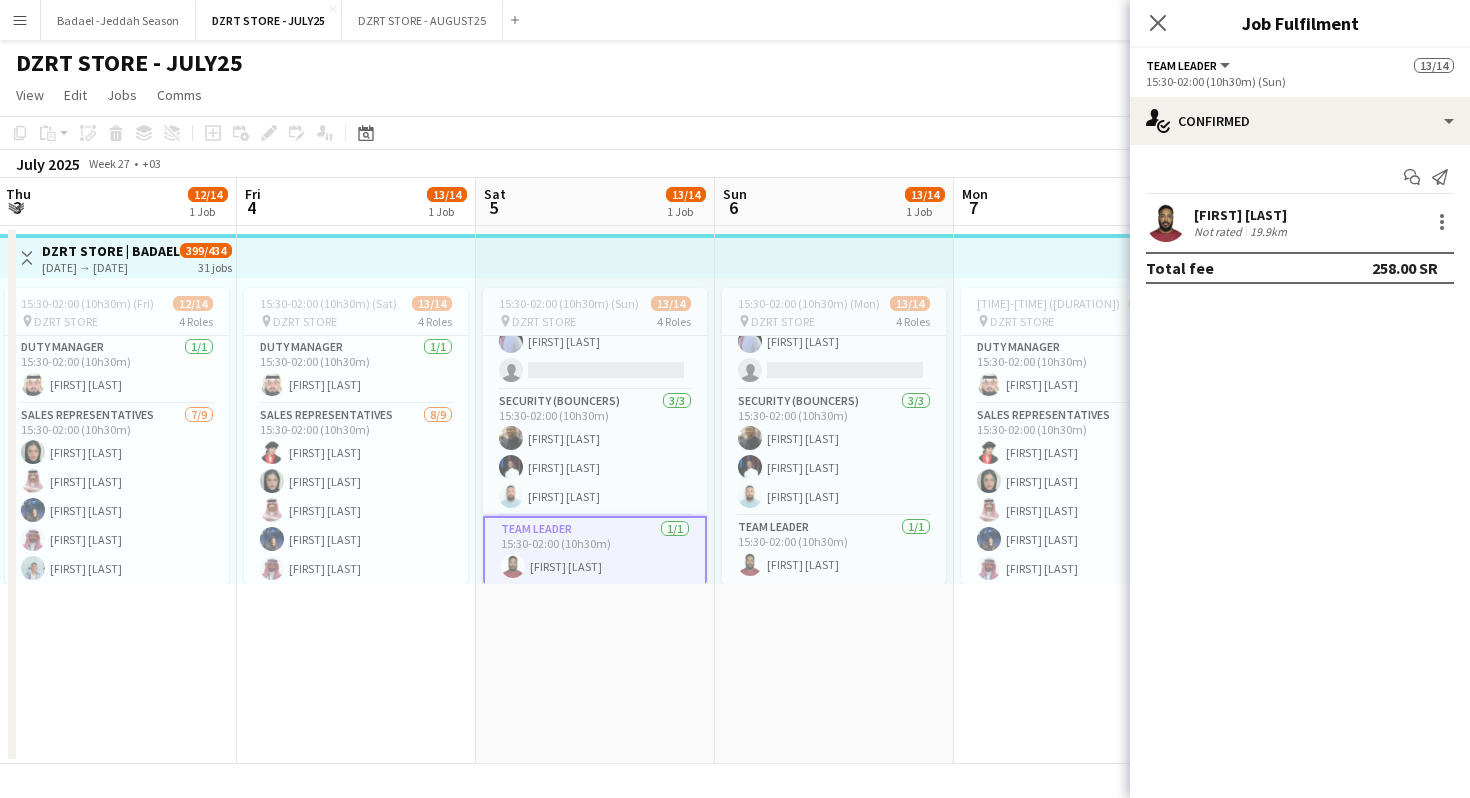 scroll, scrollTop: 314, scrollLeft: 0, axis: vertical 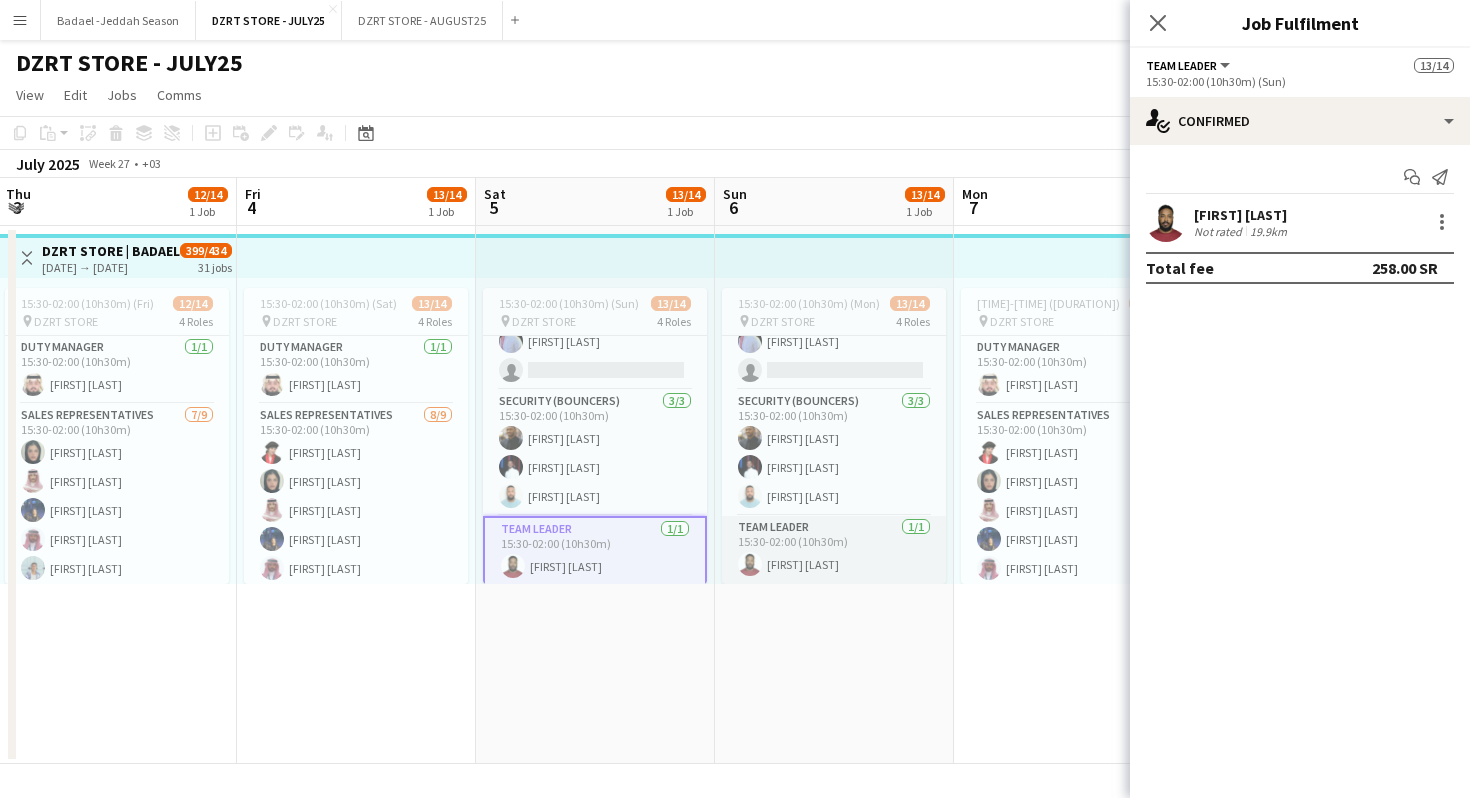 click on "Team Leader   1/1   15:30-02:00 (10h30m)
Almagdad Gasim" at bounding box center (834, 550) 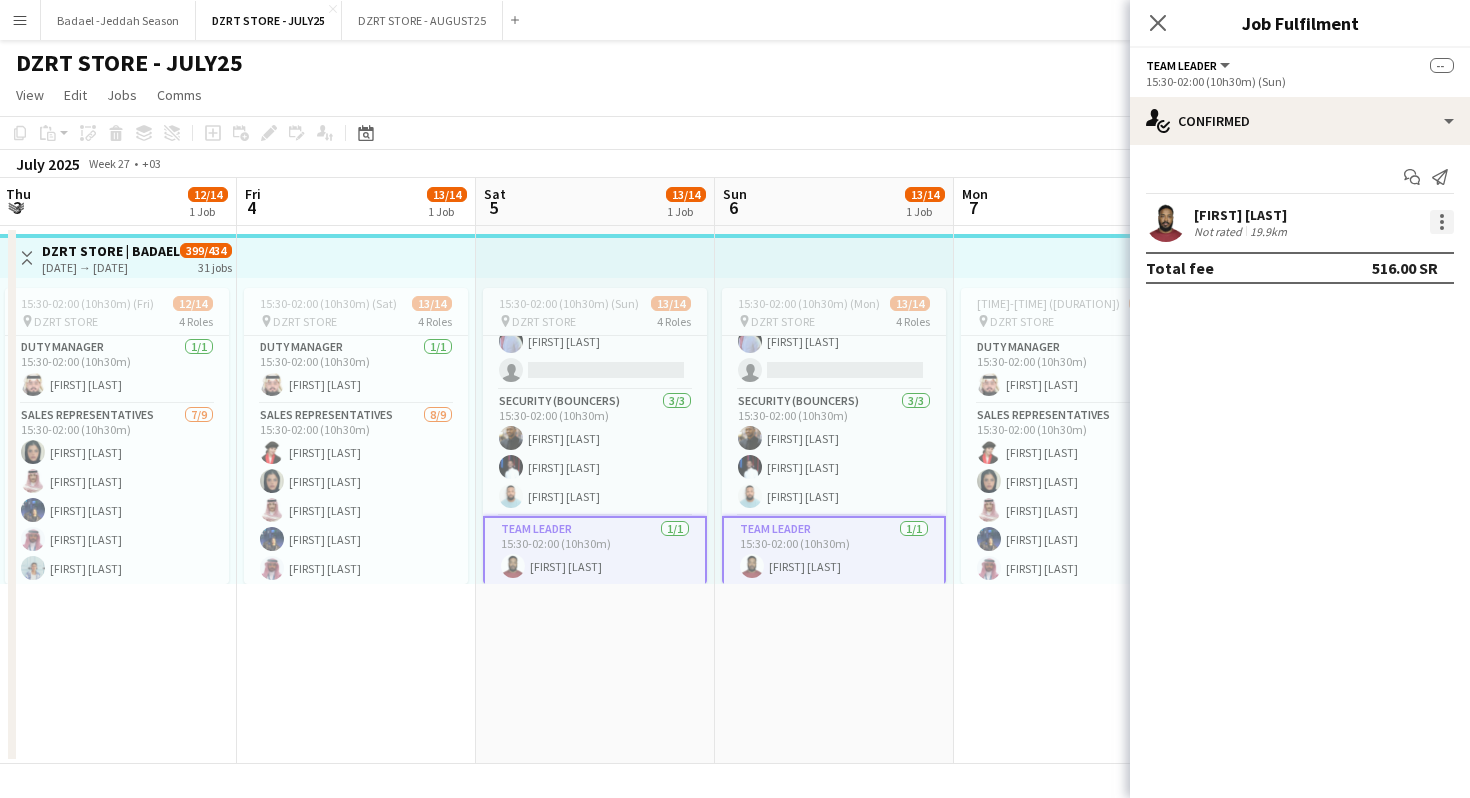 click at bounding box center (1442, 228) 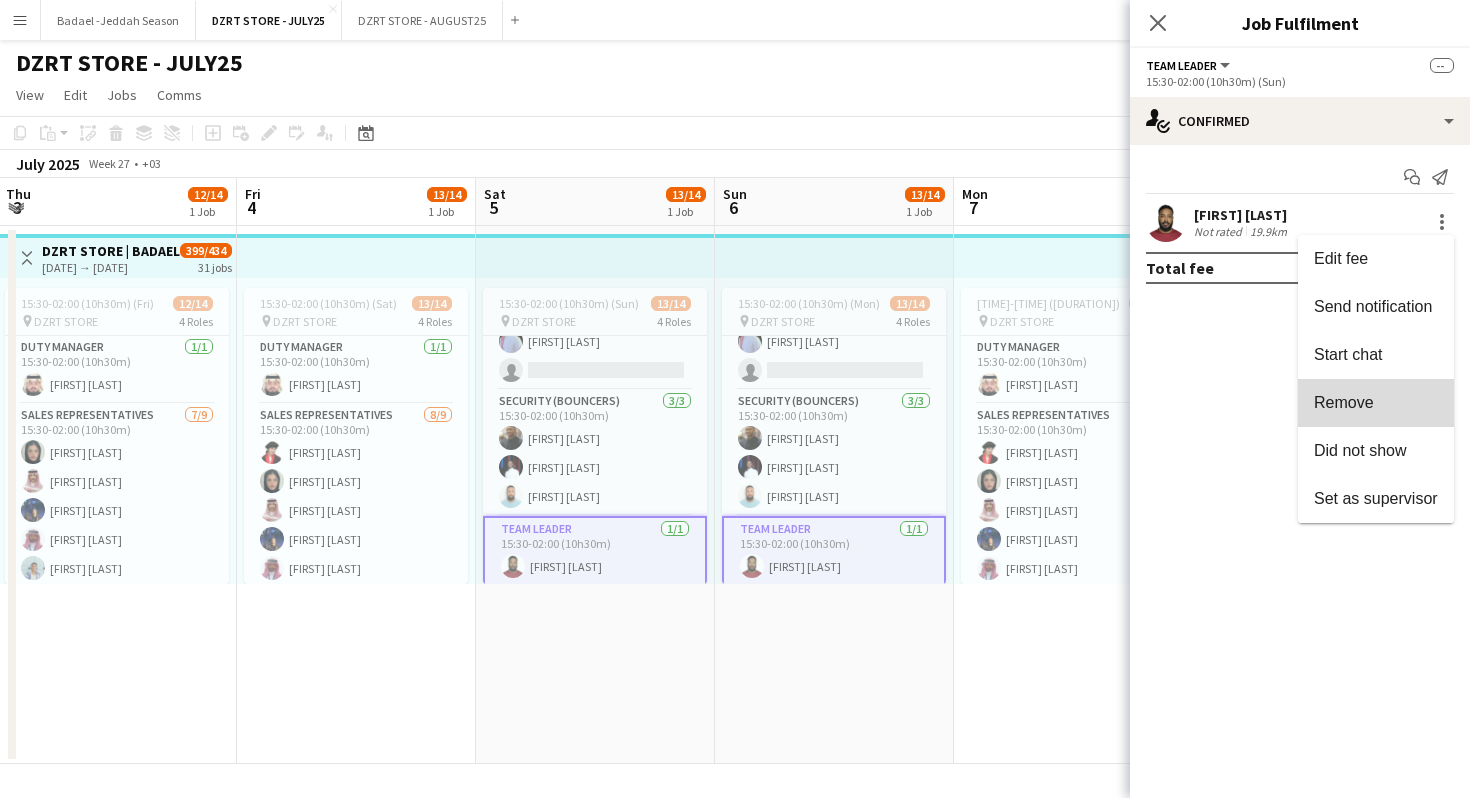 click on "Remove" at bounding box center [1344, 402] 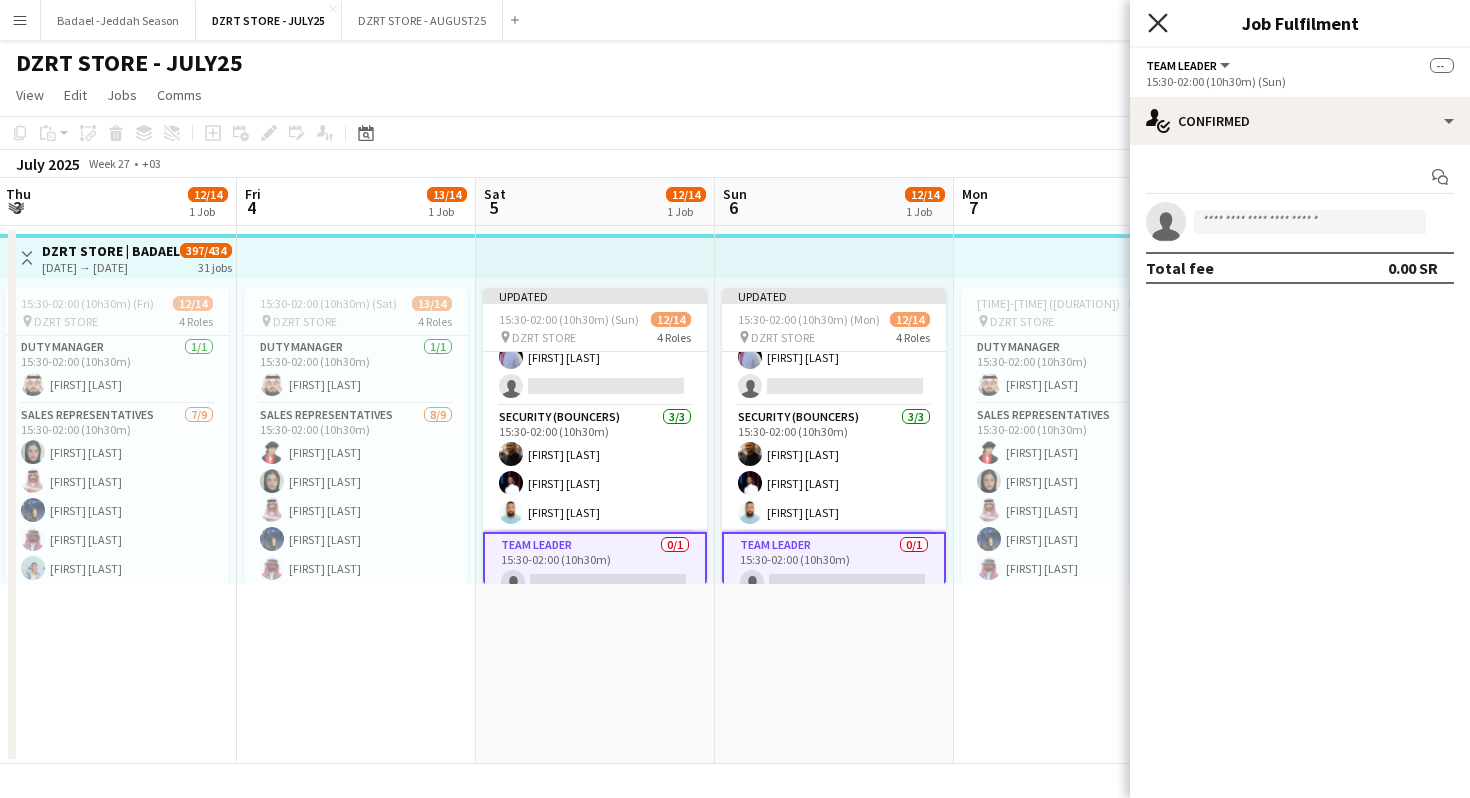 click 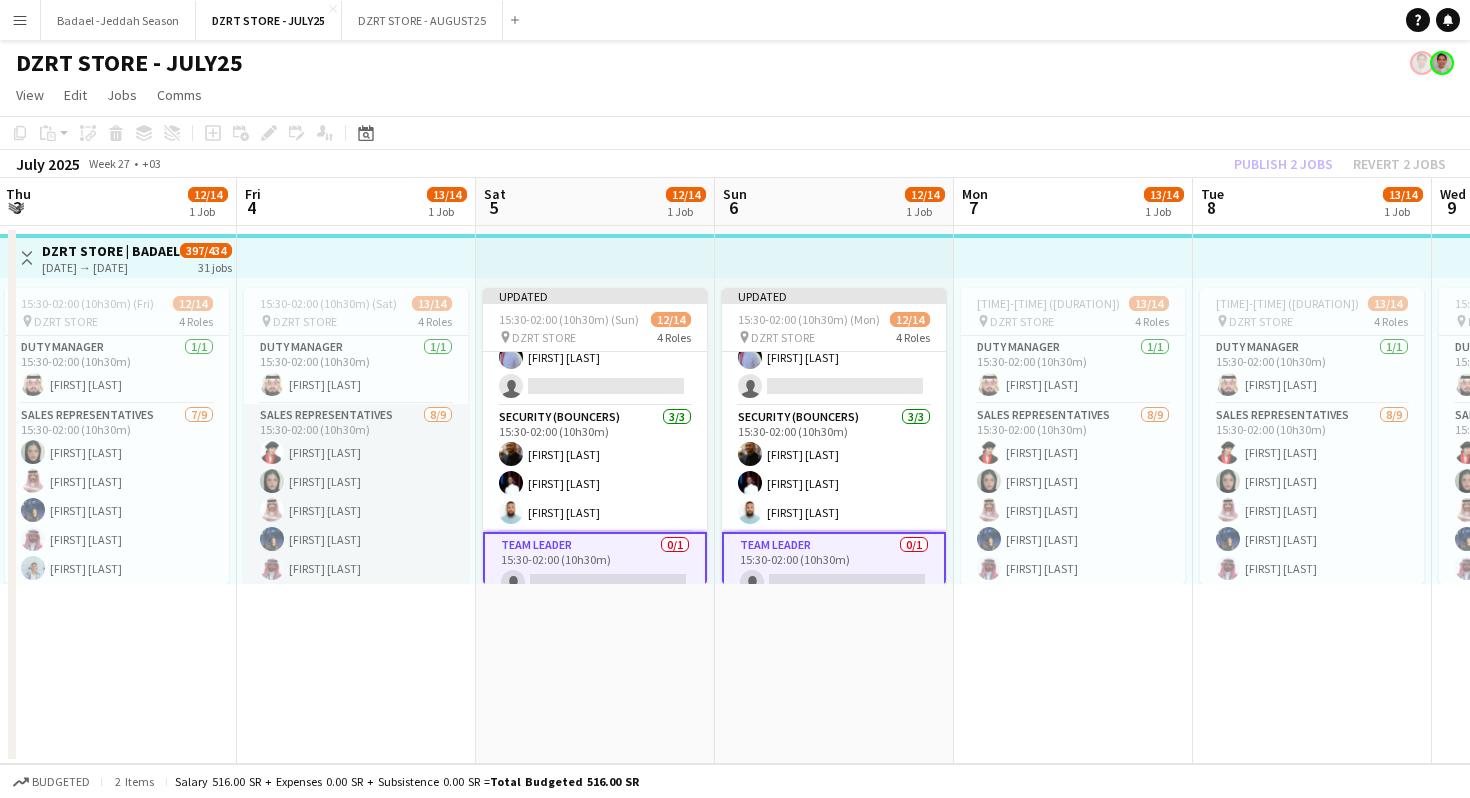 scroll, scrollTop: 314, scrollLeft: 0, axis: vertical 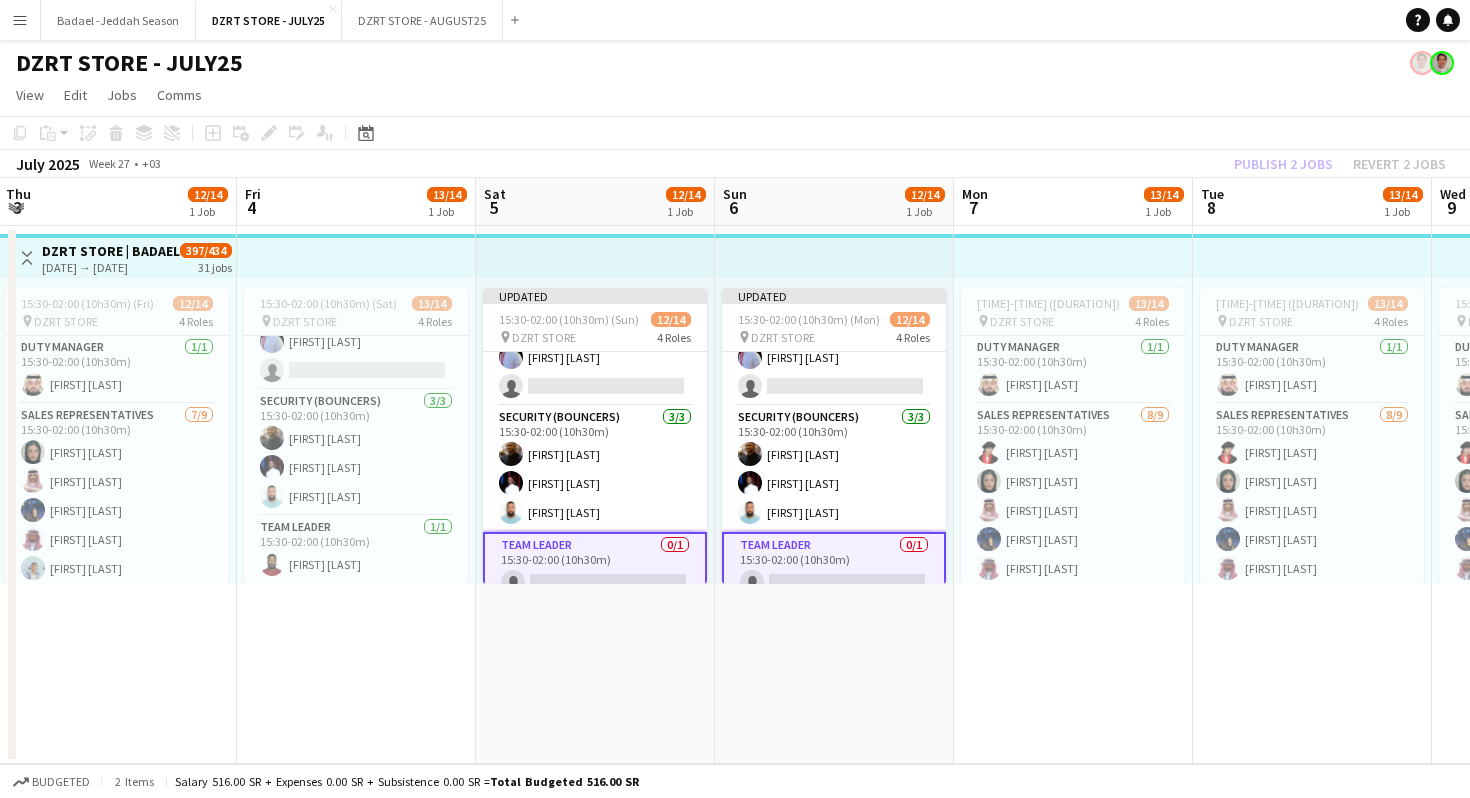 click at bounding box center (595, 256) 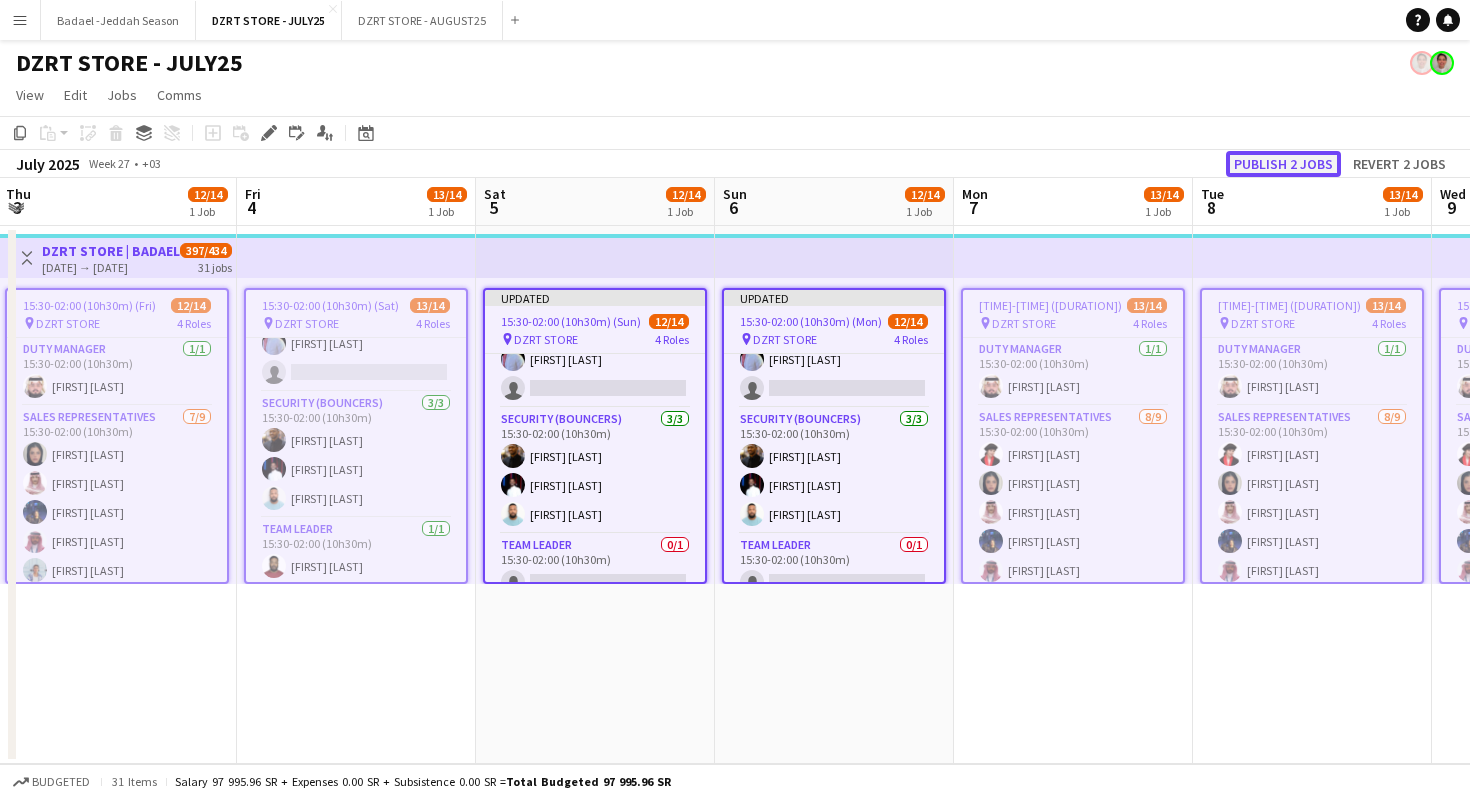 click on "Publish 2 jobs" 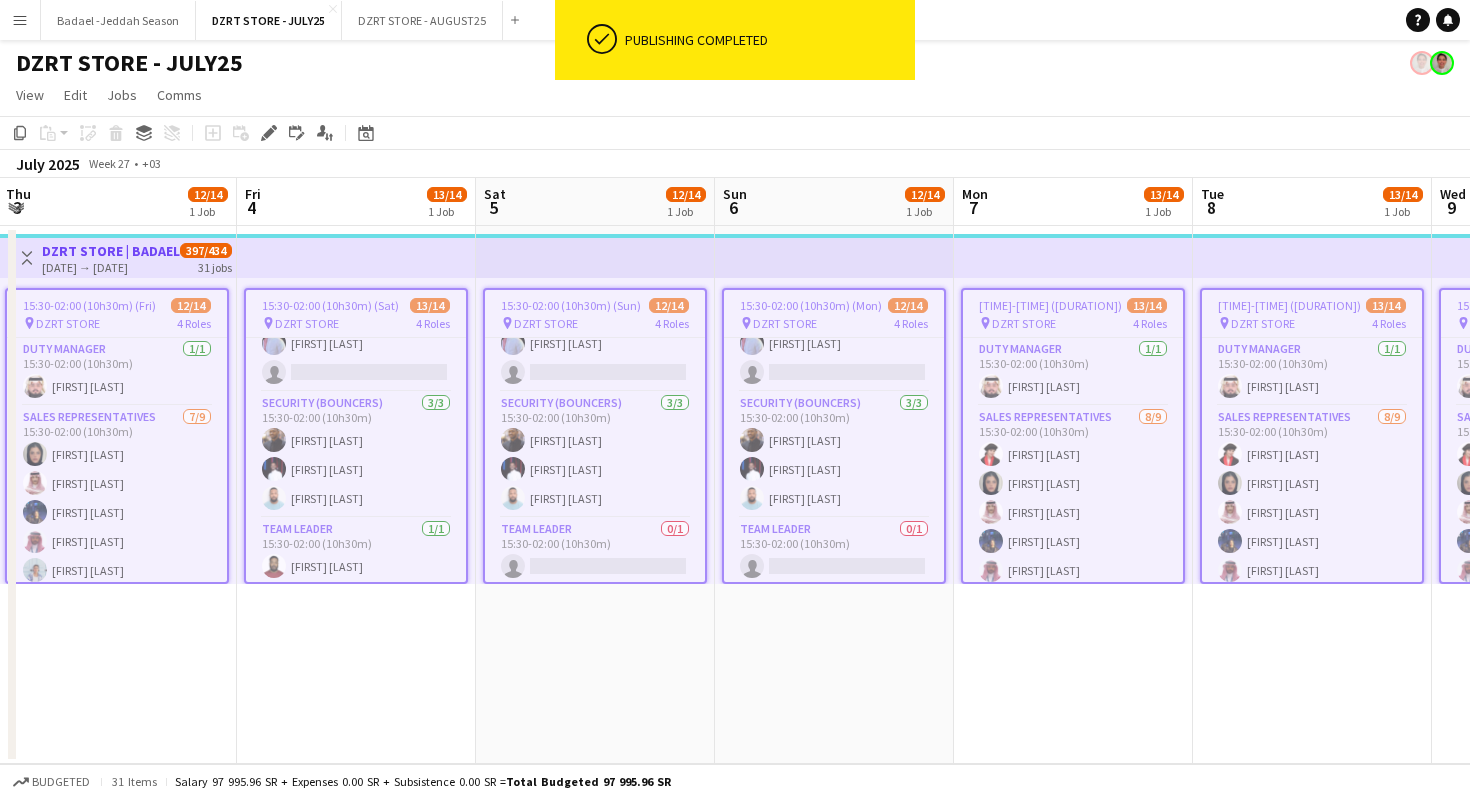 click on "View  Day view expanded Day view collapsed Month view Date picker Jump to today Expand Linked Jobs Collapse Linked Jobs  Edit  Copy
Command
C  Paste  Without Crew
Command
V With Crew
Command
Shift
V Paste as linked job  Group  Group Ungroup  Jobs  New Job Edit Job Delete Job New Linked Job Edit Linked Jobs Job fulfilment Promote Role Copy Role URL  Comms  Notify confirmed crew Create chat" 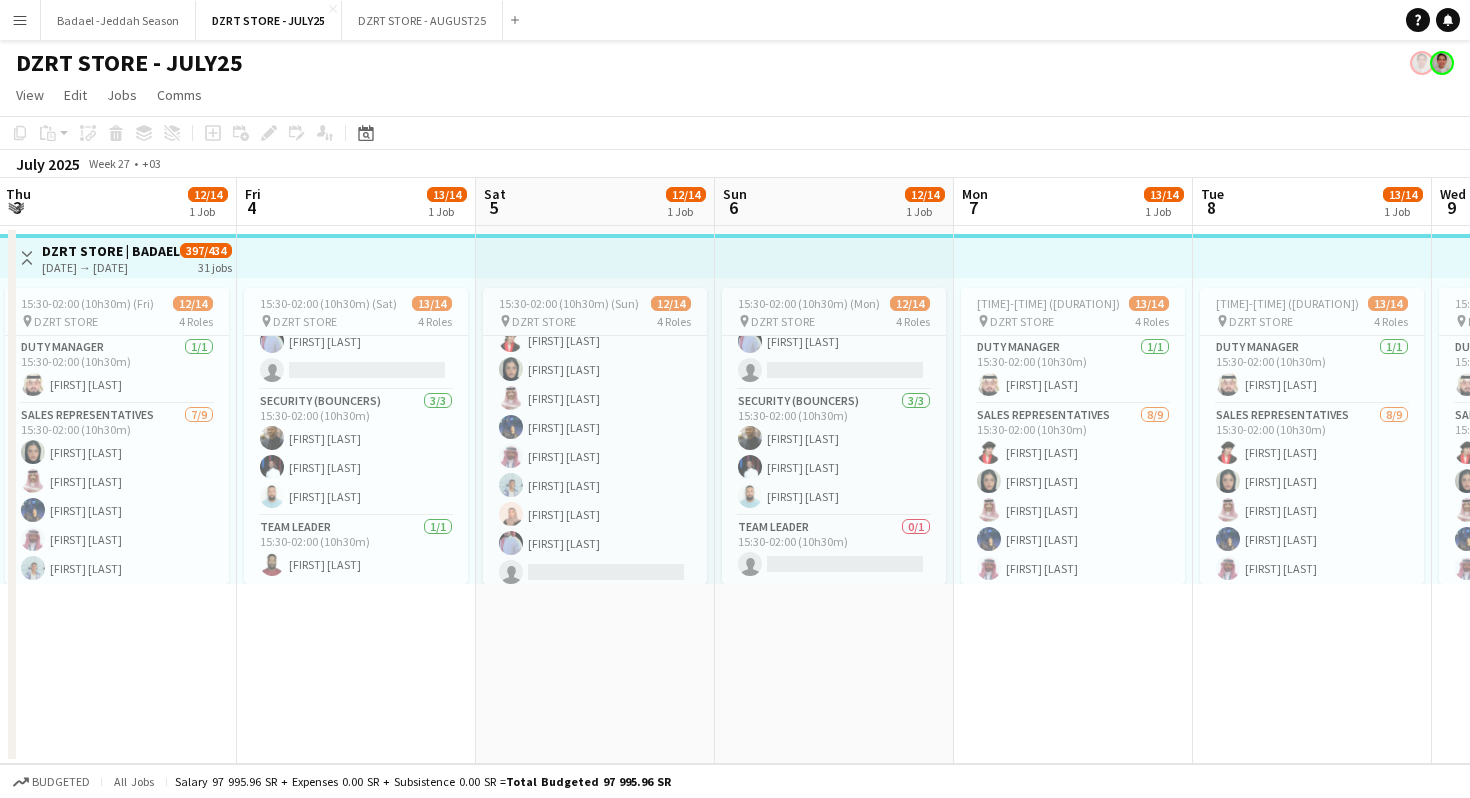 scroll, scrollTop: 0, scrollLeft: 0, axis: both 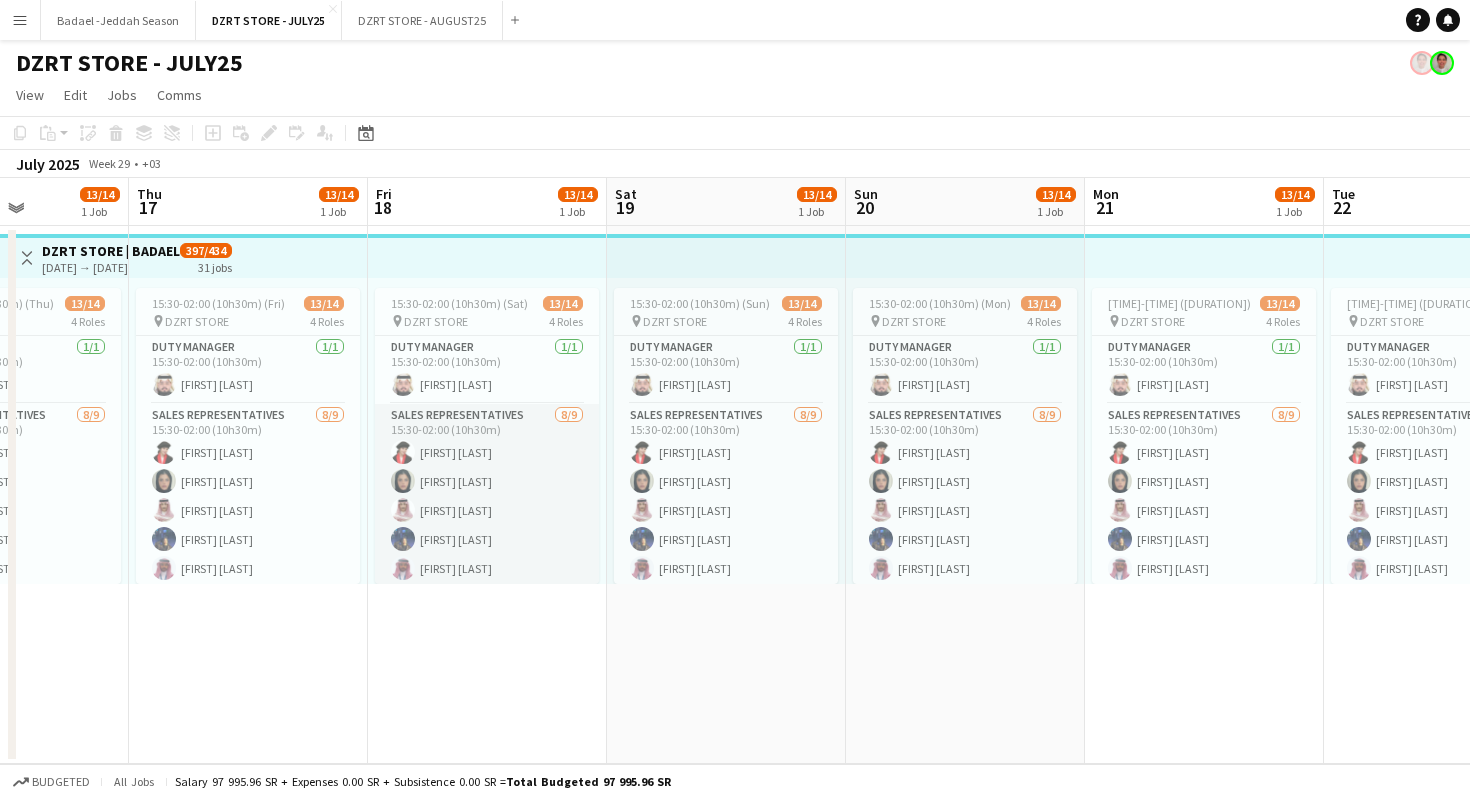 click on "SALES REPRESENTATIVES   8/9   15:30-02:00 (10h30m)
Hdeel Al Juffil Eman Kariri Saud Murair lilian wannous Fahad Binobaid Randa Lahshan Shahad Bahafdulla Abdulrahman Mammdoh
single-neutral-actions" at bounding box center [487, 554] 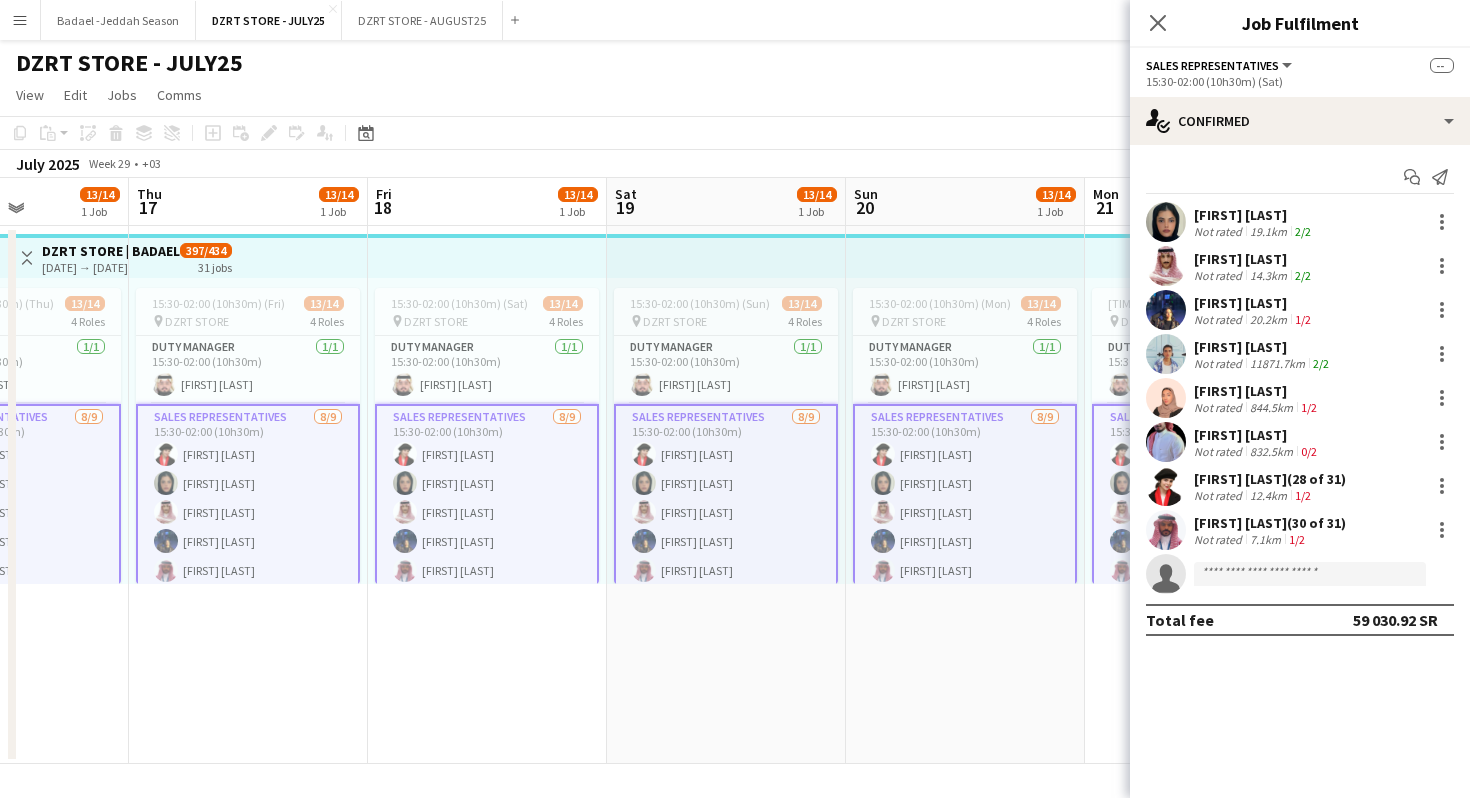 click on "SALES REPRESENTATIVES   8/9   15:30-02:00 (10h30m)
Hdeel Al Juffil Eman Kariri Saud Murair lilian wannous Fahad Binobaid Randa Lahshan Shahad Bahafdulla Abdulrahman Mammdoh
single-neutral-actions" at bounding box center [487, 556] 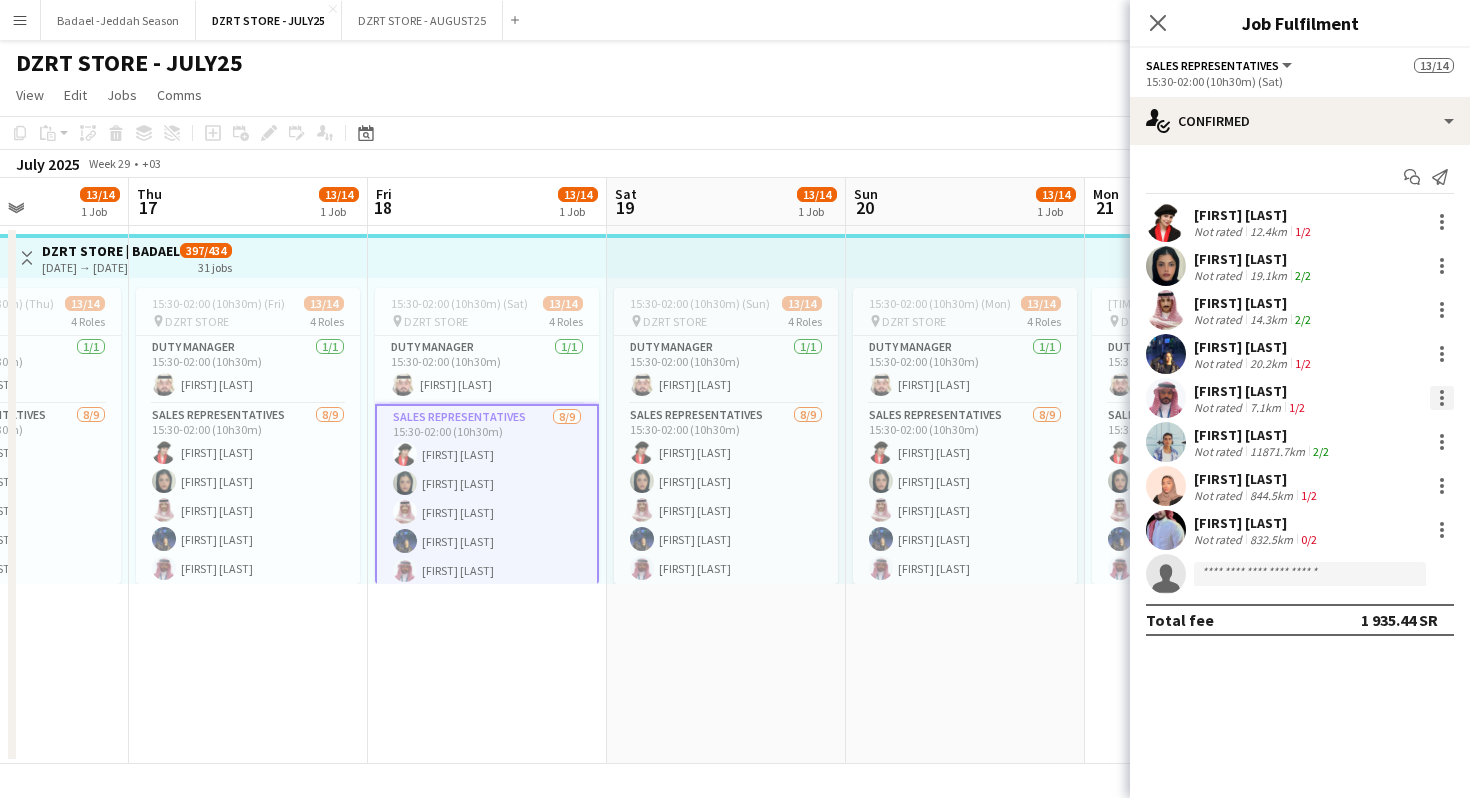 click at bounding box center (1442, 398) 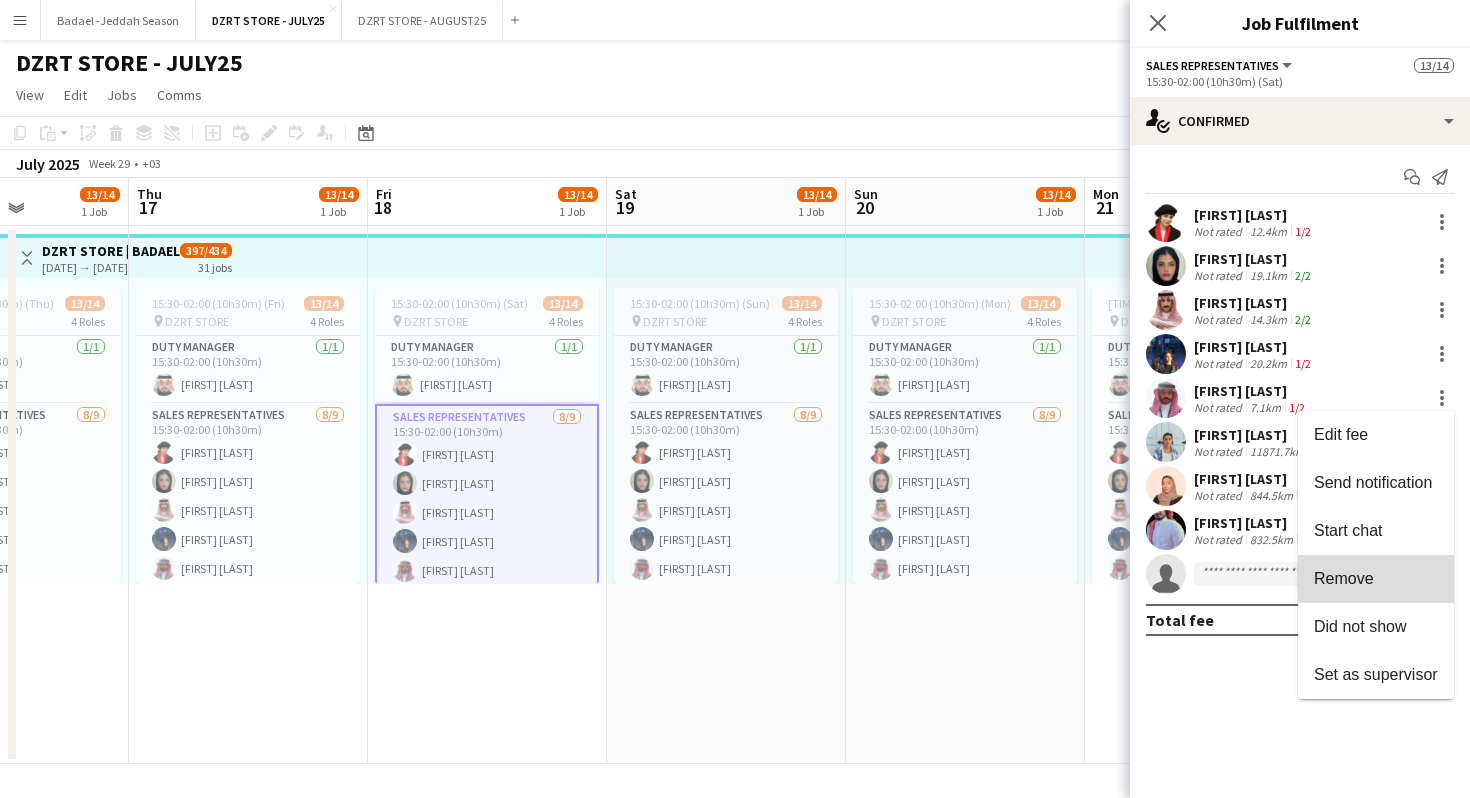 click on "Remove" at bounding box center [1344, 578] 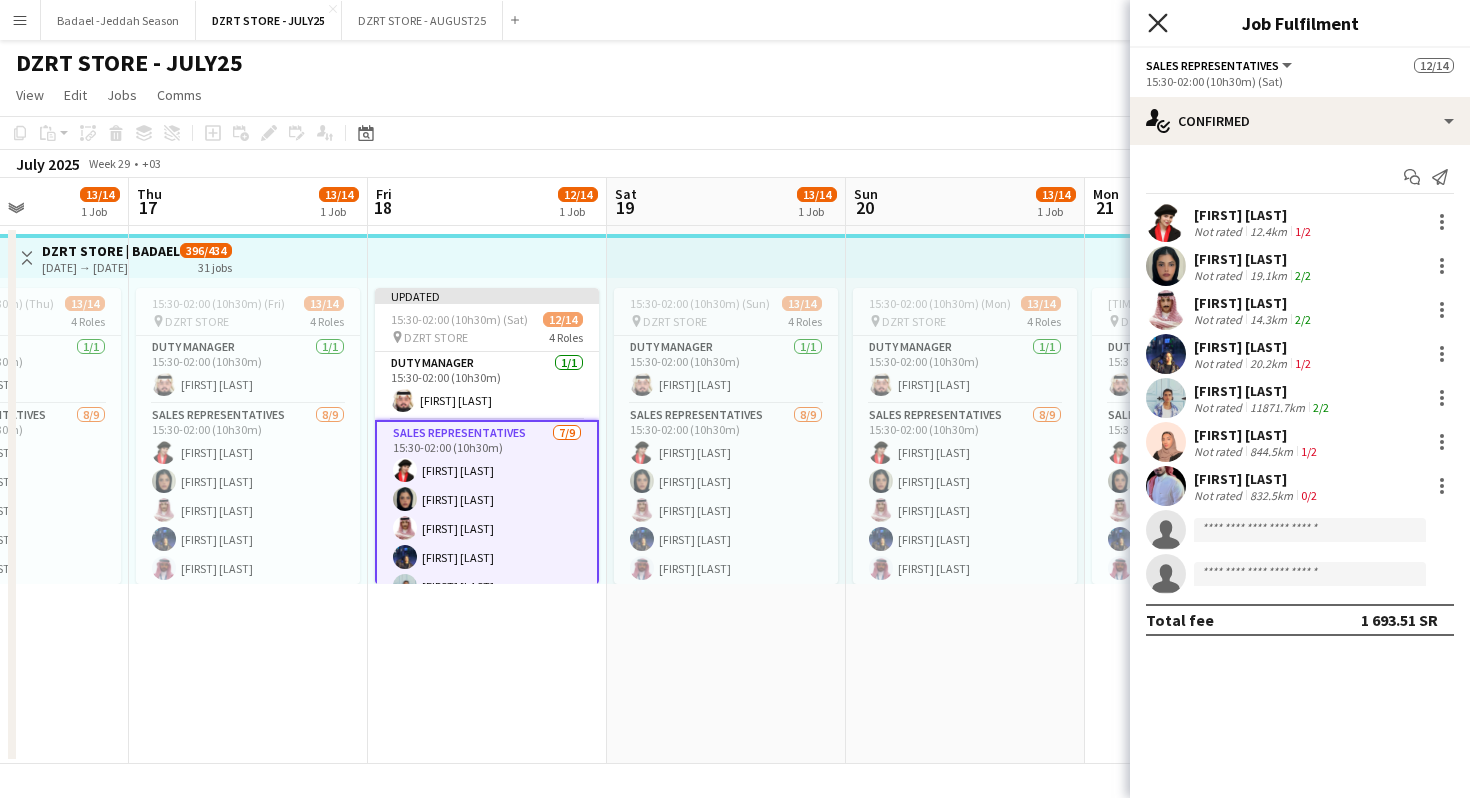 click on "Close pop-in" 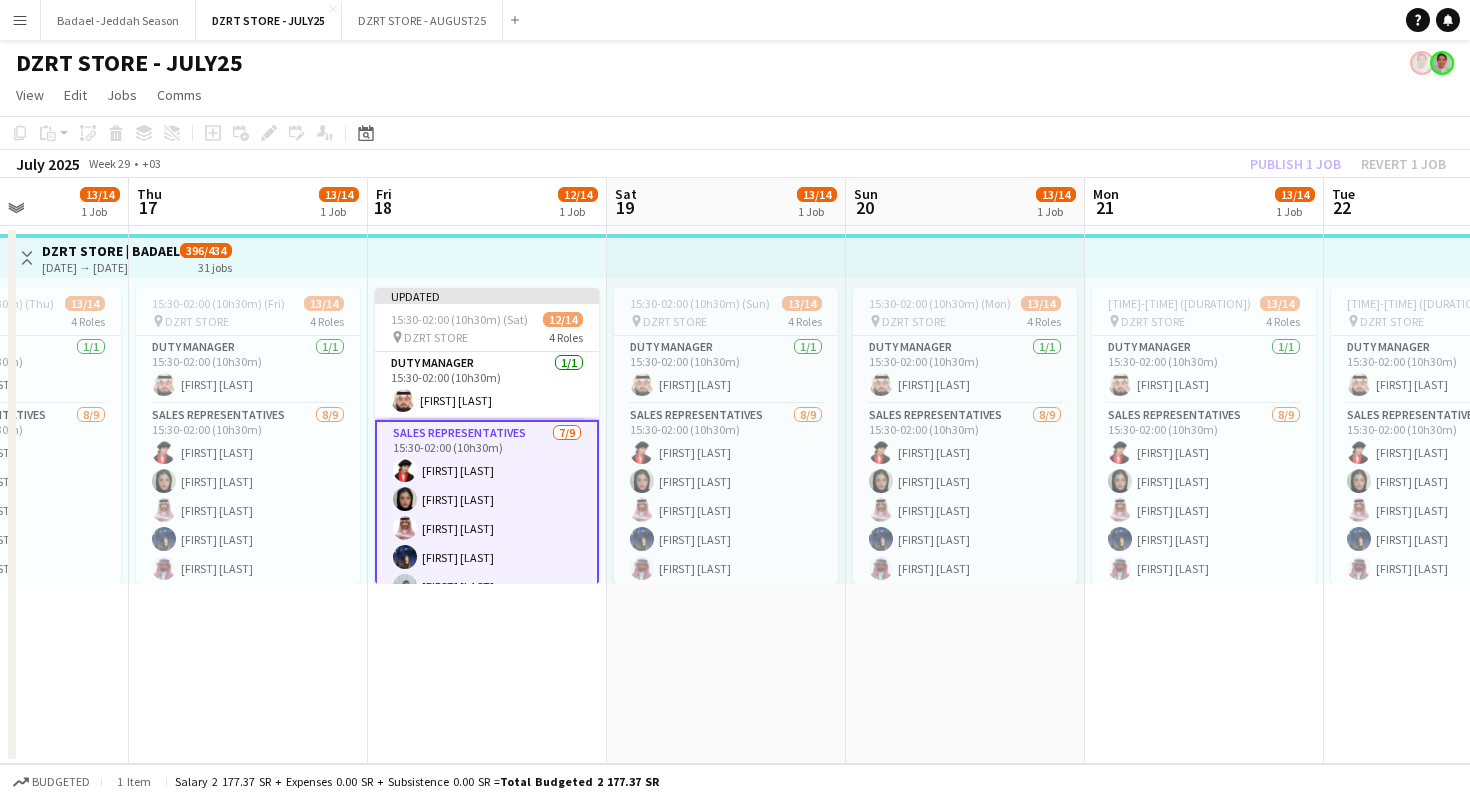 click at bounding box center [726, 256] 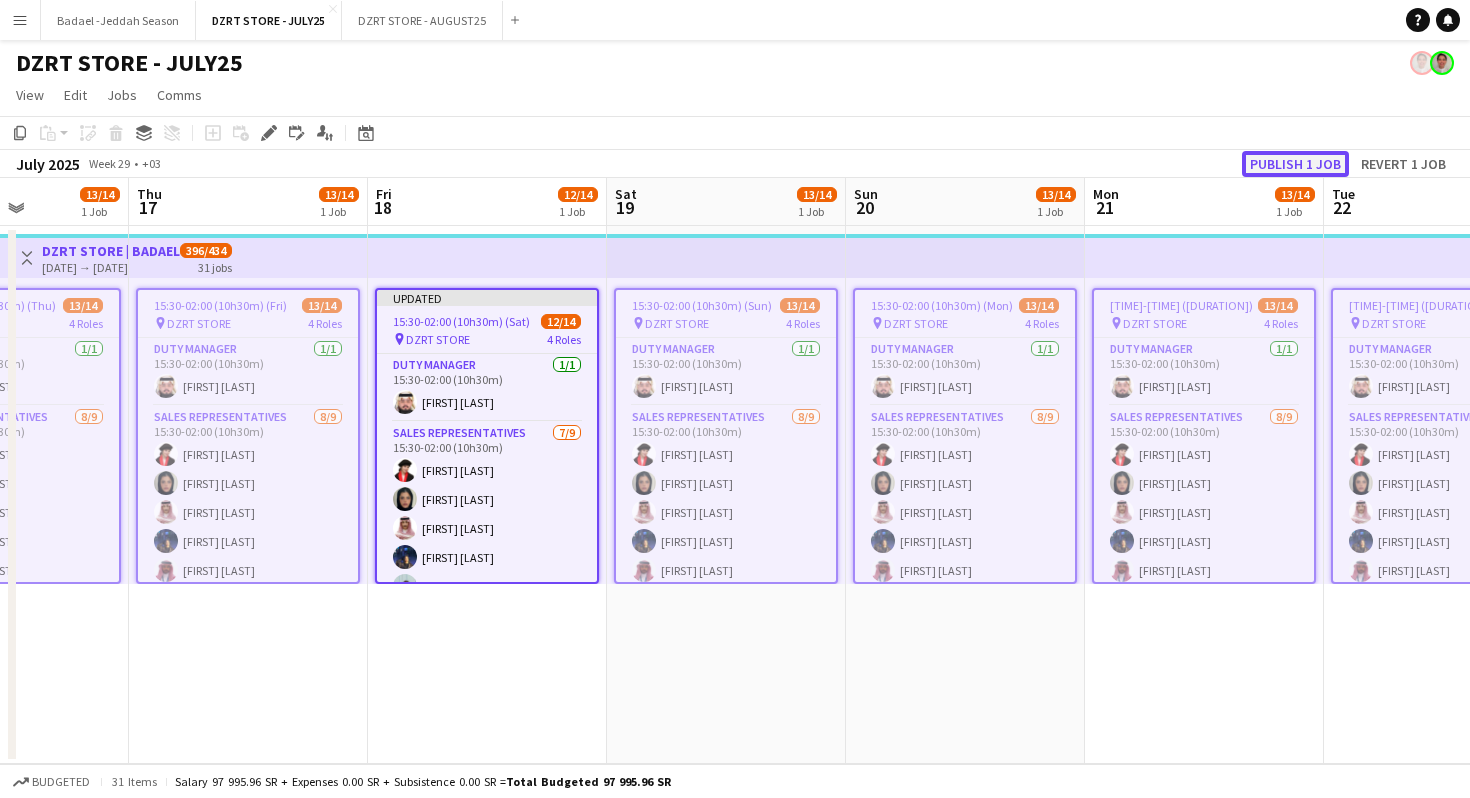 click on "Publish 1 job" 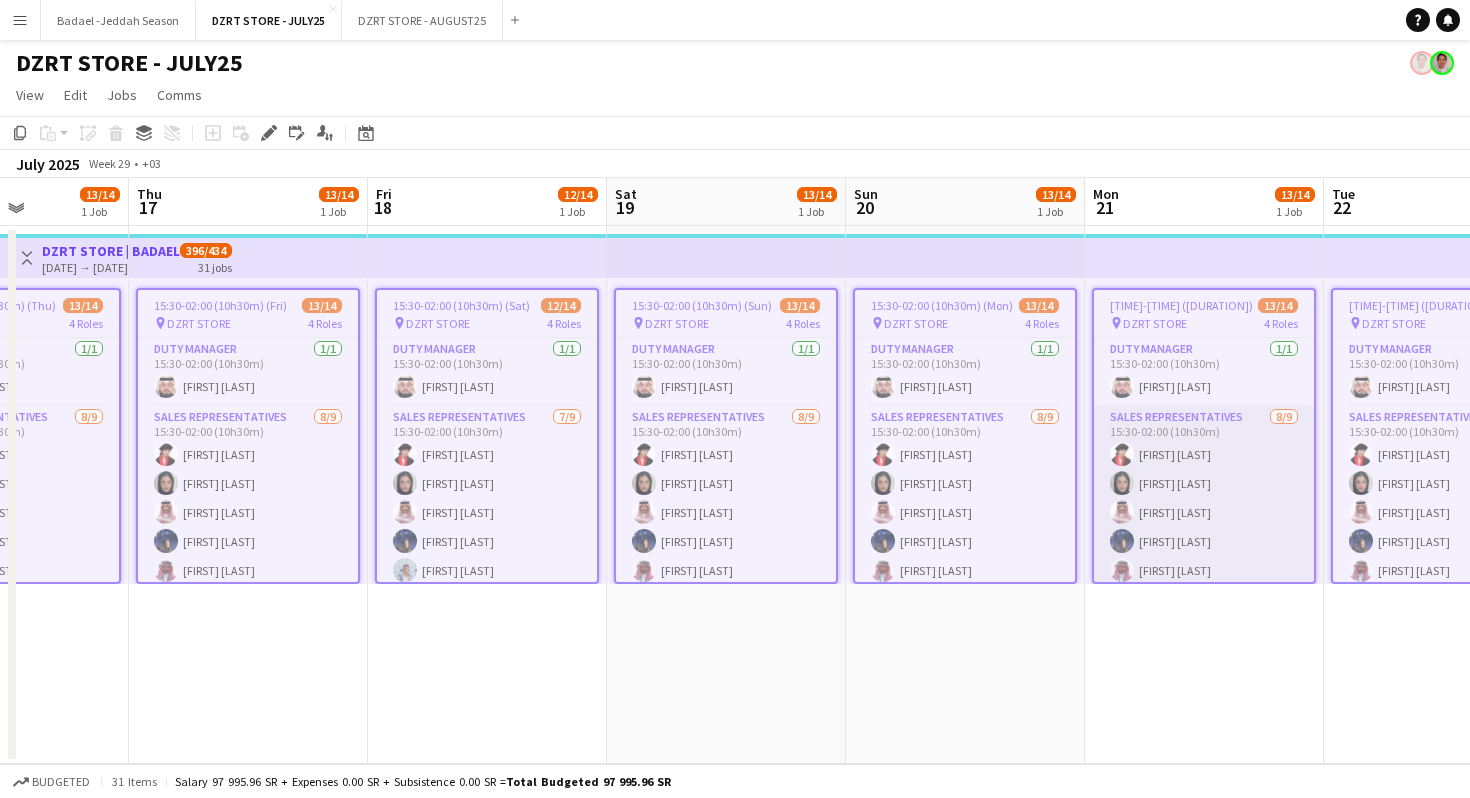 click on "SALES REPRESENTATIVES   8/9   15:30-02:00 (10h30m)
Hdeel Al Juffil Eman Kariri Saud Murair lilian wannous Fahad Binobaid Randa Lahshan Shahad Bahafdulla Abdulrahman Mammdoh
single-neutral-actions" at bounding box center [1204, 556] 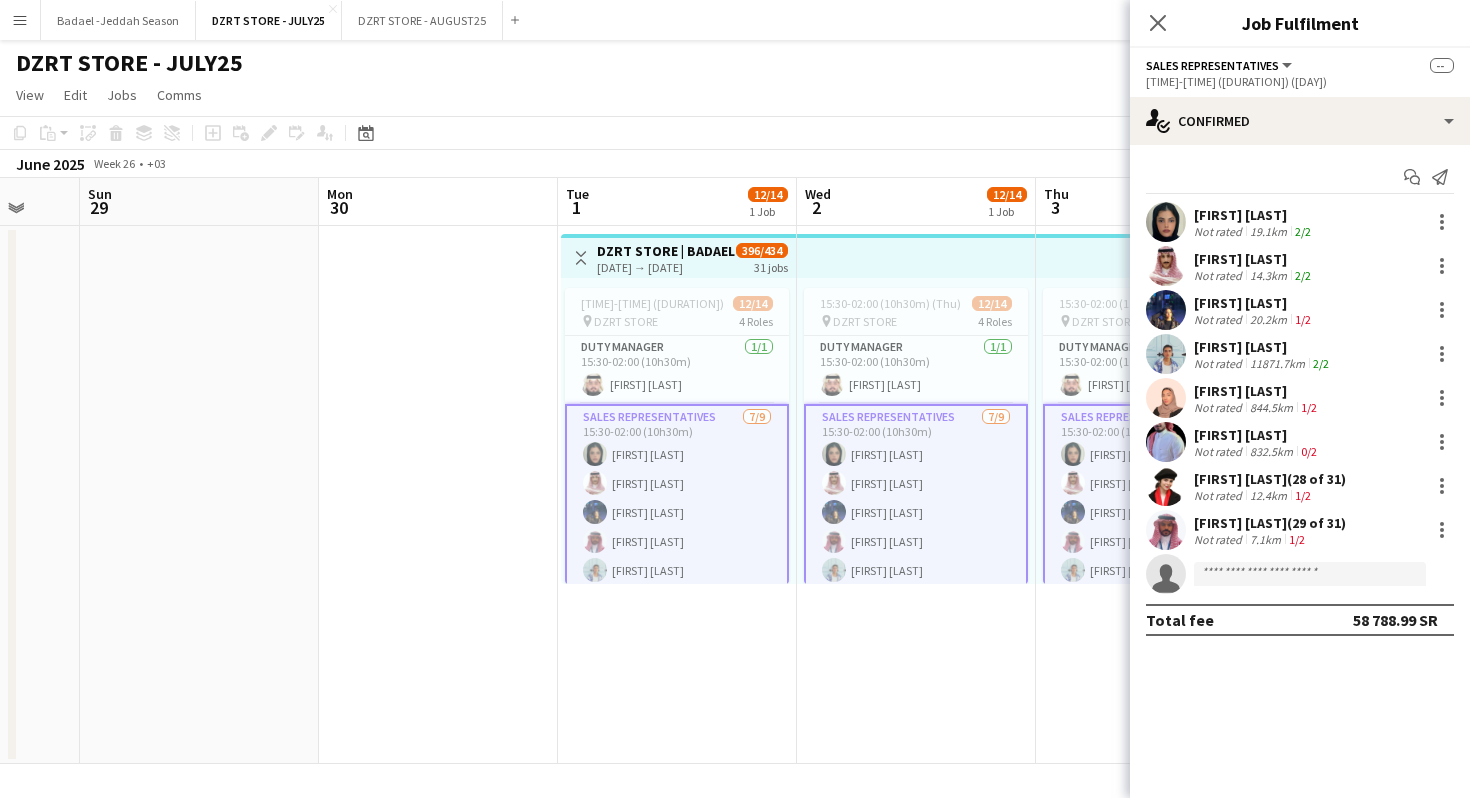 scroll, scrollTop: 0, scrollLeft: 639, axis: horizontal 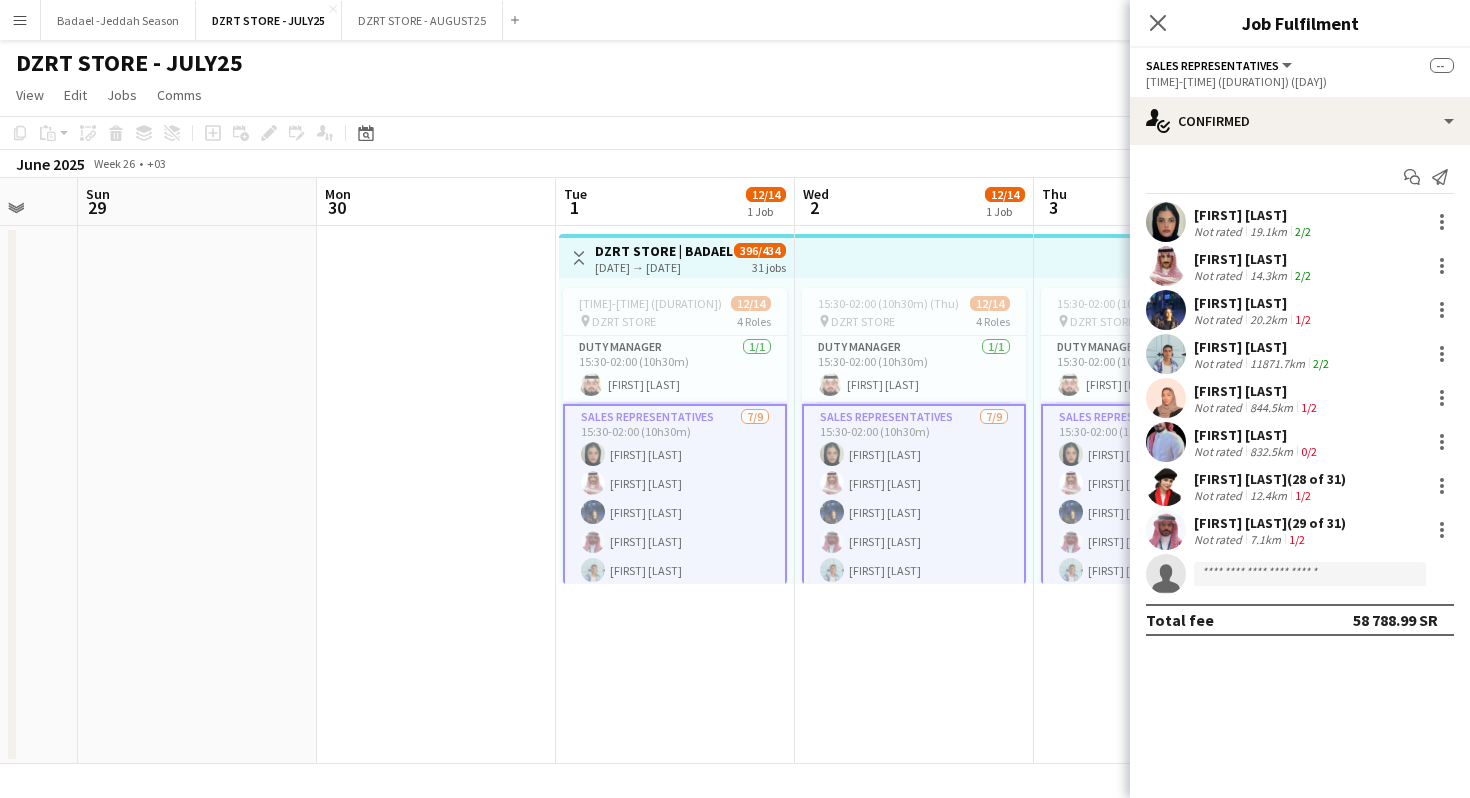 click at bounding box center [1166, 486] 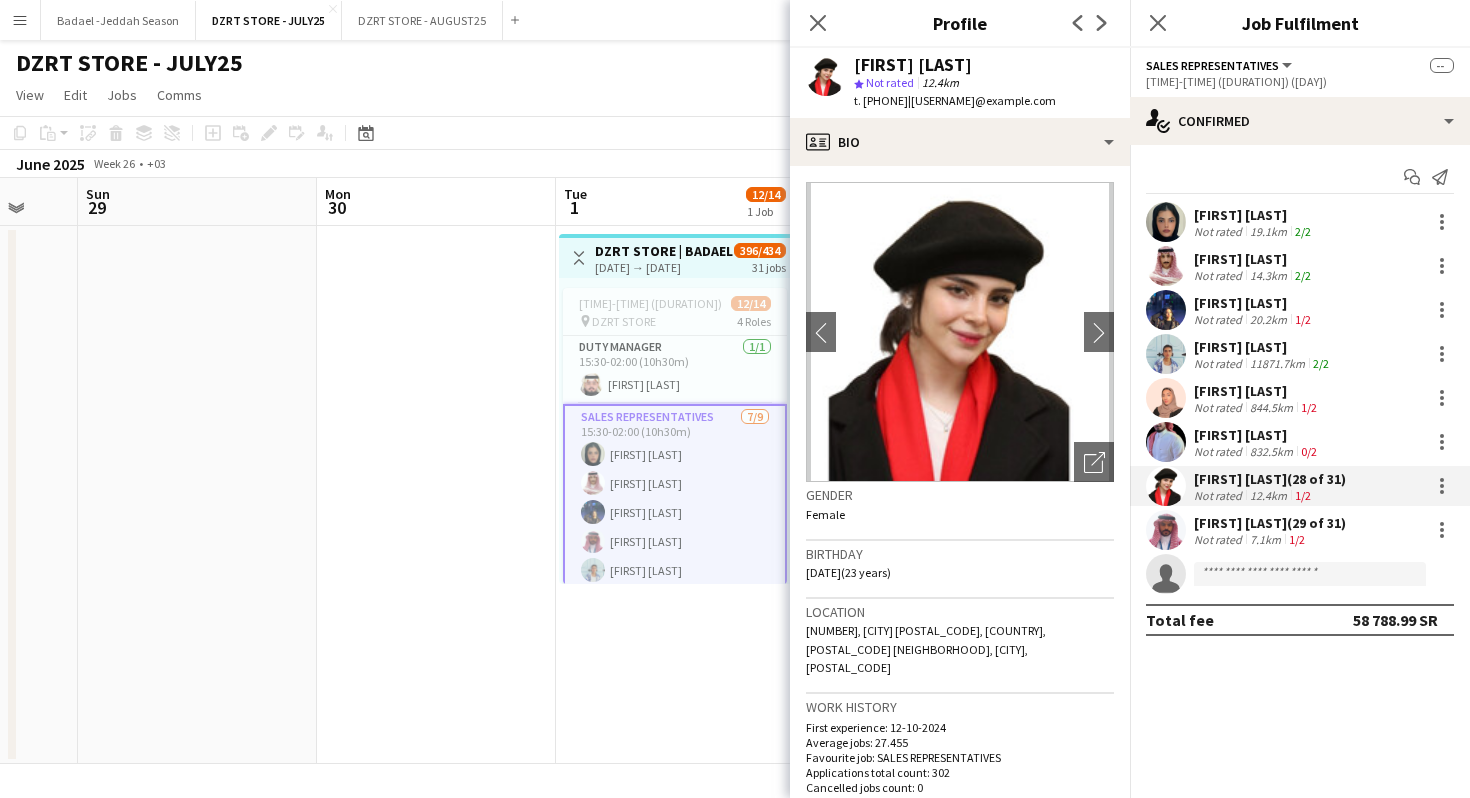click on "[FIRST] [LAST]" 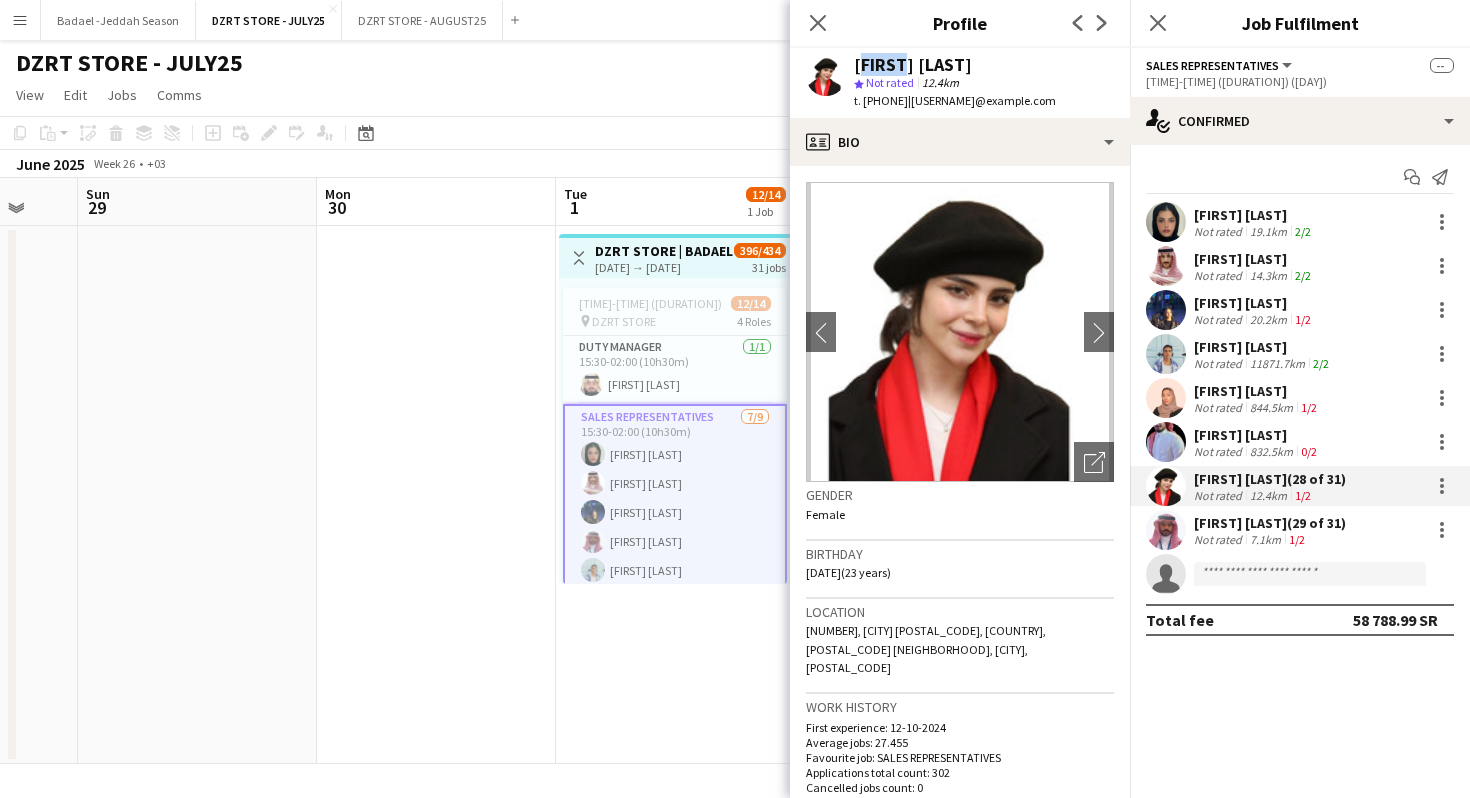 click on "[FIRST] [LAST]" 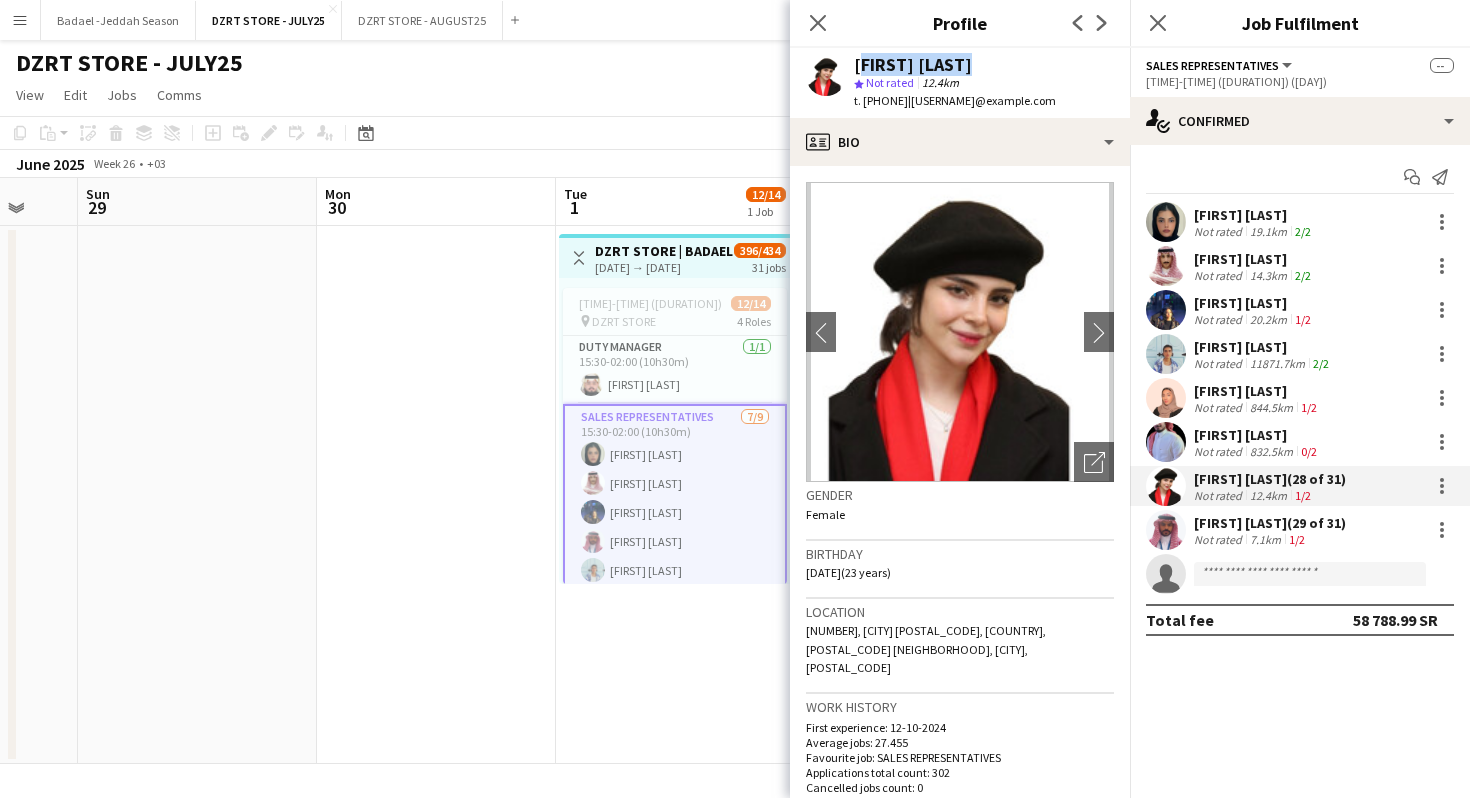 click on "[FIRST] [LAST]" 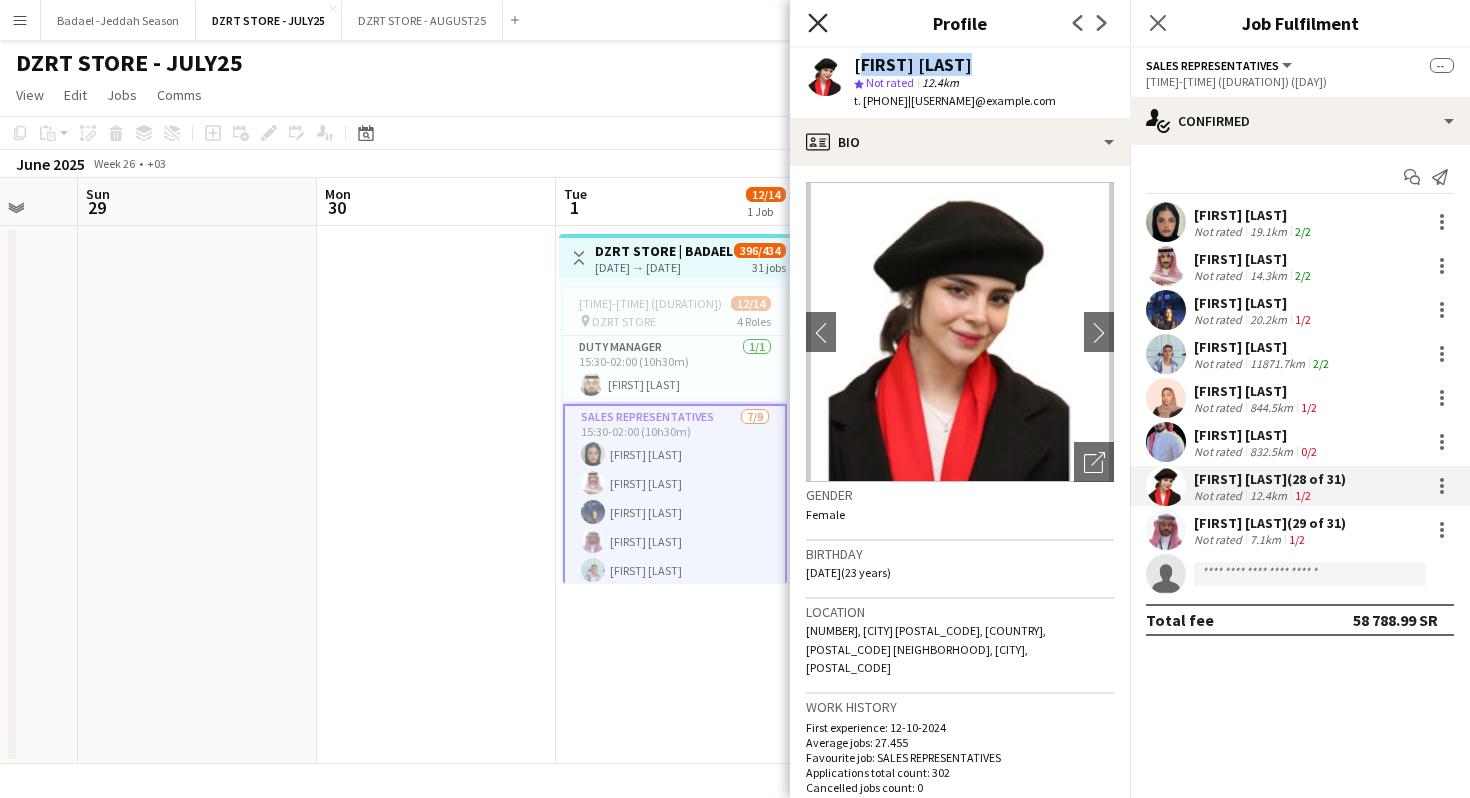 click 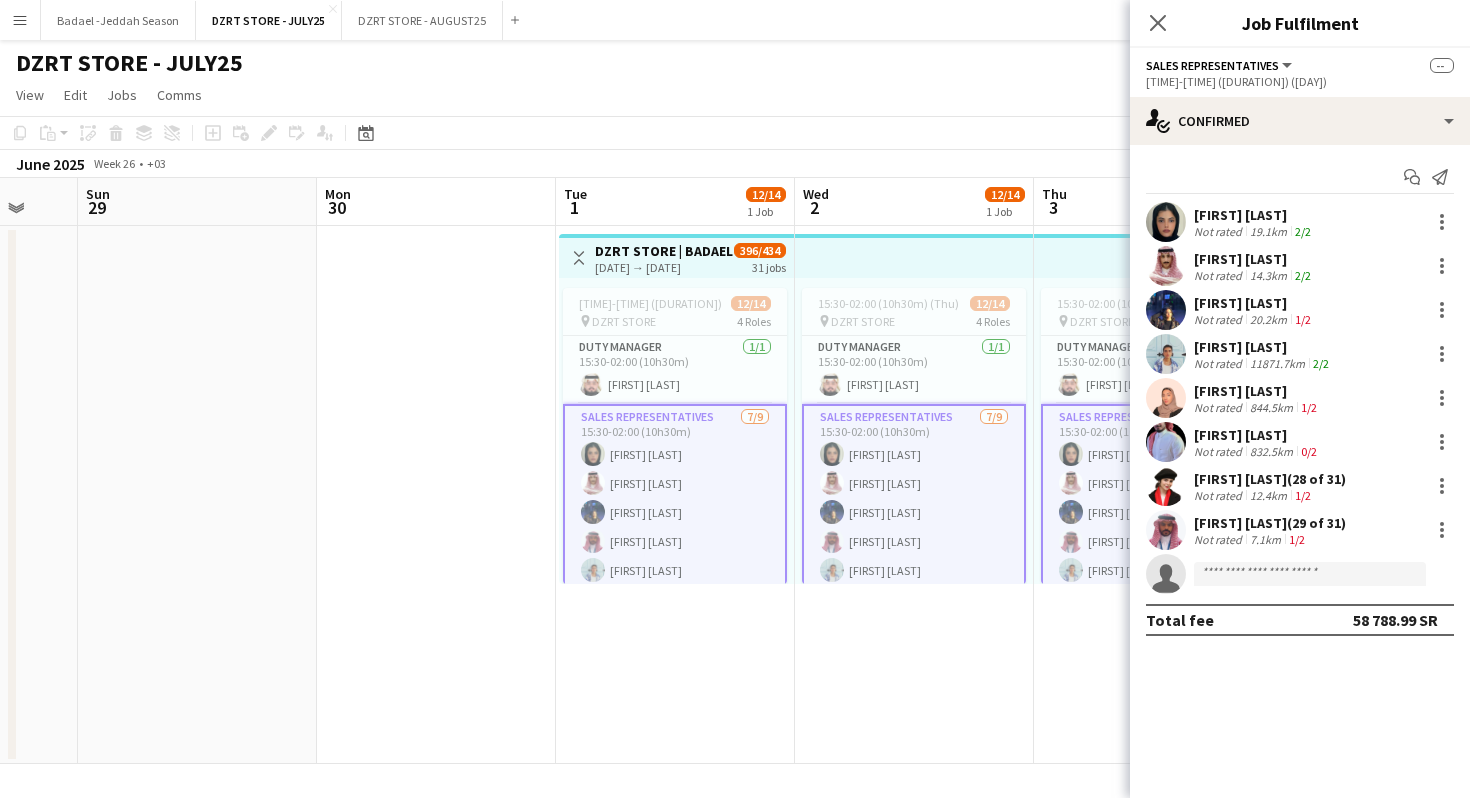 click on "SALES REPRESENTATIVES   7/9   15:30-02:00 (10h30m)
Eman Kariri Saud Murair lilian wannous Fahad Binobaid Randa Lahshan Shahad Bahafdulla Abdulrahman Mammdoh
single-neutral-actions
single-neutral-actions" at bounding box center [675, 556] 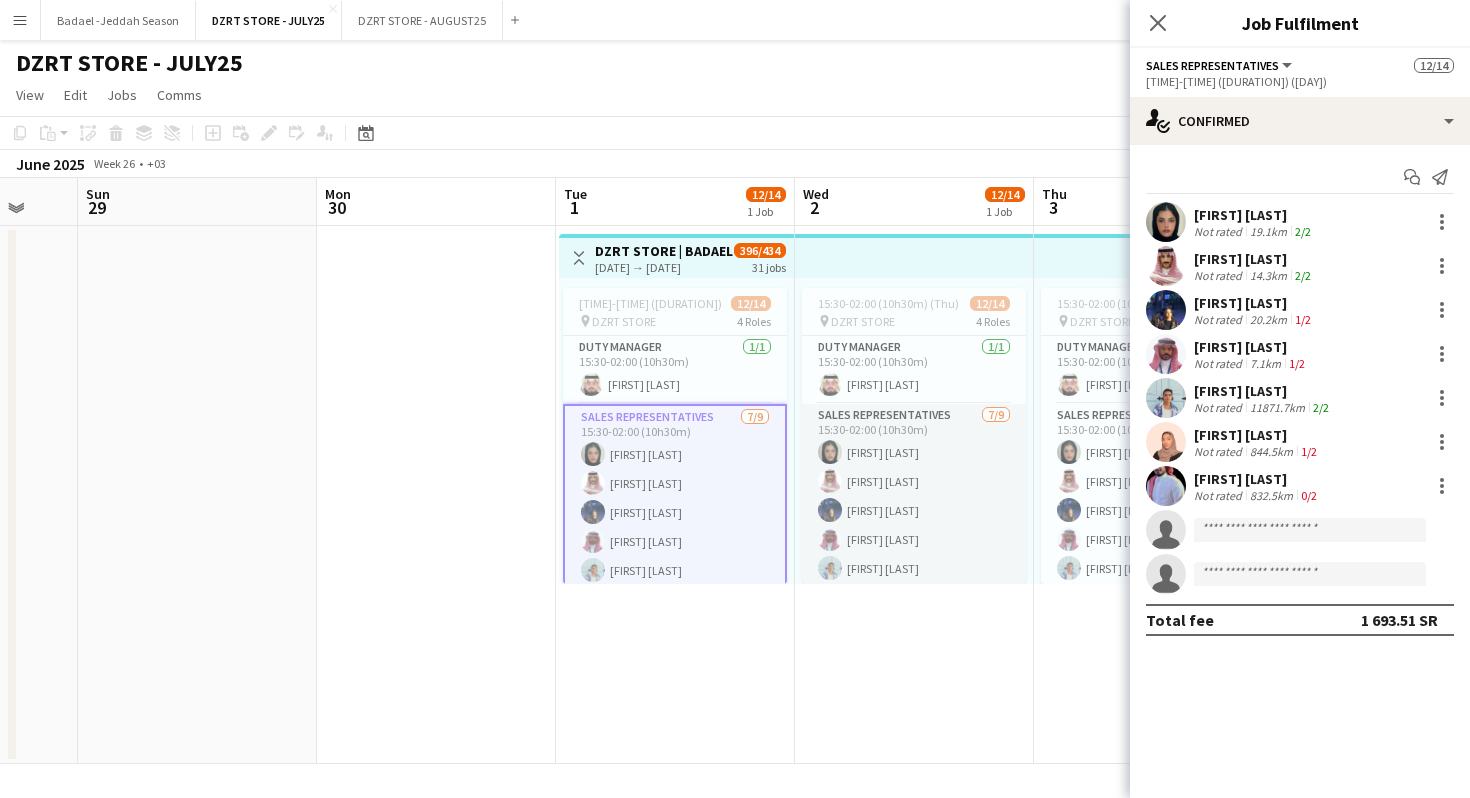 scroll, scrollTop: 0, scrollLeft: 640, axis: horizontal 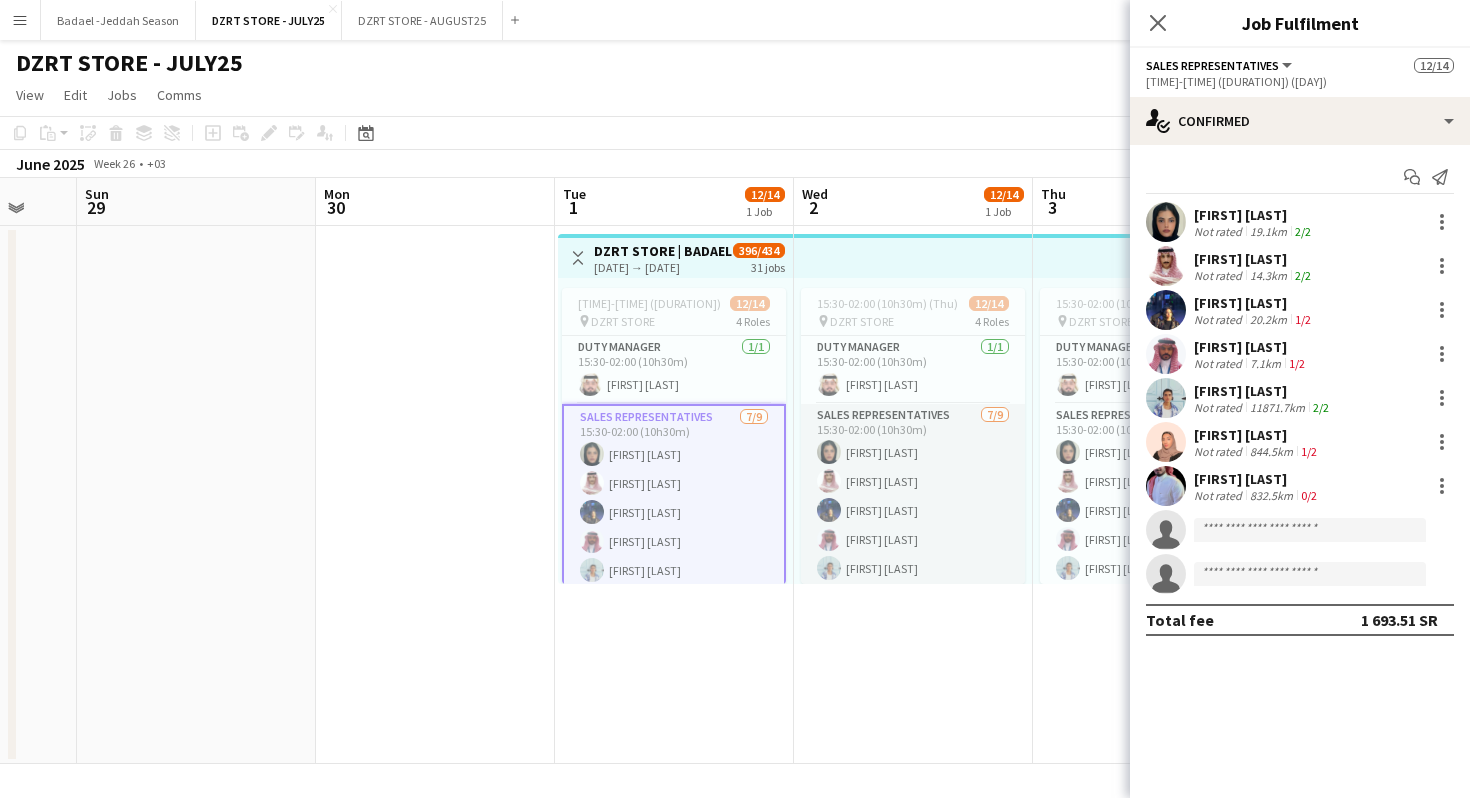 click on "SALES REPRESENTATIVES   7/9   15:30-02:00 (10h30m)
Eman Kariri Saud Murair lilian wannous Fahad Binobaid Randa Lahshan Shahad Bahafdulla Abdulrahman Mammdoh
single-neutral-actions
single-neutral-actions" at bounding box center [913, 554] 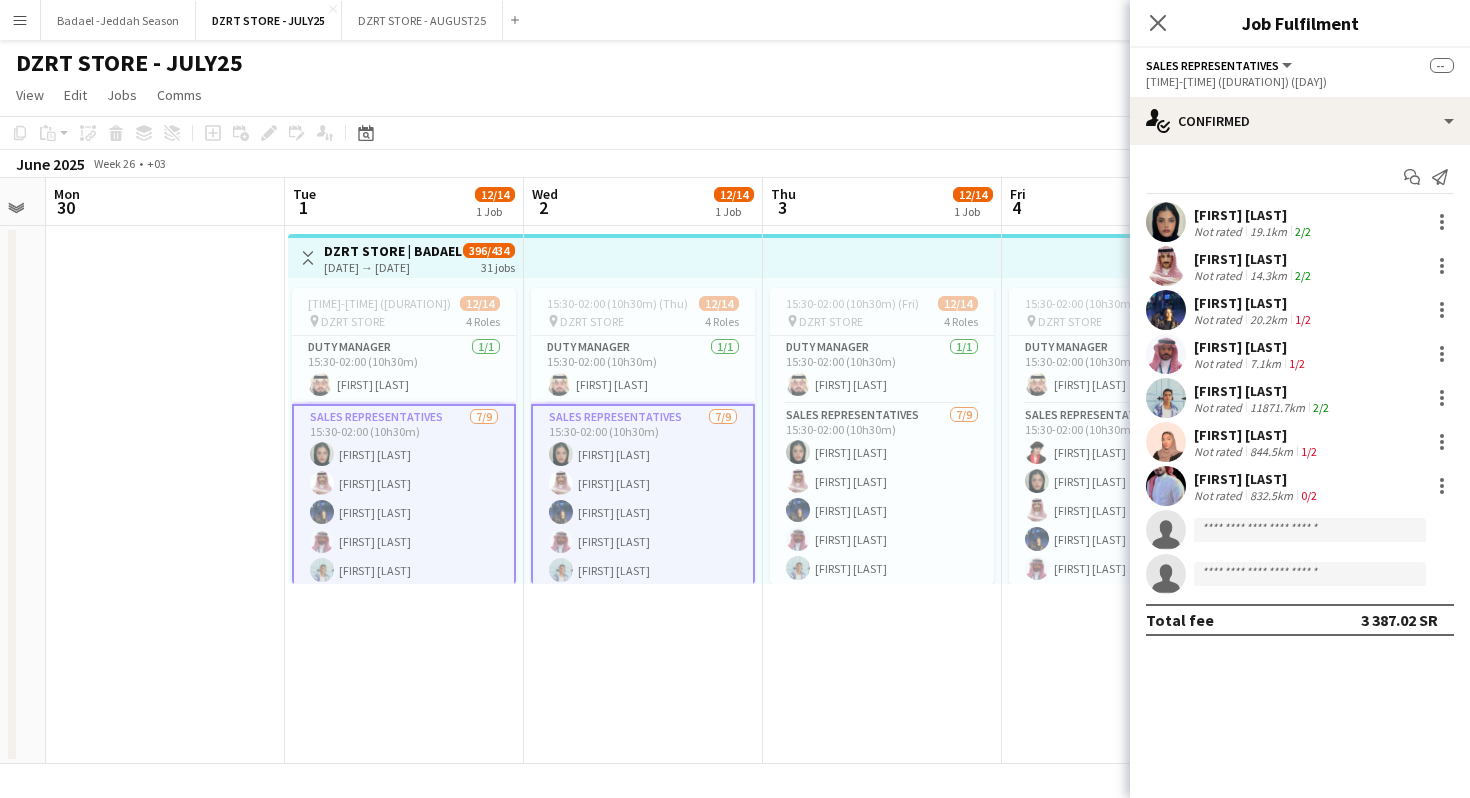 scroll, scrollTop: 0, scrollLeft: 917, axis: horizontal 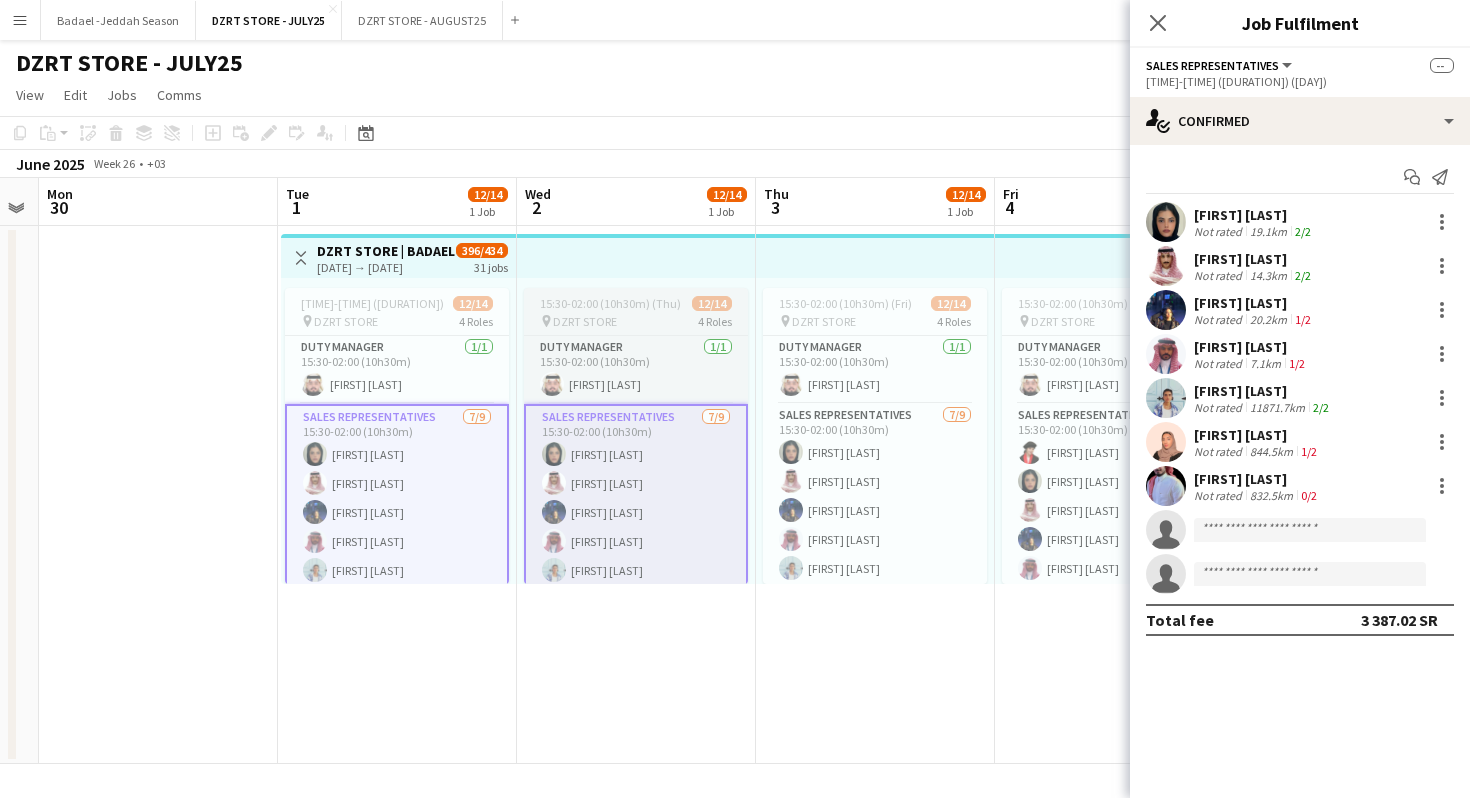 click on "SALES REPRESENTATIVES   7/9   15:30-02:00 (10h30m)
Eman Kariri Saud Murair lilian wannous Fahad Binobaid Randa Lahshan Shahad Bahafdulla Abdulrahman Mammdoh
single-neutral-actions
single-neutral-actions" at bounding box center [875, 554] 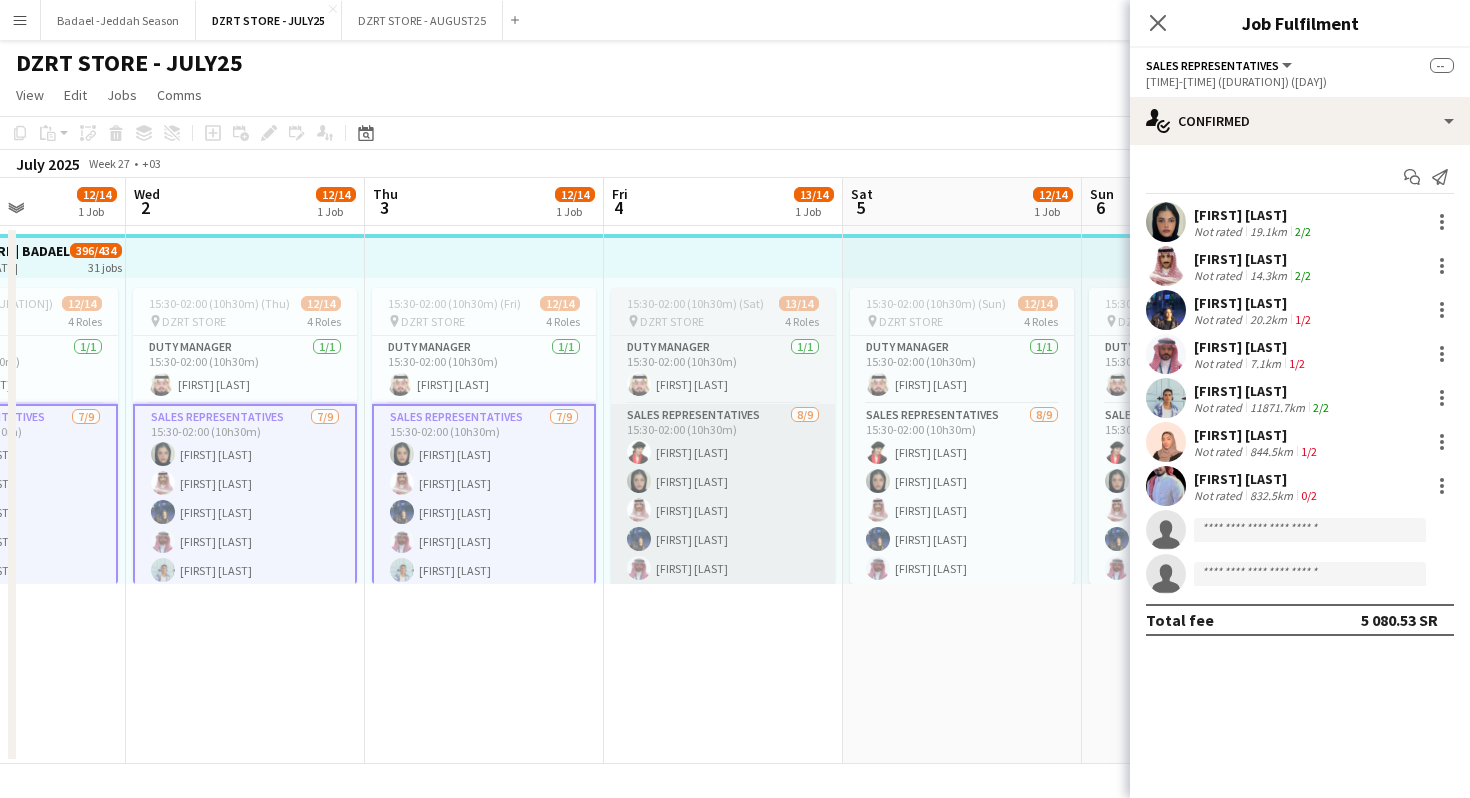scroll, scrollTop: 0, scrollLeft: 834, axis: horizontal 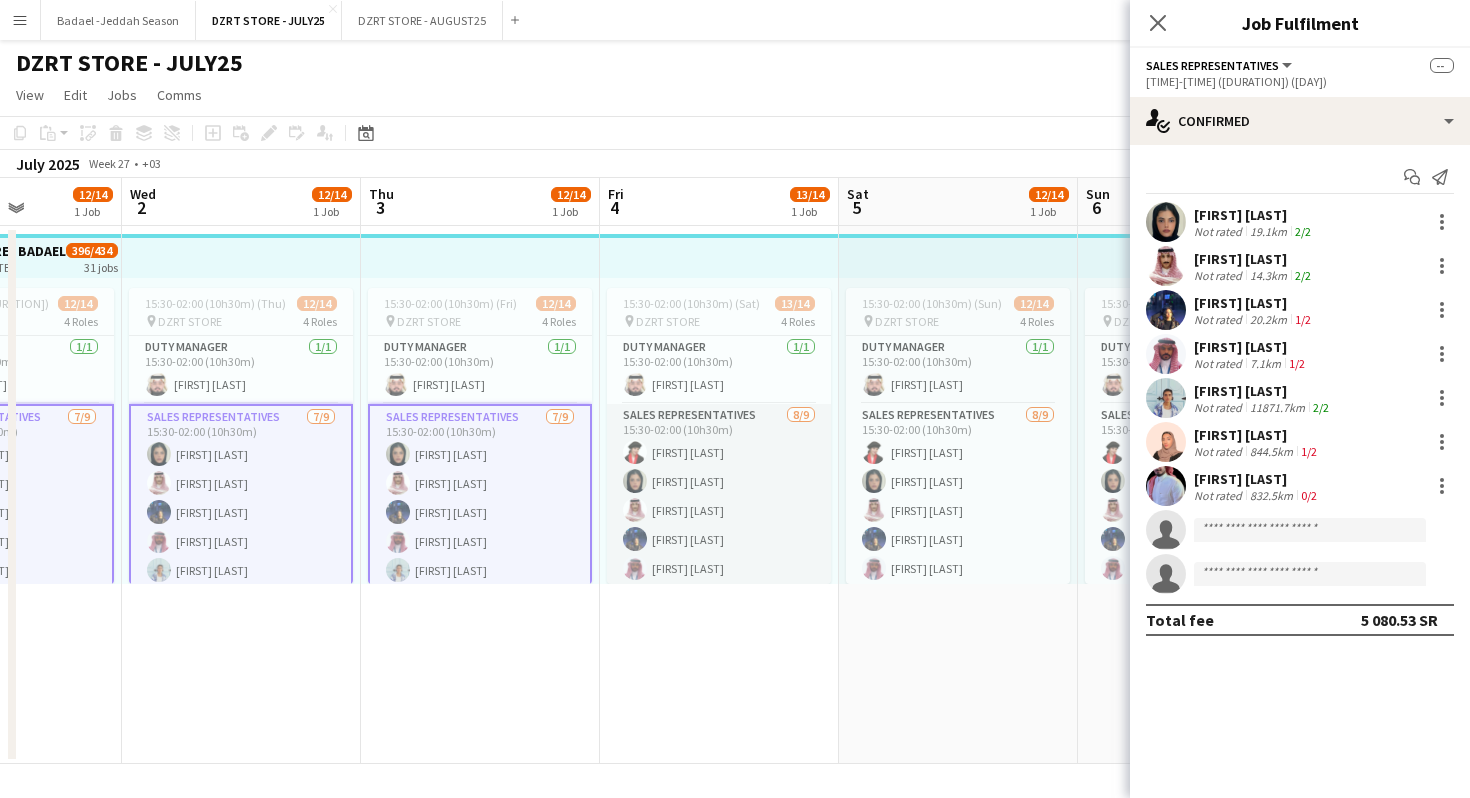 click on "SALES REPRESENTATIVES   8/9   15:30-02:00 (10h30m)
Hdeel Al Juffil Eman Kariri Saud Murair lilian wannous Fahad Binobaid Randa Lahshan Shahad Bahafdulla Abdulrahman Mammdoh
single-neutral-actions" at bounding box center [719, 554] 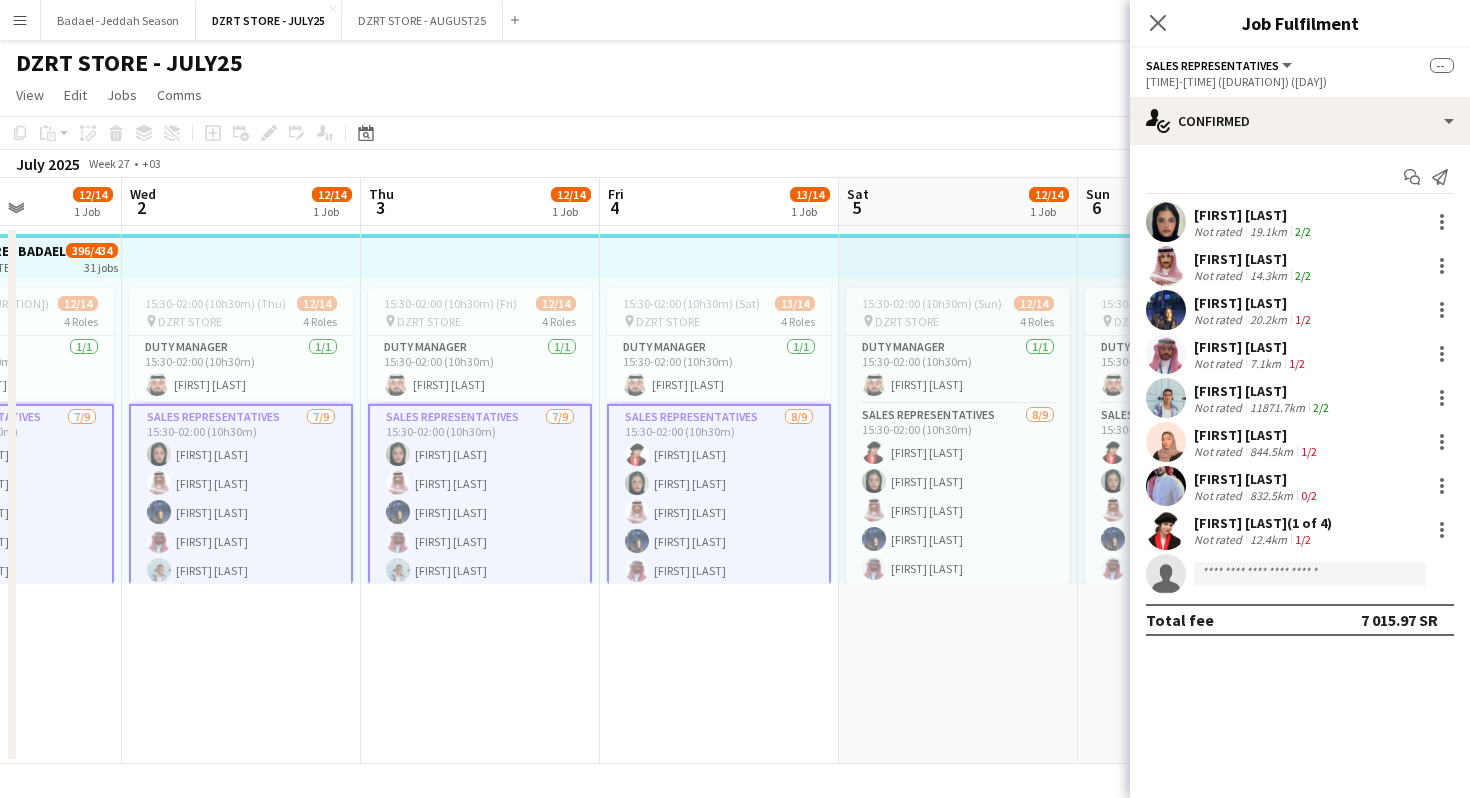 click on "SALES REPRESENTATIVES   8/9   15:30-02:00 (10h30m)
Hdeel Al Juffil Eman Kariri Saud Murair lilian wannous Fahad Binobaid Randa Lahshan Shahad Bahafdulla Abdulrahman Mammdoh
single-neutral-actions" at bounding box center (719, 556) 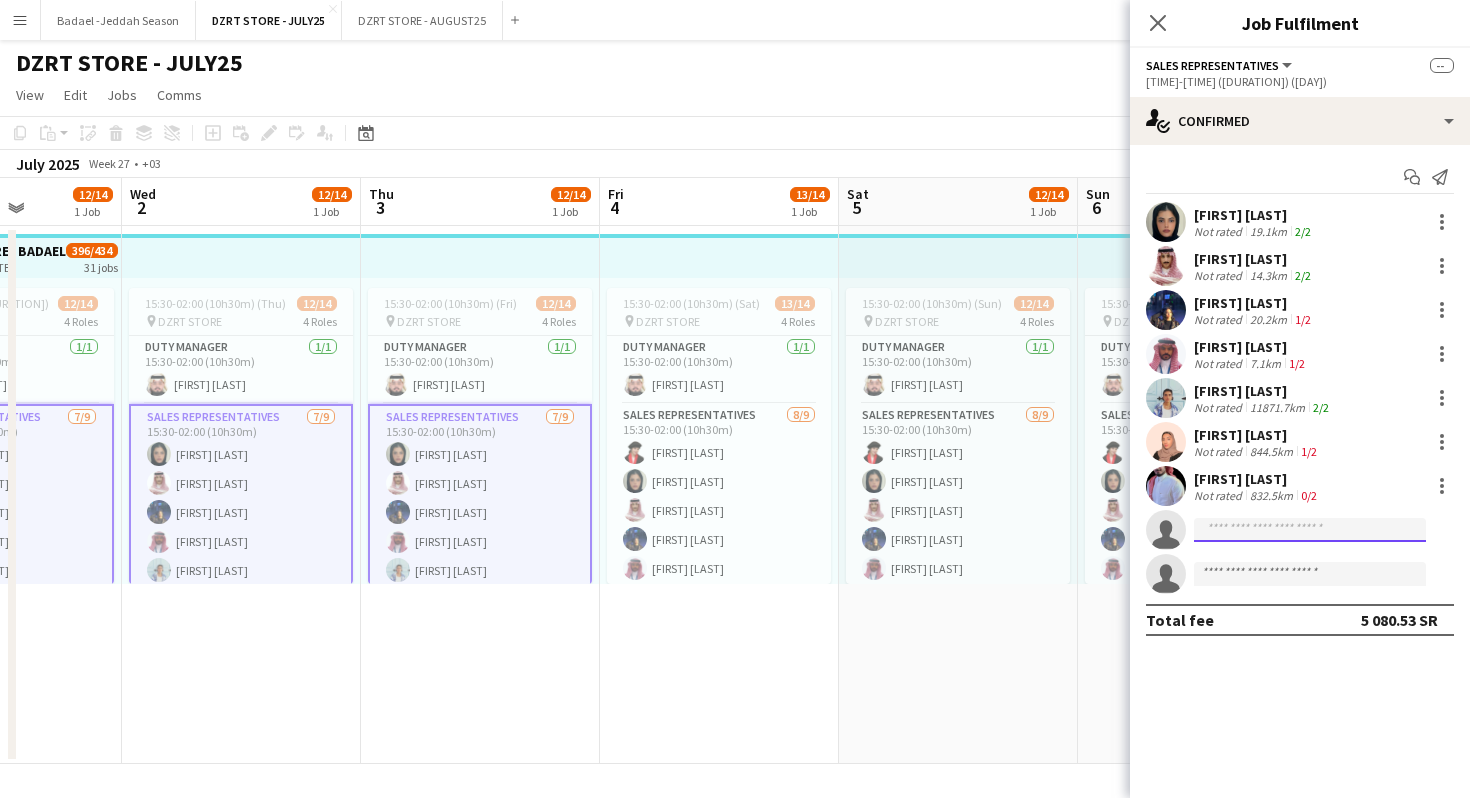 click 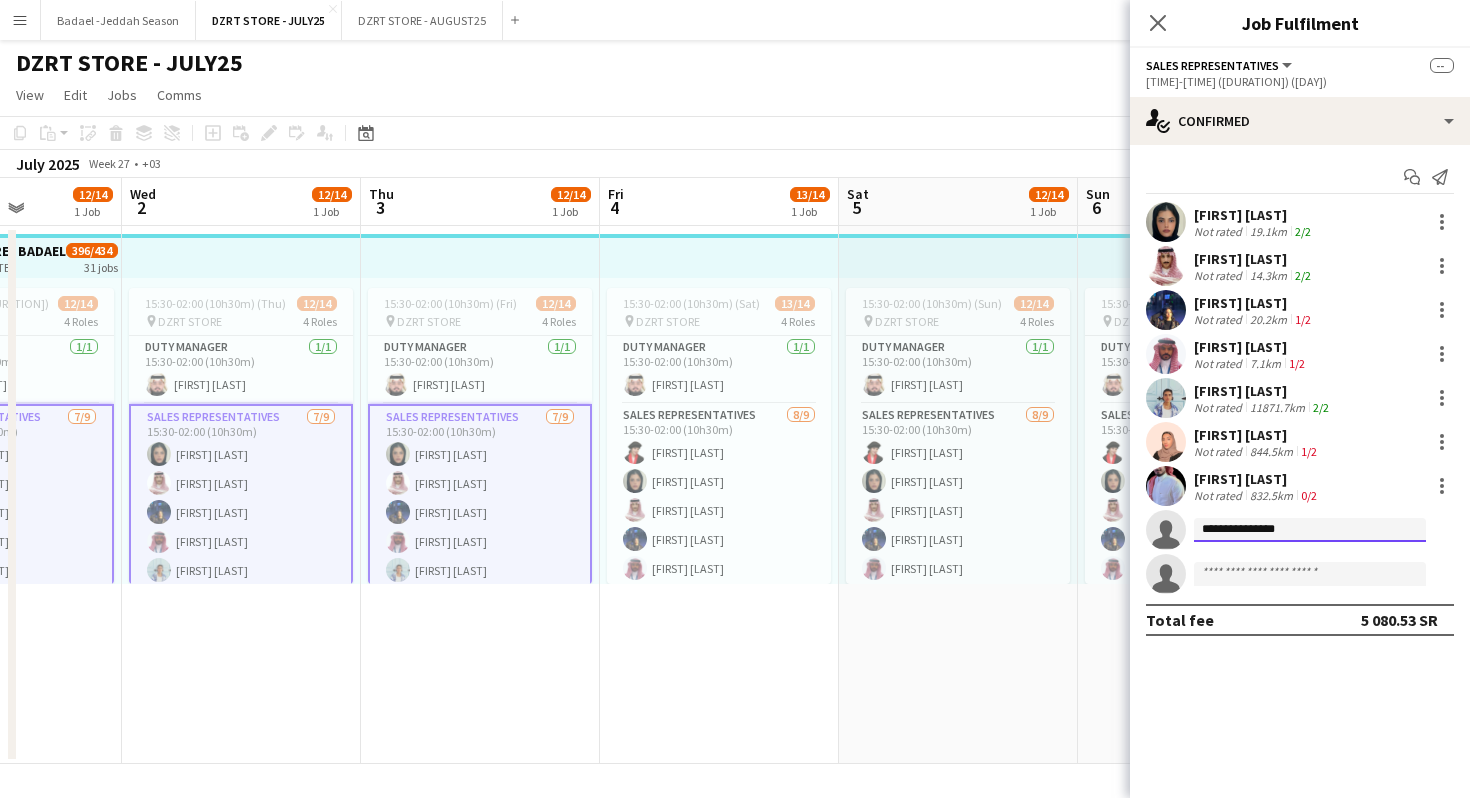 drag, startPoint x: 1246, startPoint y: 530, endPoint x: 1194, endPoint y: 527, distance: 52.086468 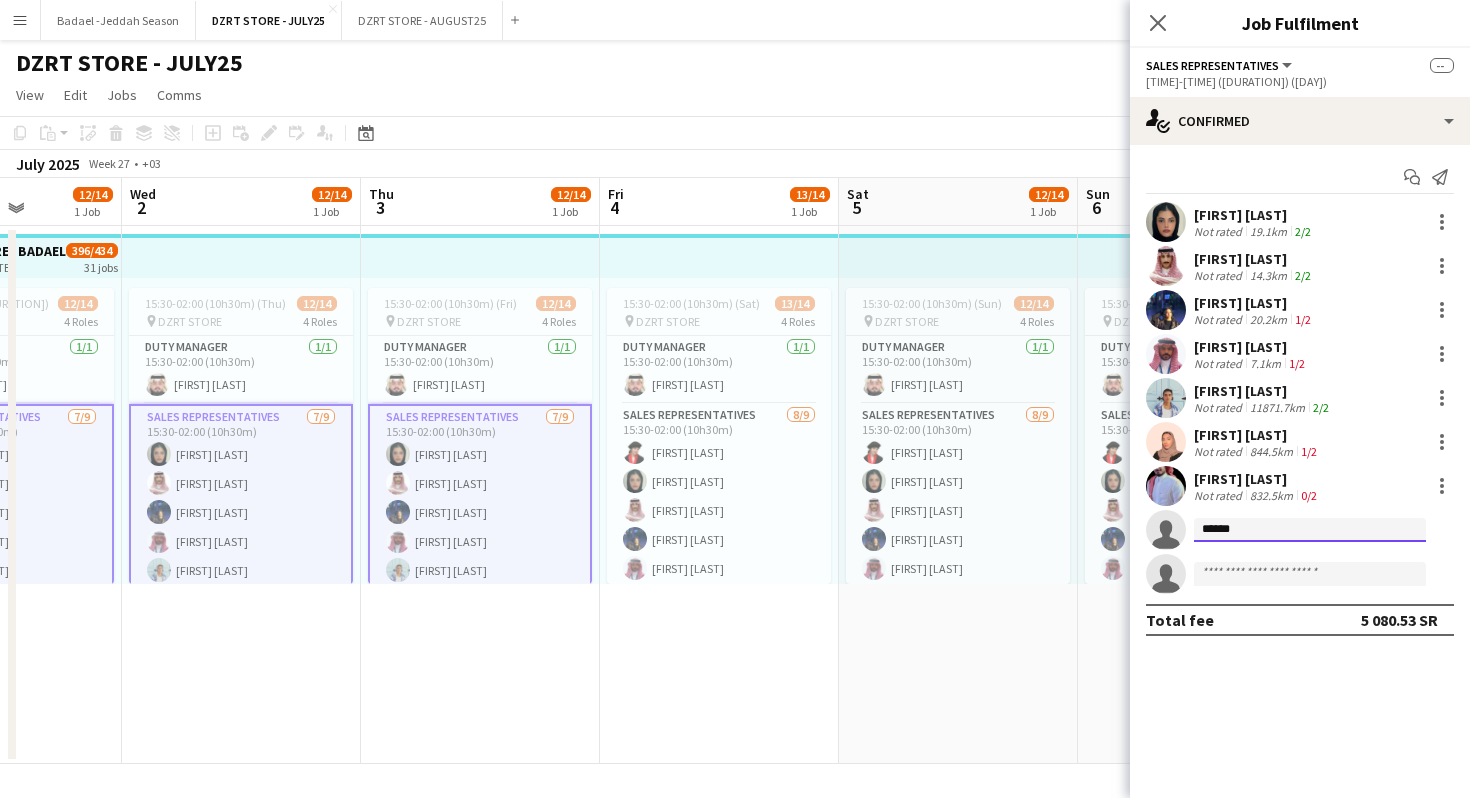 click on "******" 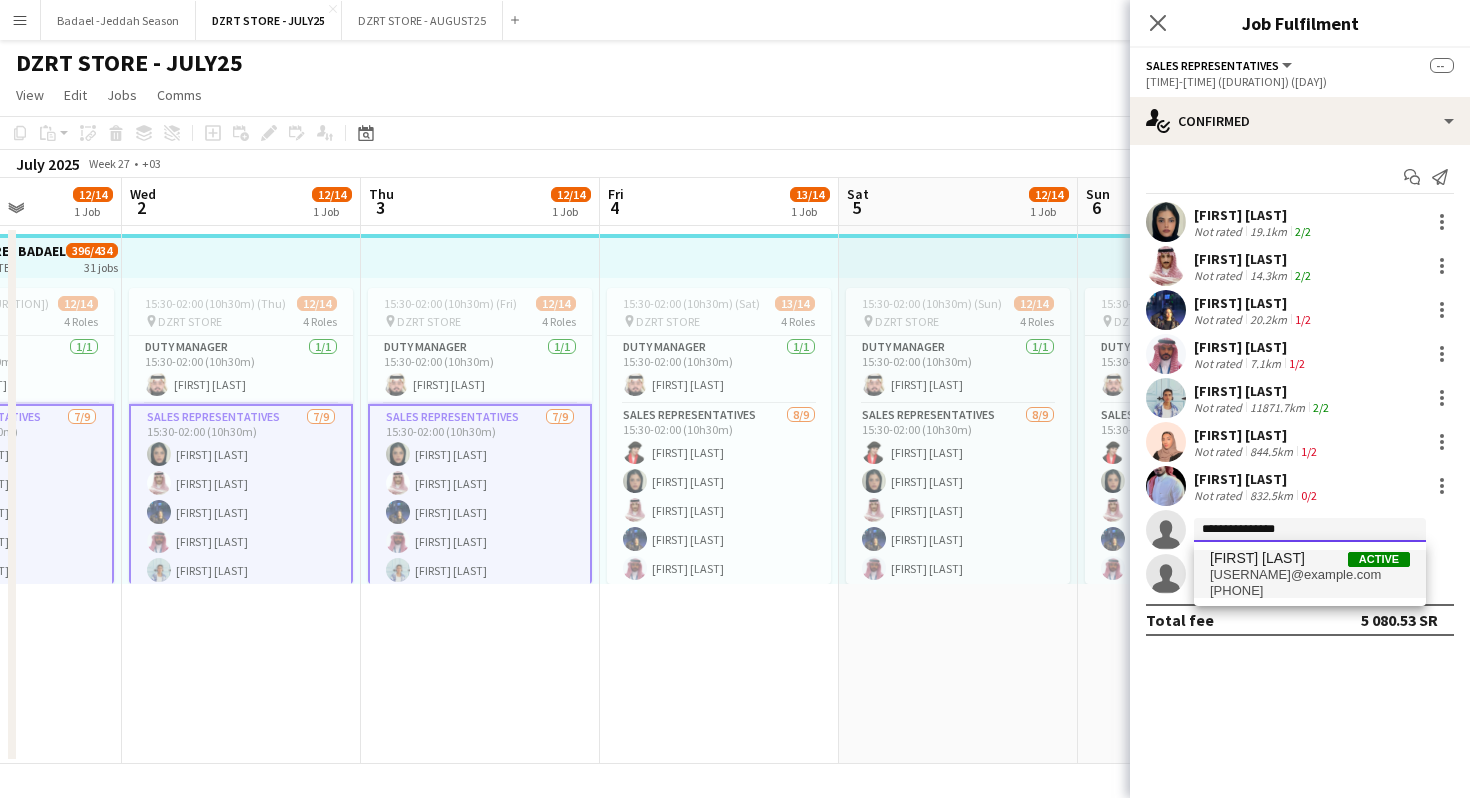 type on "**********" 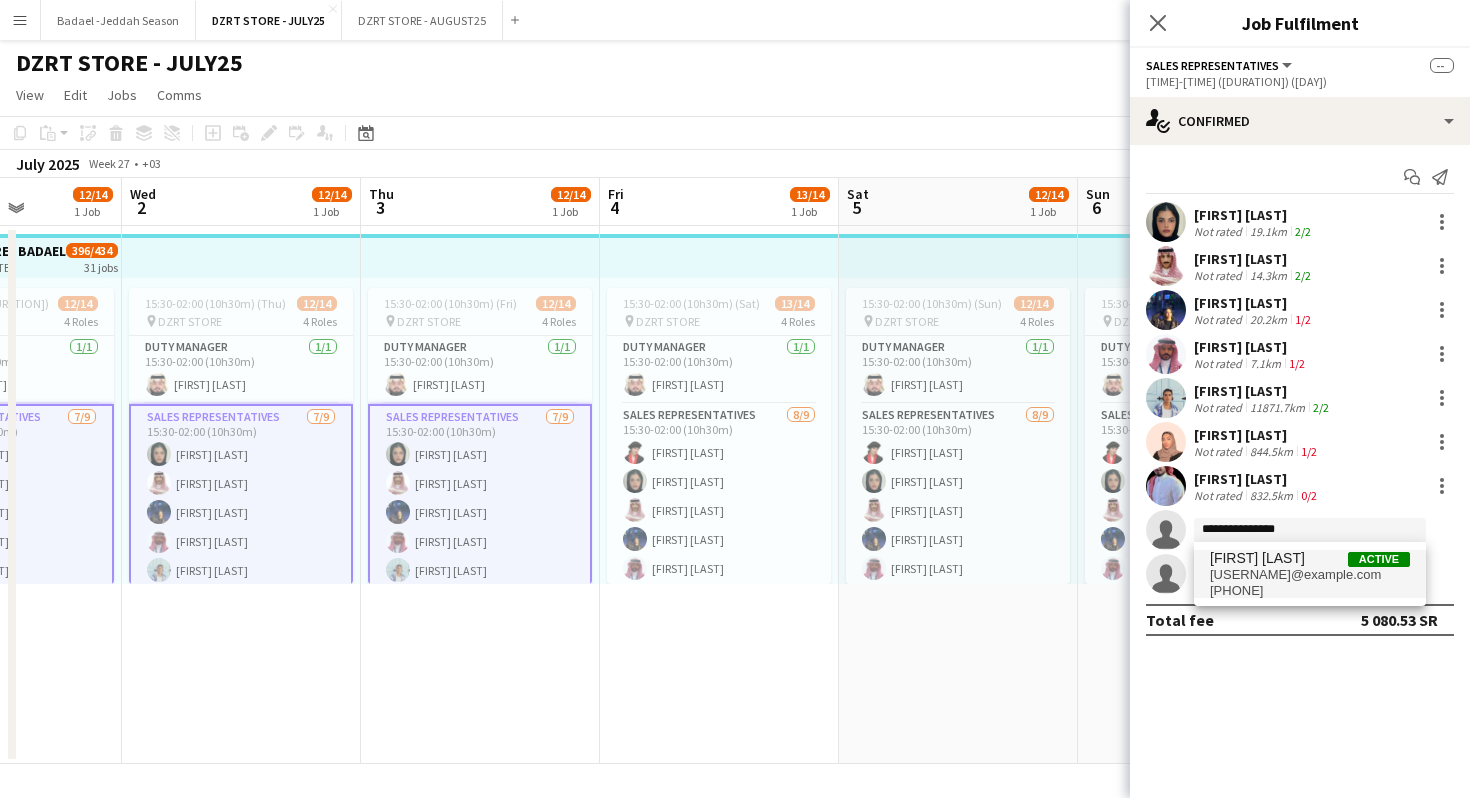 click on "hdeelkaled112@gmail.com" at bounding box center (1310, 575) 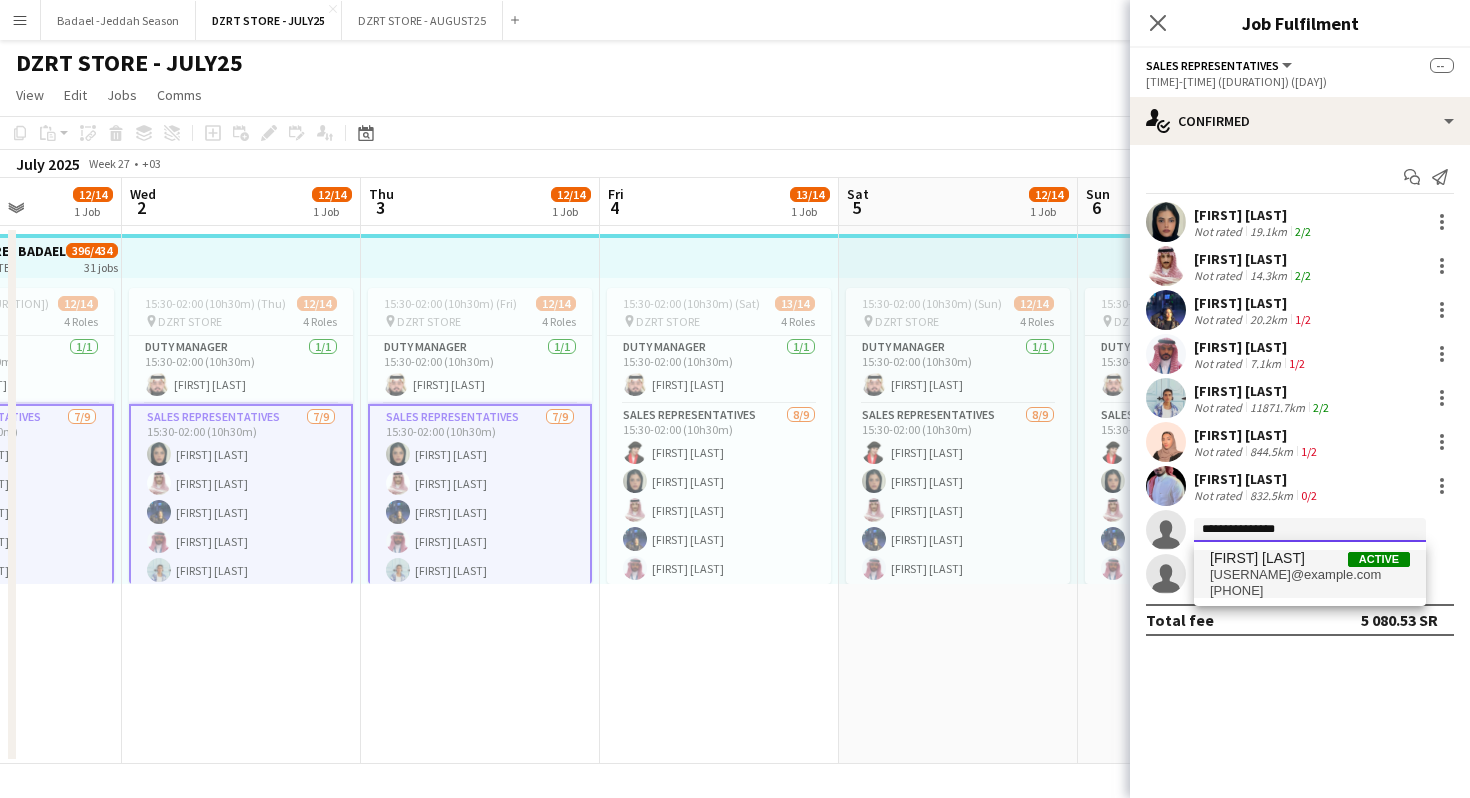 type 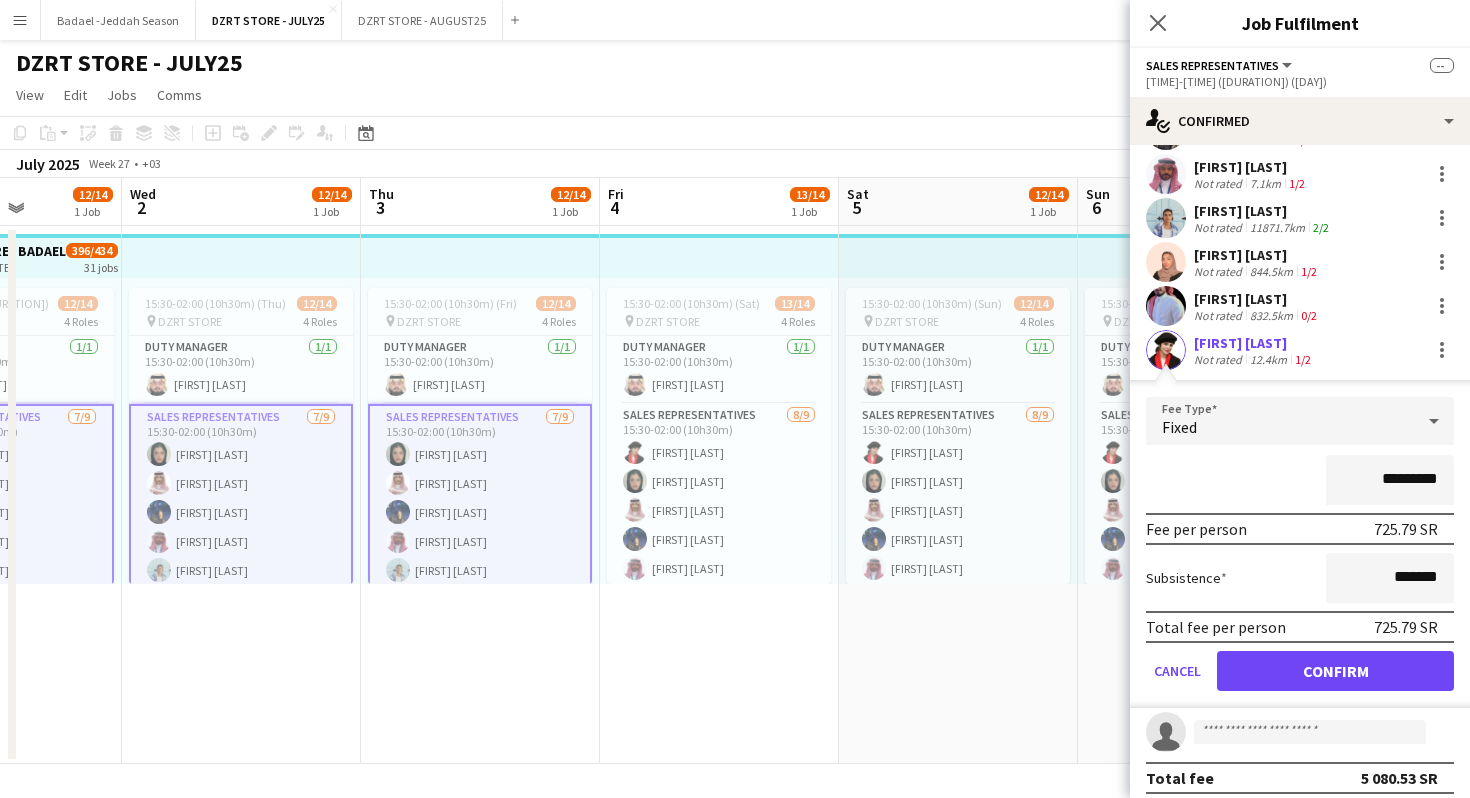 scroll, scrollTop: 192, scrollLeft: 0, axis: vertical 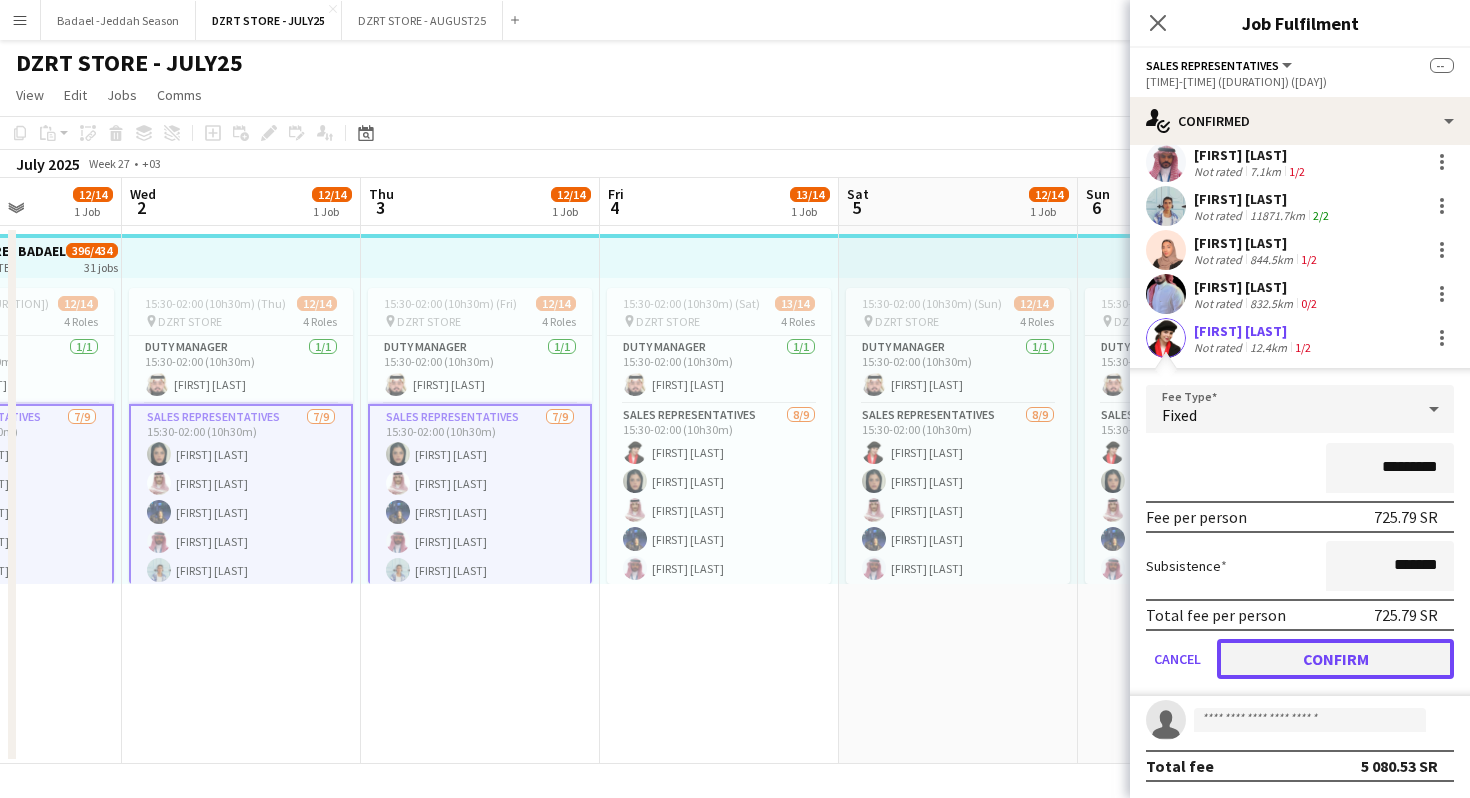 click on "Confirm" at bounding box center [1335, 659] 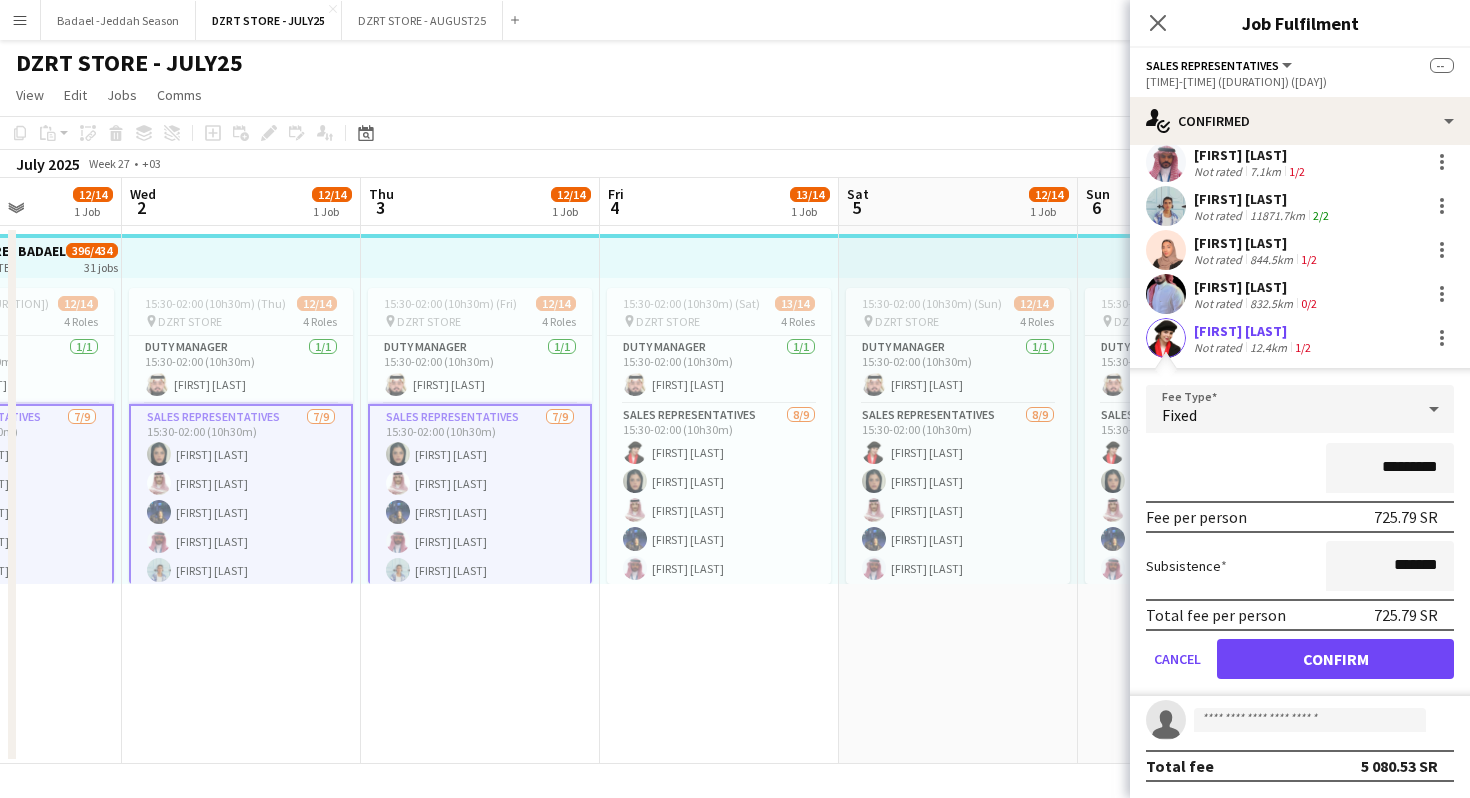 scroll, scrollTop: 0, scrollLeft: 0, axis: both 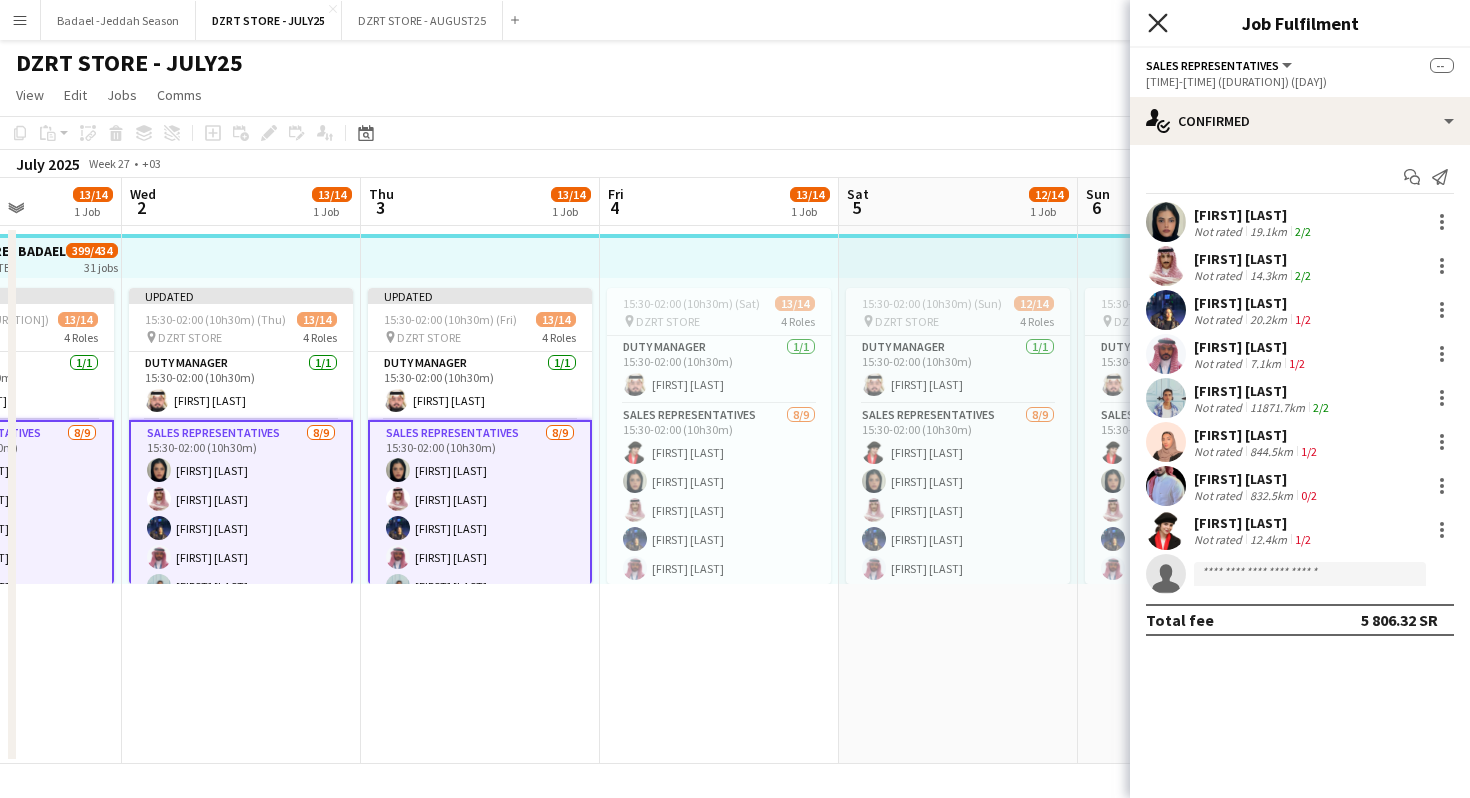 click 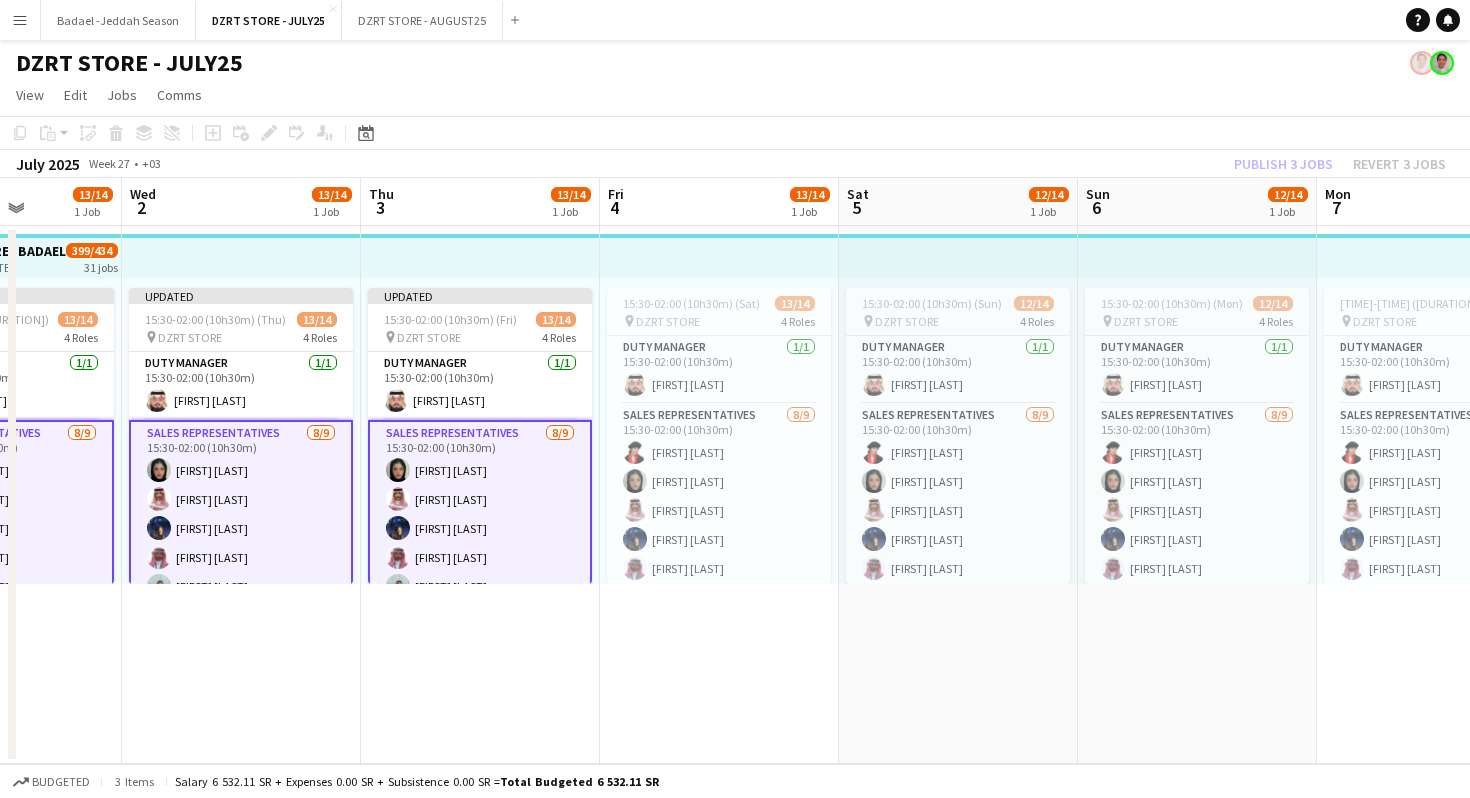 click at bounding box center [719, 256] 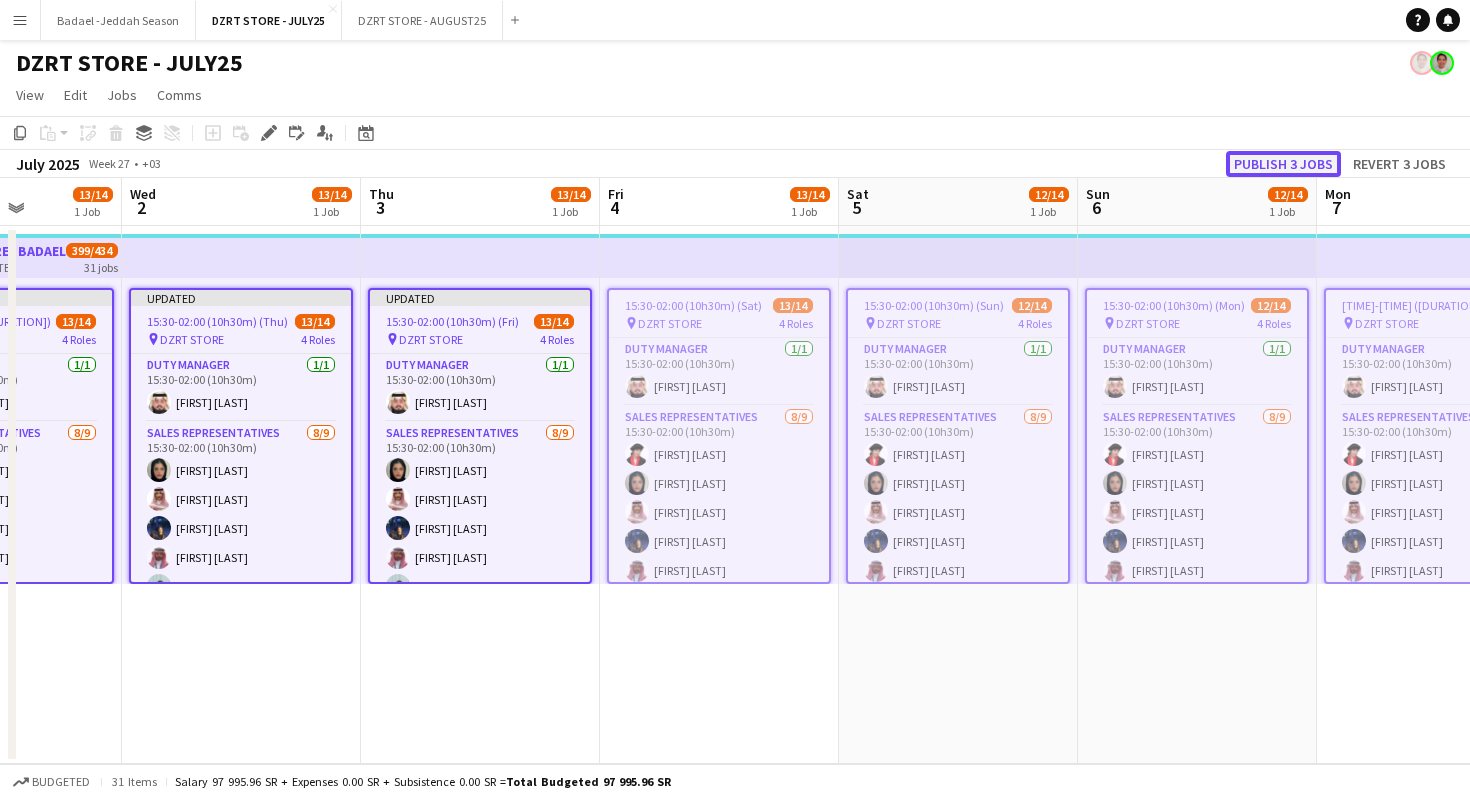 click on "Publish 3 jobs" 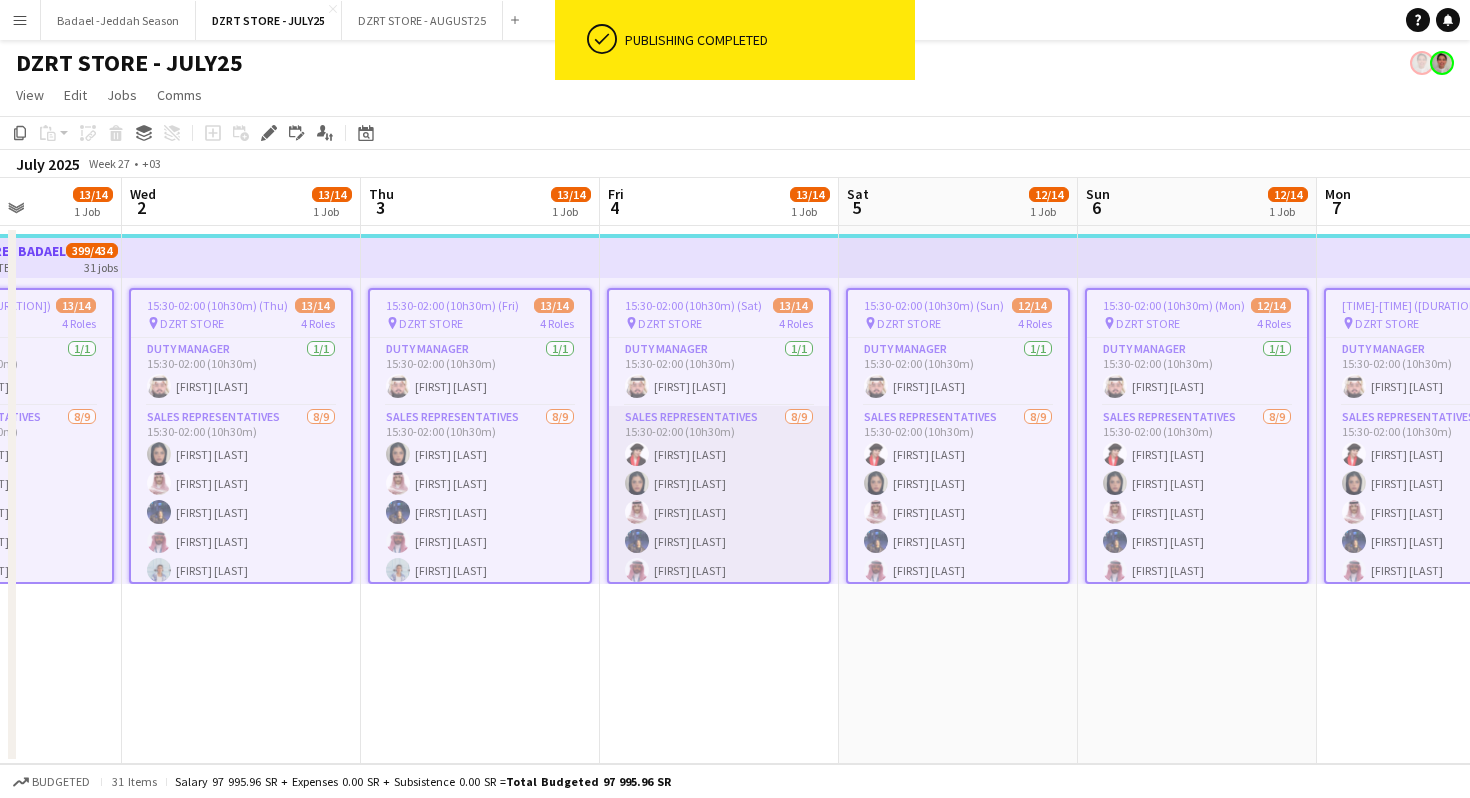 click on "SALES REPRESENTATIVES   8/9   15:30-02:00 (10h30m)
Hdeel Al Juffil Eman Kariri Saud Murair lilian wannous Fahad Binobaid Randa Lahshan Shahad Bahafdulla Abdulrahman Mammdoh
single-neutral-actions" at bounding box center [719, 556] 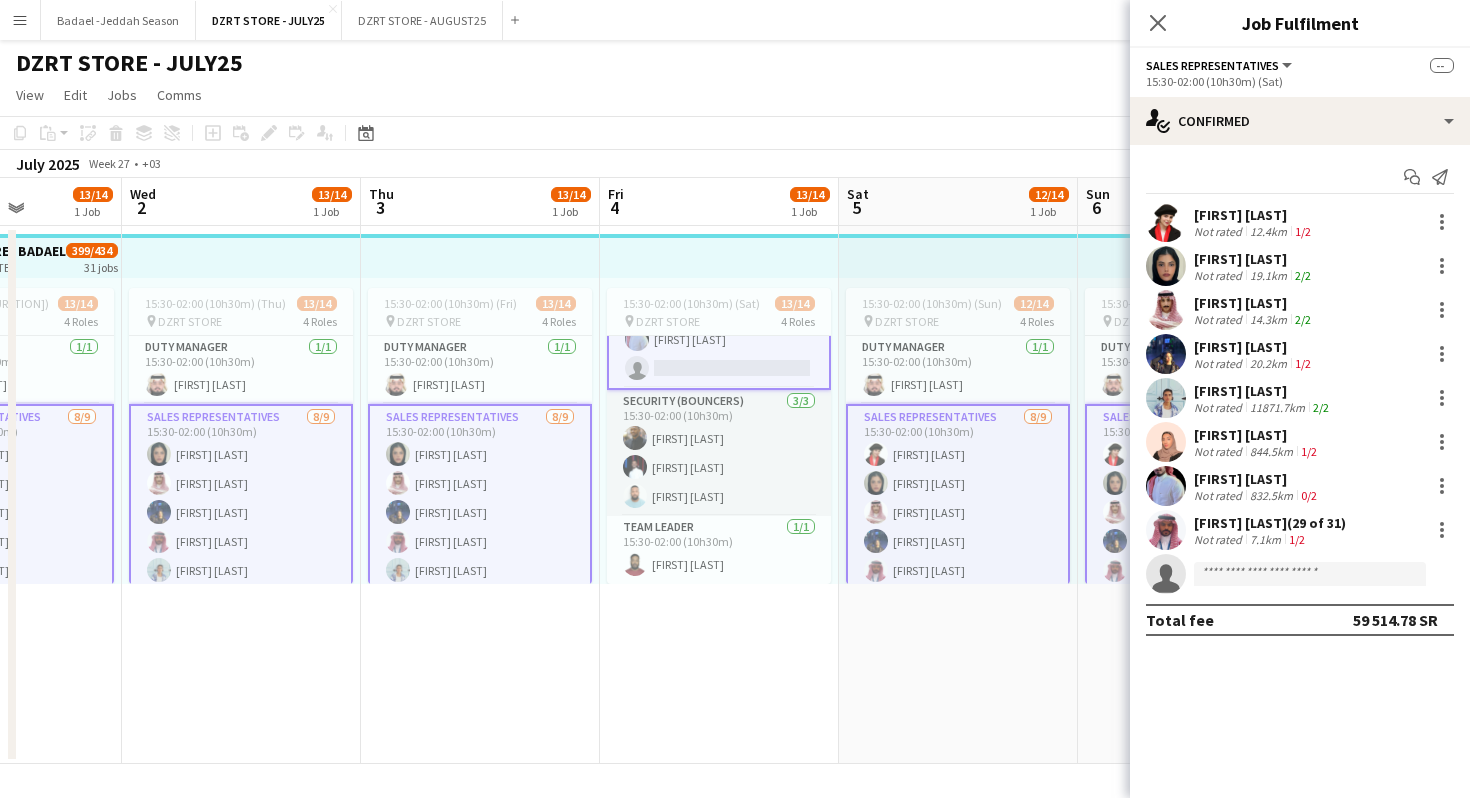 click on "Security (Bouncers)    3/3   15:30-02:00 (10h30m)
Abkar Asaad Ahmed Ahmed Ali Zainelabdein" at bounding box center (719, 453) 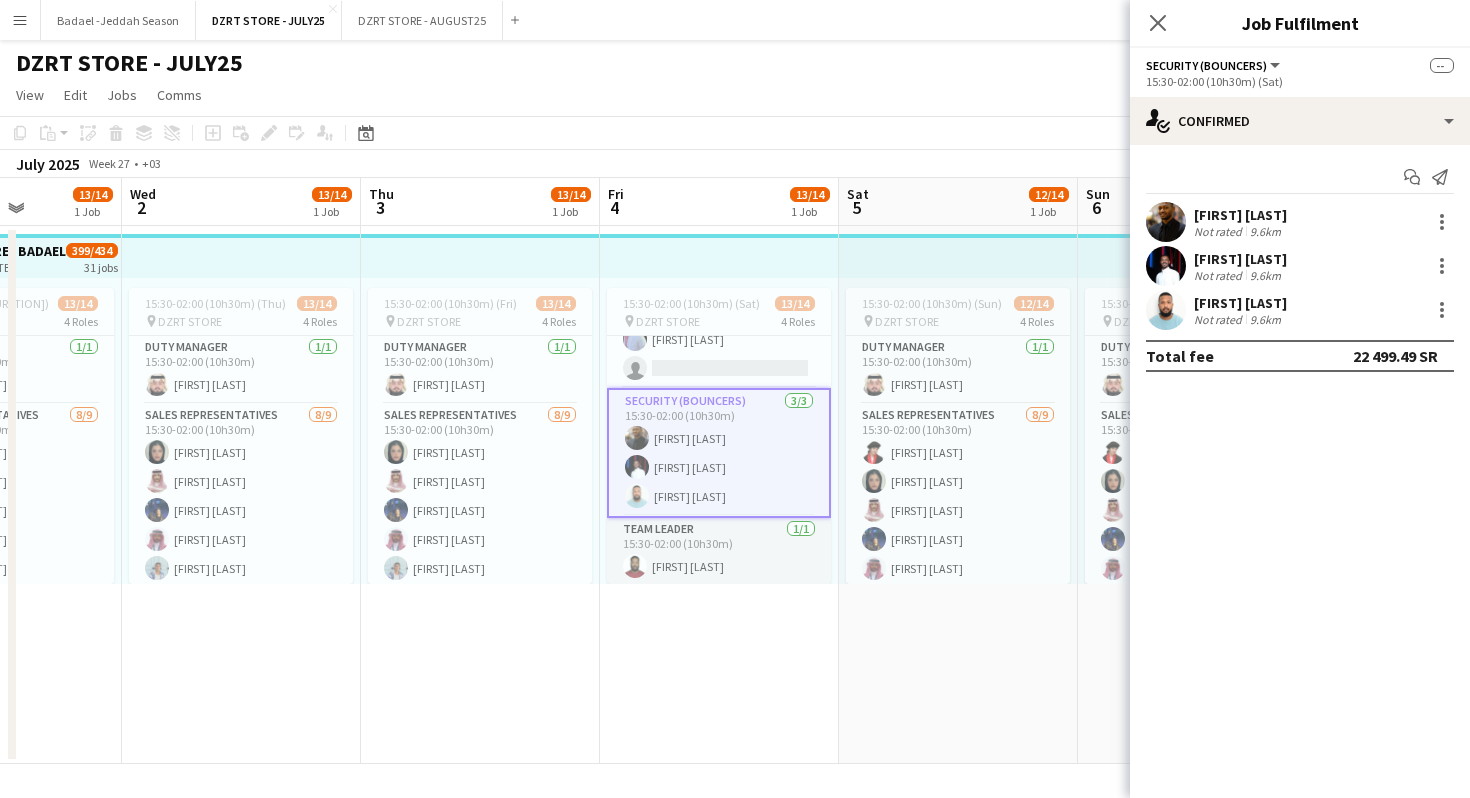 click on "Team Leader   1/1   15:30-02:00 (10h30m)
Almagdad Gasim" at bounding box center (719, 552) 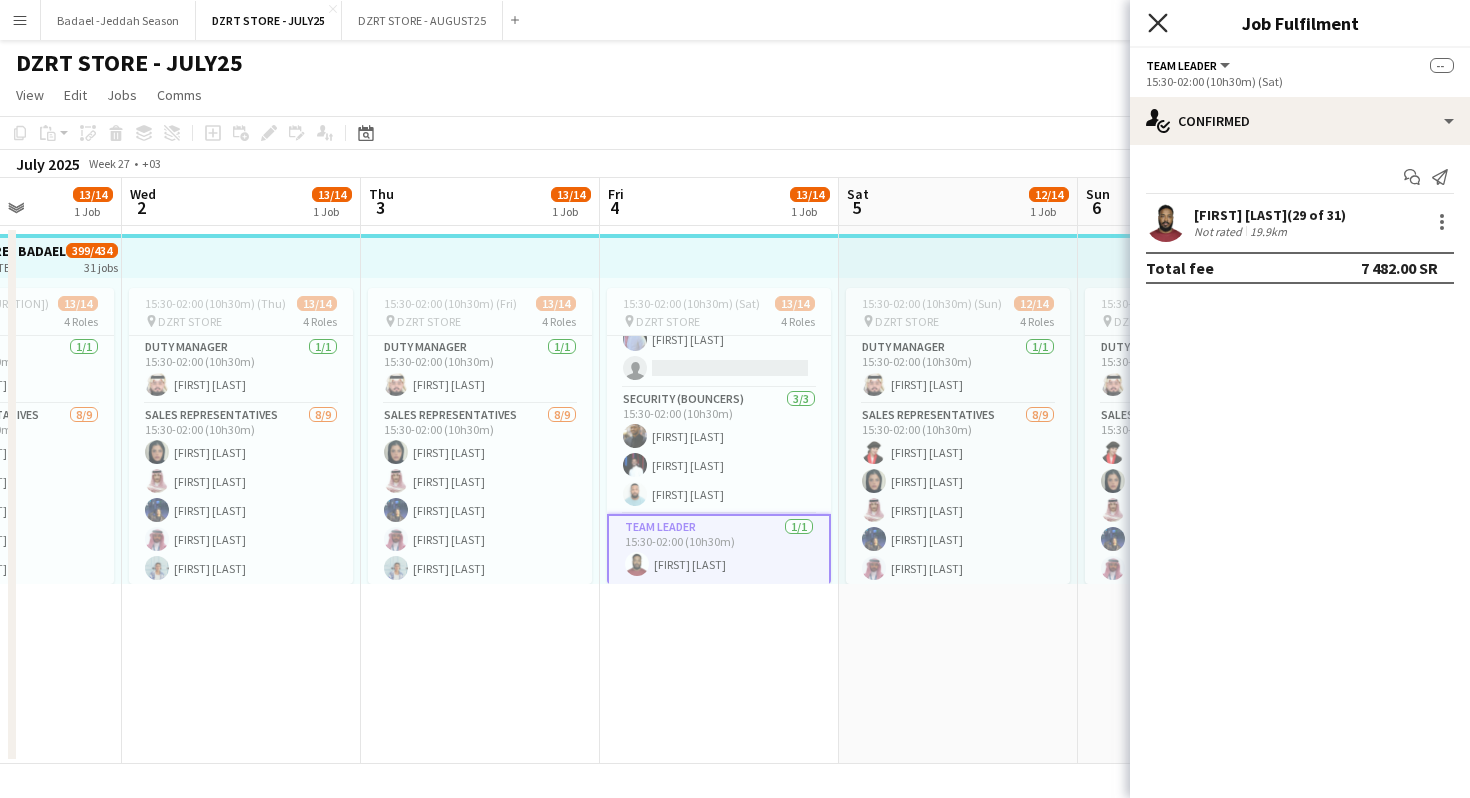 click on "Close pop-in" 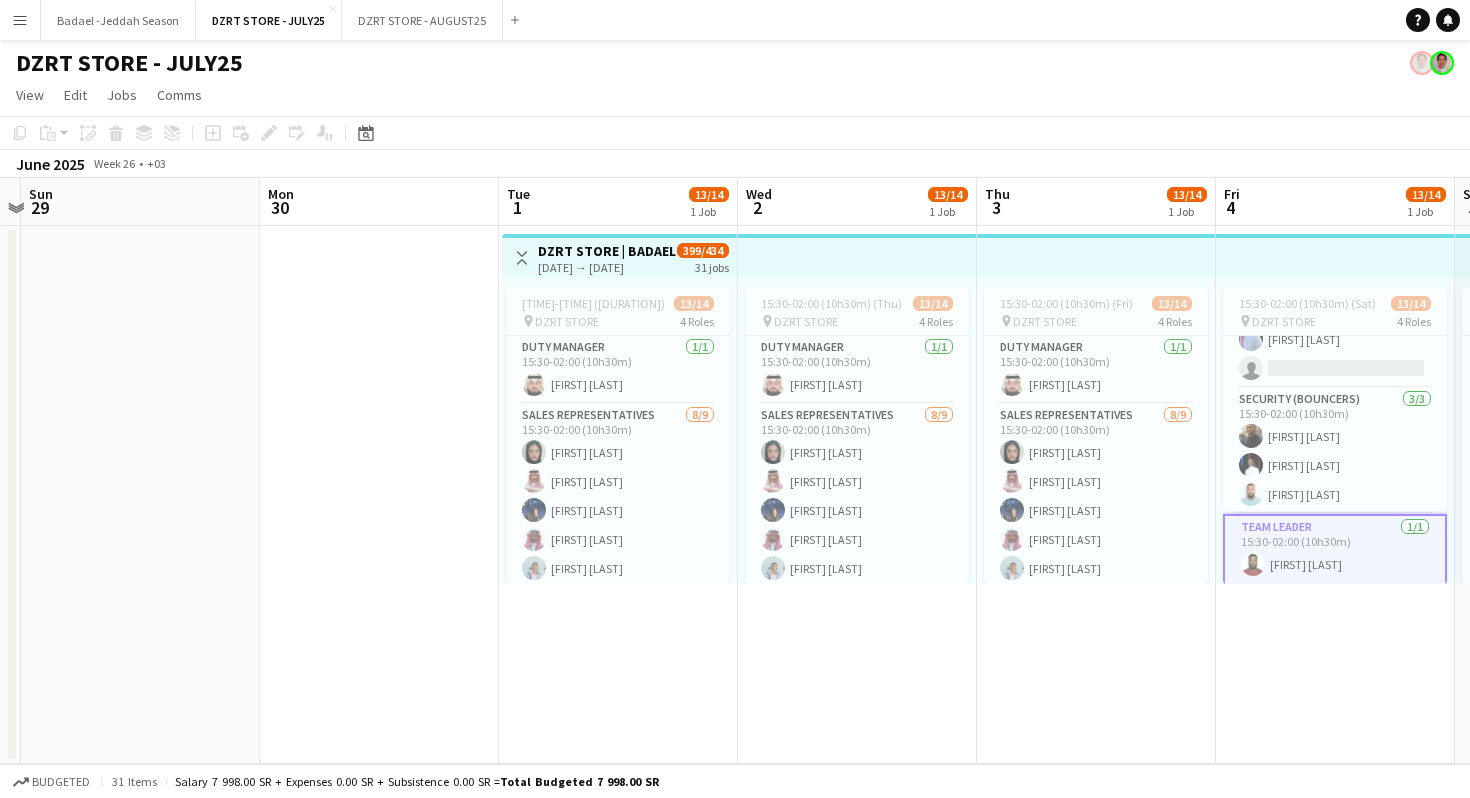 scroll, scrollTop: 0, scrollLeft: 937, axis: horizontal 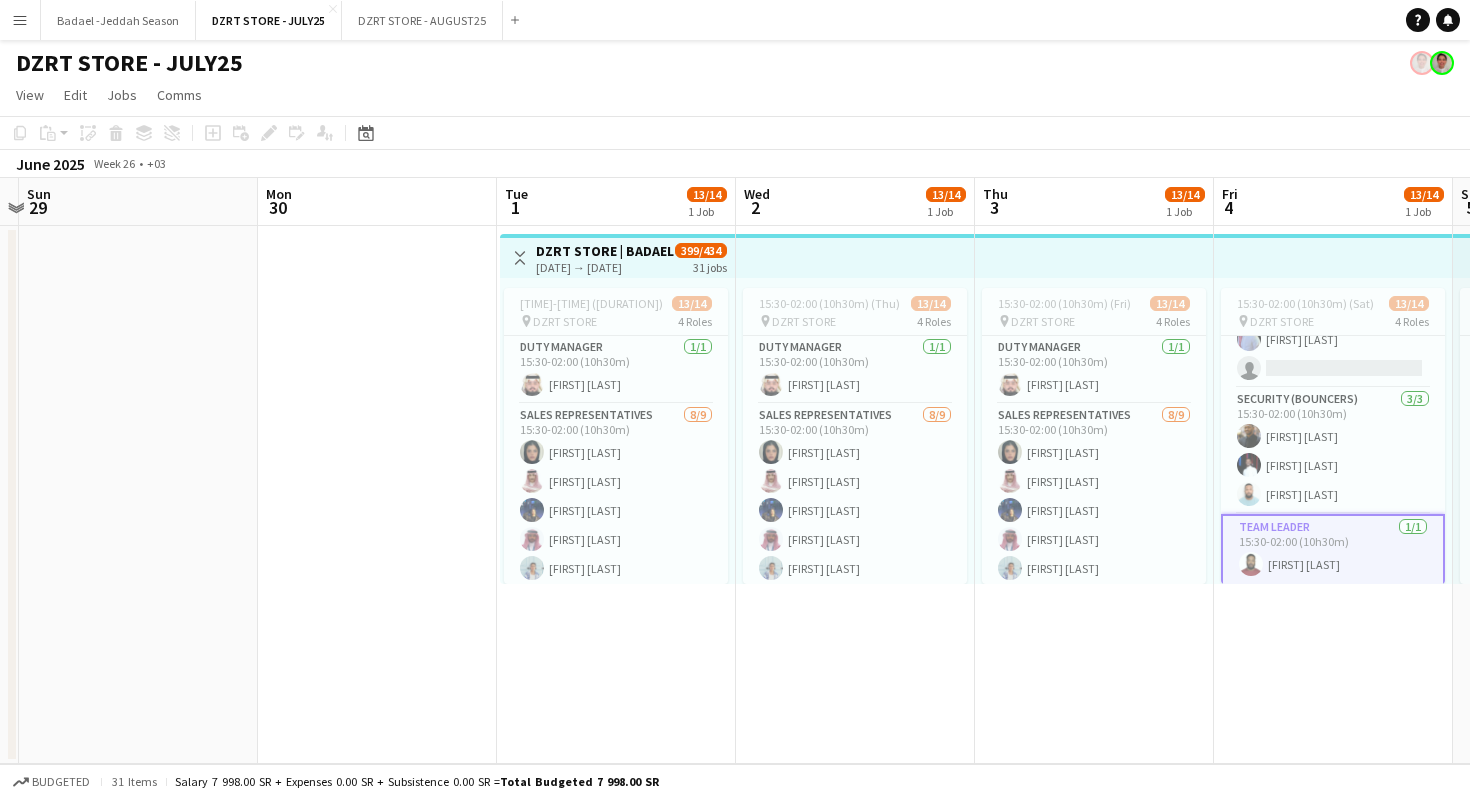click on "Toggle View
DZRT STORE | BADAEL  01-07-2025 → 31-07-2025   399/434   31 jobs      15:30-02:00 (10h30m) (Wed)   13/14
pin
DZRT STORE   4 Roles   Duty Manager   1/1   15:30-02:00 (10h30m)
Ibrahim Alradhi  SALES REPRESENTATIVES   8/9   15:30-02:00 (10h30m)
Eman Kariri Saud Murair lilian wannous Fahad Binobaid Randa Lahshan Shahad Bahafdulla Abdulrahman Mammdoh Hdeel Al Juffil
single-neutral-actions
Security (Bouncers)    3/3   15:30-02:00 (10h30m)
Abkar Asaad Ahmed Ahmed Ali Zainelabdein  Team Leader   1/1   15:30-02:00 (10h30m)
Almagdad Gasim" at bounding box center (616, 495) 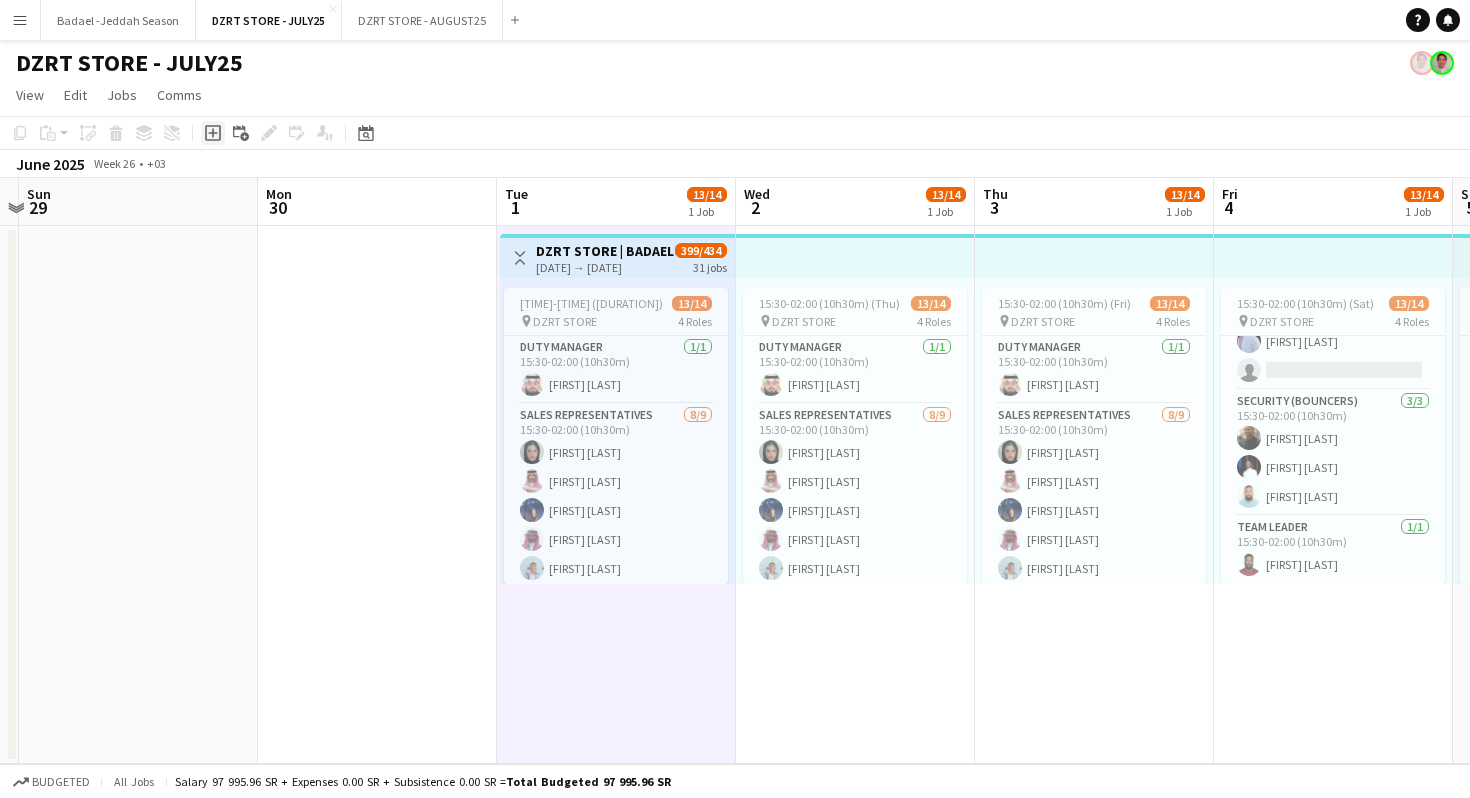 click on "Add job" 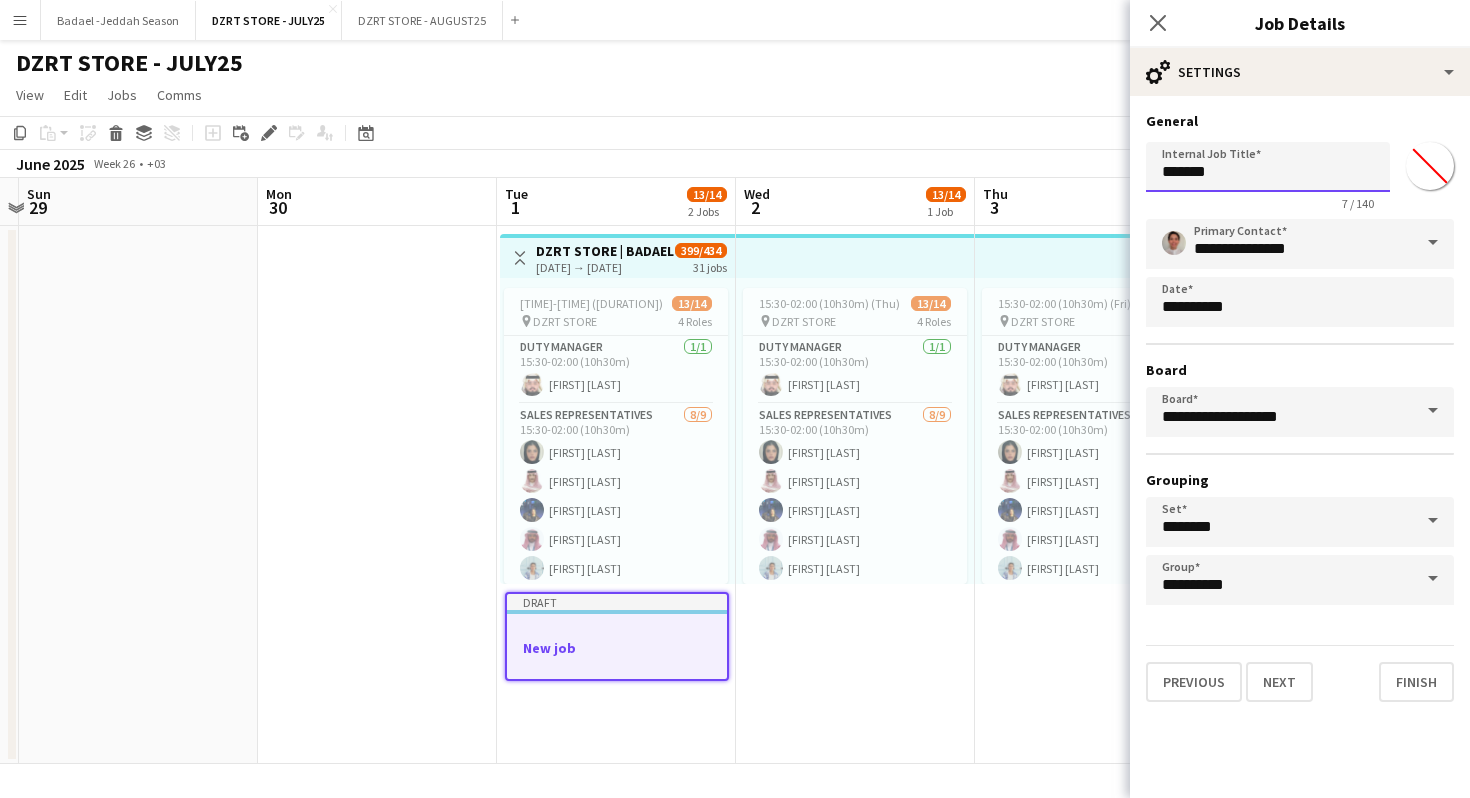 click on "*******" at bounding box center [1268, 167] 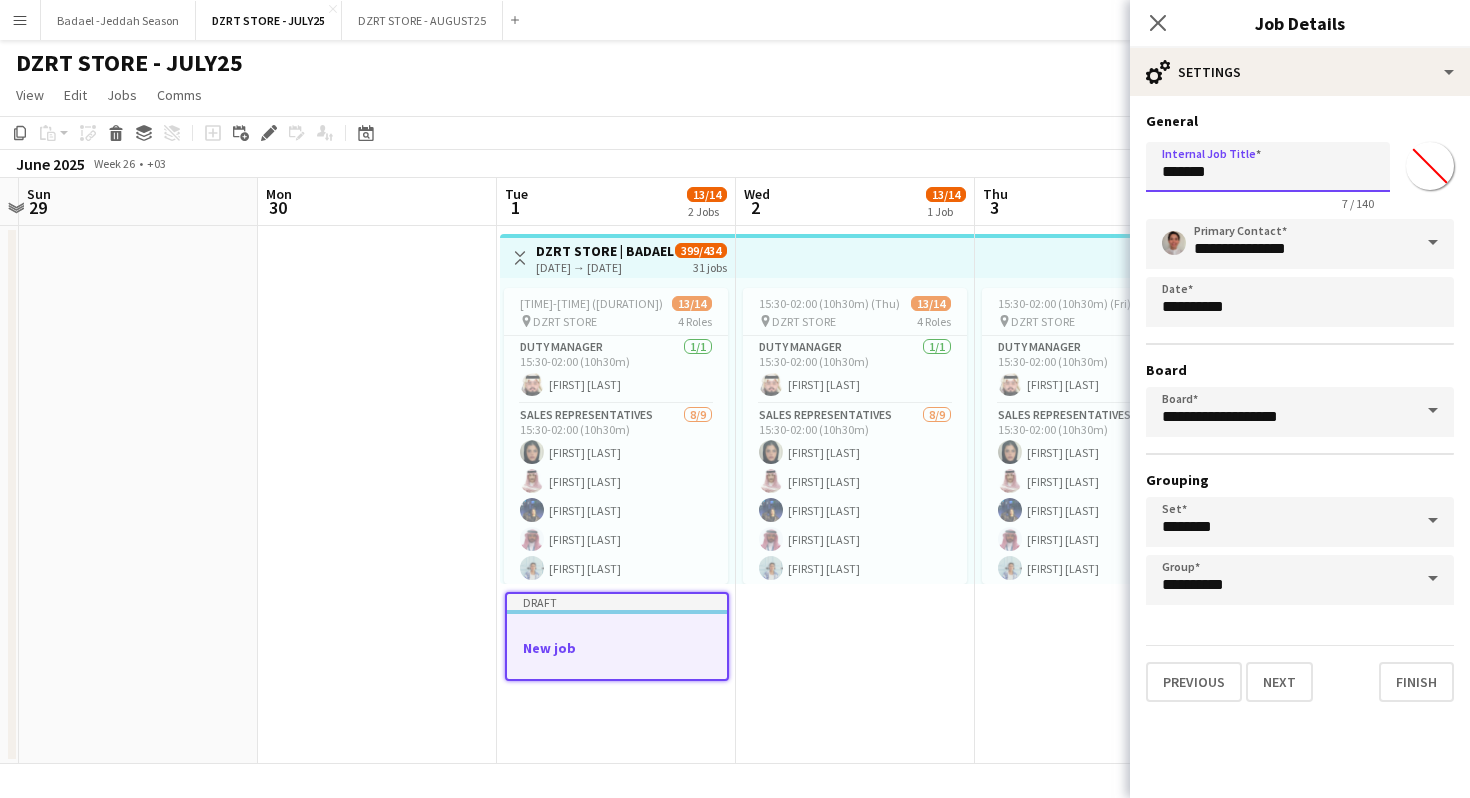 click on "*******" at bounding box center [1268, 167] 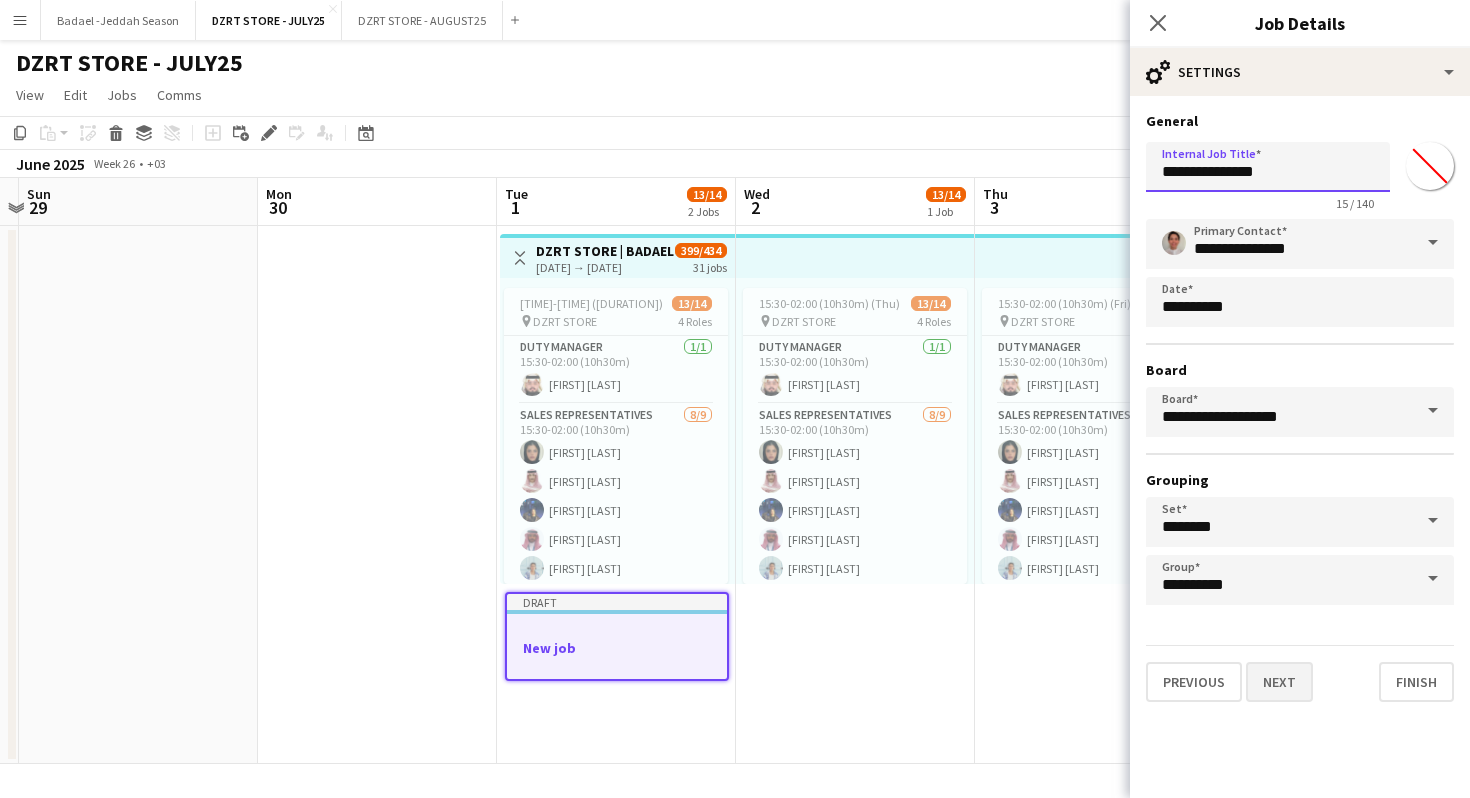 type on "**********" 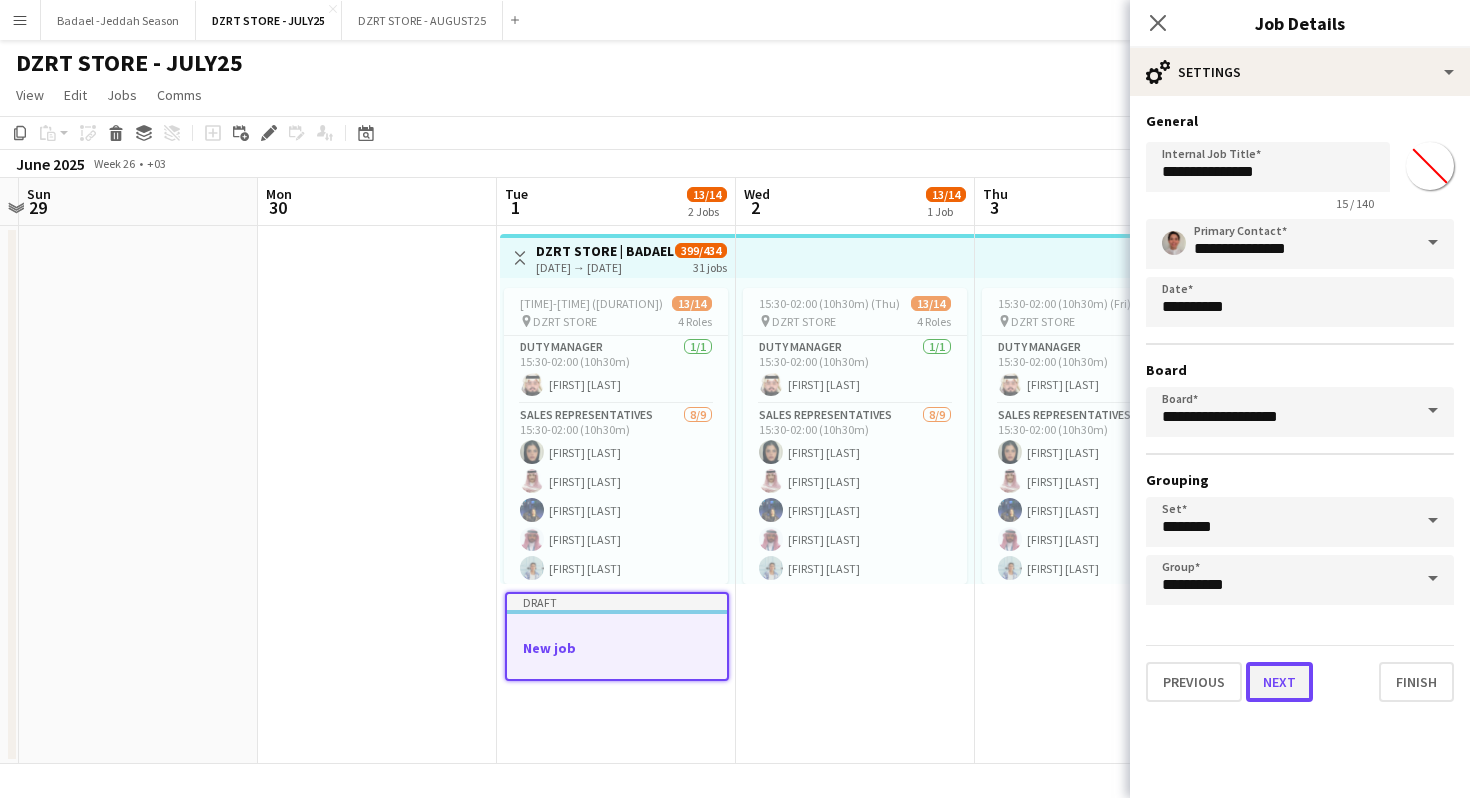 click on "Next" at bounding box center [1279, 682] 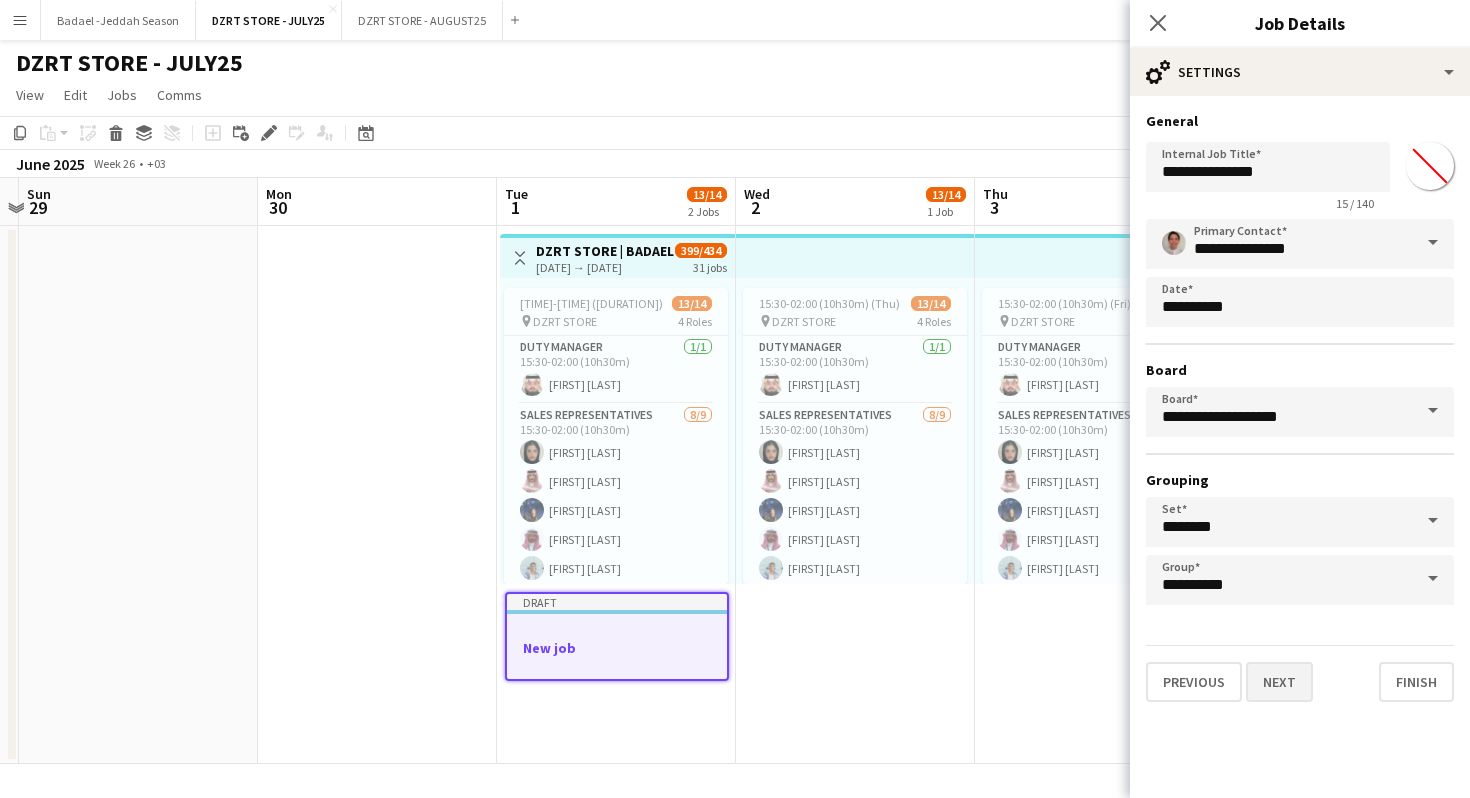 type on "*******" 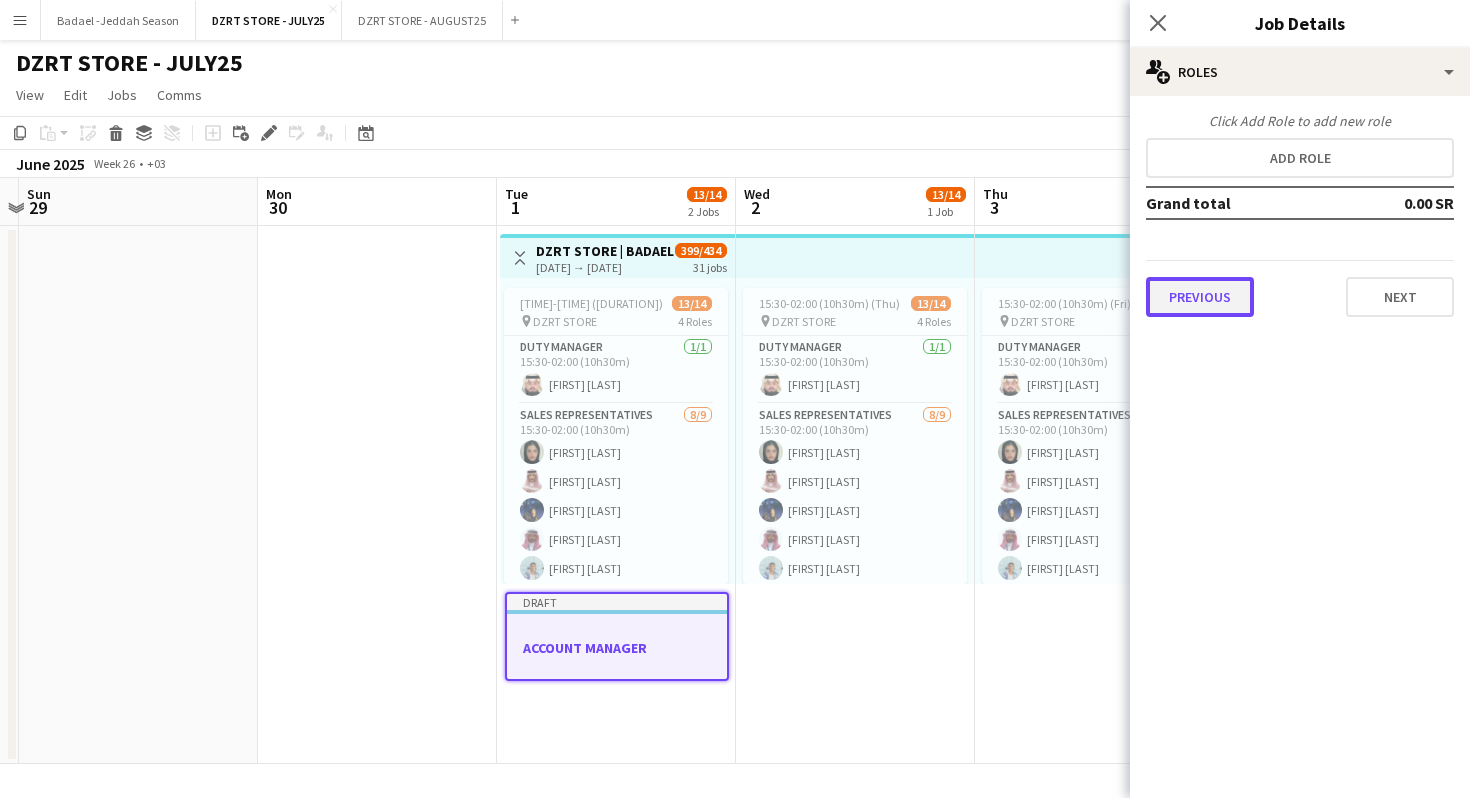 click on "Previous" at bounding box center (1200, 297) 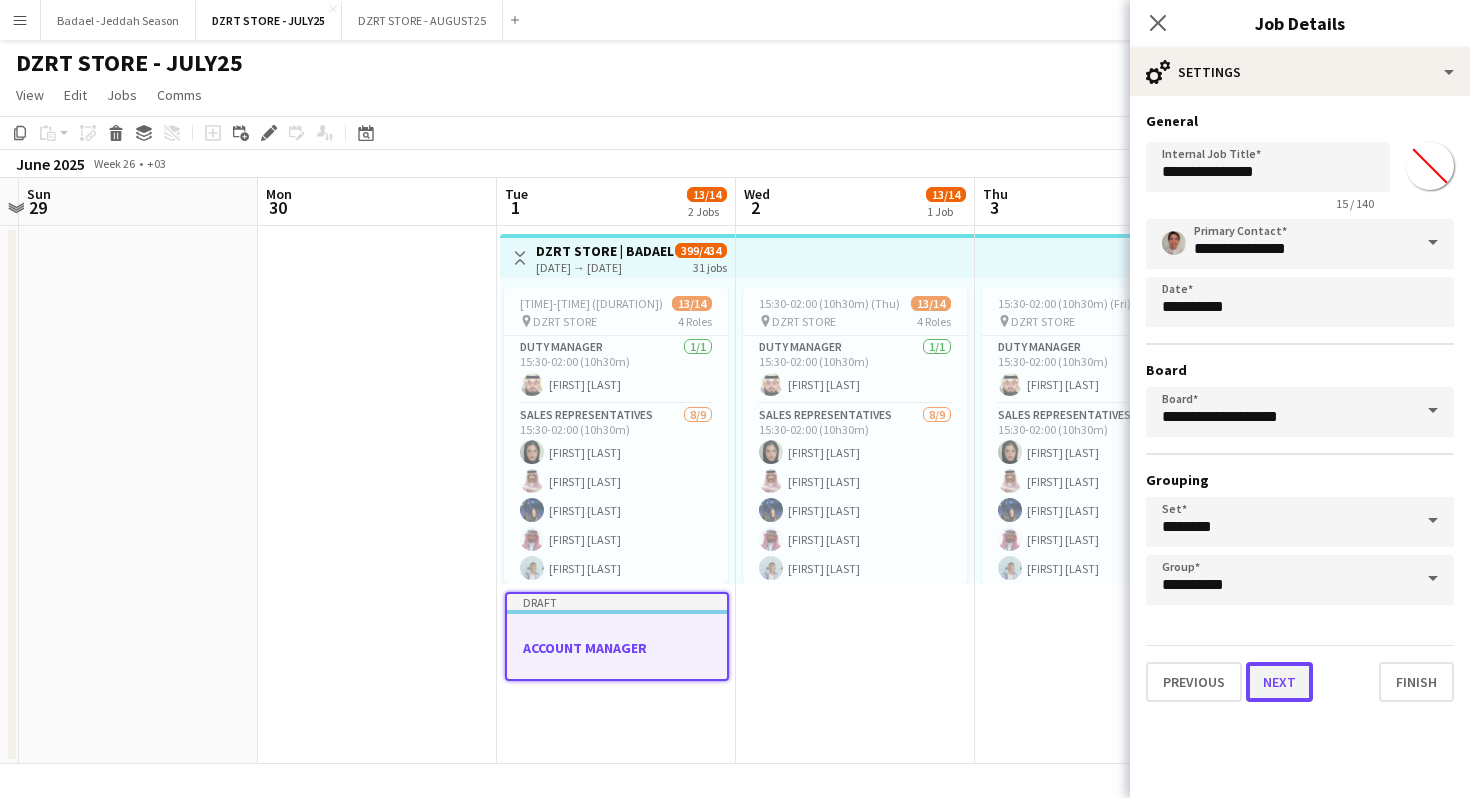 click on "Next" at bounding box center (1279, 682) 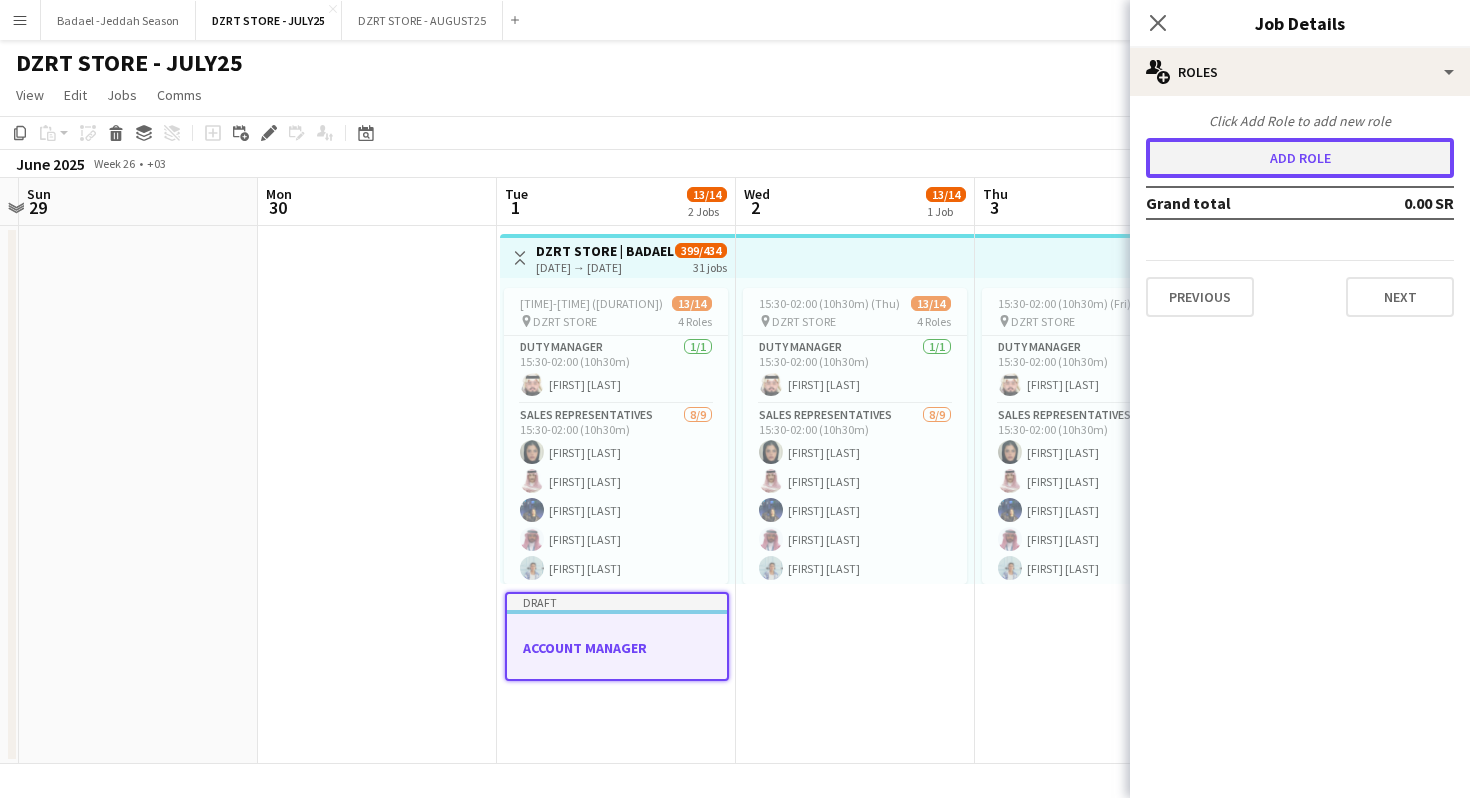 click on "Add role" at bounding box center [1300, 158] 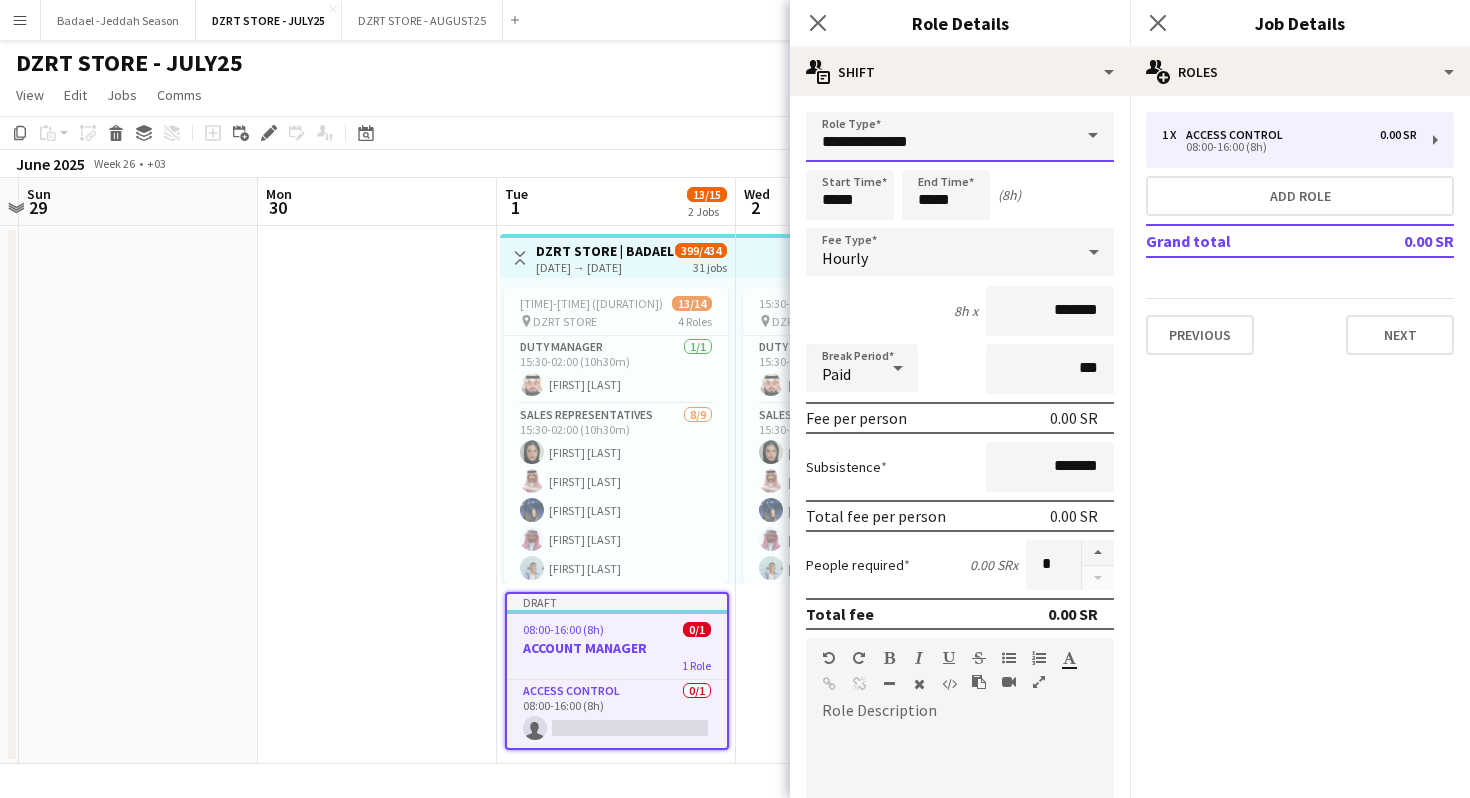 click on "**********" at bounding box center (960, 137) 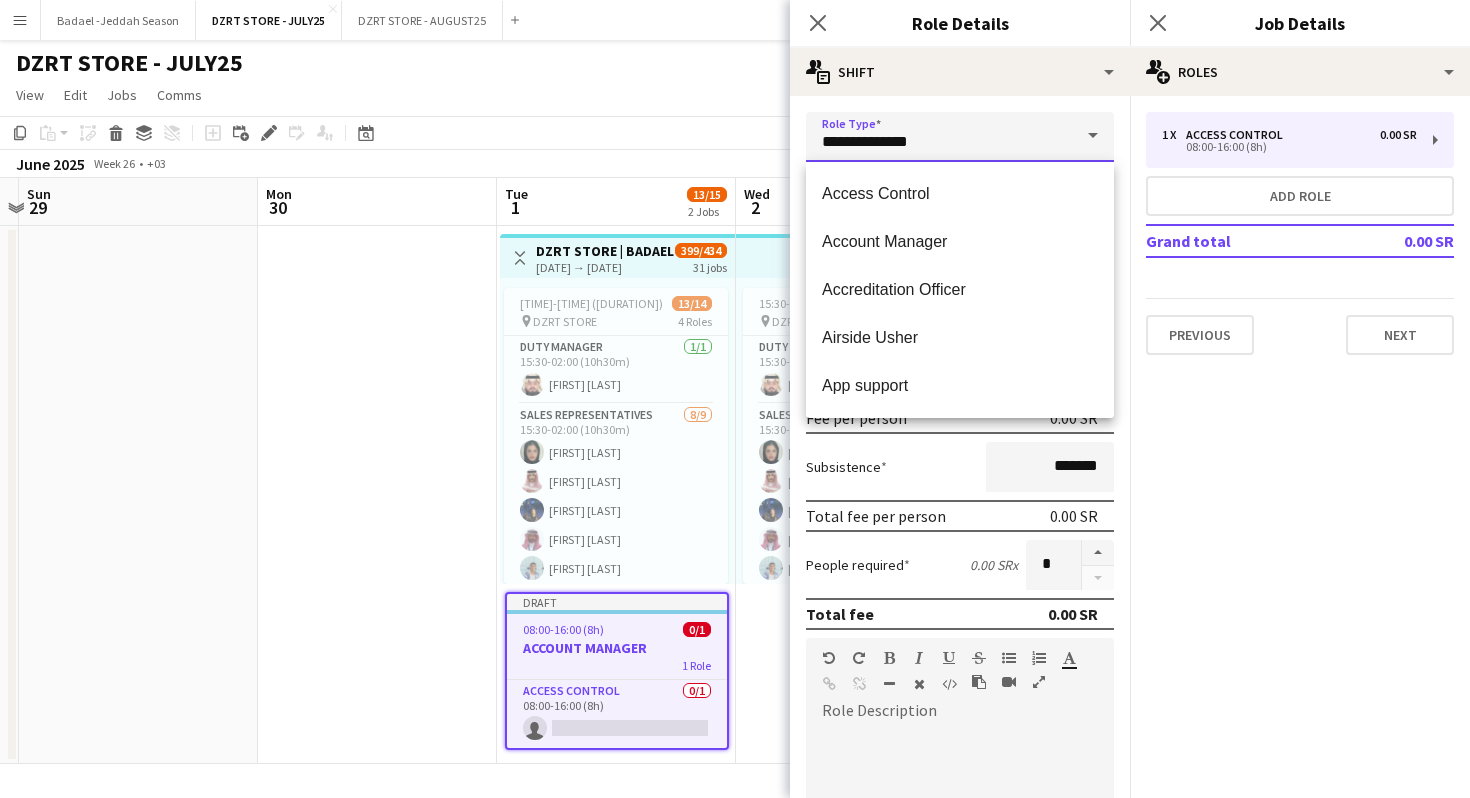 click on "**********" at bounding box center (960, 137) 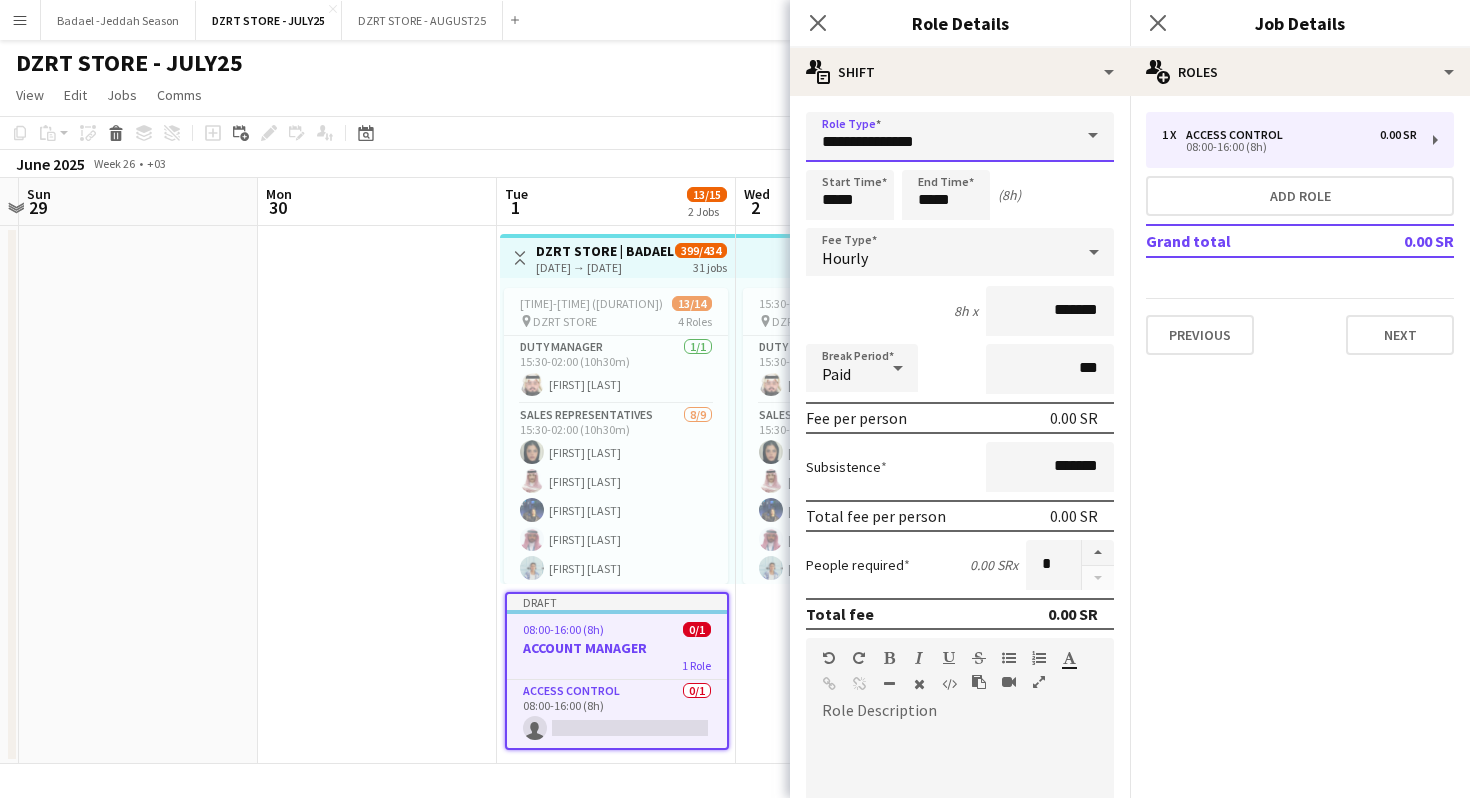 type on "**********" 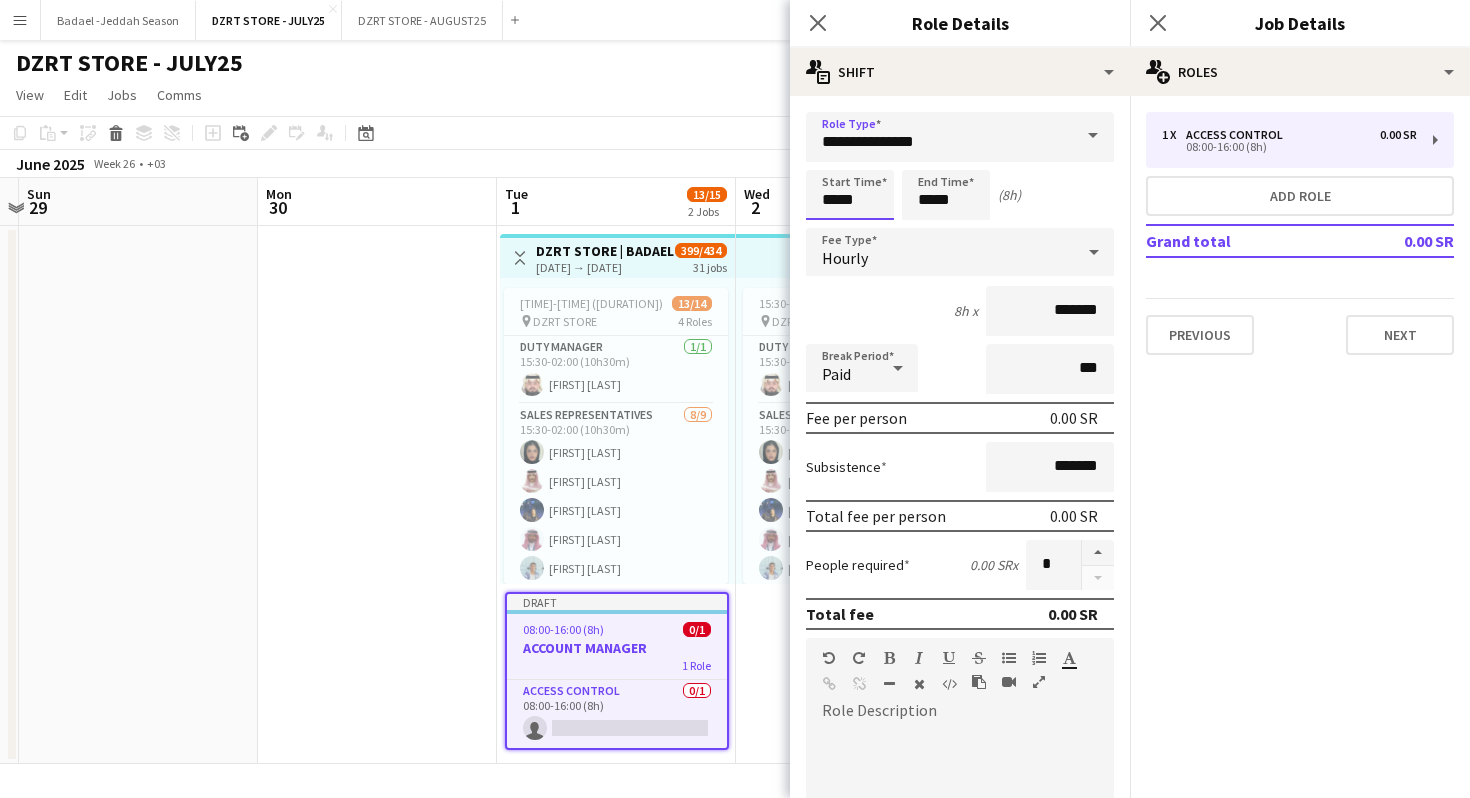 click on "*****" at bounding box center [850, 195] 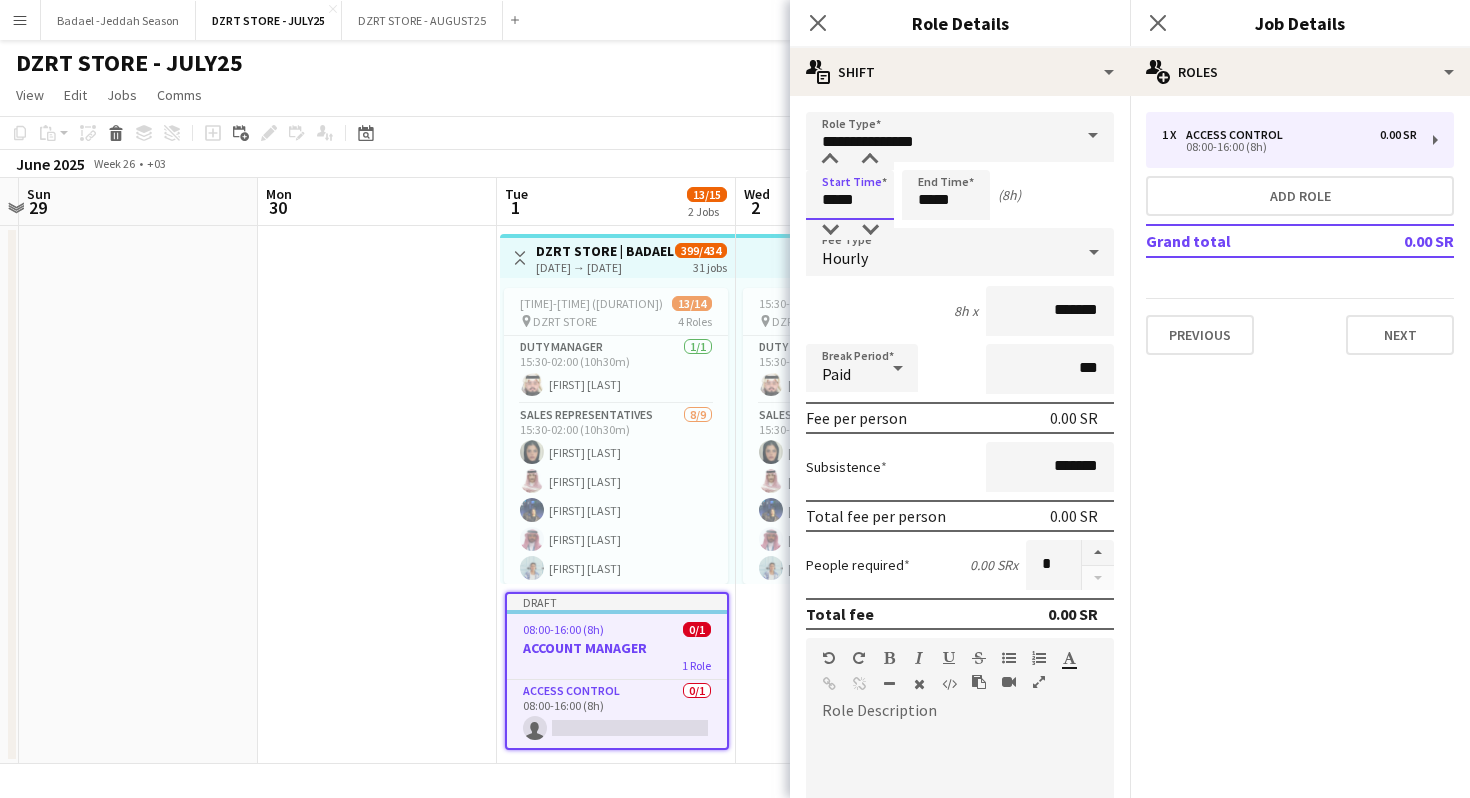 click on "*****" at bounding box center (850, 195) 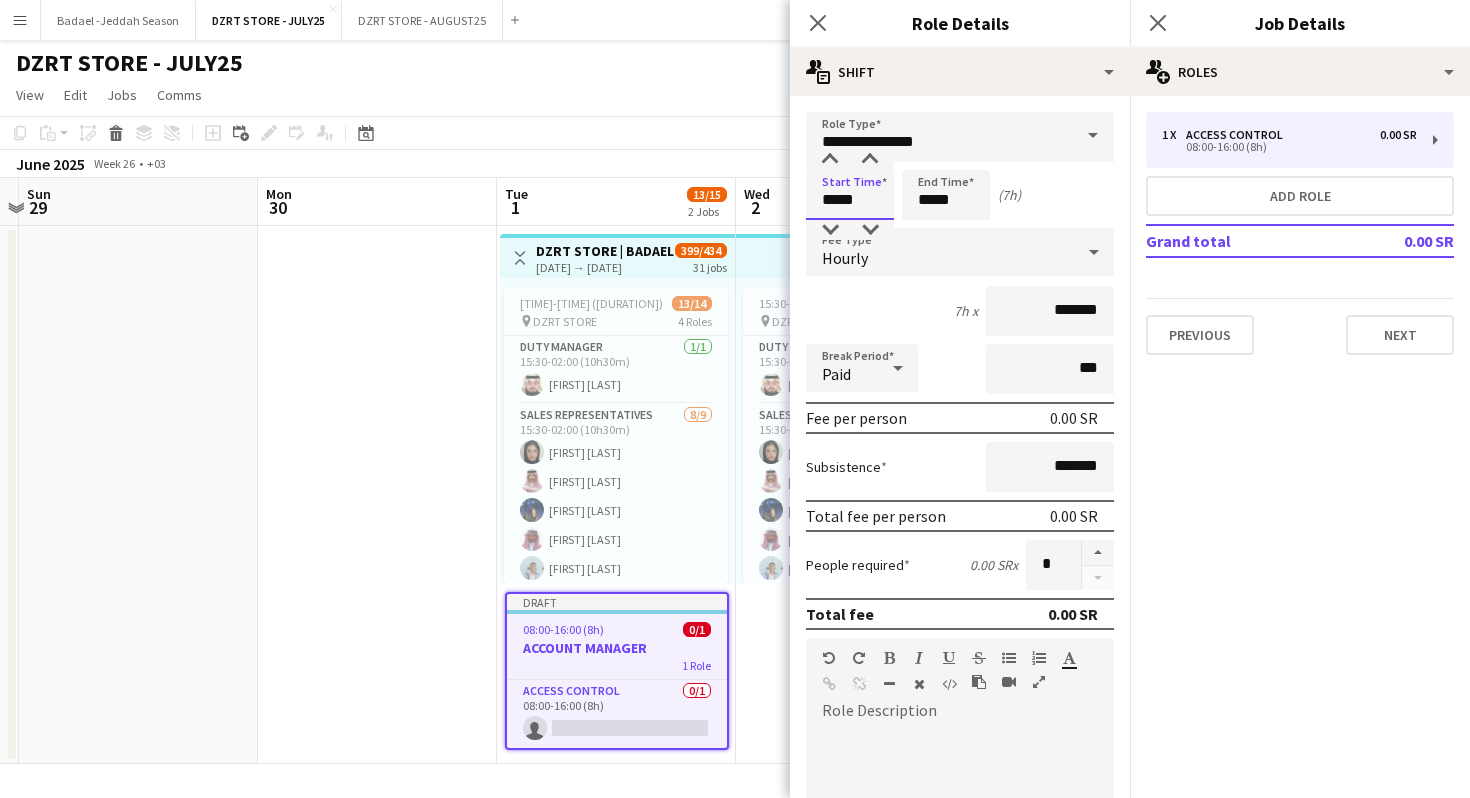 type on "*****" 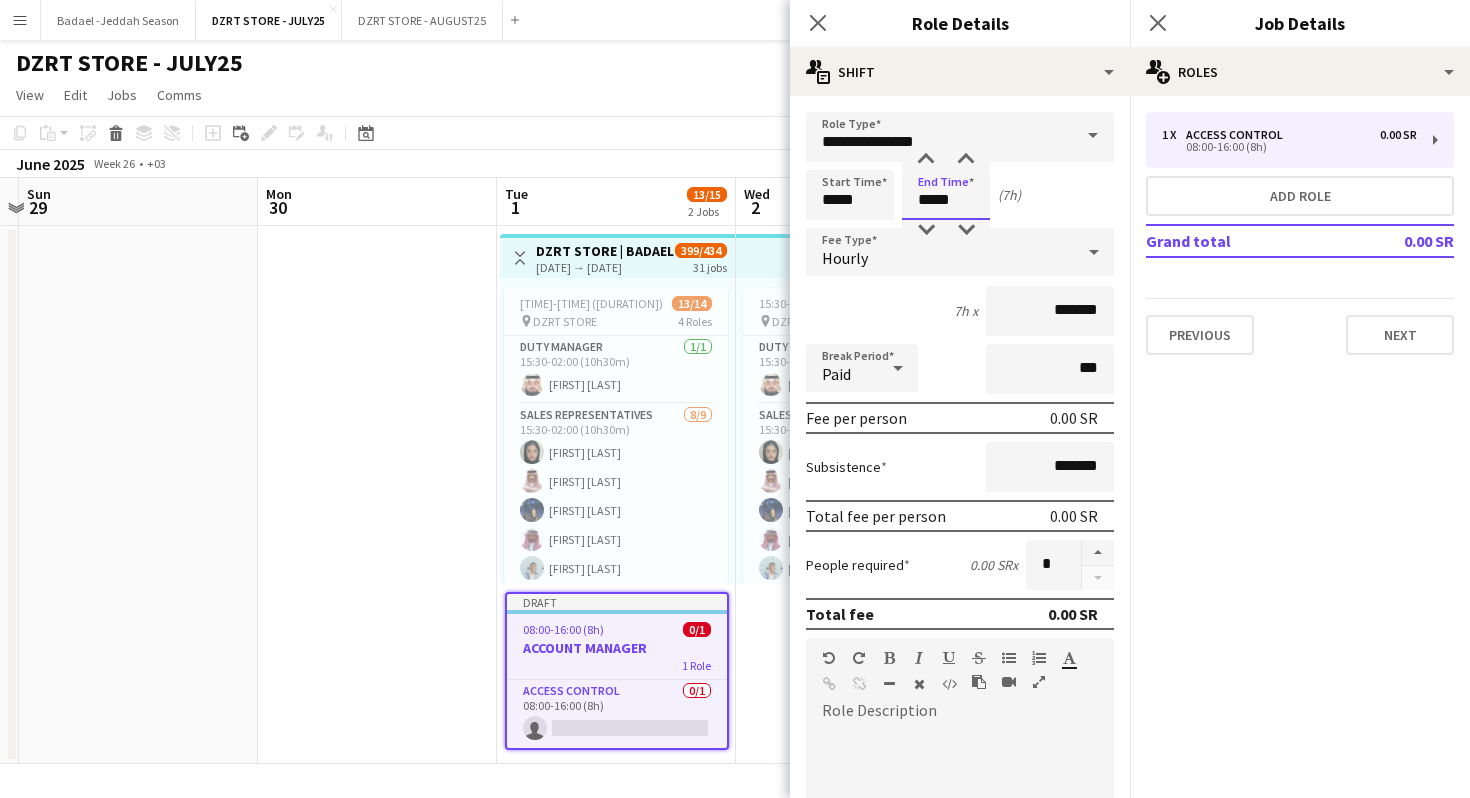 click on "*****" at bounding box center (946, 195) 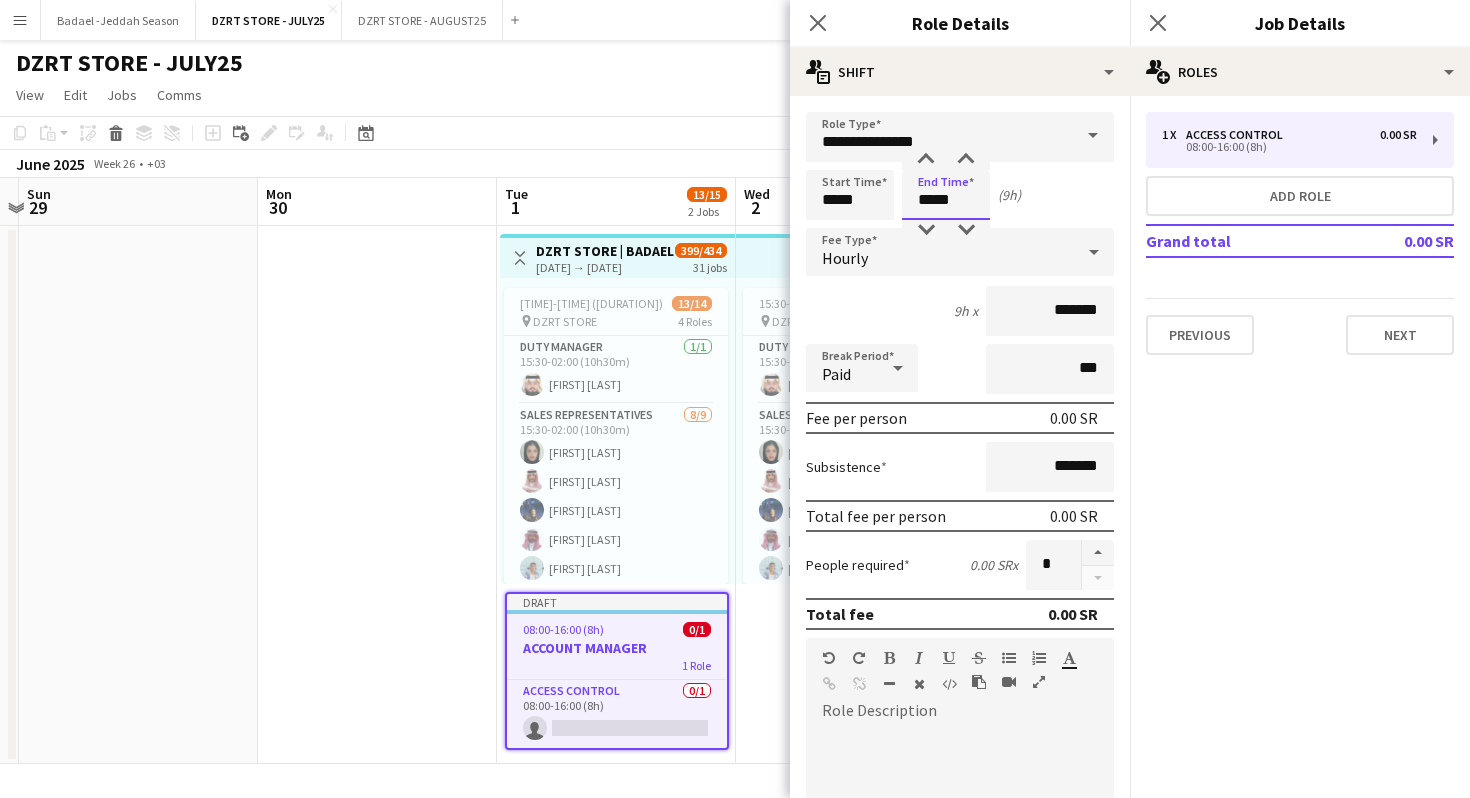 type on "*****" 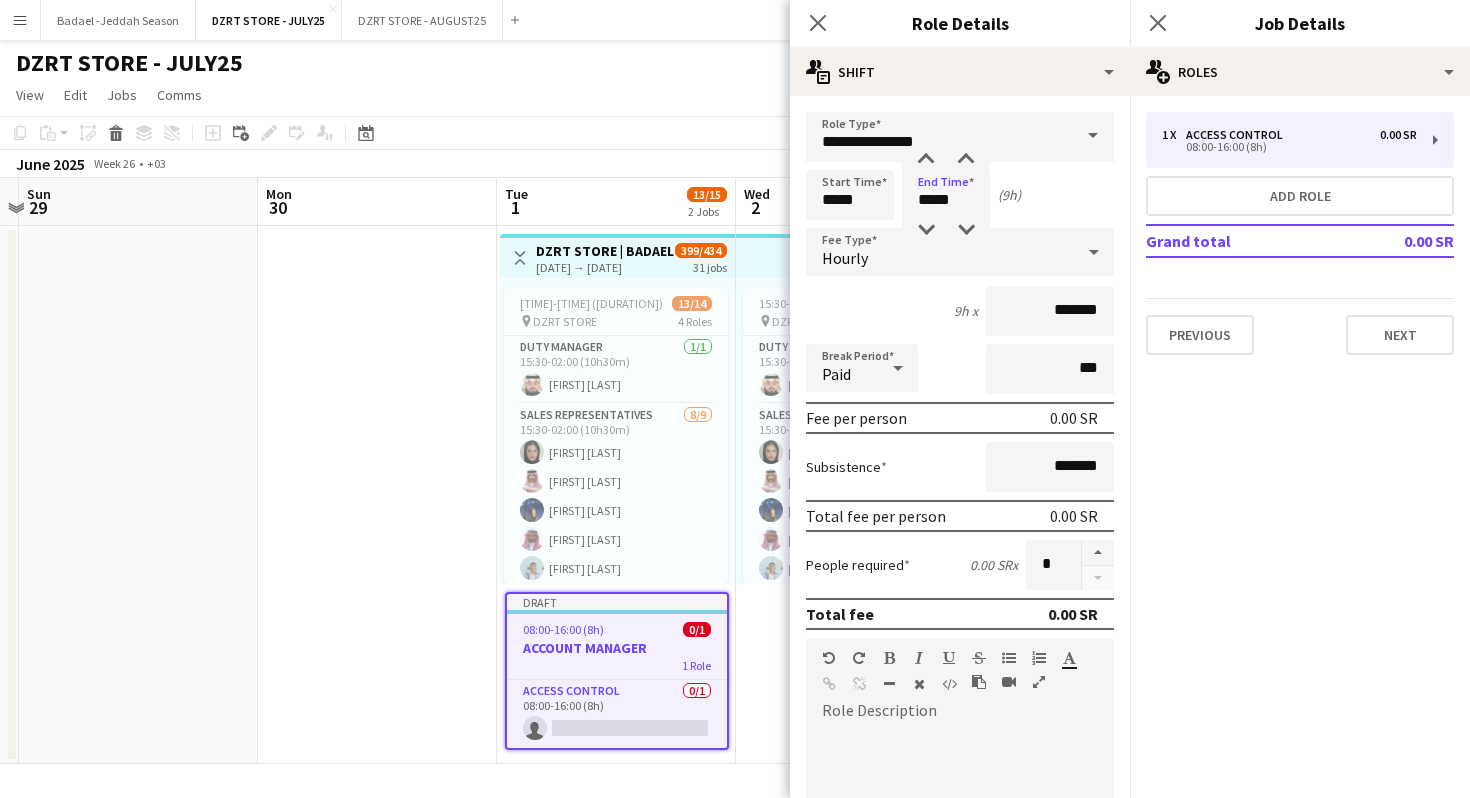 click 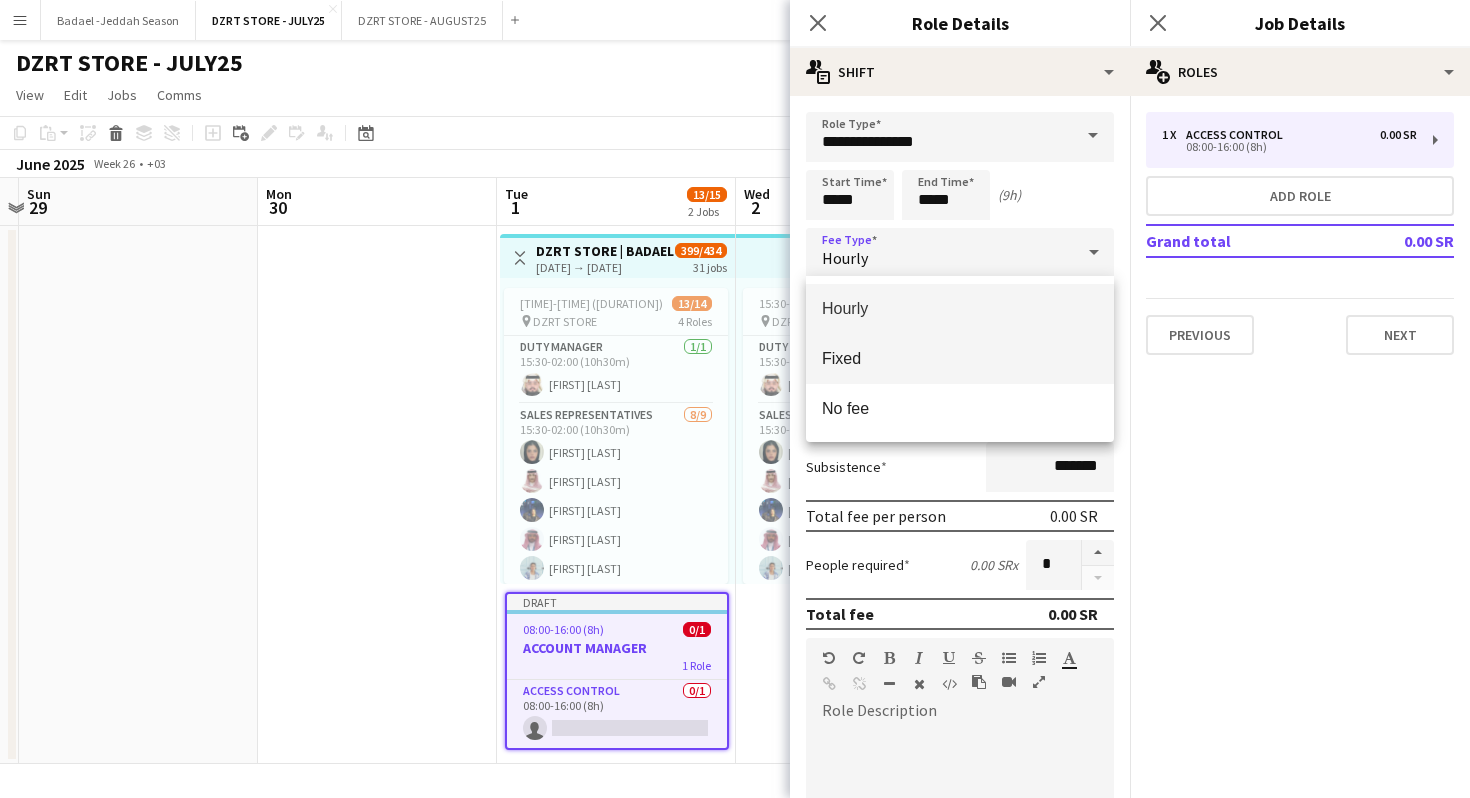 click on "Fixed" at bounding box center [960, 358] 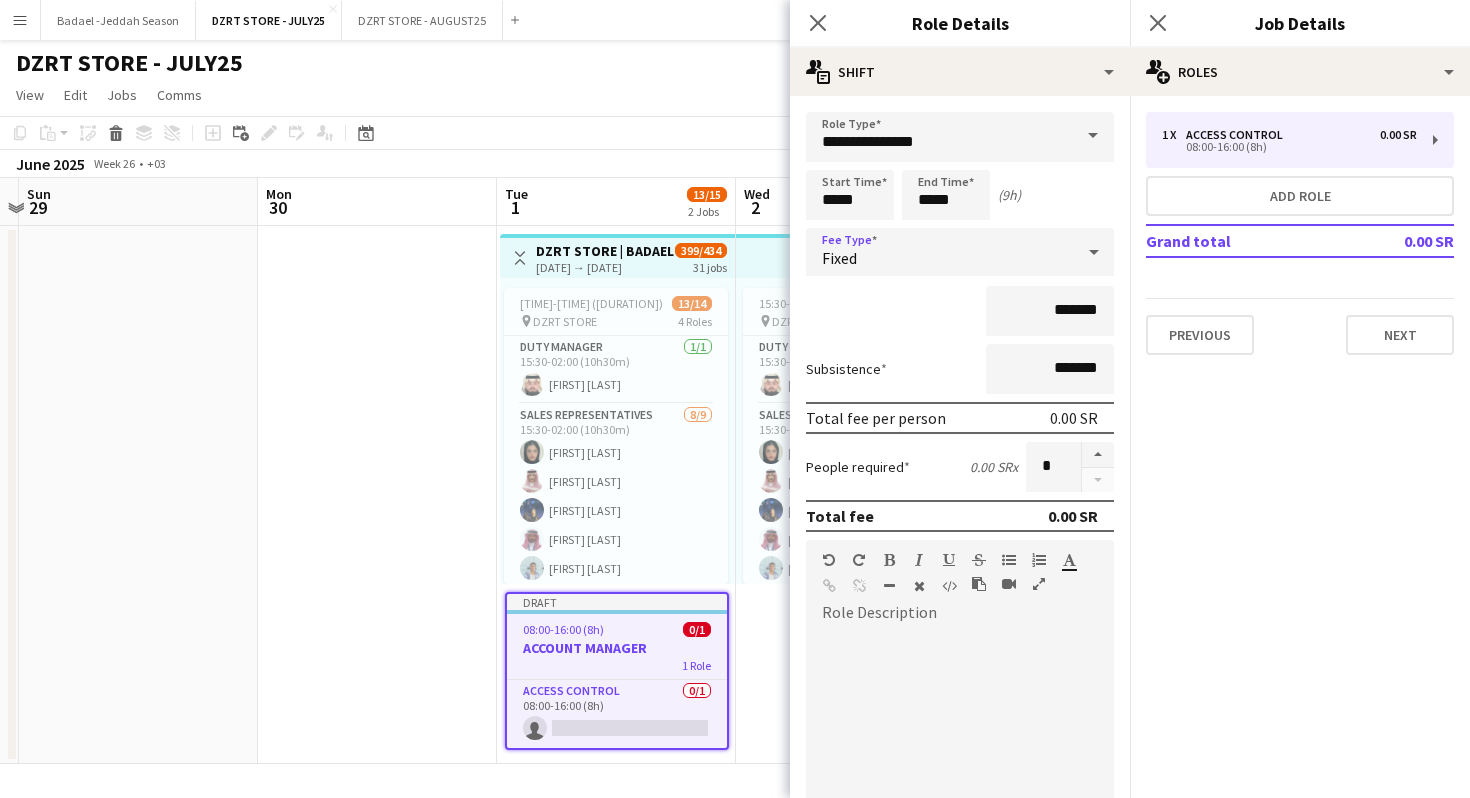 scroll, scrollTop: 298, scrollLeft: 0, axis: vertical 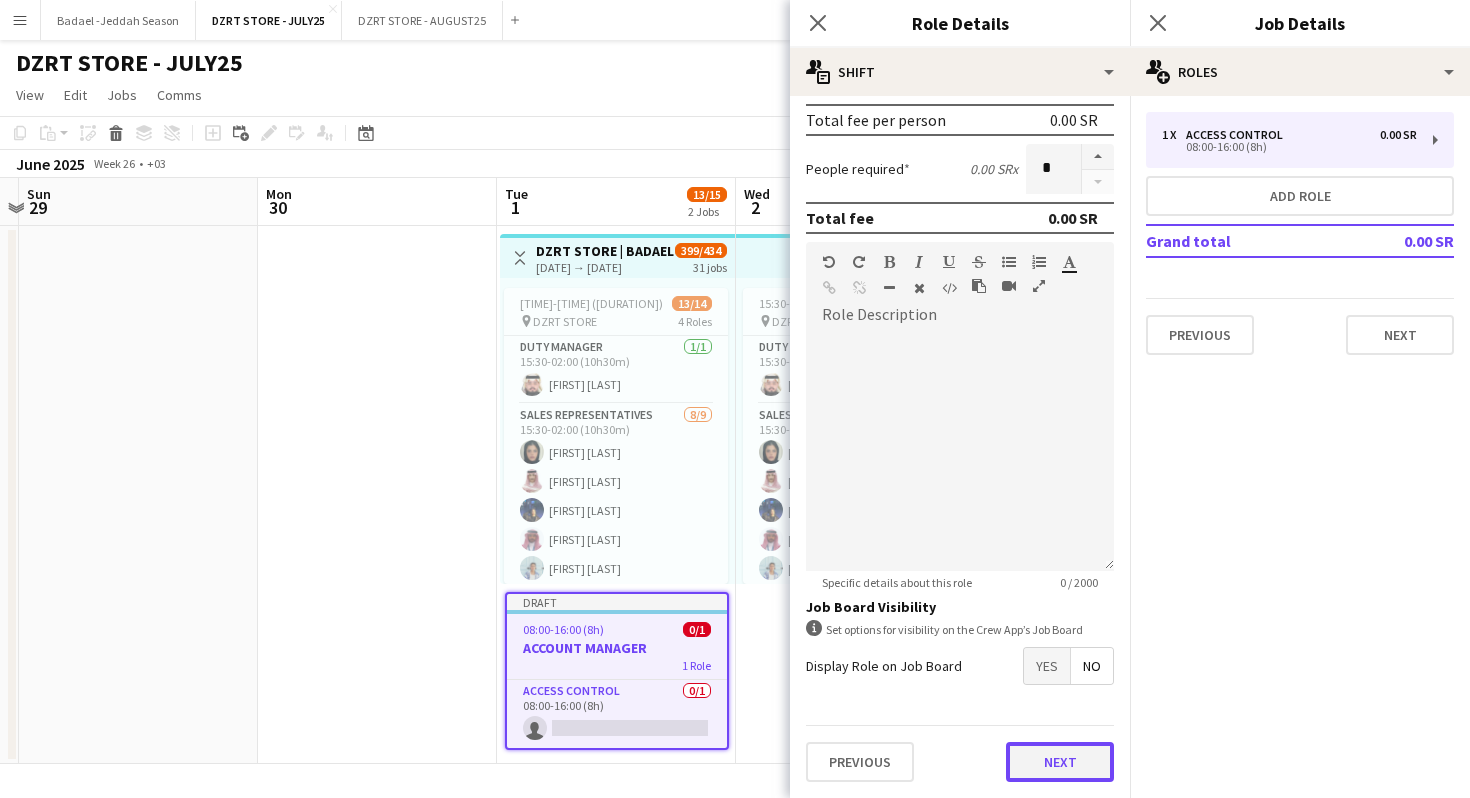 click on "Next" at bounding box center [1060, 762] 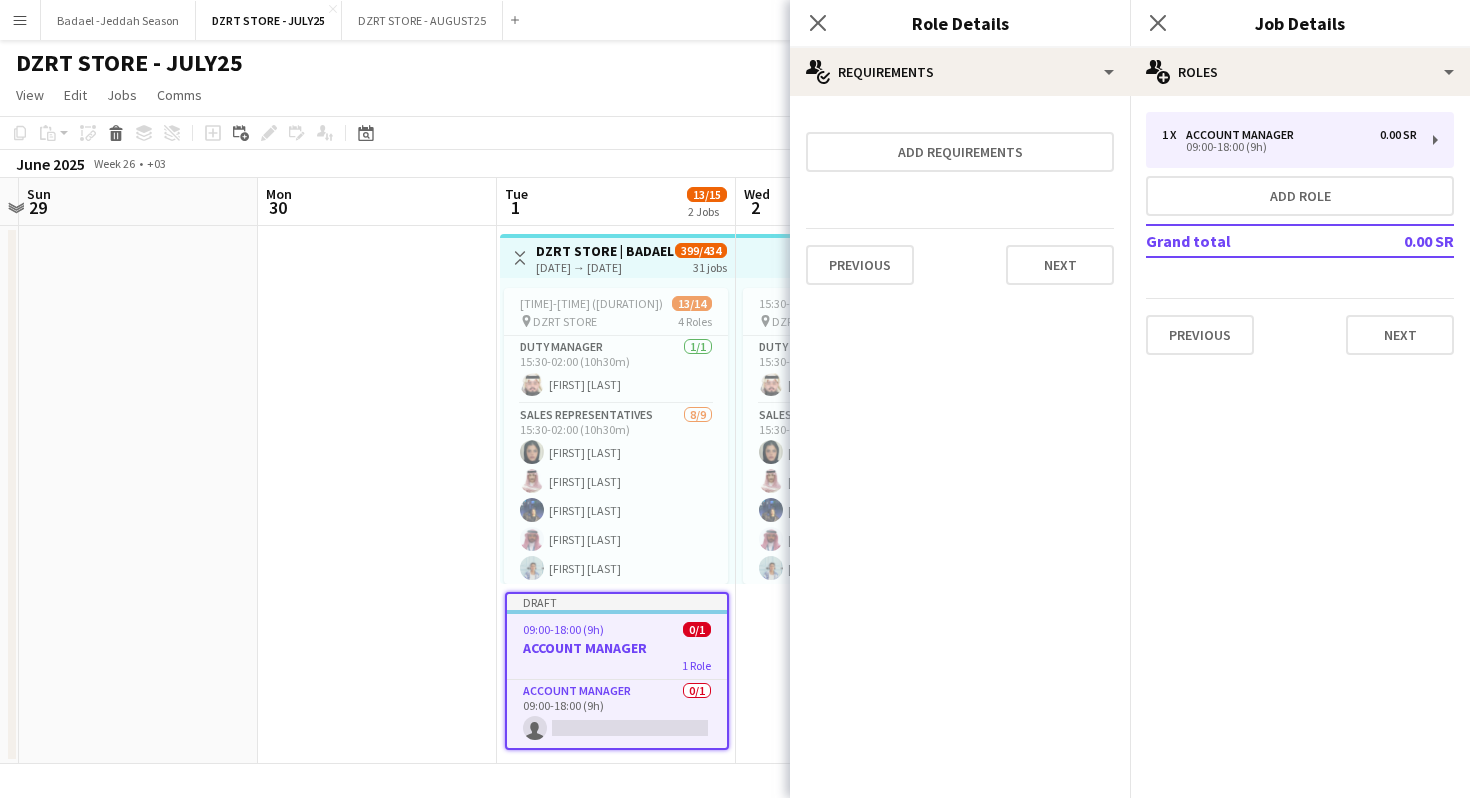 scroll, scrollTop: 0, scrollLeft: 0, axis: both 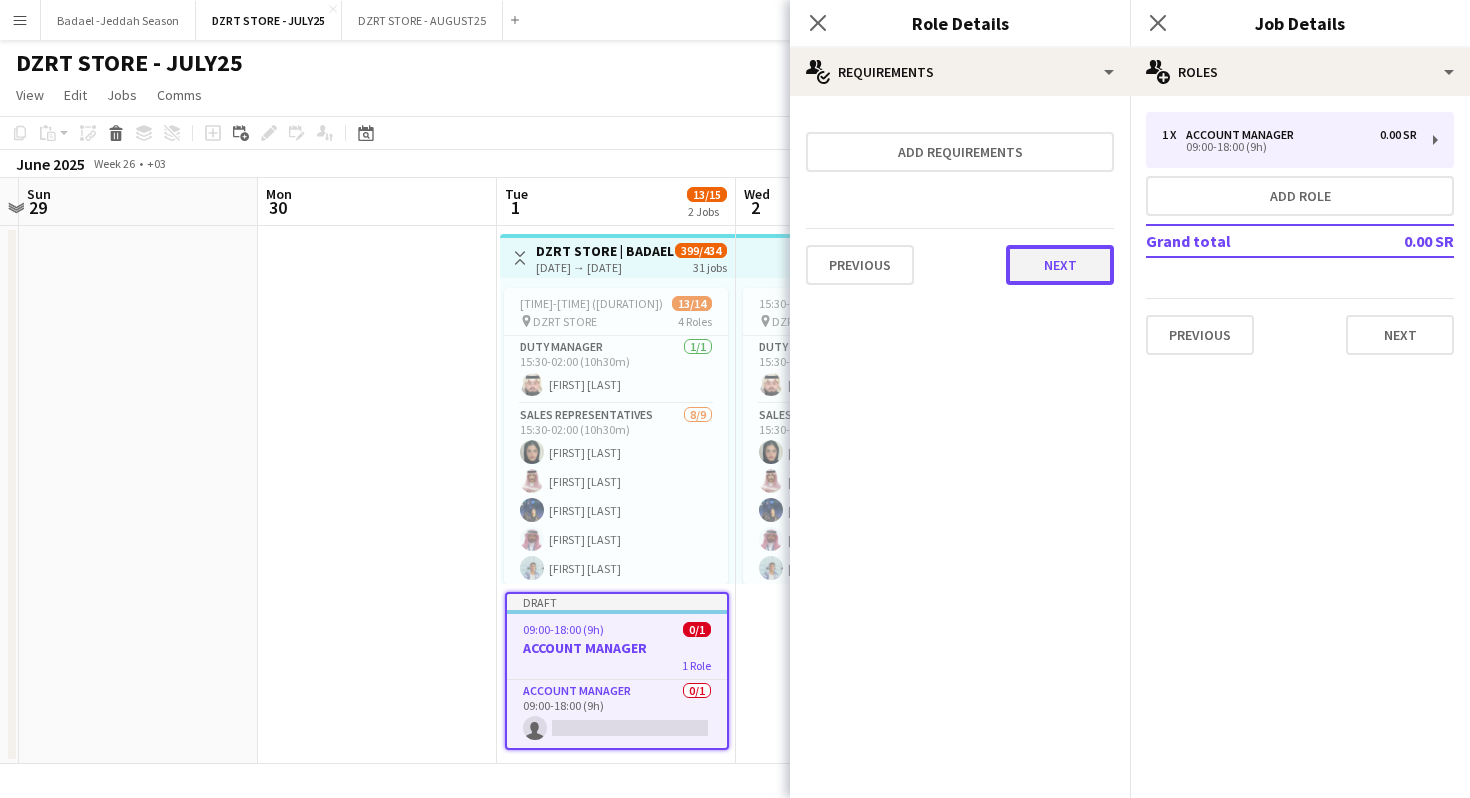 click on "Next" at bounding box center (1060, 265) 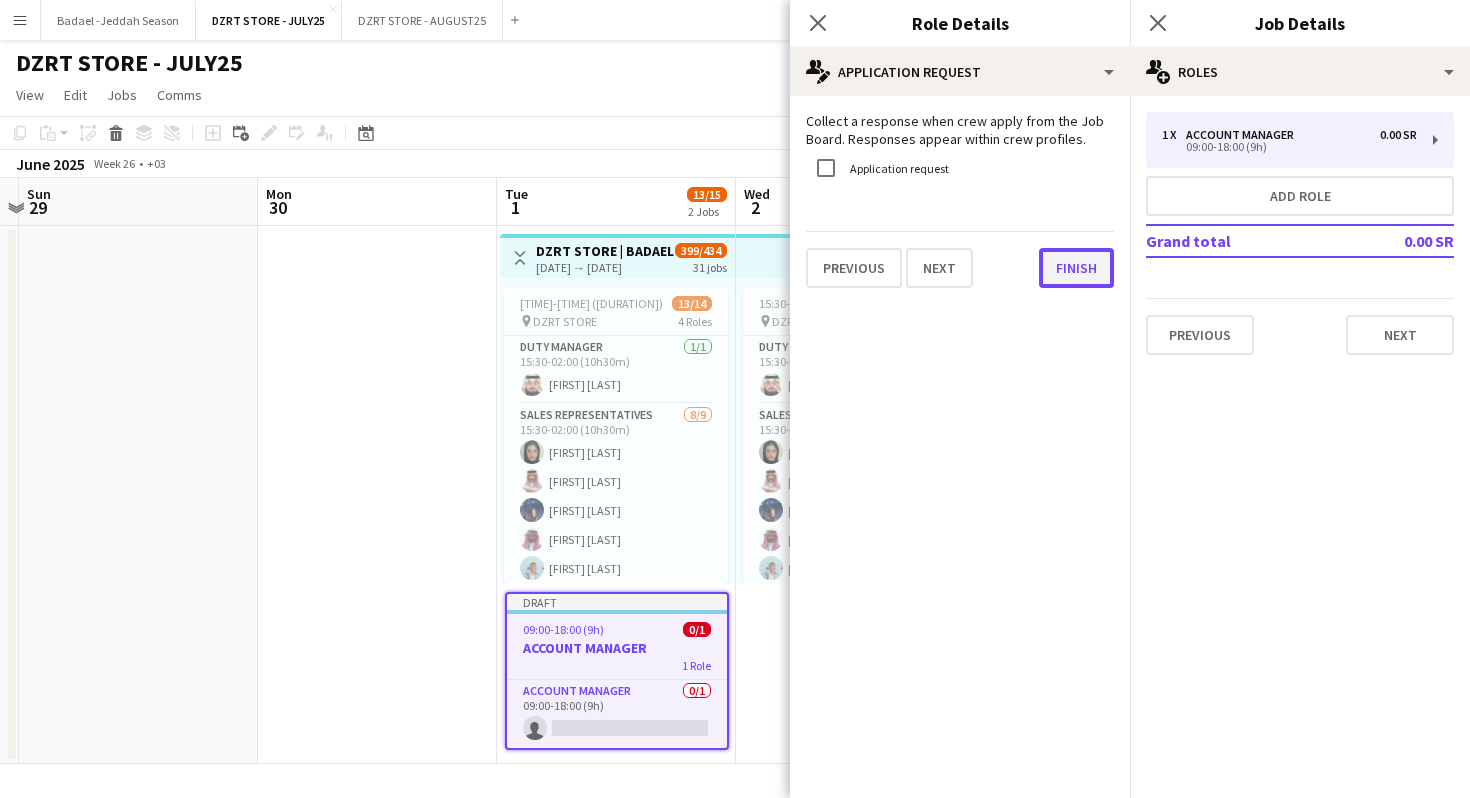 click on "Finish" at bounding box center [1076, 268] 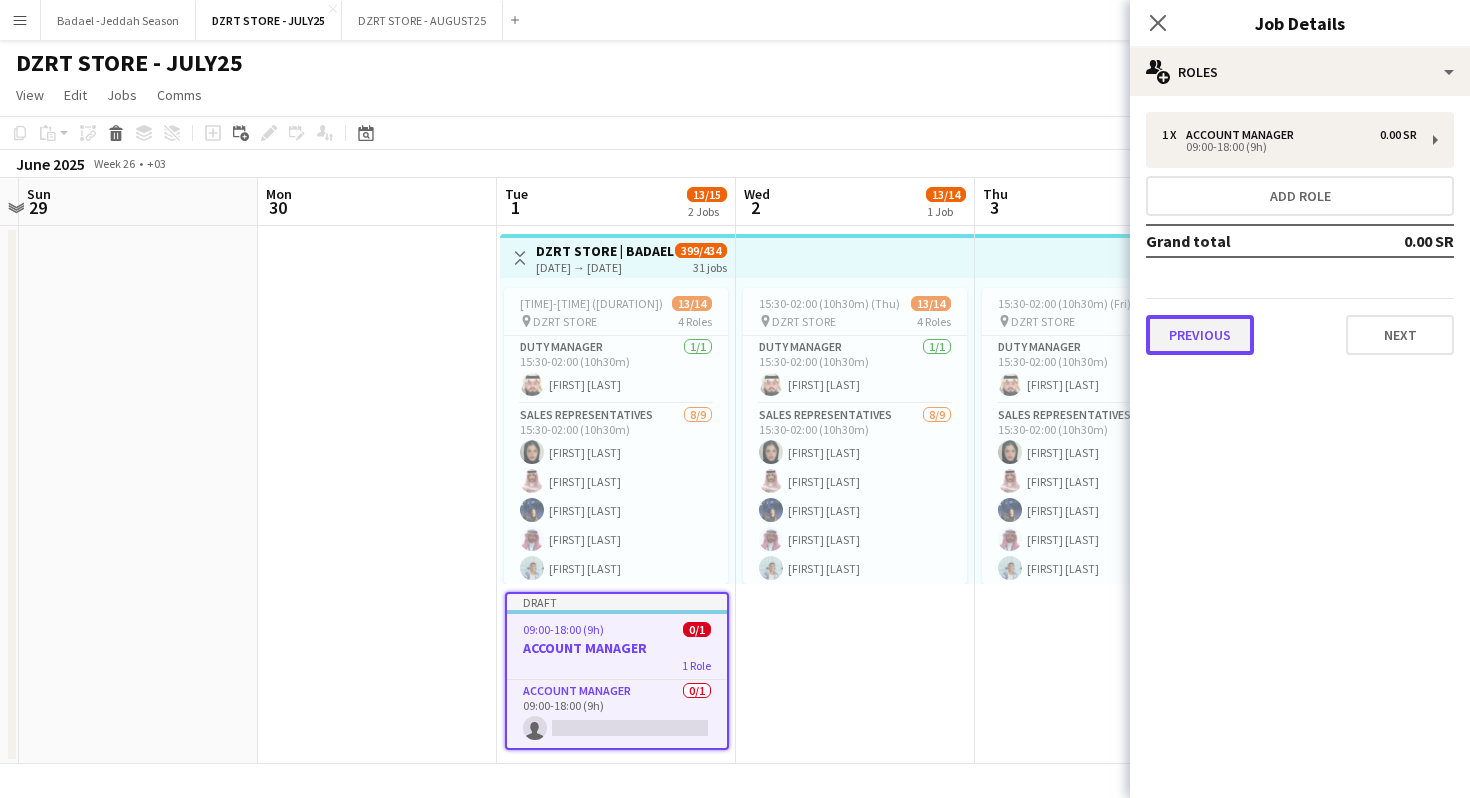 click on "Previous" at bounding box center [1200, 335] 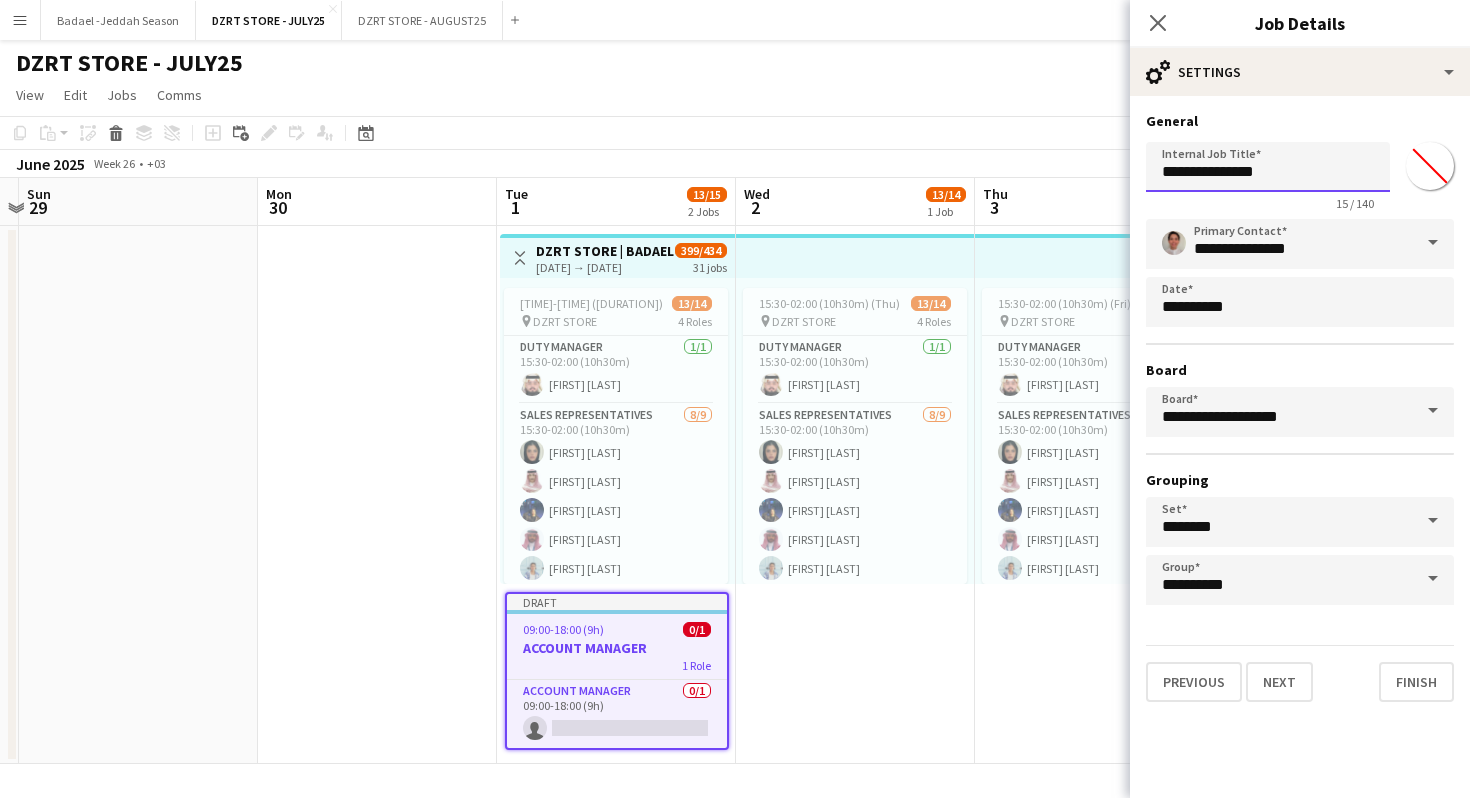 click on "**********" at bounding box center (1268, 167) 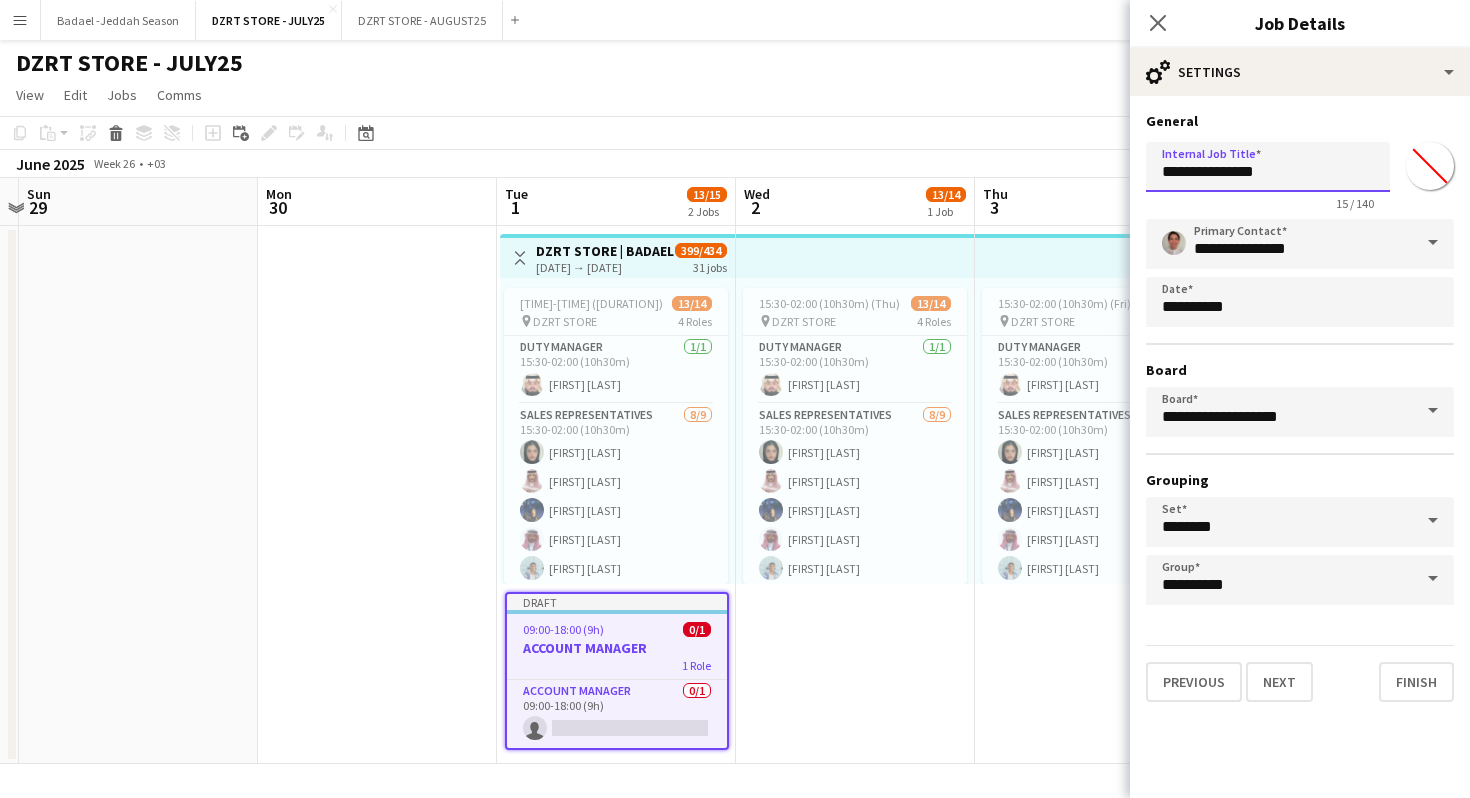 click on "**********" at bounding box center (1268, 167) 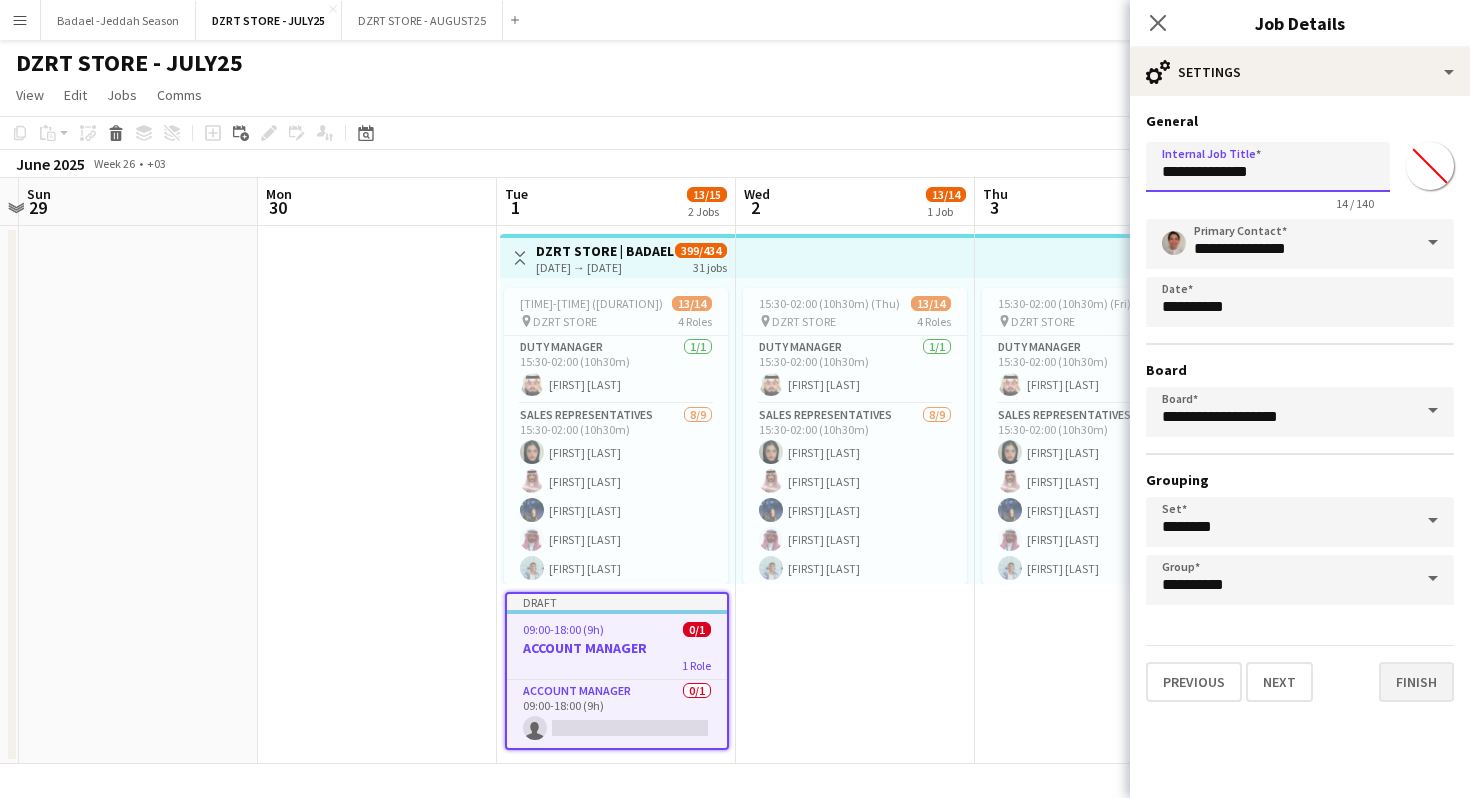 type on "**********" 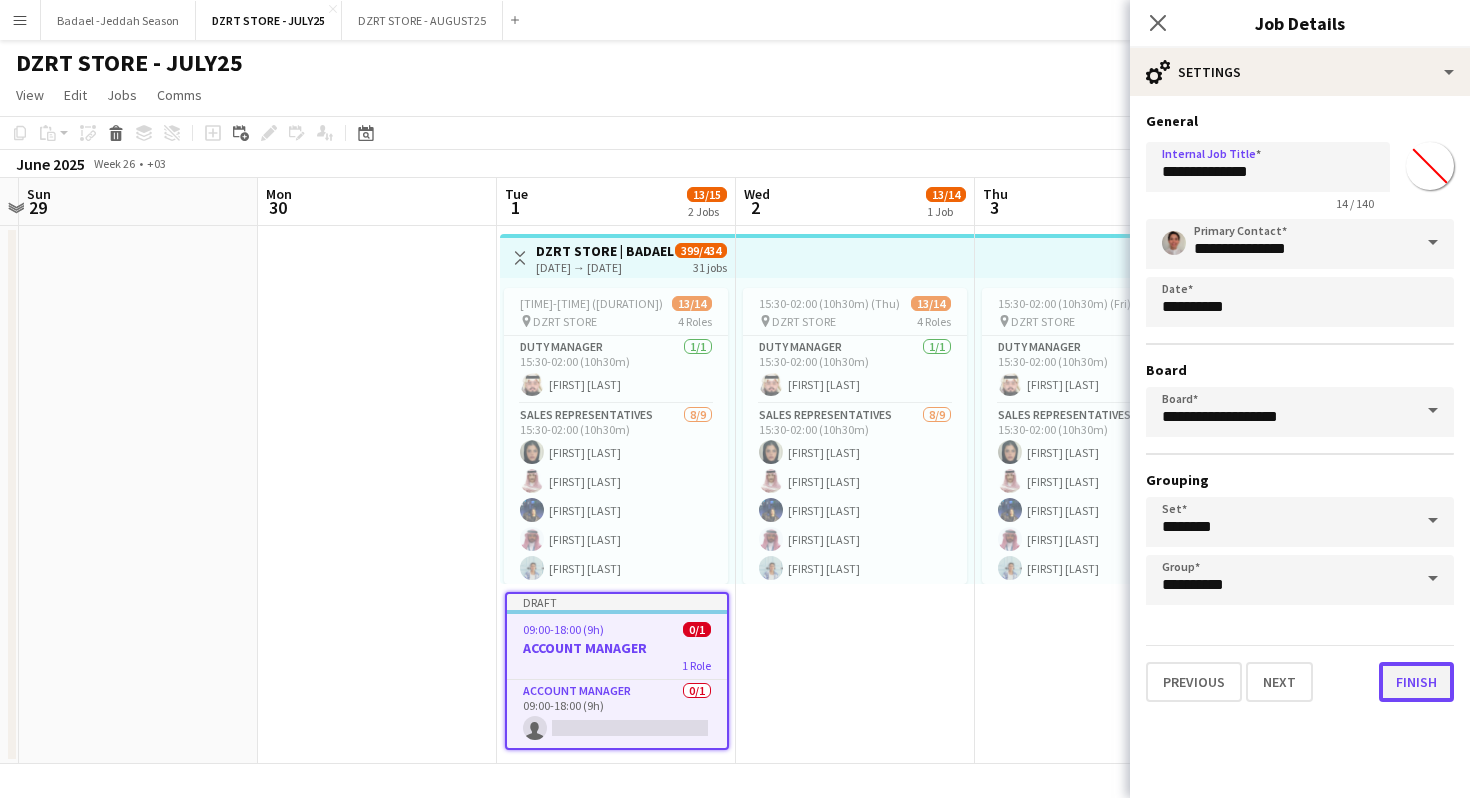 click on "Finish" at bounding box center [1416, 682] 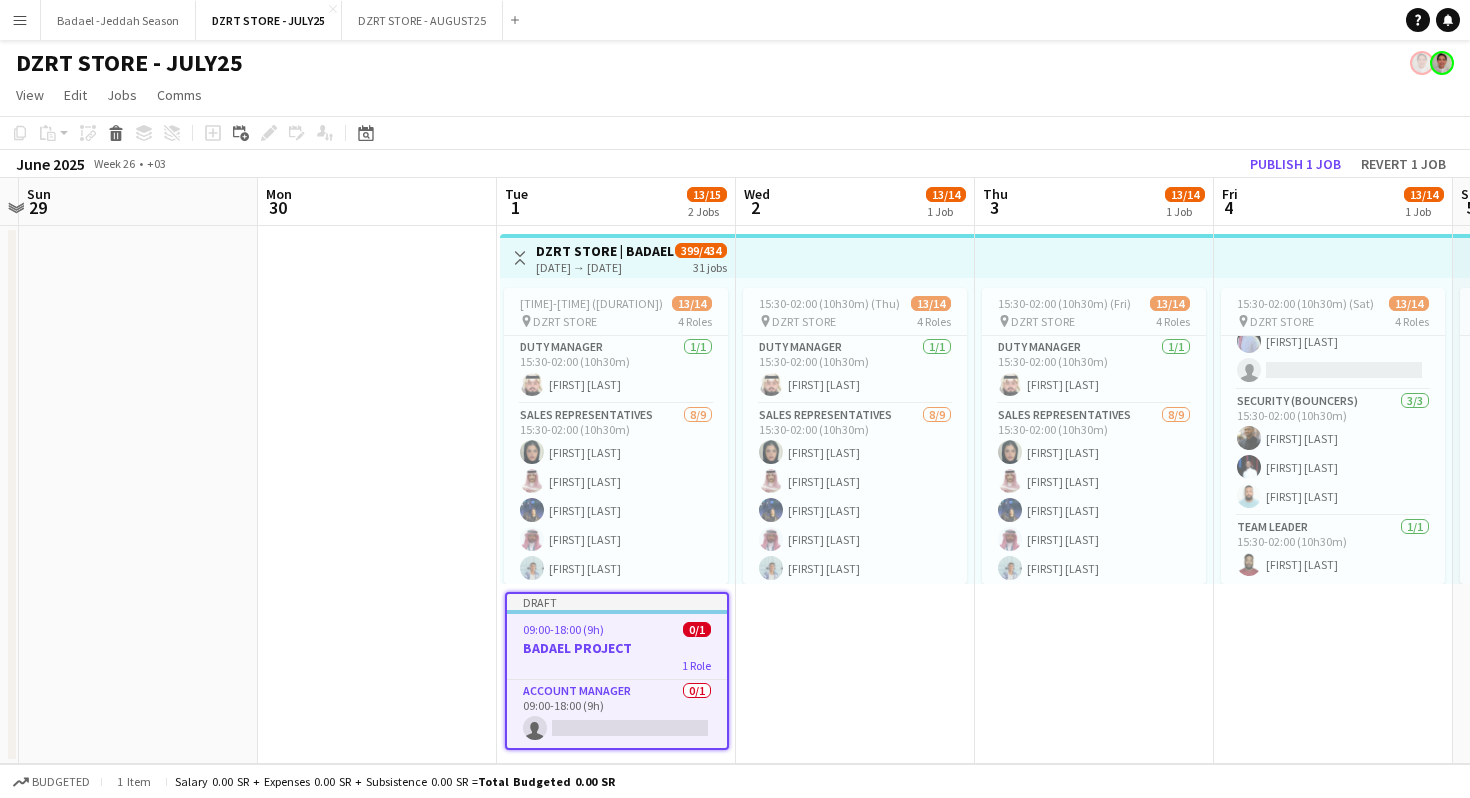 click on "09:00-18:00 (9h)    0/1" at bounding box center (617, 629) 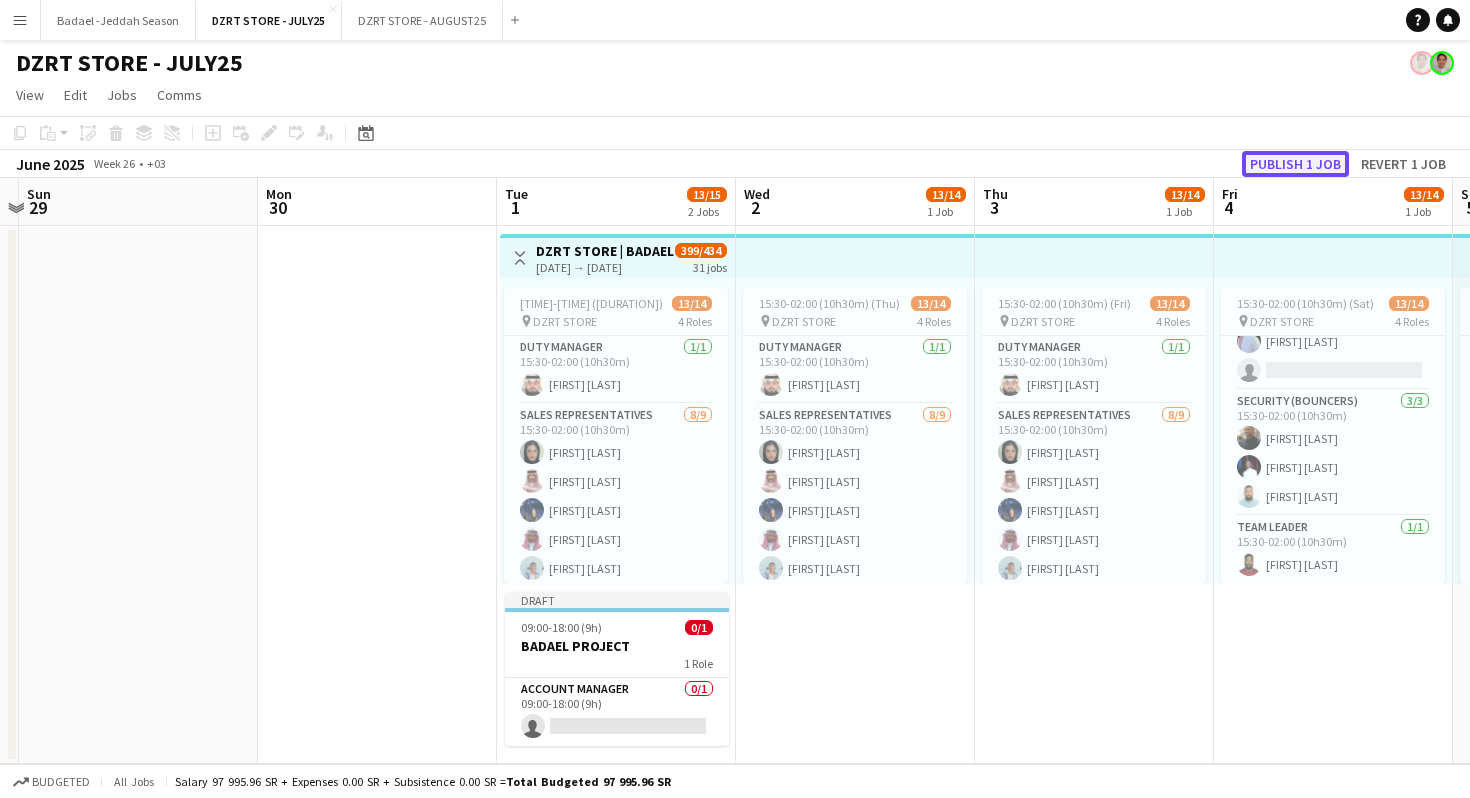 click on "Publish 1 job" 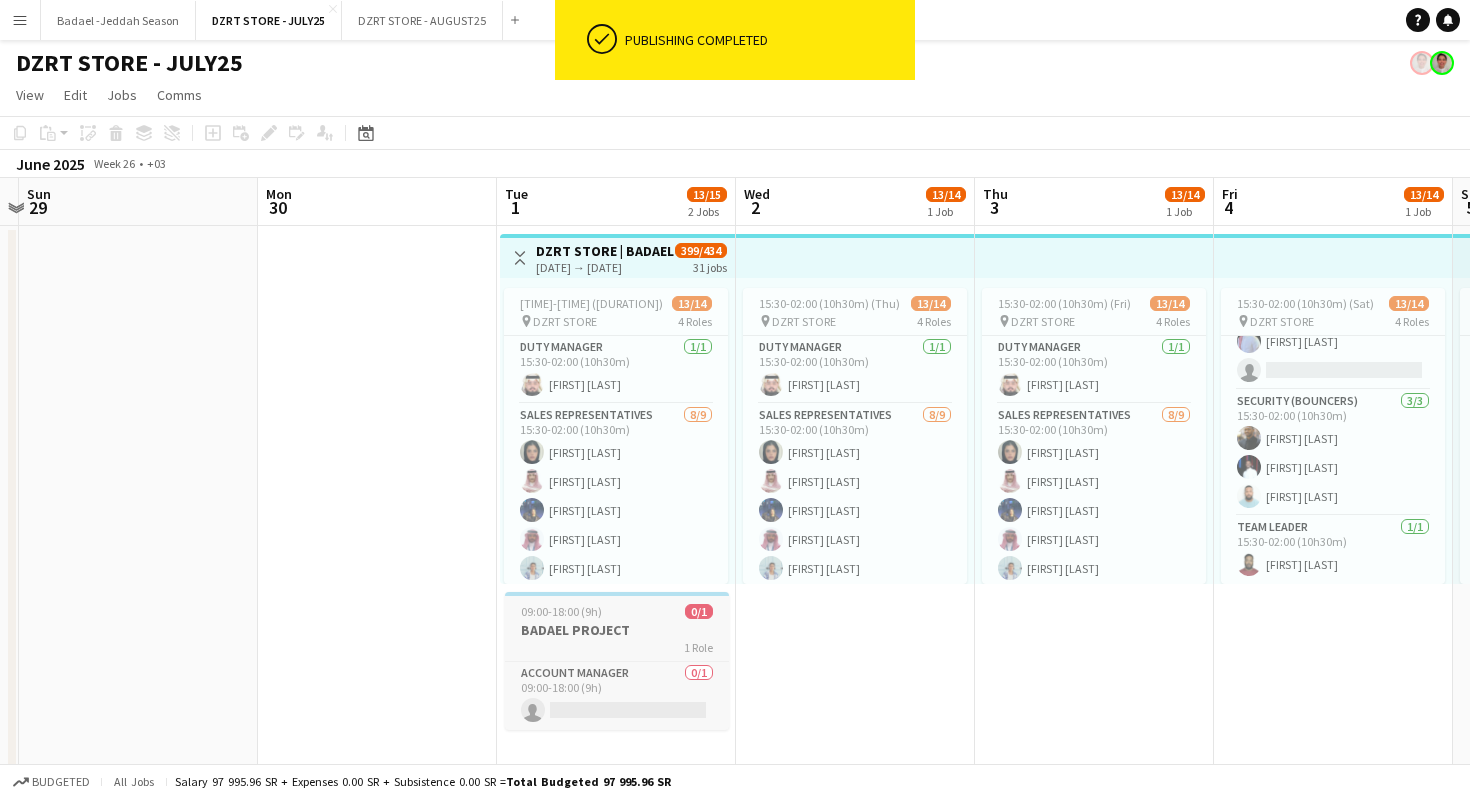 click on "BADAEL PROJECT" at bounding box center (617, 630) 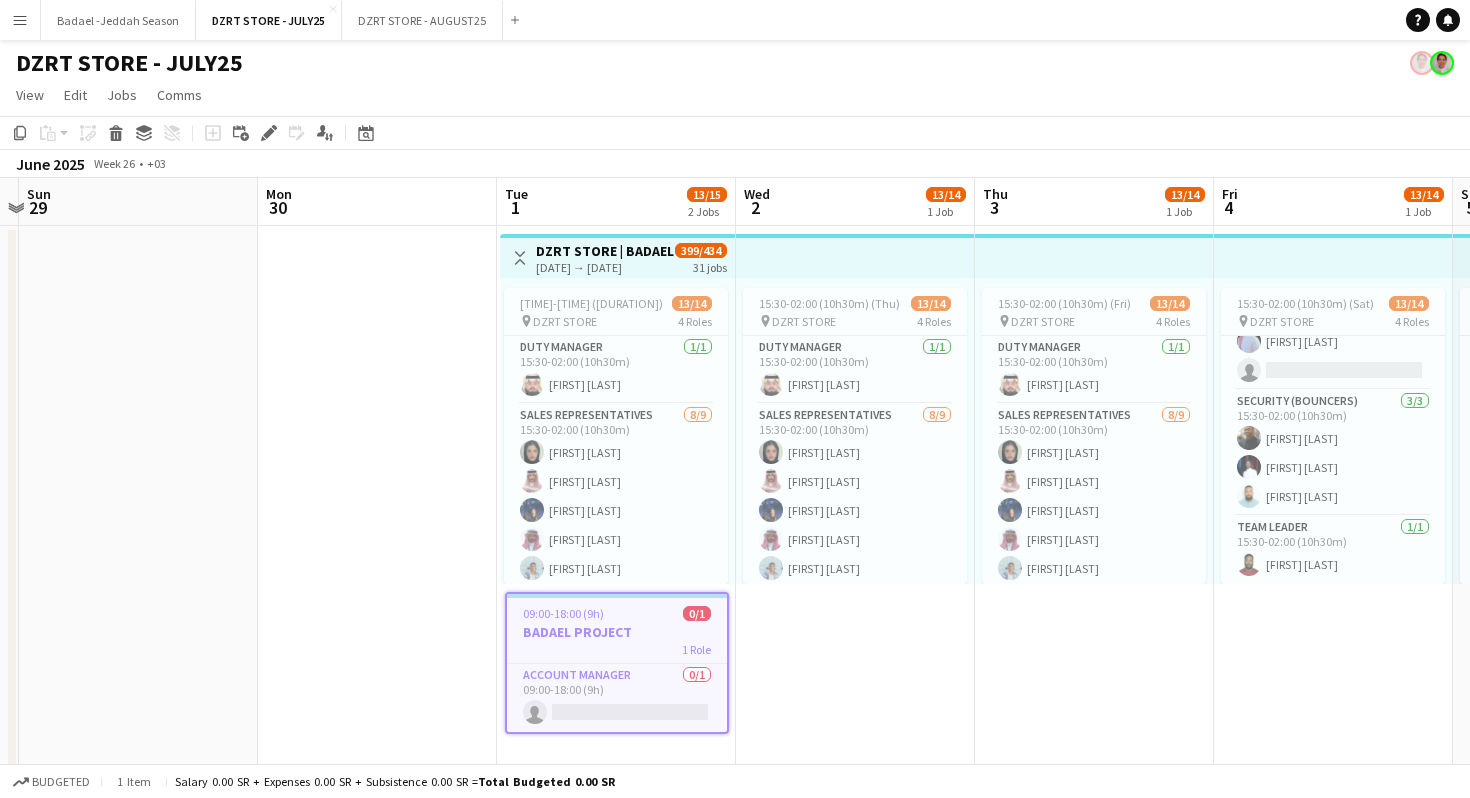 click on "09:00-18:00 (9h)    0/1" at bounding box center (617, 613) 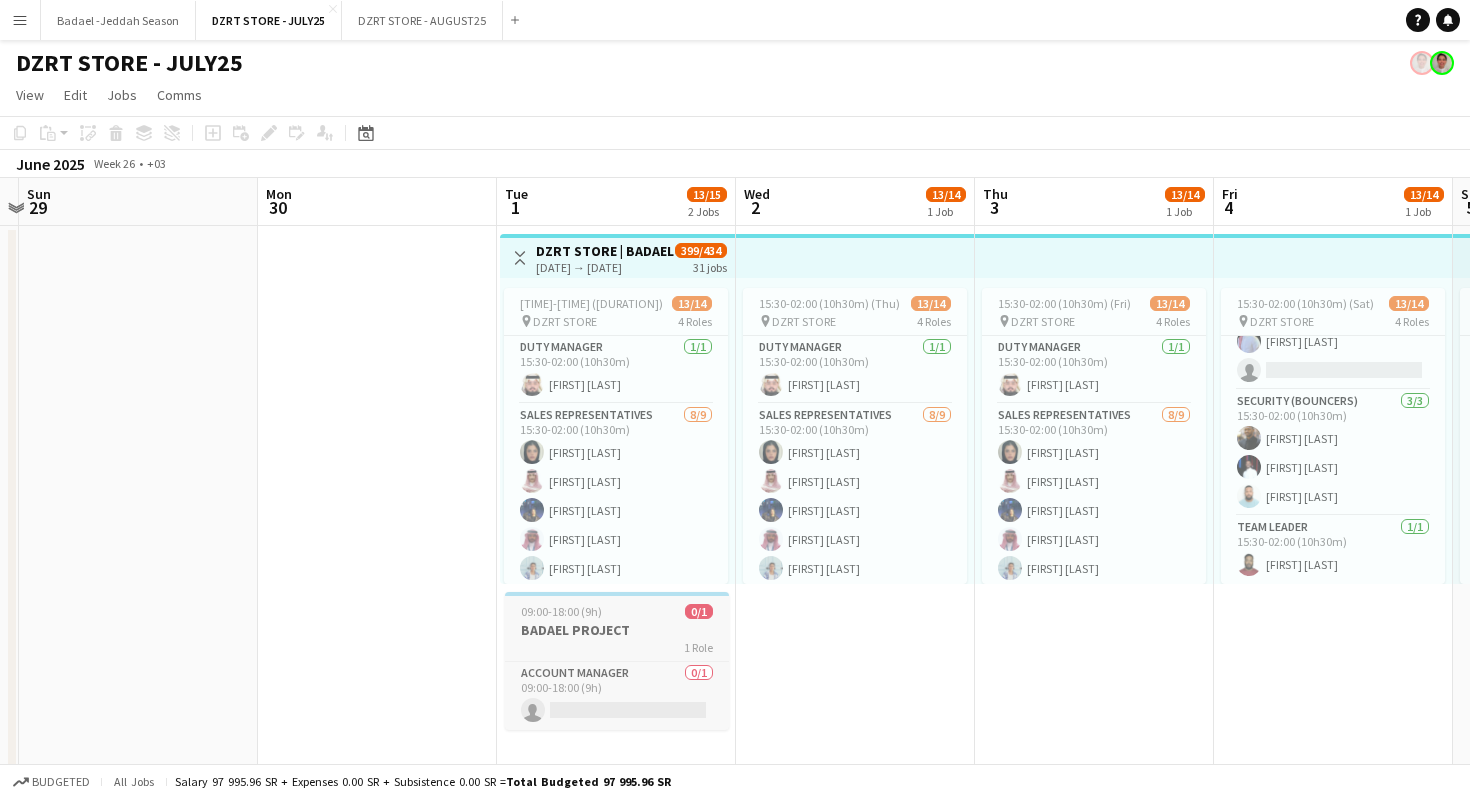 click on "09:00-18:00 (9h)    0/1" at bounding box center (617, 611) 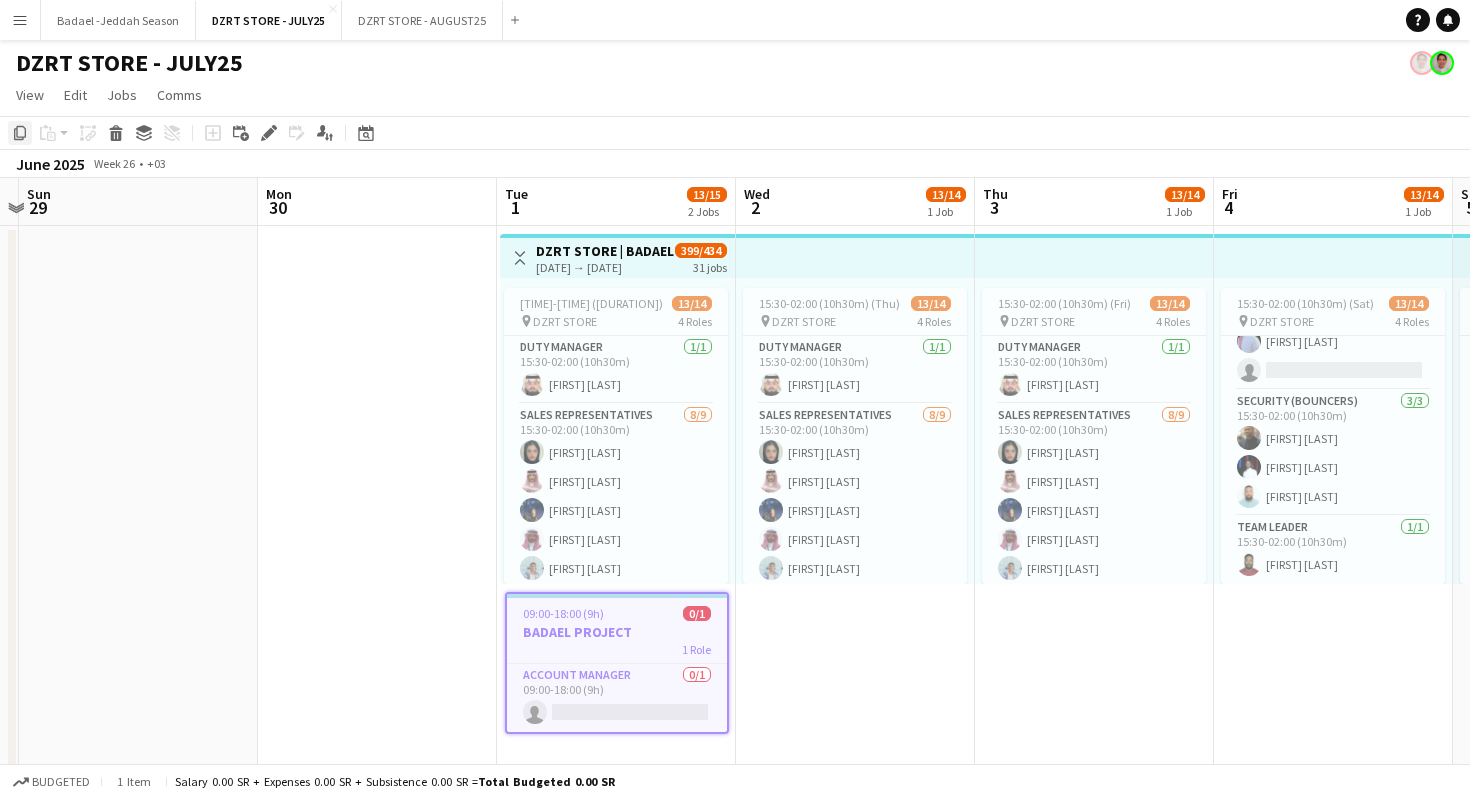 click on "Copy" 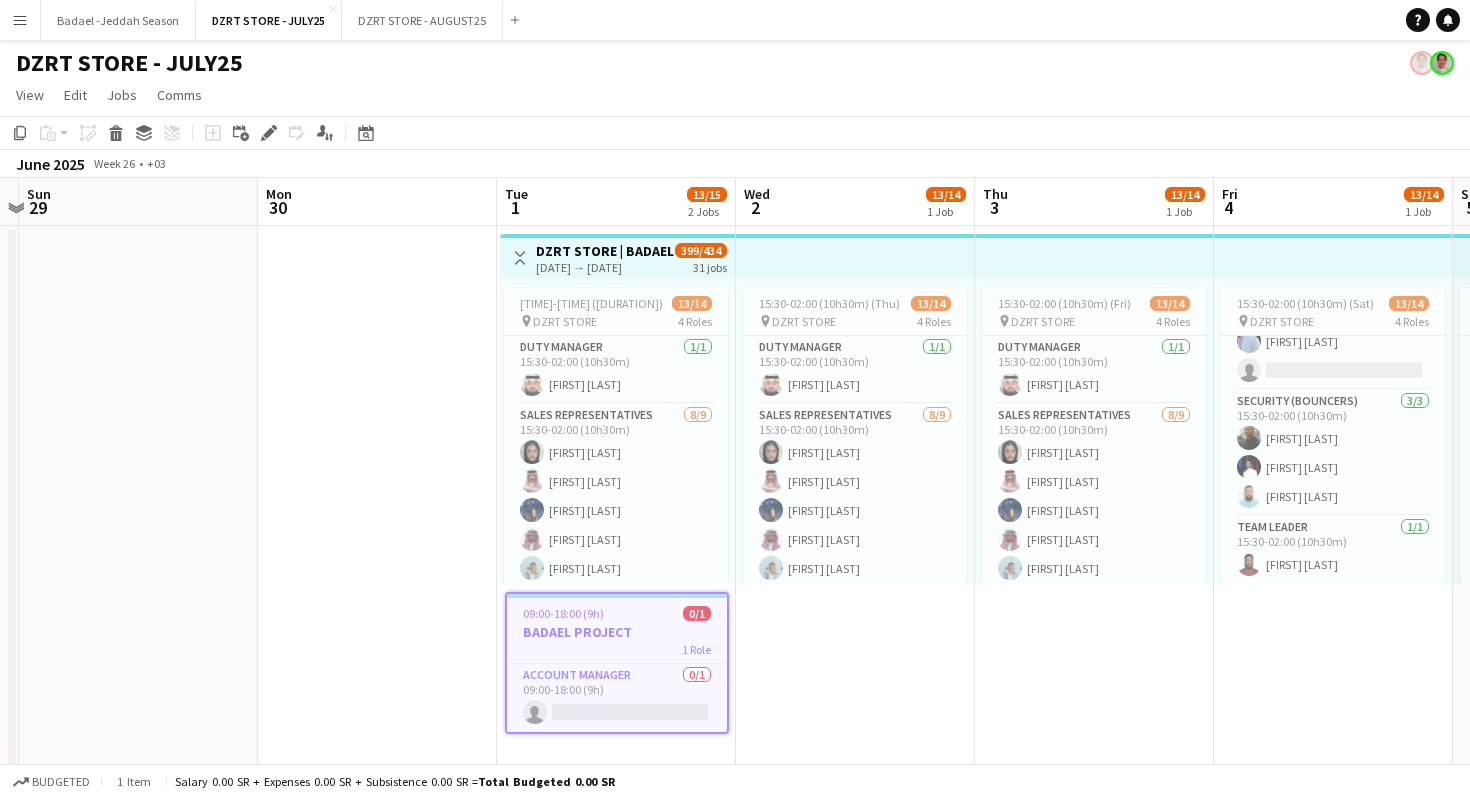 click on "15:30-02:00 (10h30m) (Thu)   13/14
pin
DZRT STORE   4 Roles   Duty Manager   1/1   15:30-02:00 (10h30m)
Ibrahim Alradhi  SALES REPRESENTATIVES   8/9   15:30-02:00 (10h30m)
Eman Kariri Saud Murair lilian wannous Fahad Binobaid Randa Lahshan Shahad Bahafdulla Abdulrahman Mammdoh Hdeel Al Juffil
single-neutral-actions
Security (Bouncers)    3/3   15:30-02:00 (10h30m)
Abkar Asaad Ahmed Ahmed Ali Zainelabdein  Team Leader   1/1   15:30-02:00 (10h30m)
Almagdad Gasim" at bounding box center (855, 499) 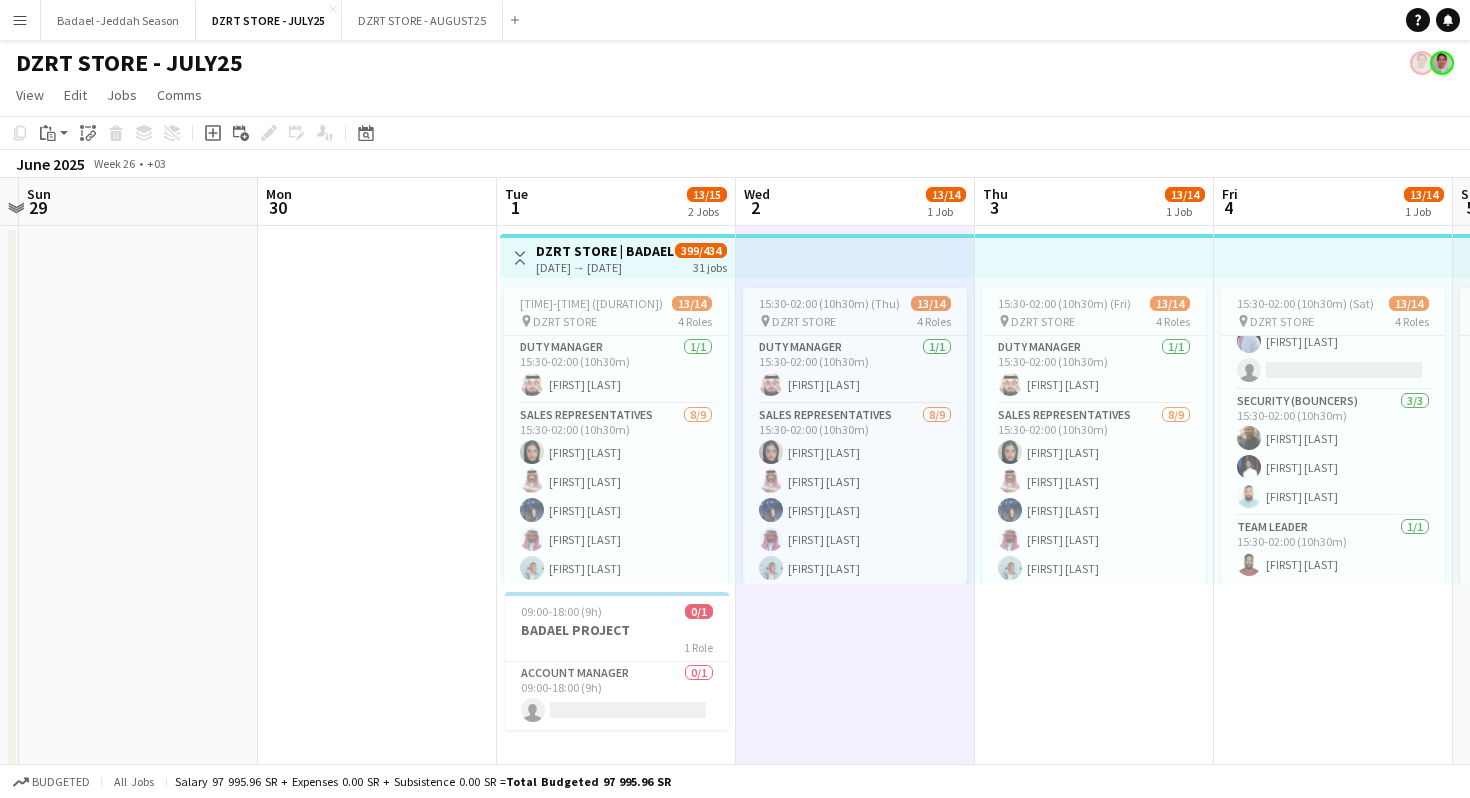 click on "15:30-02:00 (10h30m) (Fri)   13/14
pin
DZRT STORE   4 Roles   Duty Manager   1/1   15:30-02:00 (10h30m)
Ibrahim Alradhi  SALES REPRESENTATIVES   8/9   15:30-02:00 (10h30m)
Eman Kariri Saud Murair lilian wannous Fahad Binobaid Randa Lahshan Shahad Bahafdulla Abdulrahman Mammdoh Hdeel Al Juffil
single-neutral-actions
Security (Bouncers)    3/3   15:30-02:00 (10h30m)
Abkar Asaad Ahmed Ahmed Ali Zainelabdein  Team Leader   1/1   15:30-02:00 (10h30m)
Almagdad Gasim" at bounding box center [1094, 499] 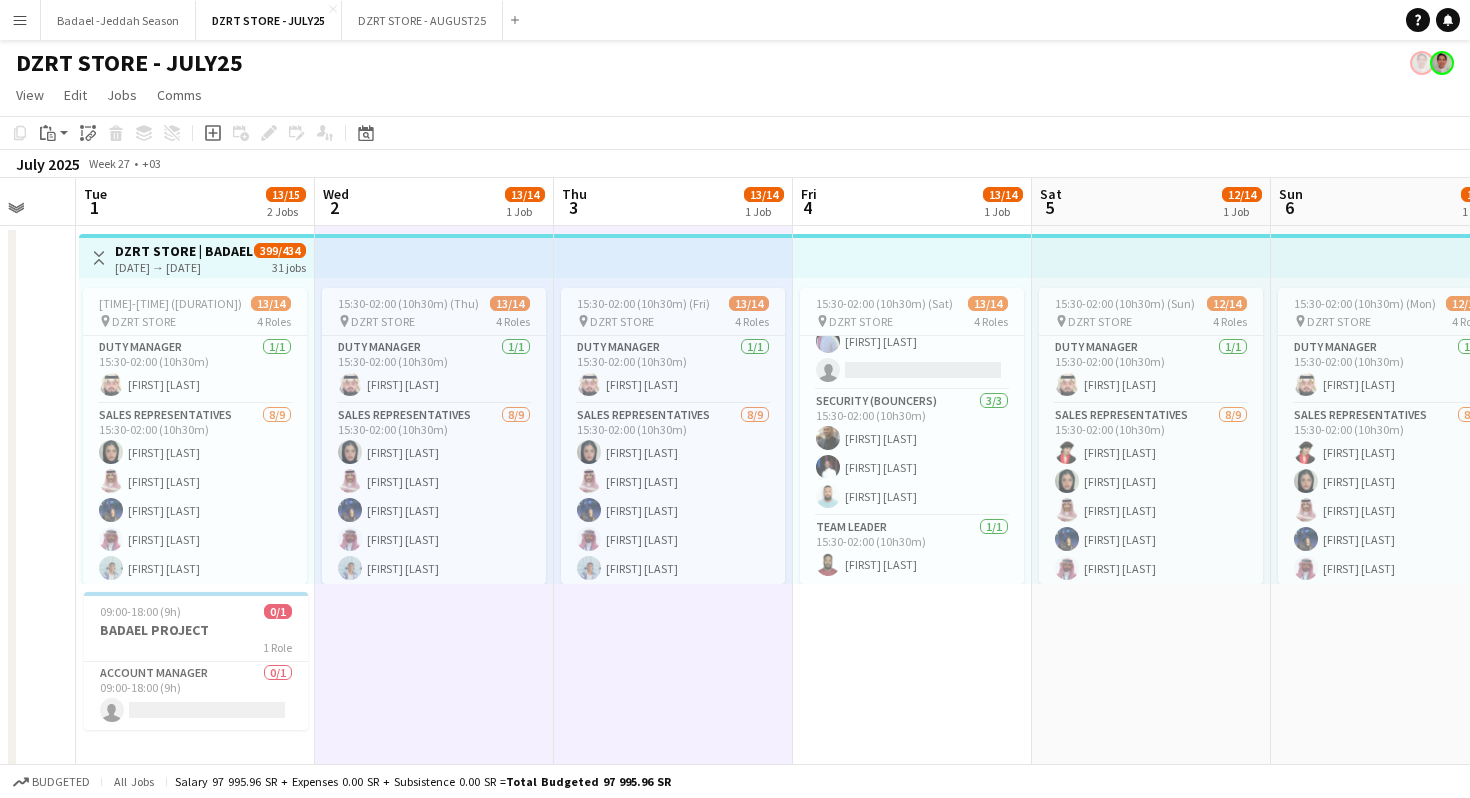 scroll, scrollTop: 0, scrollLeft: 907, axis: horizontal 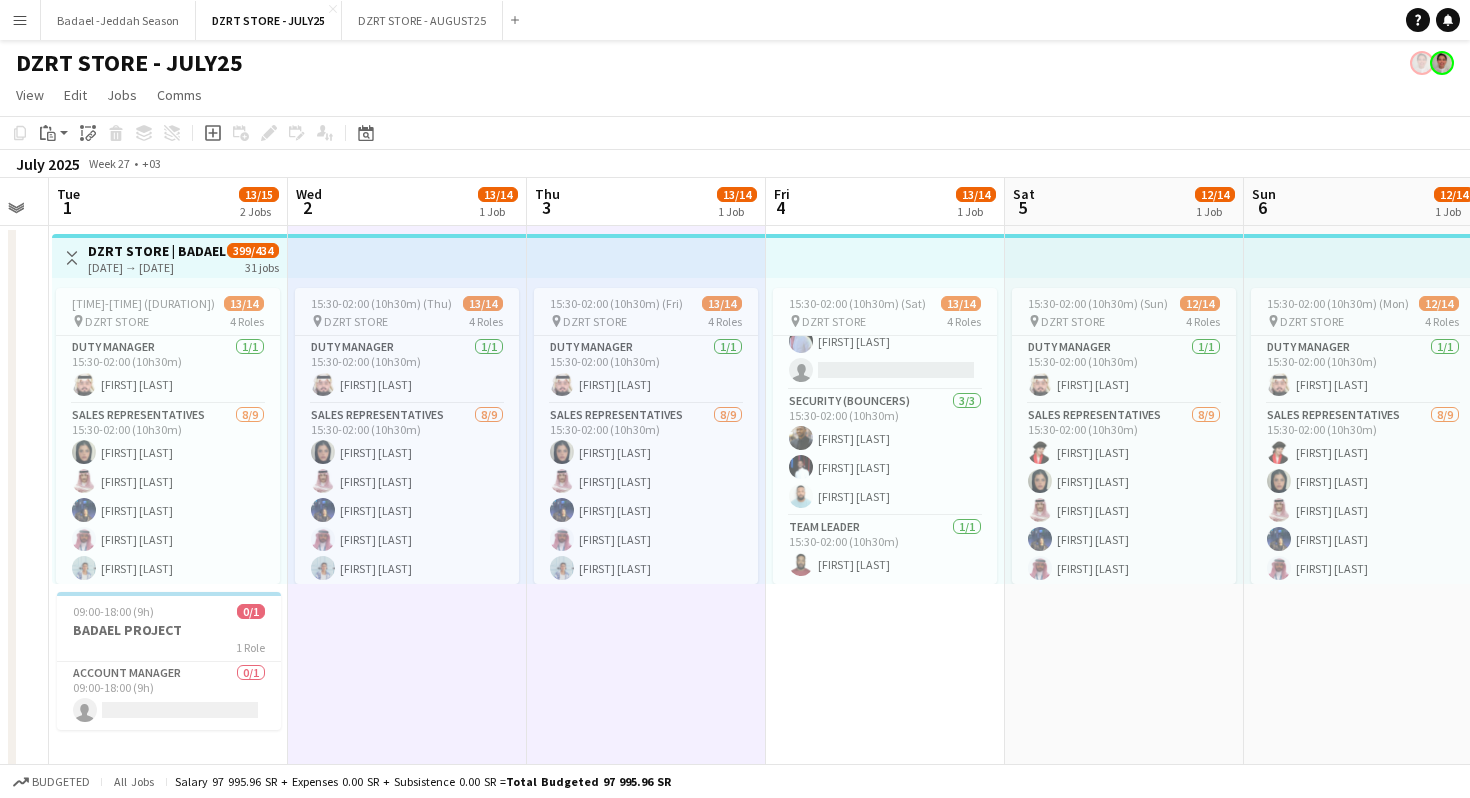 click on "15:30-02:00 (10h30m) (Sat)   13/14
pin
DZRT STORE   4 Roles   Duty Manager   1/1   15:30-02:00 (10h30m)
Ibrahim Alradhi  SALES REPRESENTATIVES   8/9   15:30-02:00 (10h30m)
Hdeel Al Juffil Eman Kariri Saud Murair lilian wannous Fahad Binobaid Randa Lahshan Shahad Bahafdulla Abdulrahman Mammdoh
single-neutral-actions
Security (Bouncers)    3/3   15:30-02:00 (10h30m)
Abkar Asaad Ahmed Ahmed Ali Zainelabdein  Team Leader   1/1   15:30-02:00 (10h30m)
Almagdad Gasim" at bounding box center [885, 499] 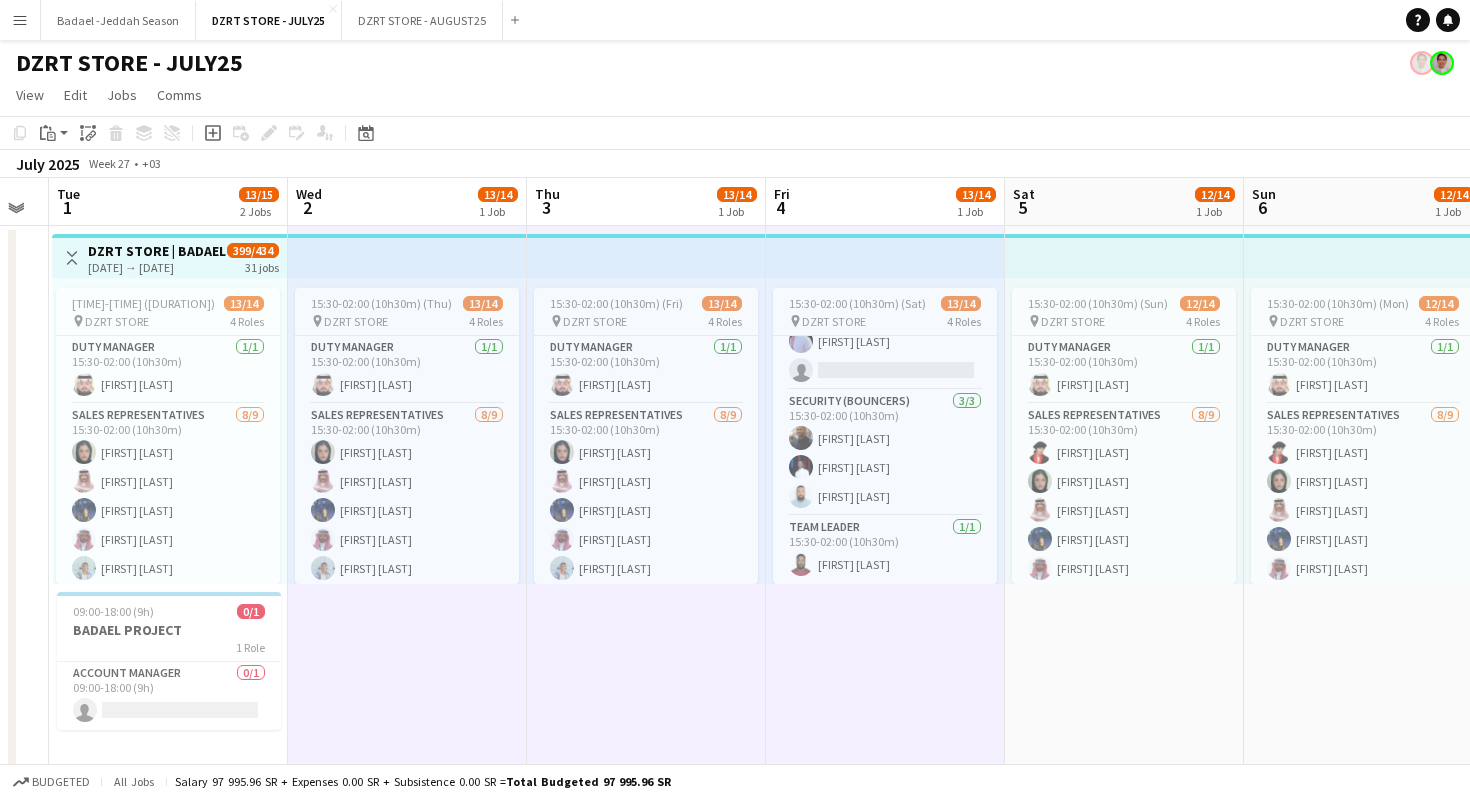 click on "15:30-02:00 (10h30m) (Sun)   12/14
pin
DZRT STORE   4 Roles   Duty Manager   1/1   15:30-02:00 (10h30m)
Ibrahim Alradhi  SALES REPRESENTATIVES   8/9   15:30-02:00 (10h30m)
Hdeel Al Juffil Eman Kariri Saud Murair lilian wannous Fahad Binobaid Randa Lahshan Shahad Bahafdulla Abdulrahman Mammdoh
single-neutral-actions
Security (Bouncers)    3/3   15:30-02:00 (10h30m)
Abkar Asaad Ahmed Ahmed Ali Zainelabdein  Team Leader   0/1   15:30-02:00 (10h30m)
single-neutral-actions" at bounding box center [1124, 499] 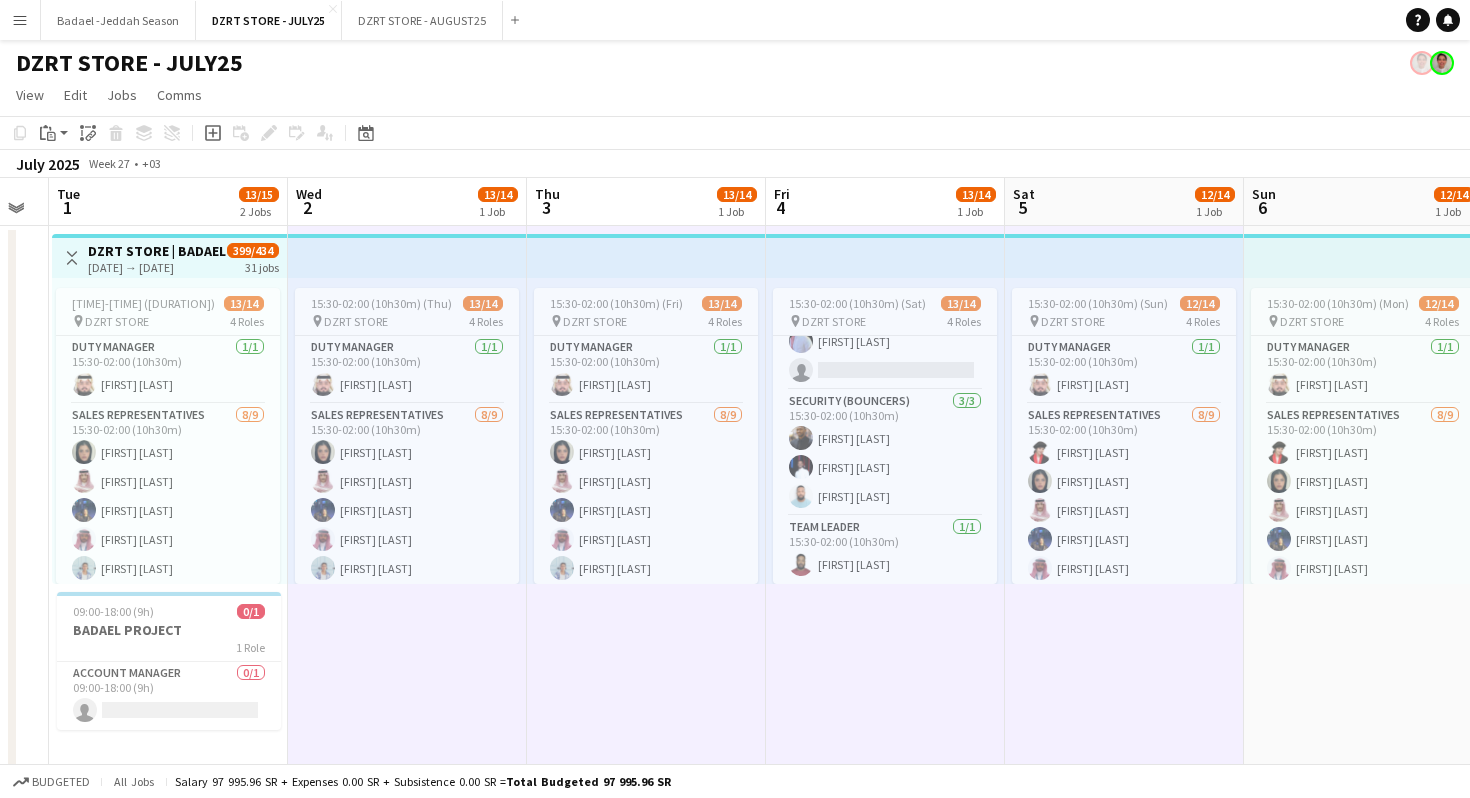 click on "15:30-02:00 (10h30m) (Mon)   12/14
pin
DZRT STORE   4 Roles   Duty Manager   1/1   15:30-02:00 (10h30m)
Ibrahim Alradhi  SALES REPRESENTATIVES   8/9   15:30-02:00 (10h30m)
Hdeel Al Juffil Eman Kariri Saud Murair lilian wannous Fahad Binobaid Randa Lahshan Shahad Bahafdulla Abdulrahman Mammdoh
single-neutral-actions
Security (Bouncers)    3/3   15:30-02:00 (10h30m)
Abkar Asaad Ahmed Ahmed Ali Zainelabdein  Team Leader   0/1   15:30-02:00 (10h30m)
single-neutral-actions" at bounding box center (1363, 499) 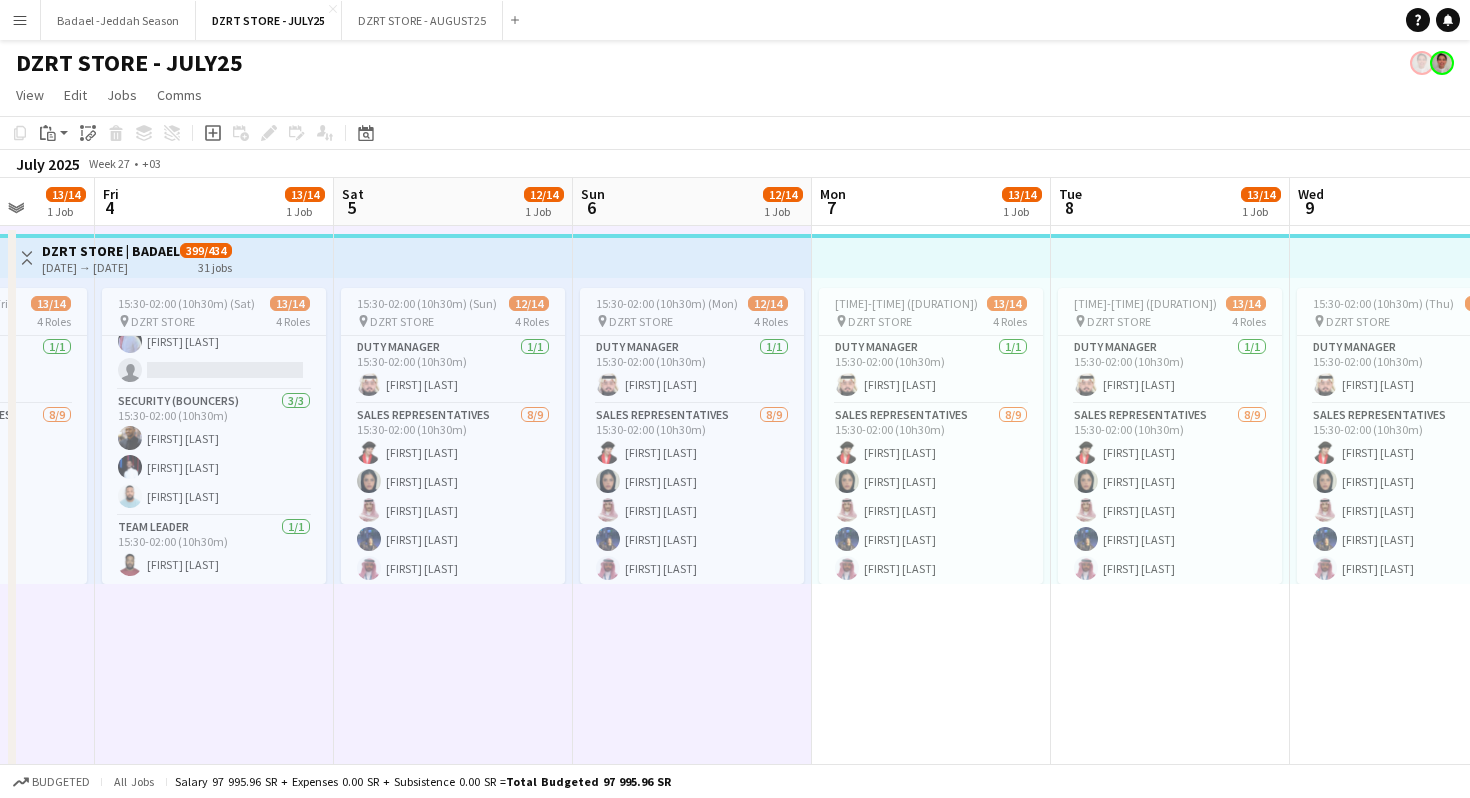 scroll, scrollTop: 0, scrollLeft: 731, axis: horizontal 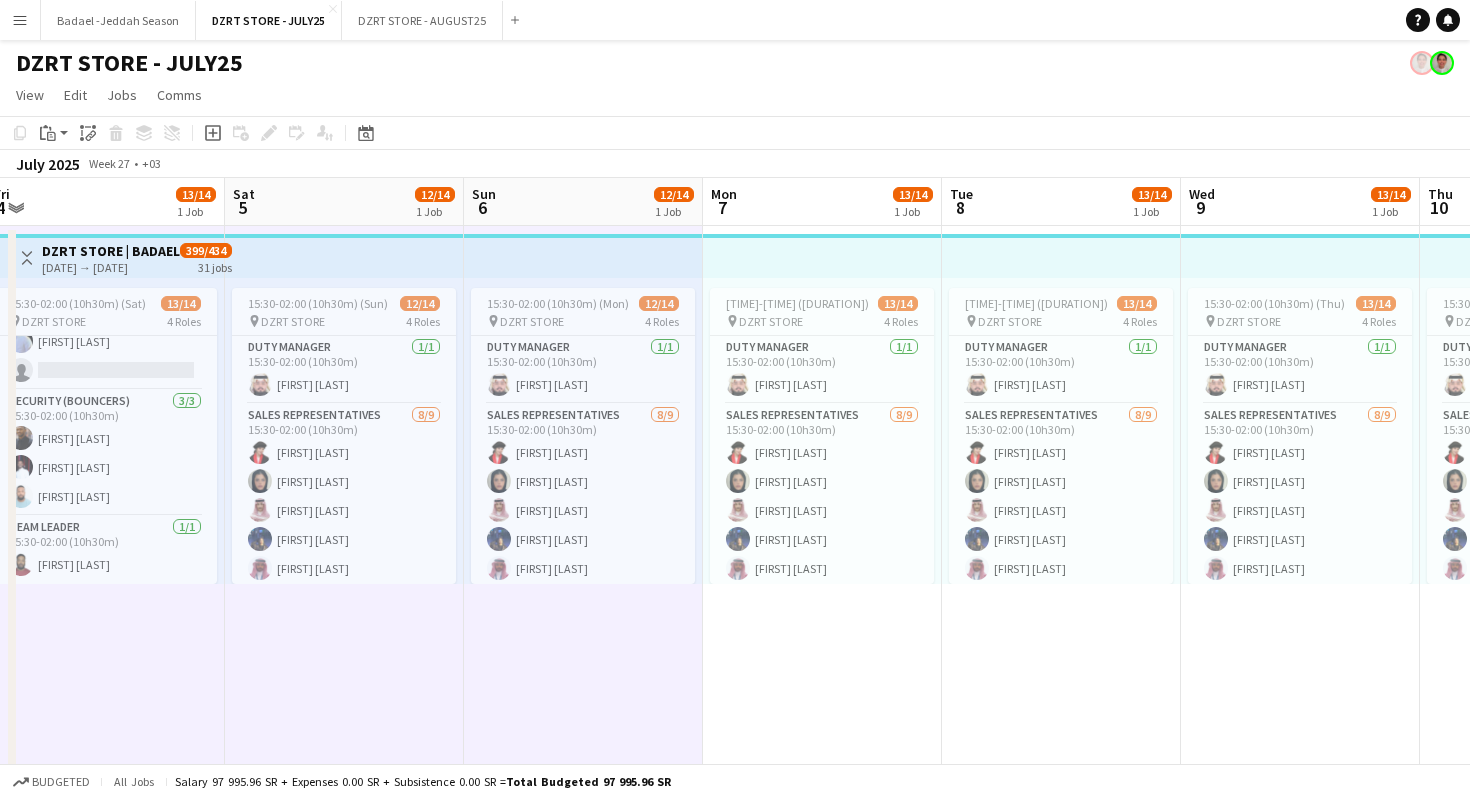click on "15:30-02:00 (10h30m) (Tue)   13/14
pin
DZRT STORE   4 Roles   Duty Manager   1/1   15:30-02:00 (10h30m)
Ibrahim Alradhi  SALES REPRESENTATIVES   8/9   15:30-02:00 (10h30m)
Hdeel Al Juffil Eman Kariri Saud Murair lilian wannous Fahad Binobaid Randa Lahshan Shahad Bahafdulla Abdulrahman Mammdoh
single-neutral-actions
Security (Bouncers)    3/3   15:30-02:00 (10h30m)
Abkar Asaad Ahmed Ahmed Ali Zainelabdein  Team Leader   1/1   15:30-02:00 (10h30m)
Almagdad Gasim" at bounding box center (822, 499) 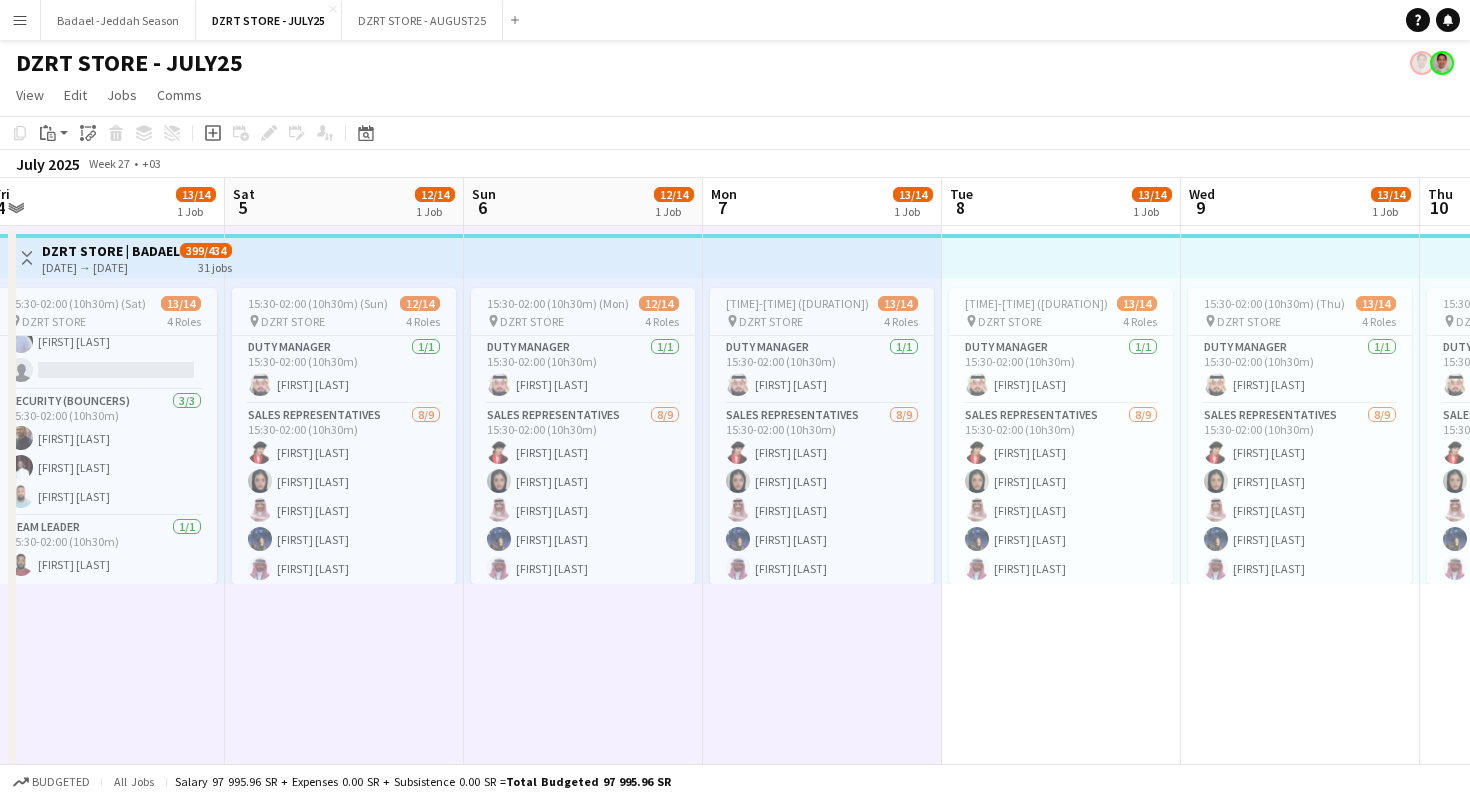 click on "15:30-02:00 (10h30m) (Wed)   13/14
pin
DZRT STORE   4 Roles   Duty Manager   1/1   15:30-02:00 (10h30m)
Ibrahim Alradhi  SALES REPRESENTATIVES   8/9   15:30-02:00 (10h30m)
Hdeel Al Juffil Eman Kariri Saud Murair lilian wannous Fahad Binobaid Randa Lahshan Shahad Bahafdulla Abdulrahman Mammdoh
single-neutral-actions
Security (Bouncers)    3/3   15:30-02:00 (10h30m)
Abkar Asaad Ahmed Ahmed Ali Zainelabdein  Team Leader   1/1   15:30-02:00 (10h30m)
Almagdad Gasim" at bounding box center [1061, 499] 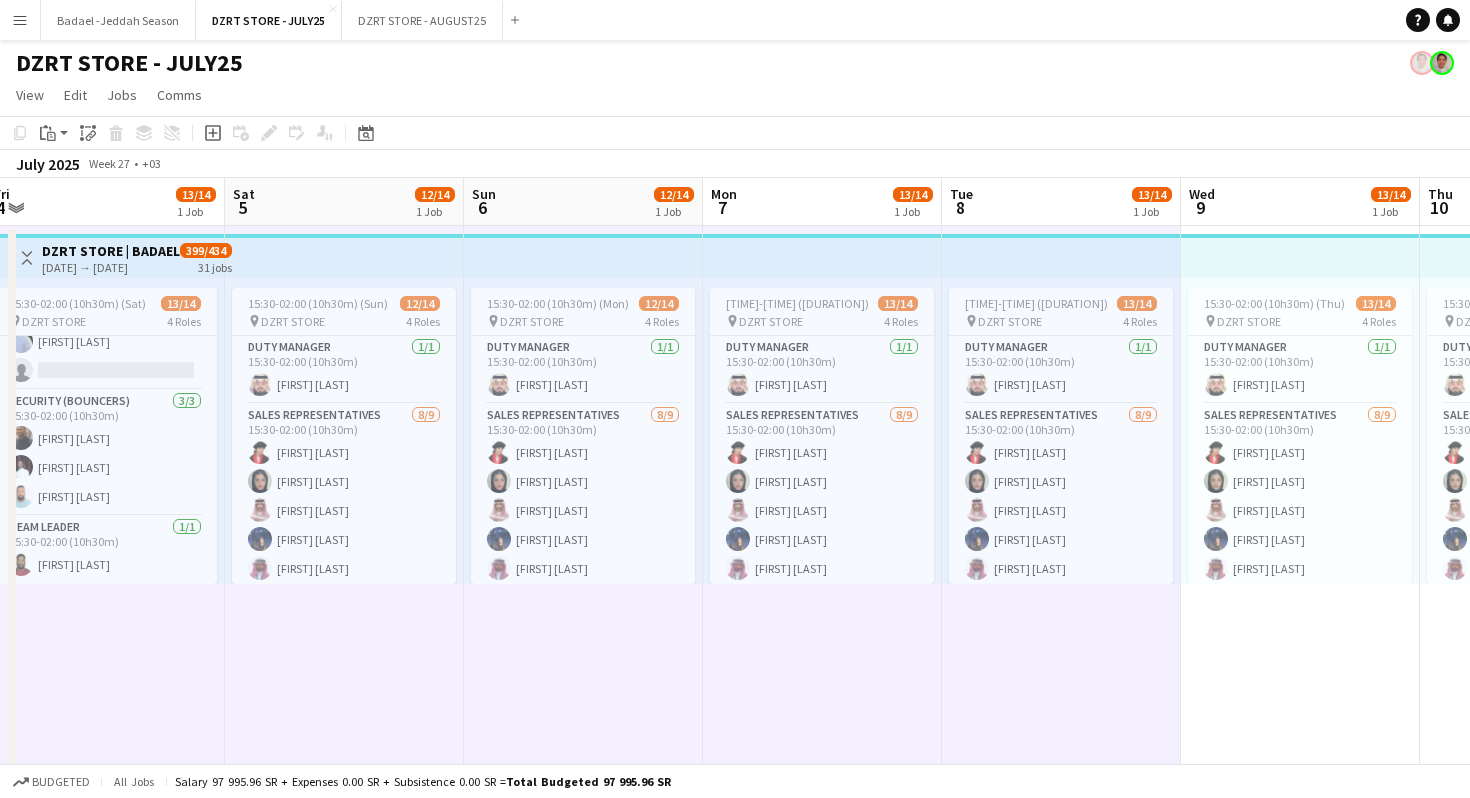 click on "15:30-02:00 (10h30m) (Thu)   13/14
pin
DZRT STORE   4 Roles   Duty Manager   1/1   15:30-02:00 (10h30m)
Ibrahim Alradhi  SALES REPRESENTATIVES   8/9   15:30-02:00 (10h30m)
Hdeel Al Juffil Eman Kariri Saud Murair lilian wannous Fahad Binobaid Randa Lahshan Shahad Bahafdulla Abdulrahman Mammdoh
single-neutral-actions
Security (Bouncers)    3/3   15:30-02:00 (10h30m)
Abkar Asaad Ahmed Ahmed Ali Zainelabdein  Team Leader   1/1   15:30-02:00 (10h30m)
Almagdad Gasim" at bounding box center (1300, 499) 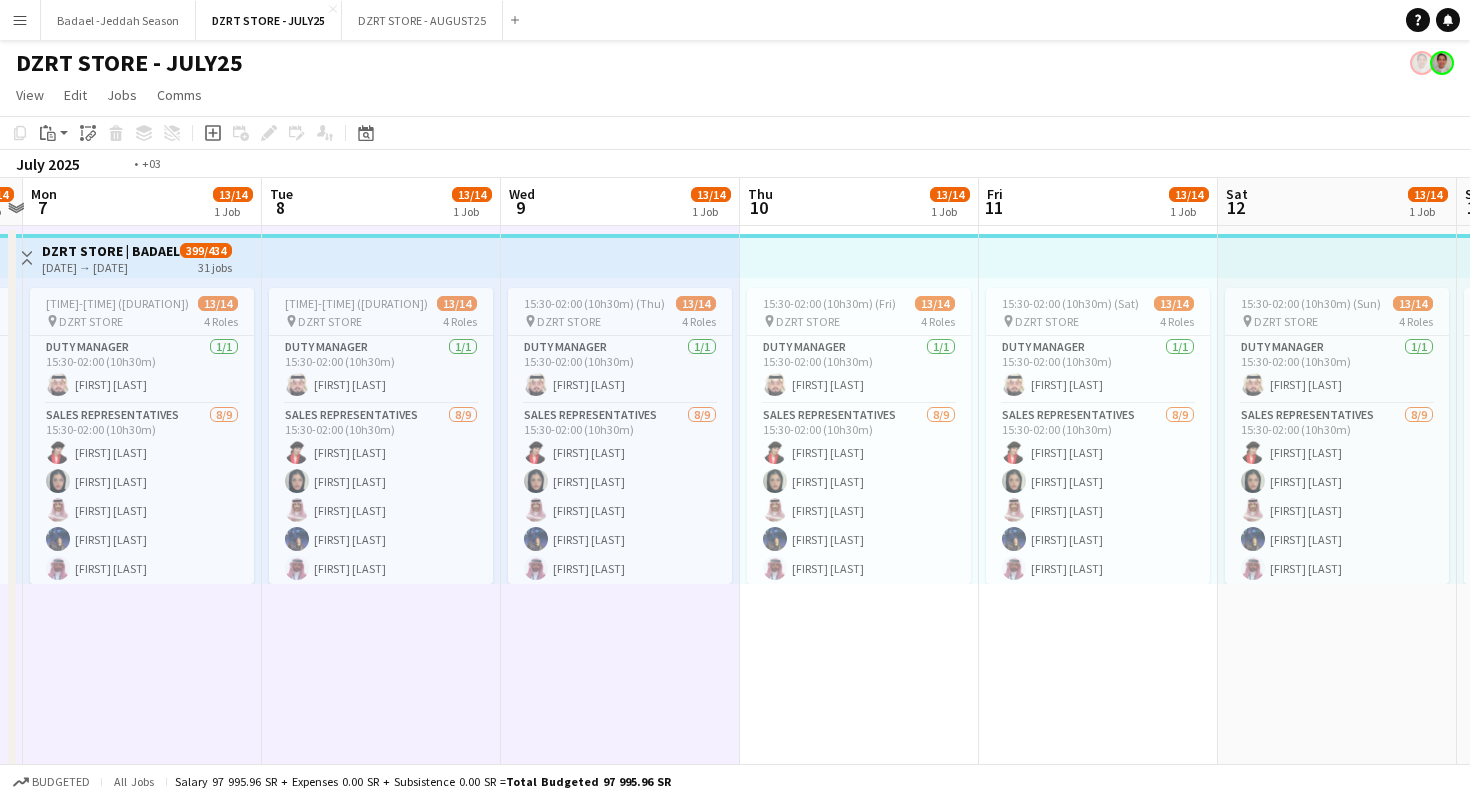 scroll, scrollTop: 0, scrollLeft: 553, axis: horizontal 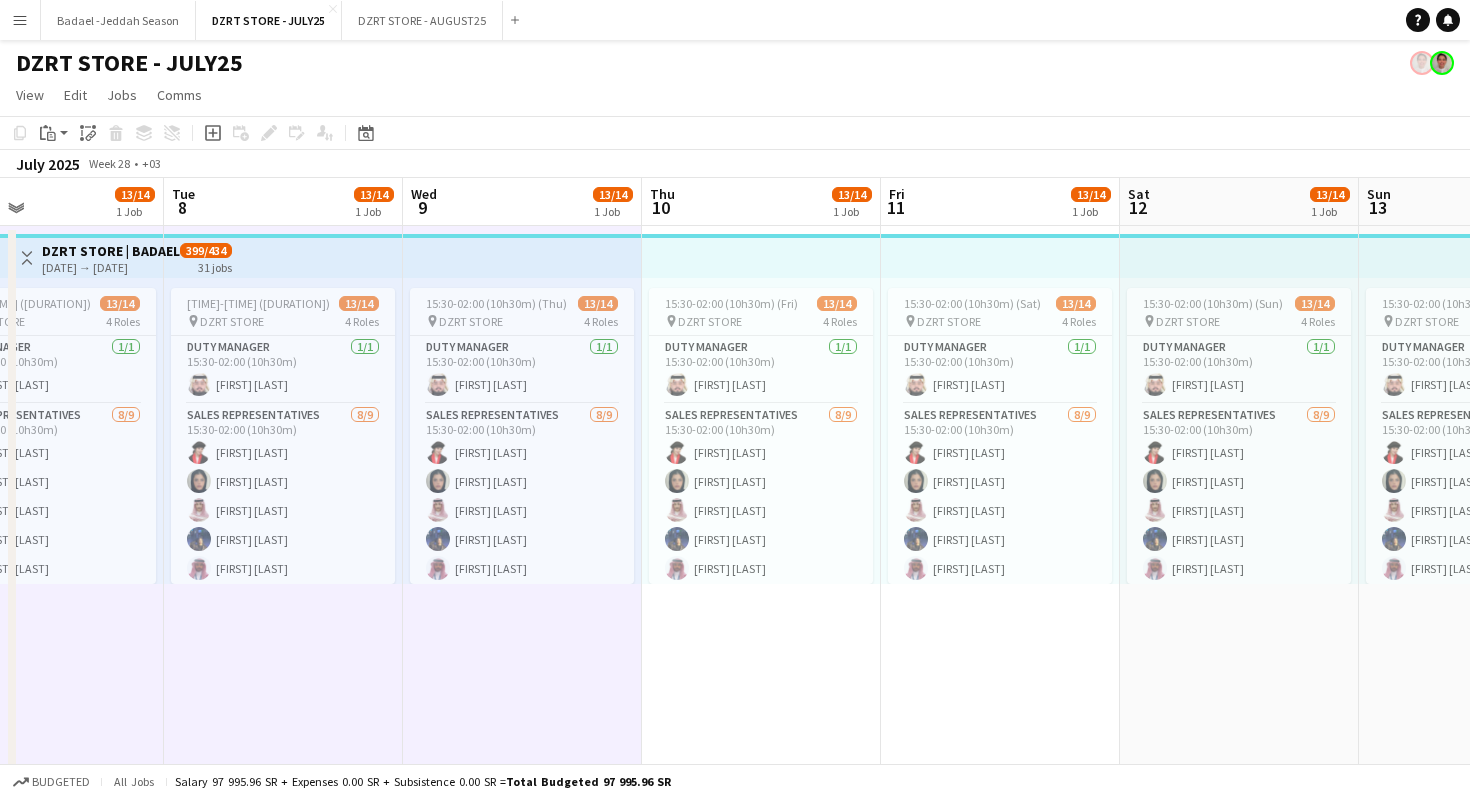 click on "15:30-02:00 (10h30m) (Fri)   13/14
pin
DZRT STORE   4 Roles   Duty Manager   1/1   15:30-02:00 (10h30m)
Ibrahim Alradhi  SALES REPRESENTATIVES   8/9   15:30-02:00 (10h30m)
Hdeel Al Juffil Eman Kariri Saud Murair lilian wannous Fahad Binobaid Randa Lahshan Shahad Bahafdulla Abdulrahman Mammdoh
single-neutral-actions
Security (Bouncers)    3/3   15:30-02:00 (10h30m)
Abkar Asaad Ahmed Ahmed Ali Zainelabdein  Team Leader   1/1   15:30-02:00 (10h30m)
Almagdad Gasim" at bounding box center [761, 499] 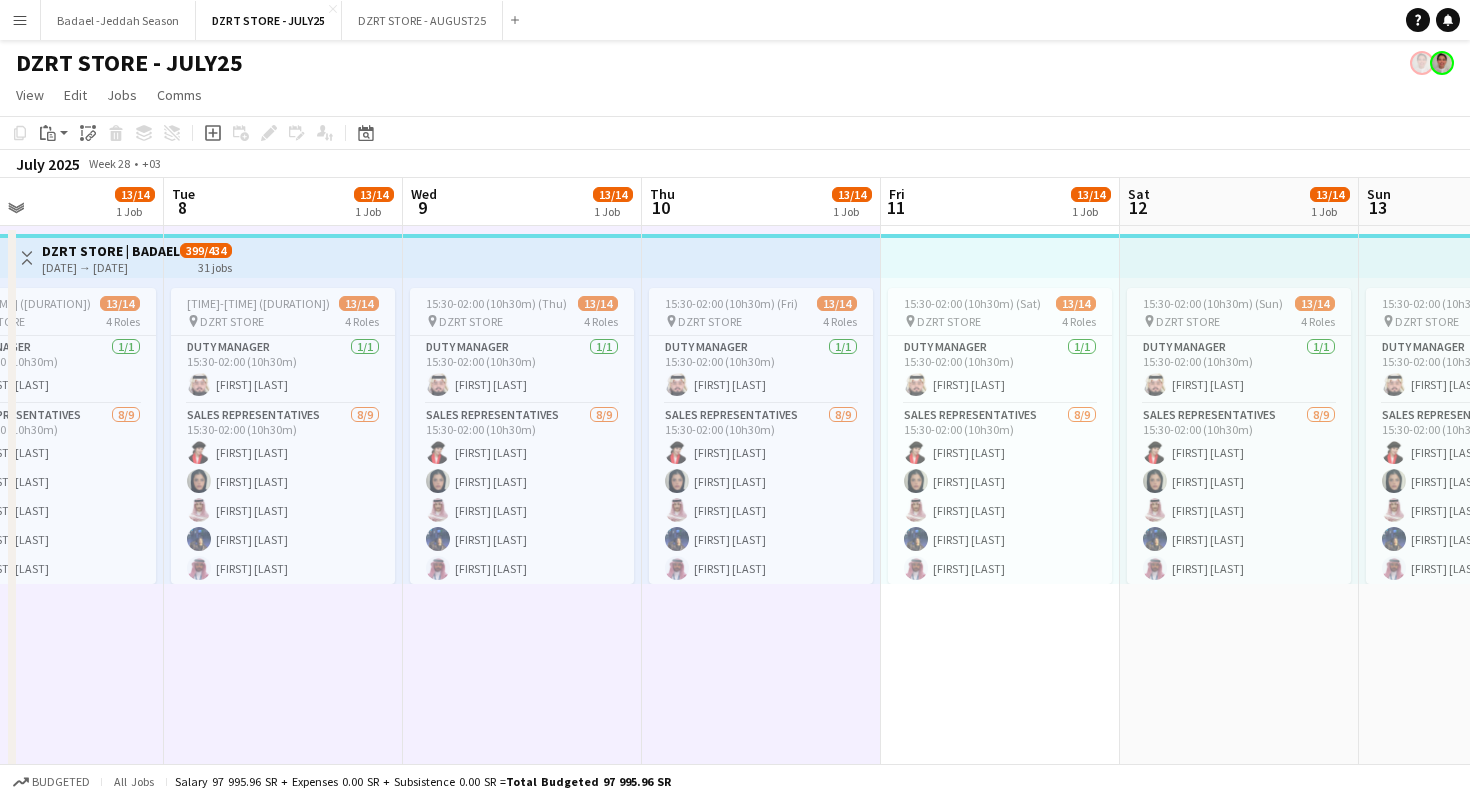 click on "15:30-02:00 (10h30m) (Sat)   13/14
pin
DZRT STORE   4 Roles   Duty Manager   1/1   15:30-02:00 (10h30m)
Ibrahim Alradhi  SALES REPRESENTATIVES   8/9   15:30-02:00 (10h30m)
Hdeel Al Juffil Eman Kariri Saud Murair lilian wannous Fahad Binobaid Randa Lahshan Shahad Bahafdulla Abdulrahman Mammdoh
single-neutral-actions
Security (Bouncers)    3/3   15:30-02:00 (10h30m)
Abkar Asaad Ahmed Ahmed Ali Zainelabdein  Team Leader   1/1   15:30-02:00 (10h30m)
Almagdad Gasim" at bounding box center (1000, 499) 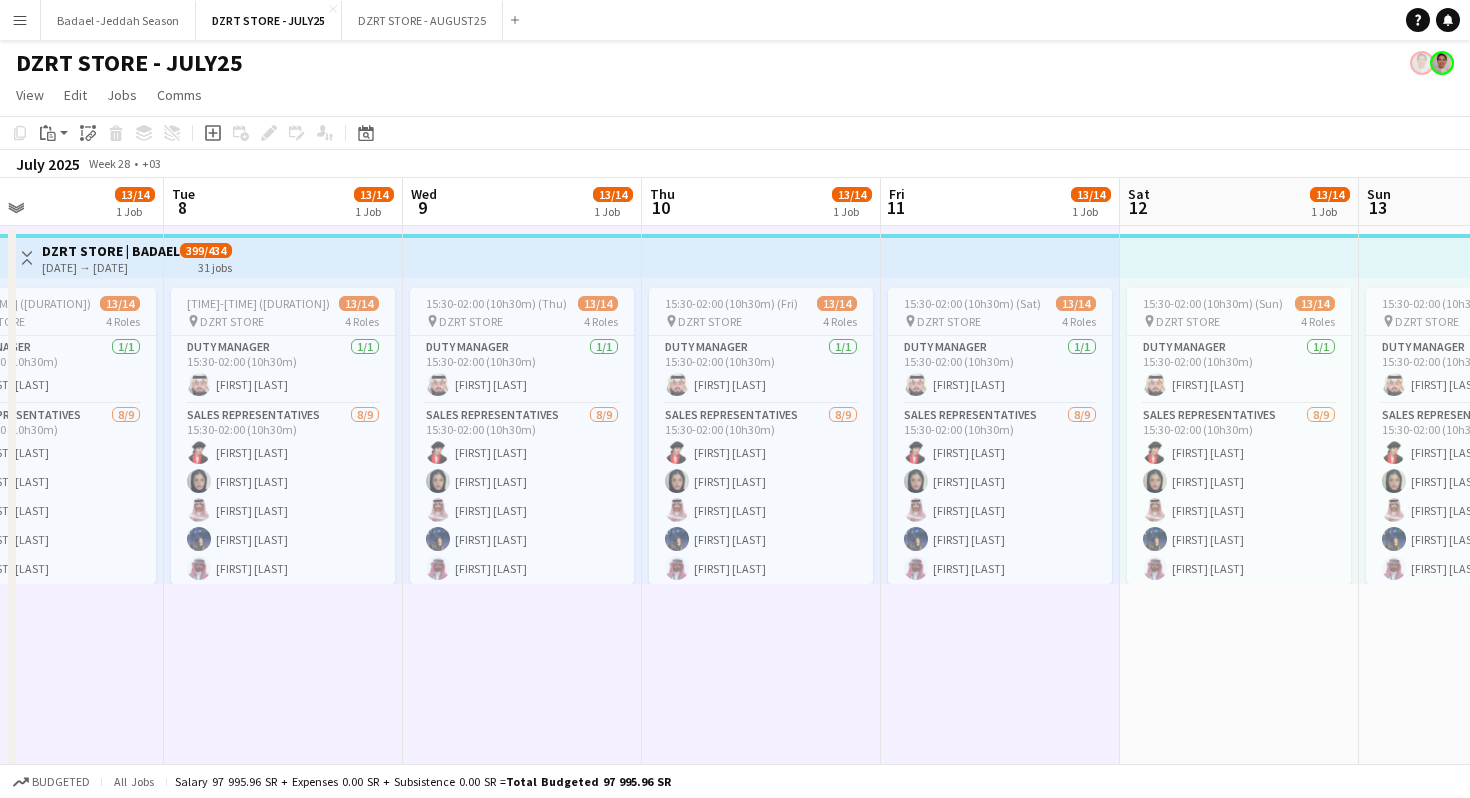 click on "15:30-02:00 (10h30m) (Sun)   13/14
pin
DZRT STORE   4 Roles   Duty Manager   1/1   15:30-02:00 (10h30m)
Ibrahim Alradhi  SALES REPRESENTATIVES   8/9   15:30-02:00 (10h30m)
Hdeel Al Juffil Eman Kariri Saud Murair lilian wannous Fahad Binobaid Randa Lahshan Shahad Bahafdulla Abdulrahman Mammdoh
single-neutral-actions
Security (Bouncers)    3/3   15:30-02:00 (10h30m)
Abkar Asaad Ahmed Ahmed Ali Zainelabdein  Team Leader   1/1   15:30-02:00 (10h30m)
Almagdad Gasim" at bounding box center (1239, 499) 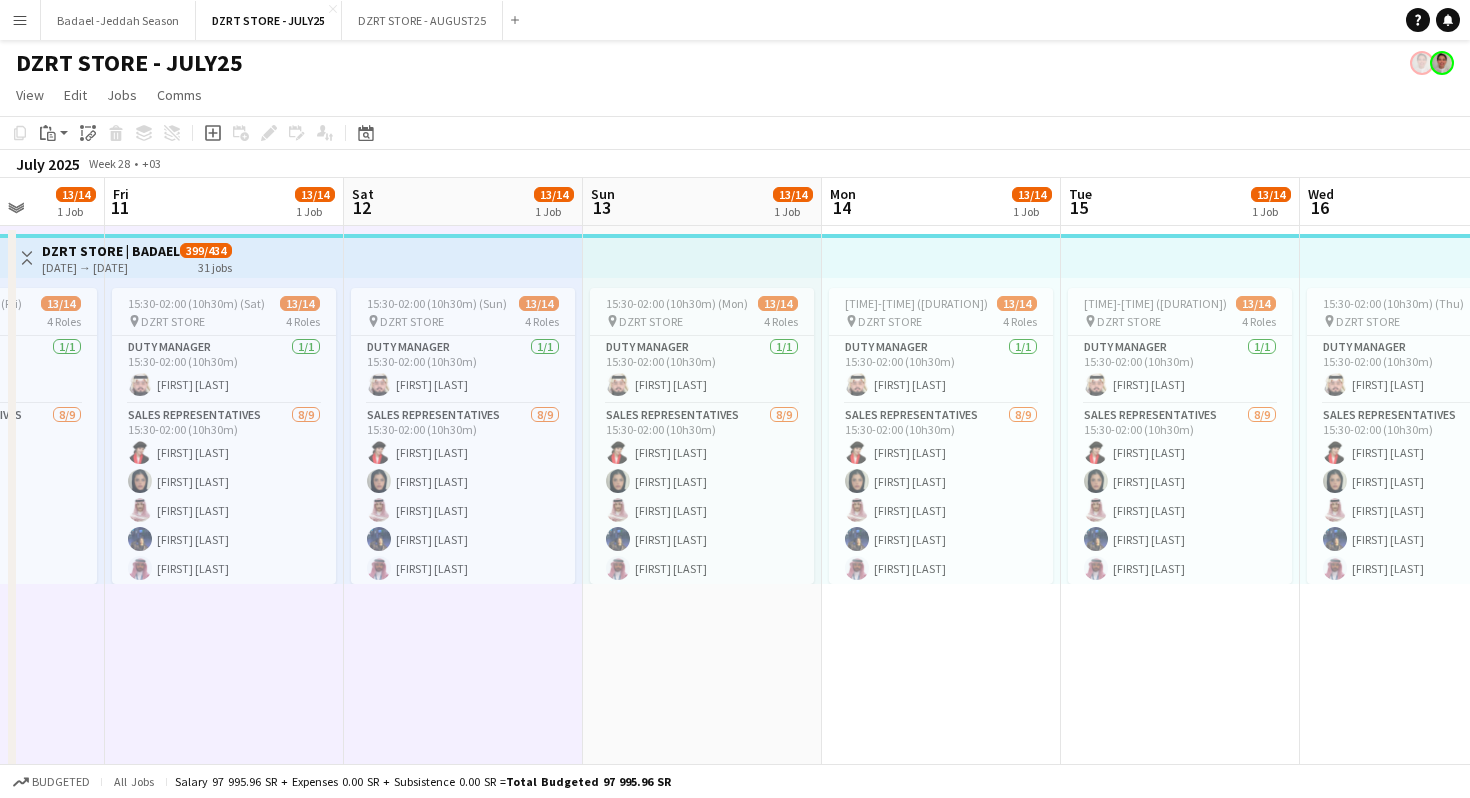 scroll, scrollTop: 0, scrollLeft: 792, axis: horizontal 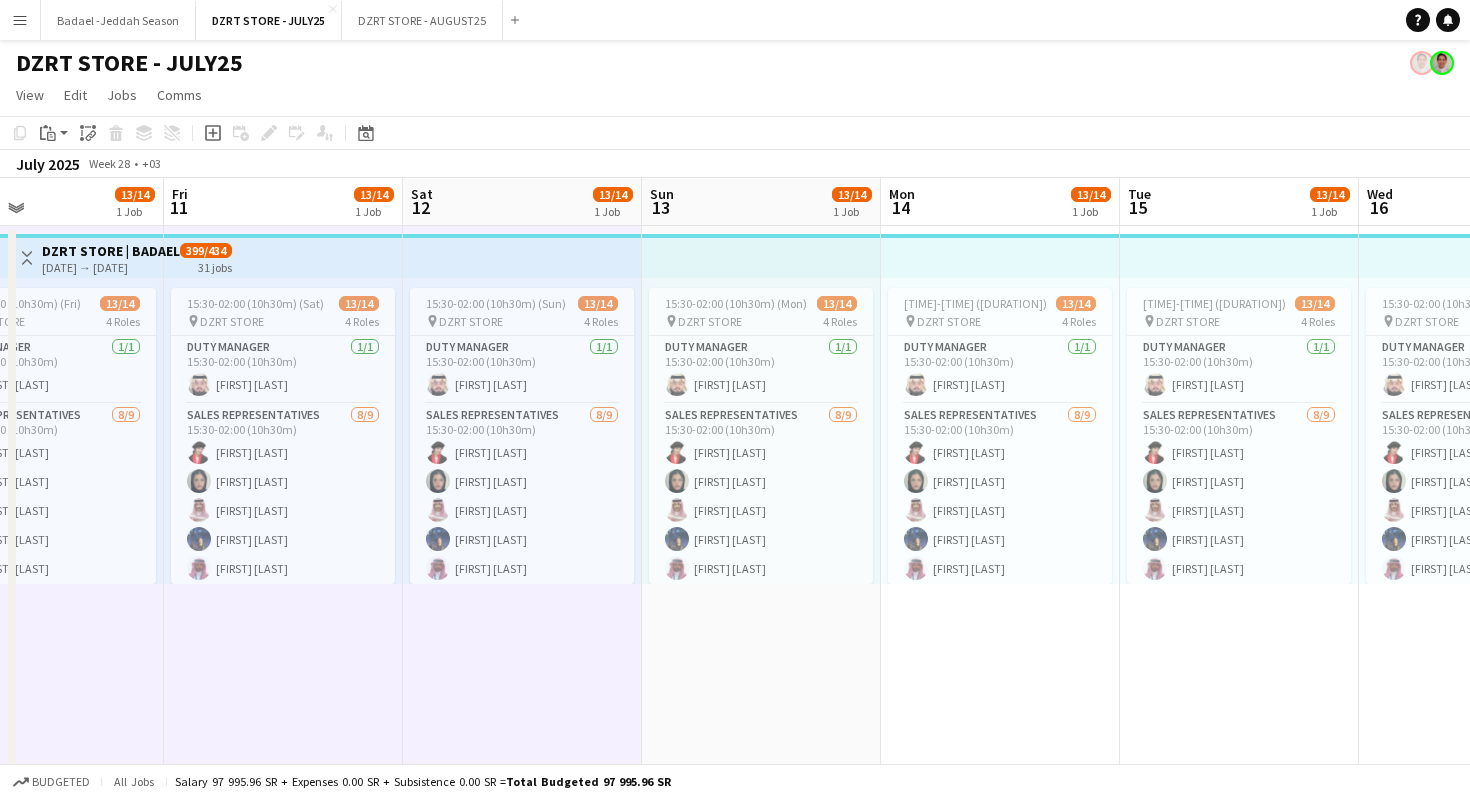 click on "15:30-02:00 (10h30m) (Mon)   13/14
pin
DZRT STORE   4 Roles   Duty Manager   1/1   15:30-02:00 (10h30m)
Ibrahim Alradhi  SALES REPRESENTATIVES   8/9   15:30-02:00 (10h30m)
Hdeel Al Juffil Eman Kariri Saud Murair lilian wannous Fahad Binobaid Randa Lahshan Shahad Bahafdulla Abdulrahman Mammdoh
single-neutral-actions
Security (Bouncers)    3/3   15:30-02:00 (10h30m)
Abkar Asaad Ahmed Ahmed Ali Zainelabdein  Team Leader   1/1   15:30-02:00 (10h30m)
Almagdad Gasim" at bounding box center [761, 499] 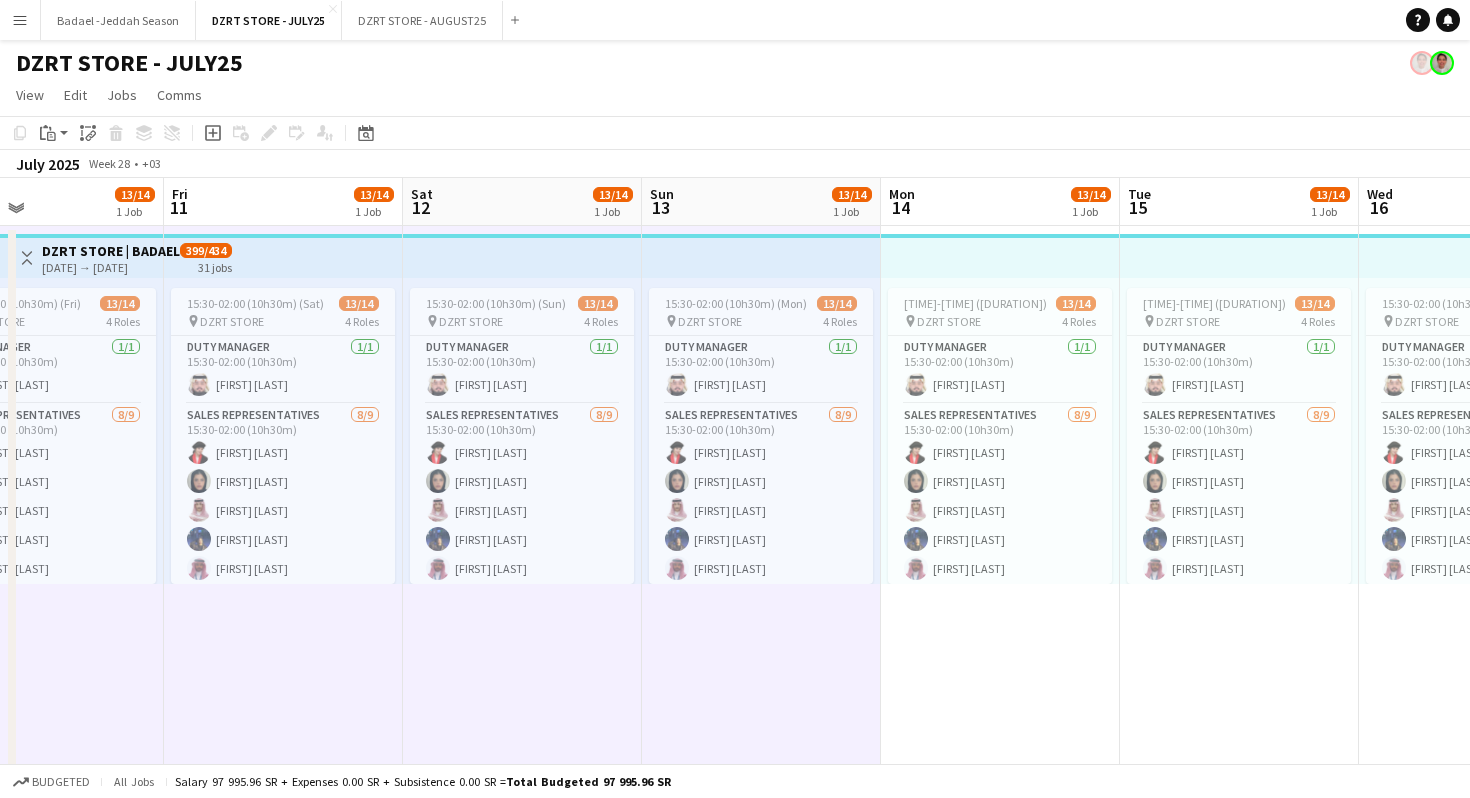 click on "15:30-02:00 (10h30m) (Tue)   13/14
pin
DZRT STORE   4 Roles   Duty Manager   1/1   15:30-02:00 (10h30m)
Ibrahim Alradhi  SALES REPRESENTATIVES   8/9   15:30-02:00 (10h30m)
Hdeel Al Juffil Eman Kariri Saud Murair lilian wannous Fahad Binobaid Randa Lahshan Shahad Bahafdulla Abdulrahman Mammdoh
single-neutral-actions
Security (Bouncers)    3/3   15:30-02:00 (10h30m)
Abkar Asaad Ahmed Ahmed Ali Zainelabdein  Team Leader   1/1   15:30-02:00 (10h30m)
Almagdad Gasim" at bounding box center (1000, 499) 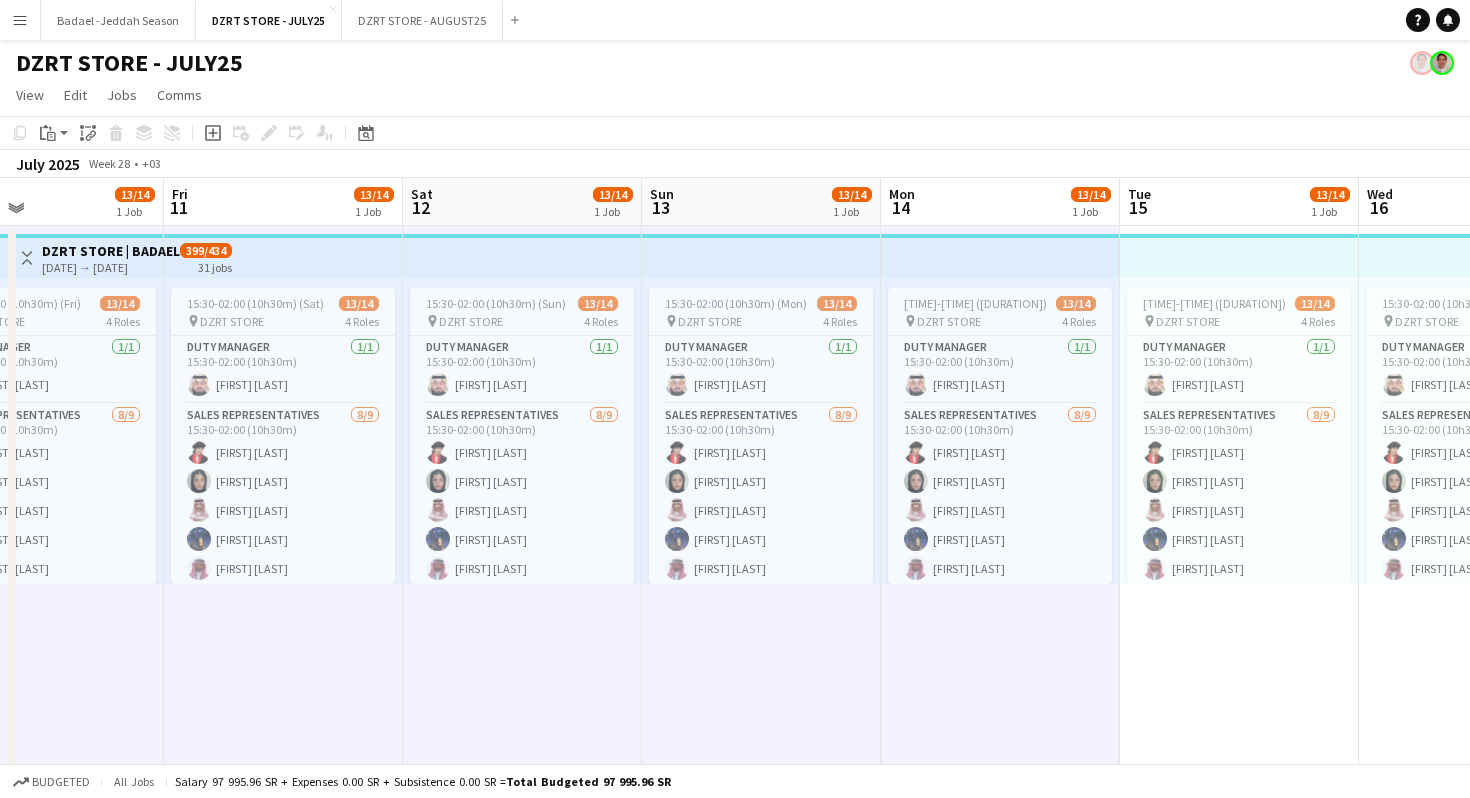 click on "15:30-02:00 (10h30m) (Wed)   13/14
pin
DZRT STORE   4 Roles   Duty Manager   1/1   15:30-02:00 (10h30m)
Ibrahim Alradhi  SALES REPRESENTATIVES   8/9   15:30-02:00 (10h30m)
Hdeel Al Juffil Eman Kariri Saud Murair lilian wannous Fahad Binobaid Randa Lahshan Shahad Bahafdulla Abdulrahman Mammdoh
single-neutral-actions
Security (Bouncers)    3/3   15:30-02:00 (10h30m)
Abkar Asaad Ahmed Ahmed Ali Zainelabdein  Team Leader   1/1   15:30-02:00 (10h30m)
Almagdad Gasim" at bounding box center (1239, 499) 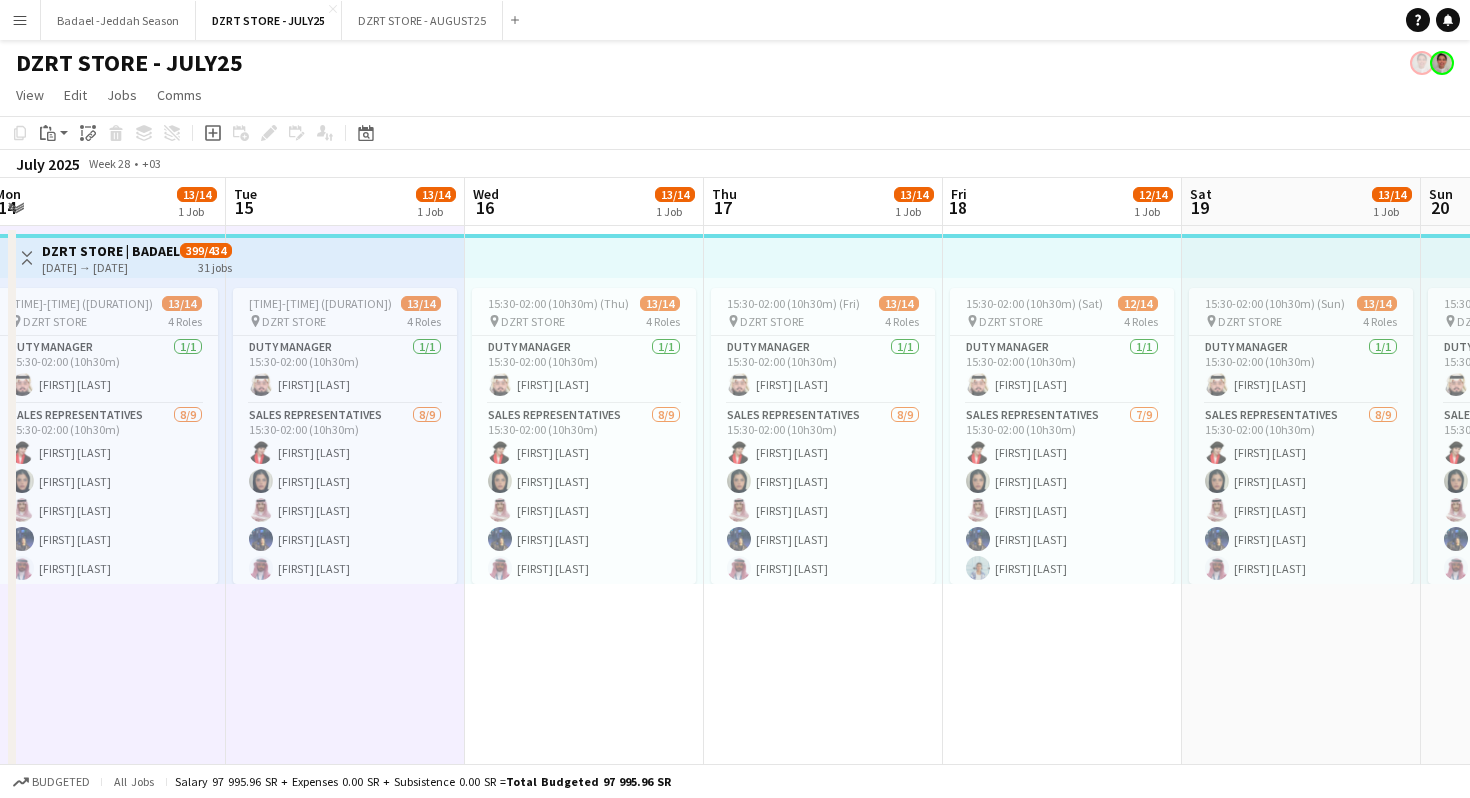 scroll, scrollTop: 0, scrollLeft: 657, axis: horizontal 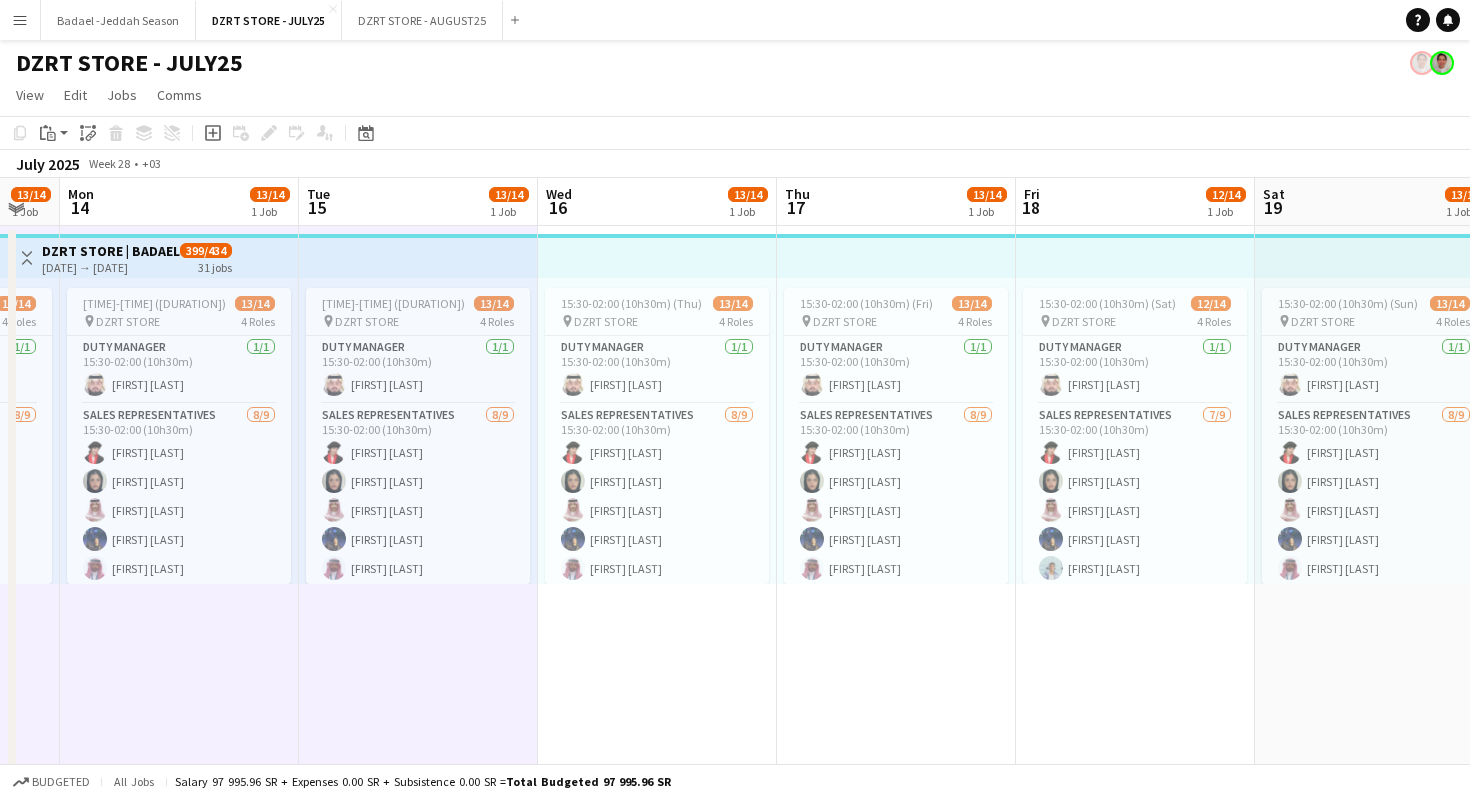 click on "15:30-02:00 (10h30m) (Thu)   13/14
pin
DZRT STORE   4 Roles   Duty Manager   1/1   15:30-02:00 (10h30m)
Ibrahim Alradhi  SALES REPRESENTATIVES   8/9   15:30-02:00 (10h30m)
Hdeel Al Juffil Eman Kariri Saud Murair lilian wannous Fahad Binobaid Randa Lahshan Shahad Bahafdulla Abdulrahman Mammdoh
single-neutral-actions
Security (Bouncers)    3/3   15:30-02:00 (10h30m)
Abkar Asaad Ahmed Ahmed Ali Zainelabdein  Team Leader   1/1   15:30-02:00 (10h30m)
Almagdad Gasim" at bounding box center (657, 499) 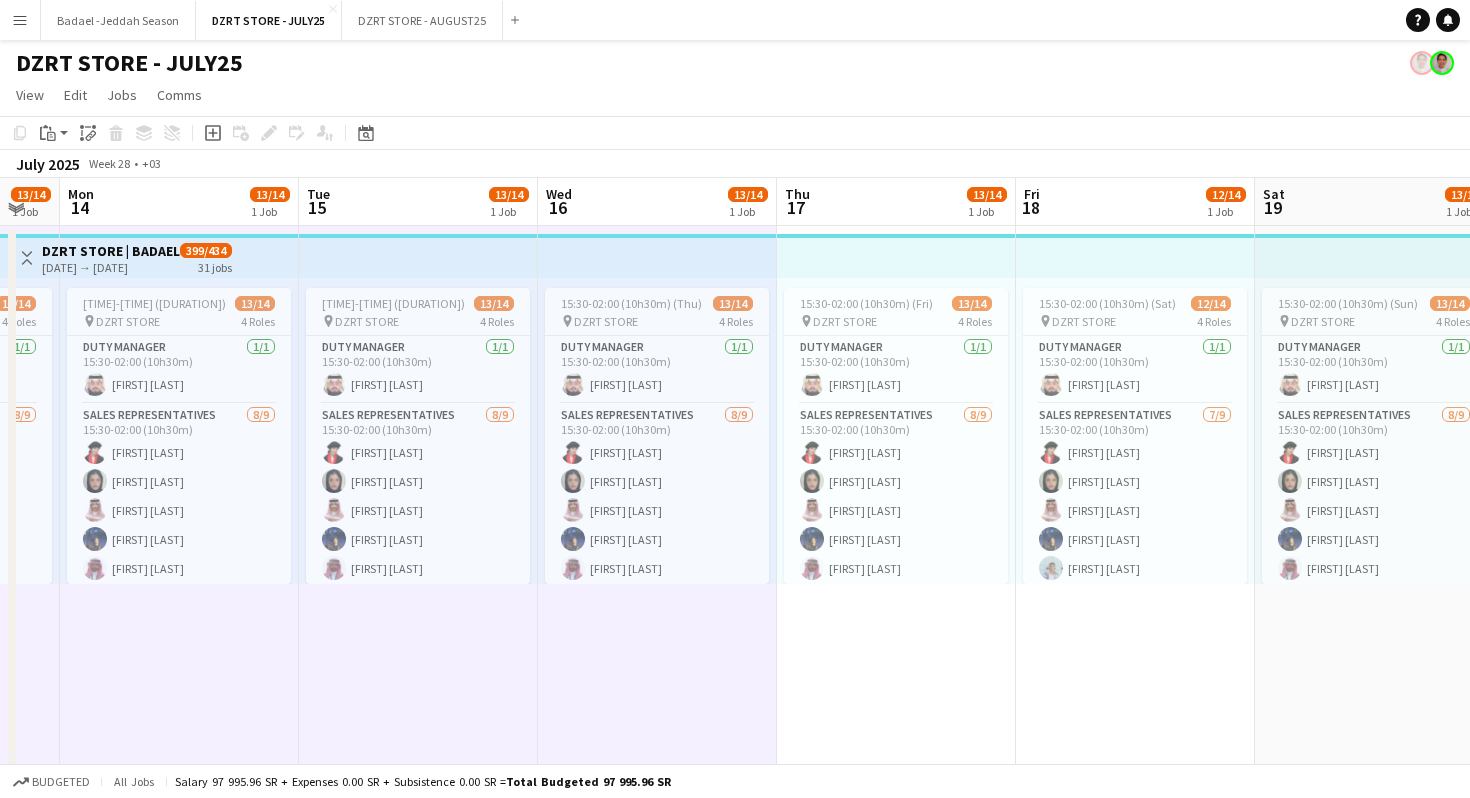 click on "15:30-02:00 (10h30m) (Fri)   13/14
pin
DZRT STORE   4 Roles   Duty Manager   1/1   15:30-02:00 (10h30m)
Ibrahim Alradhi  SALES REPRESENTATIVES   8/9   15:30-02:00 (10h30m)
Hdeel Al Juffil Eman Kariri Saud Murair lilian wannous Fahad Binobaid Randa Lahshan Shahad Bahafdulla Abdulrahman Mammdoh
single-neutral-actions
Security (Bouncers)    3/3   15:30-02:00 (10h30m)
Abkar Asaad Ahmed Ahmed Ali Zainelabdein  Team Leader   1/1   15:30-02:00 (10h30m)
Almagdad Gasim" at bounding box center (896, 499) 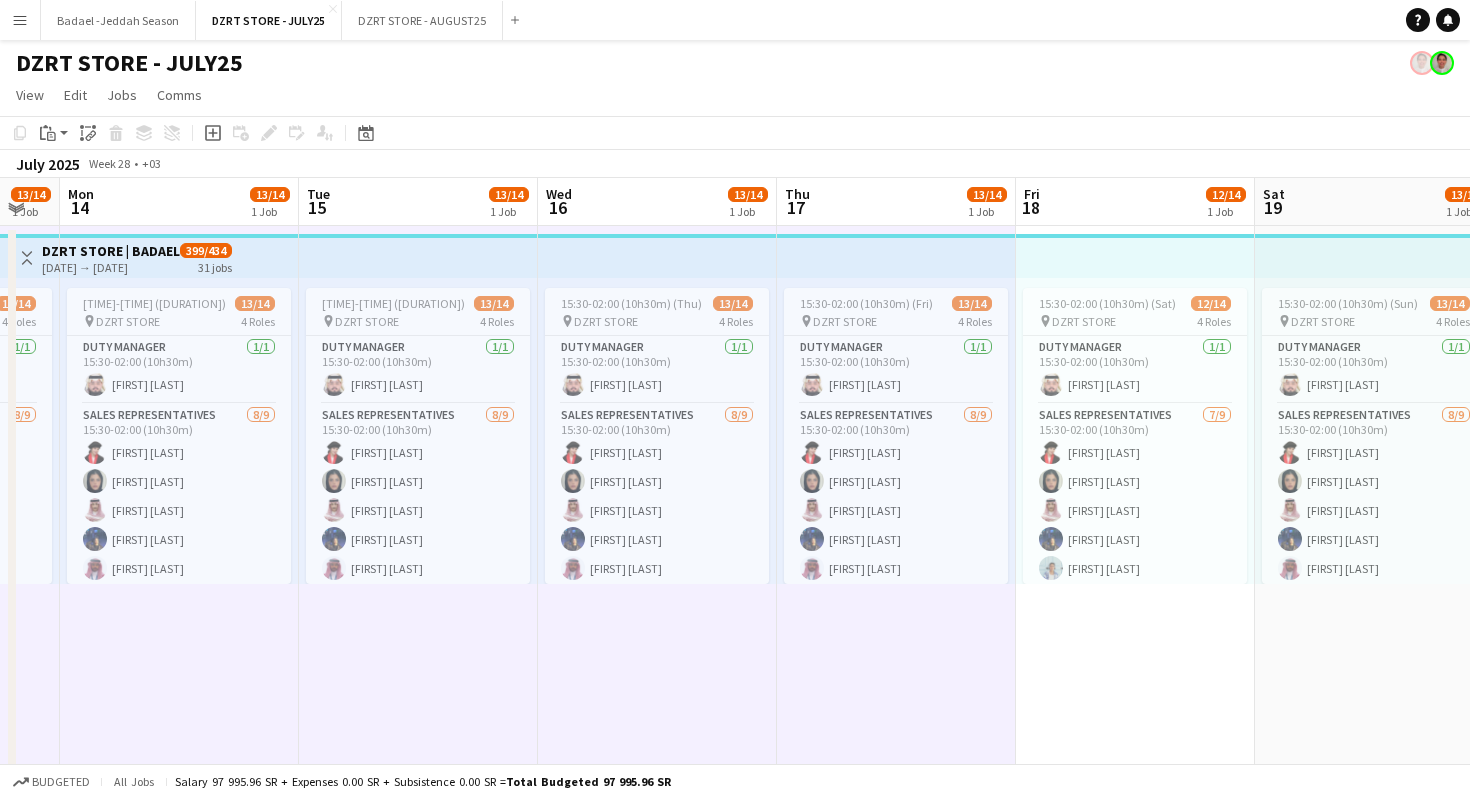 click on "15:30-02:00 (10h30m) (Sat)   12/14
pin
DZRT STORE   4 Roles   Duty Manager   1/1   15:30-02:00 (10h30m)
Ibrahim Alradhi  SALES REPRESENTATIVES   7/9   15:30-02:00 (10h30m)
Hdeel Al Juffil Eman Kariri Saud Murair lilian wannous Randa Lahshan Shahad Bahafdulla Abdulrahman Mammdoh
single-neutral-actions
single-neutral-actions
Security (Bouncers)    3/3   15:30-02:00 (10h30m)
Abkar Asaad Ahmed Ahmed Ali Zainelabdein  Team Leader   1/1   15:30-02:00 (10h30m)
Almagdad Gasim" at bounding box center [1135, 499] 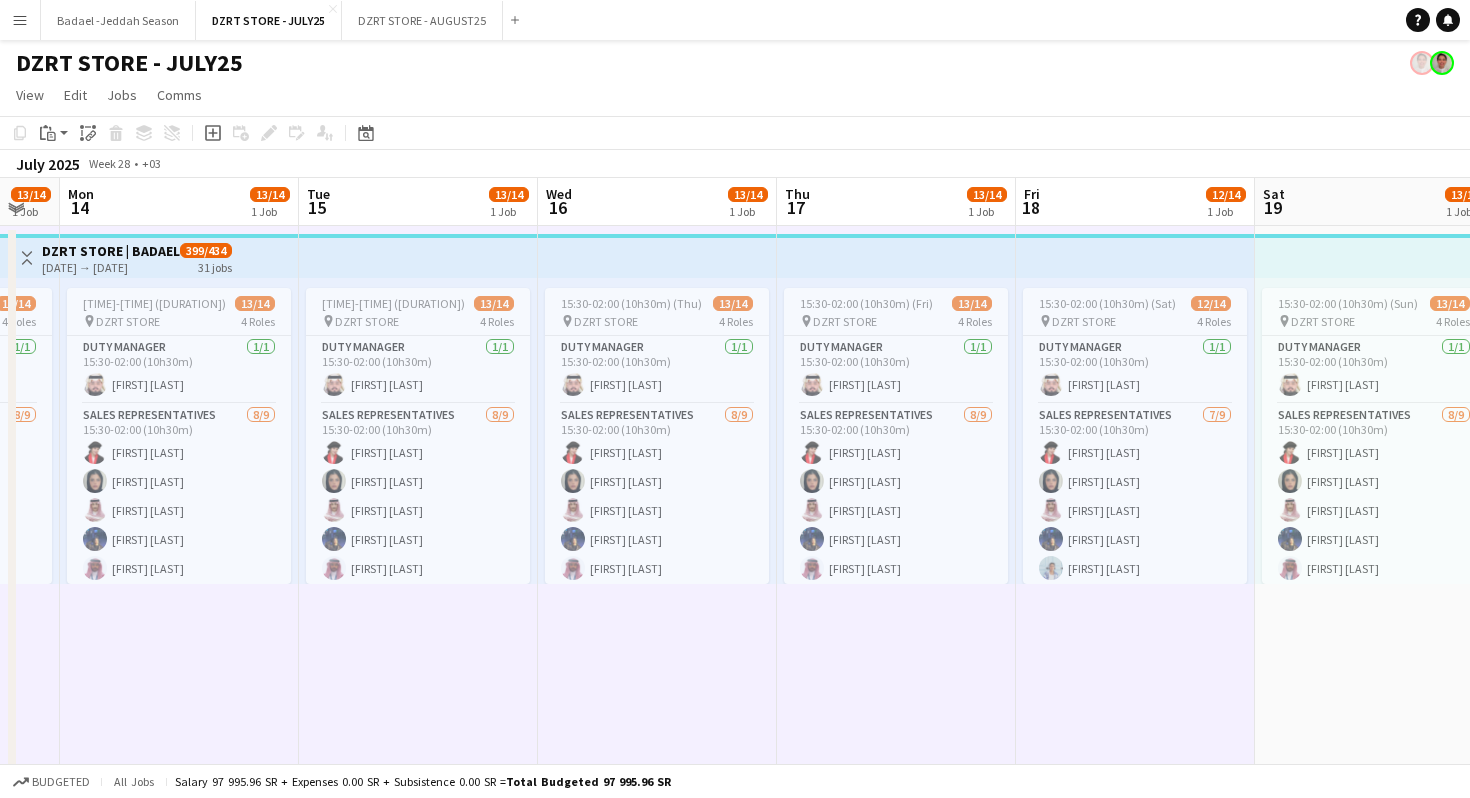 click on "15:30-02:00 (10h30m) (Sun)   13/14
pin
DZRT STORE   4 Roles   Duty Manager   1/1   15:30-02:00 (10h30m)
Ibrahim Alradhi  SALES REPRESENTATIVES   8/9   15:30-02:00 (10h30m)
Hdeel Al Juffil Eman Kariri Saud Murair lilian wannous Fahad Binobaid Randa Lahshan Shahad Bahafdulla Abdulrahman Mammdoh
single-neutral-actions
Security (Bouncers)    3/3   15:30-02:00 (10h30m)
Abkar Asaad Ahmed Ahmed Ali Zainelabdein  Team Leader   1/1   15:30-02:00 (10h30m)
Almagdad Gasim" at bounding box center (1374, 499) 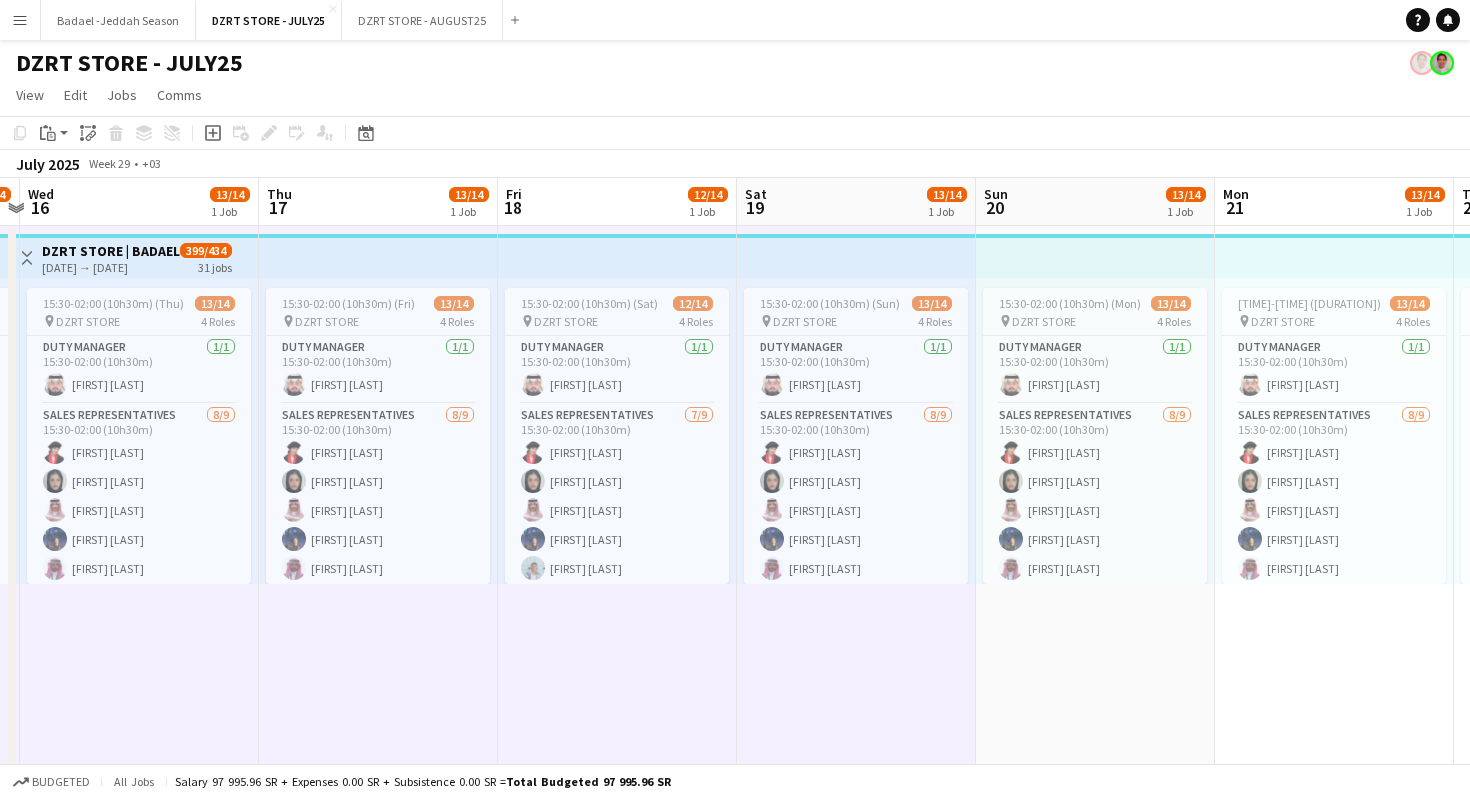 scroll, scrollTop: 0, scrollLeft: 586, axis: horizontal 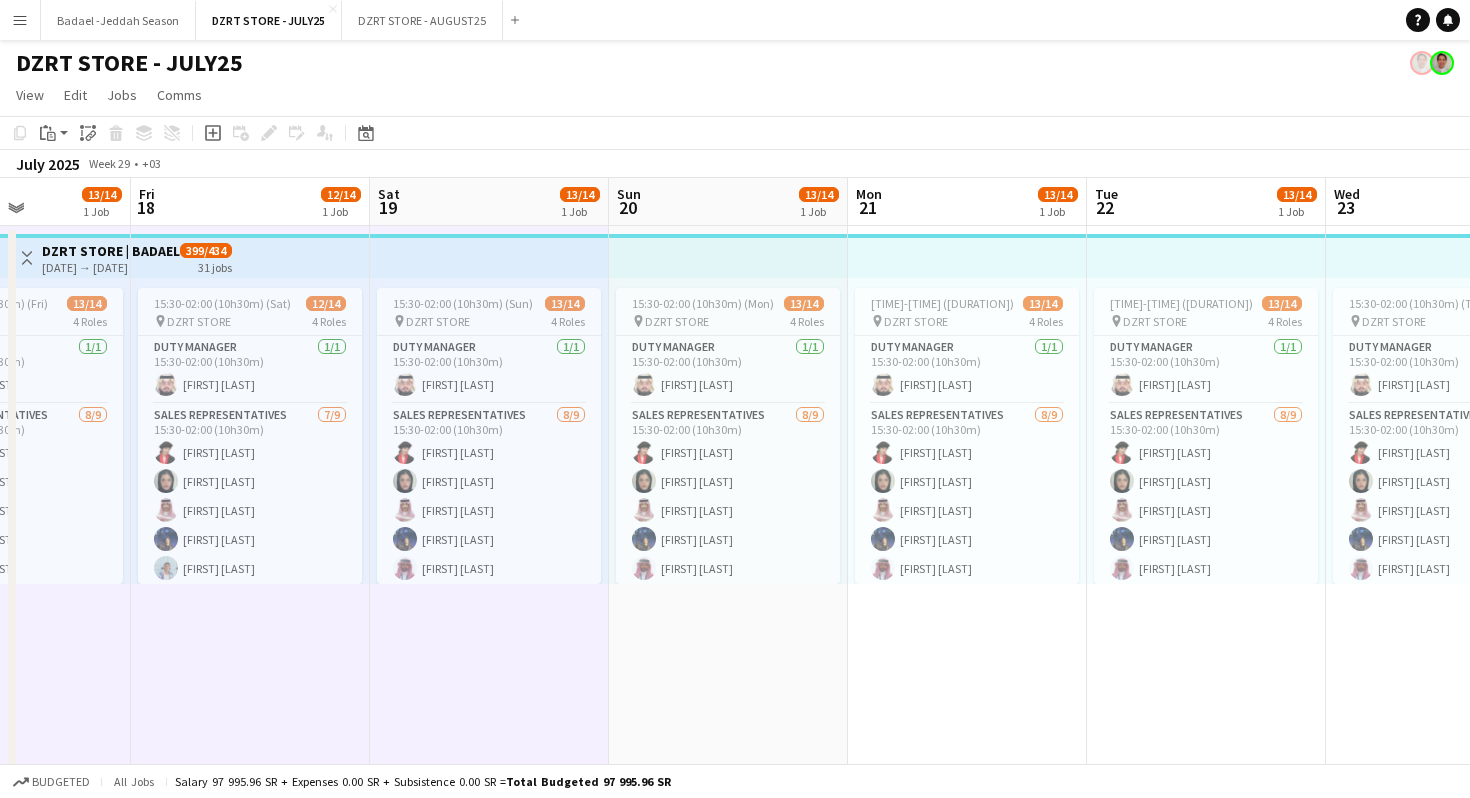 click on "15:30-02:00 (10h30m) (Mon)   13/14
pin
DZRT STORE   4 Roles   Duty Manager   1/1   15:30-02:00 (10h30m)
Ibrahim Alradhi  SALES REPRESENTATIVES   8/9   15:30-02:00 (10h30m)
Hdeel Al Juffil Eman Kariri Saud Murair lilian wannous Fahad Binobaid Randa Lahshan Shahad Bahafdulla Abdulrahman Mammdoh
single-neutral-actions
Security (Bouncers)    3/3   15:30-02:00 (10h30m)
Abkar Asaad Ahmed Ahmed Ali Zainelabdein  Team Leader   1/1   15:30-02:00 (10h30m)
Almagdad Gasim" at bounding box center [728, 499] 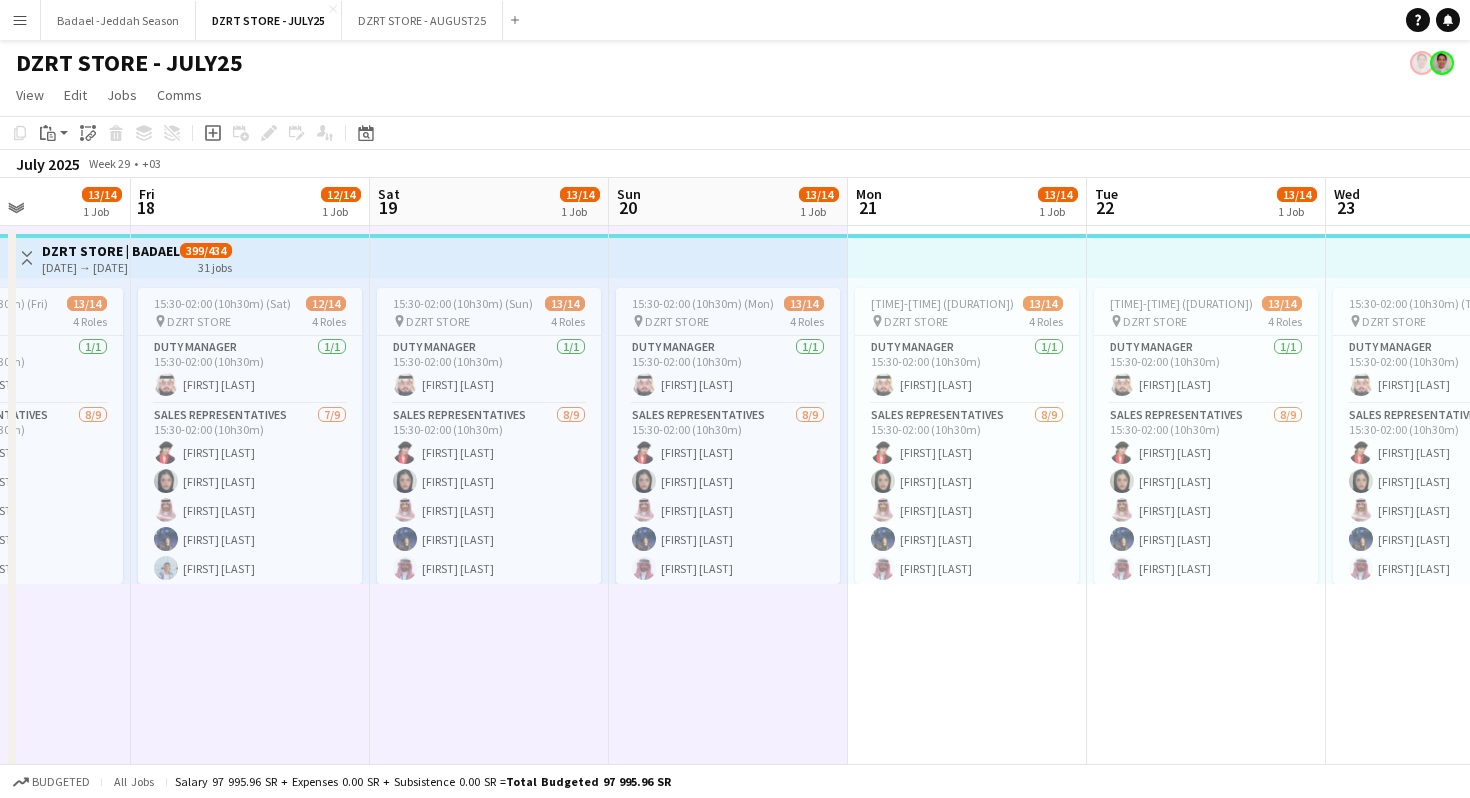 click on "15:30-02:00 (10h30m) (Tue)   13/14
pin
DZRT STORE   4 Roles   Duty Manager   1/1   15:30-02:00 (10h30m)
Ibrahim Alradhi  SALES REPRESENTATIVES   8/9   15:30-02:00 (10h30m)
Hdeel Al Juffil Eman Kariri Saud Murair lilian wannous Fahad Binobaid Randa Lahshan Shahad Bahafdulla Abdulrahman Mammdoh
single-neutral-actions
Security (Bouncers)    3/3   15:30-02:00 (10h30m)
Abkar Asaad Ahmed Ahmed Ali Zainelabdein  Team Leader   1/1   15:30-02:00 (10h30m)
Almagdad Gasim" at bounding box center (967, 499) 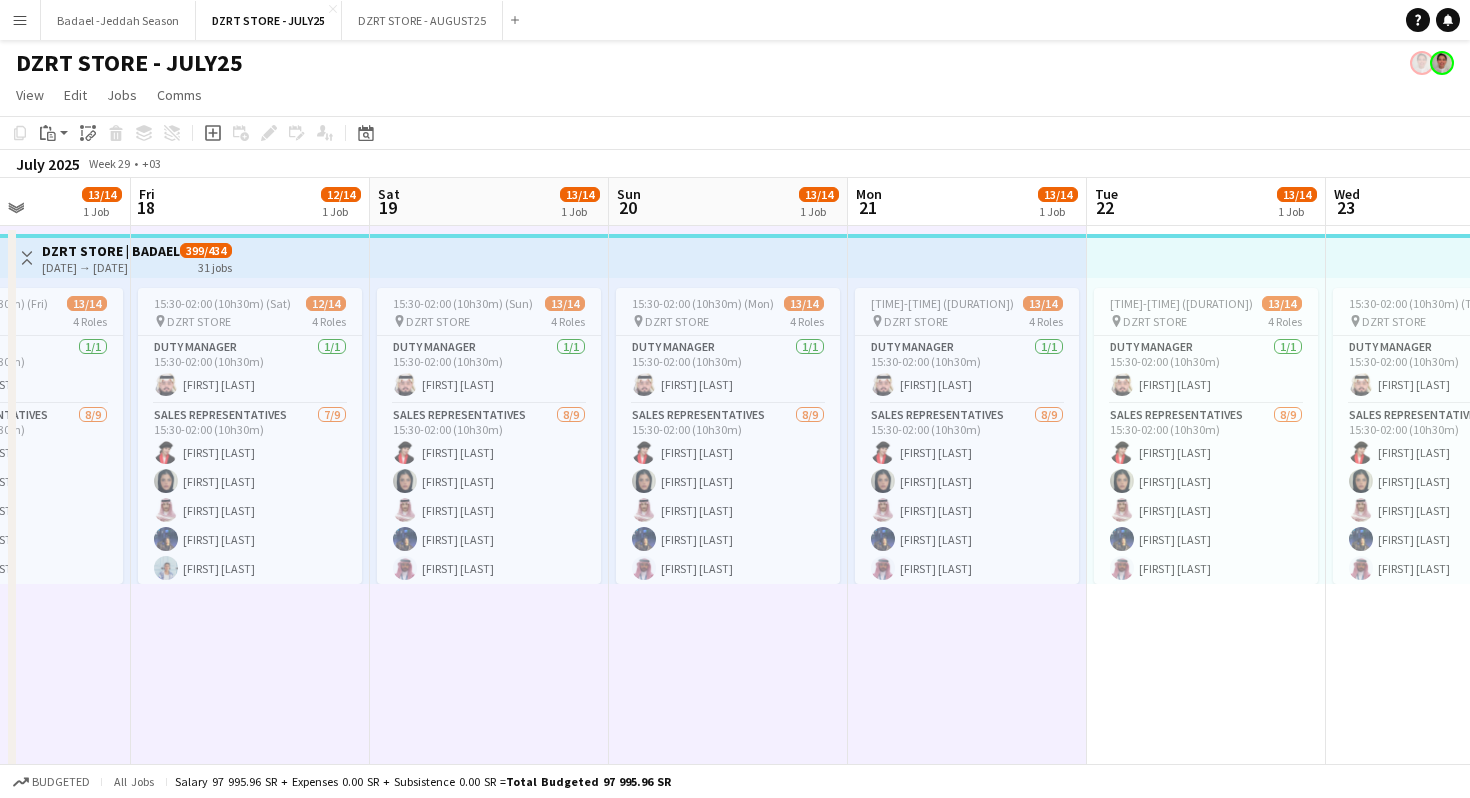 click on "15:30-02:00 (10h30m) (Wed)   13/14
pin
DZRT STORE   4 Roles   Duty Manager   1/1   15:30-02:00 (10h30m)
Ibrahim Alradhi  SALES REPRESENTATIVES   8/9   15:30-02:00 (10h30m)
Hdeel Al Juffil Eman Kariri Saud Murair lilian wannous Fahad Binobaid Randa Lahshan Shahad Bahafdulla Abdulrahman Mammdoh
single-neutral-actions
Security (Bouncers)    3/3   15:30-02:00 (10h30m)
Abkar Asaad Ahmed Ahmed Ali Zainelabdein  Team Leader   1/1   15:30-02:00 (10h30m)
Almagdad Gasim" at bounding box center (1206, 499) 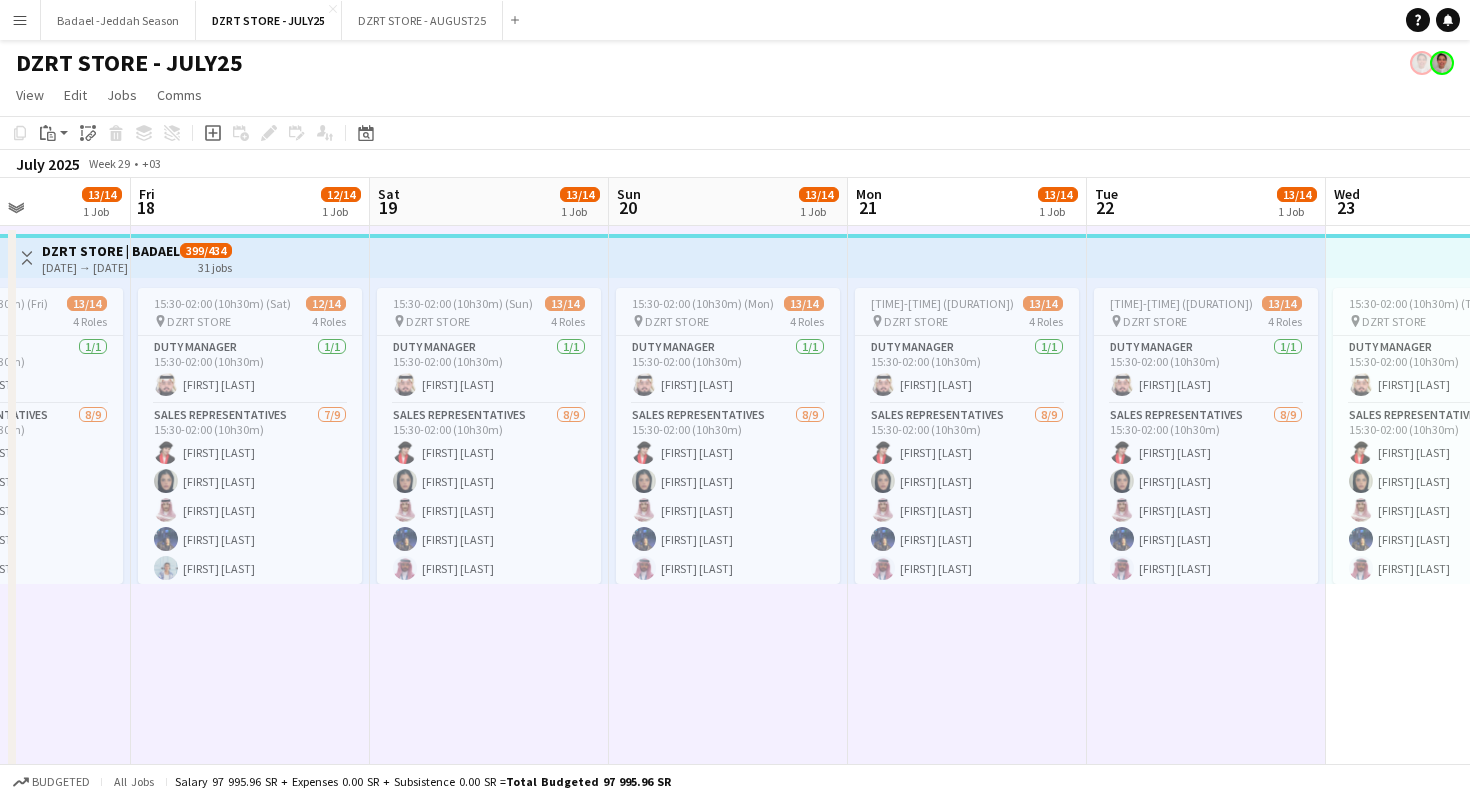 click on "15:30-02:00 (10h30m) (Thu)   13/14
pin
DZRT STORE   4 Roles   Duty Manager   1/1   15:30-02:00 (10h30m)
Ibrahim Alradhi  SALES REPRESENTATIVES   8/9   15:30-02:00 (10h30m)
Hdeel Al Juffil Eman Kariri Saud Murair lilian wannous Fahad Binobaid Randa Lahshan Shahad Bahafdulla Abdulrahman Mammdoh
single-neutral-actions
Security (Bouncers)    3/3   15:30-02:00 (10h30m)
Abkar Asaad Ahmed Ahmed Ali Zainelabdein  Team Leader   1/1   15:30-02:00 (10h30m)
Almagdad Gasim" at bounding box center [1445, 499] 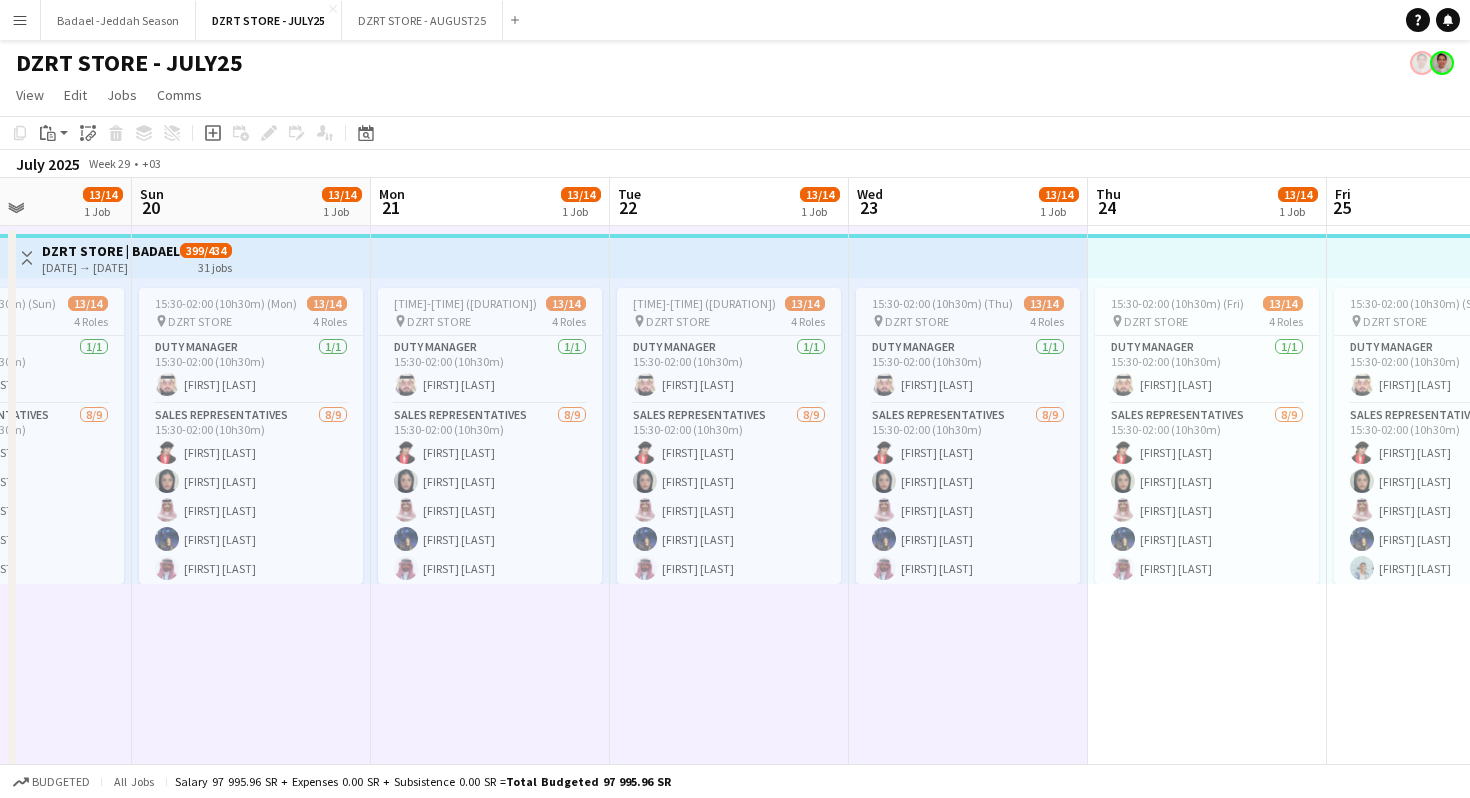 scroll, scrollTop: 0, scrollLeft: 675, axis: horizontal 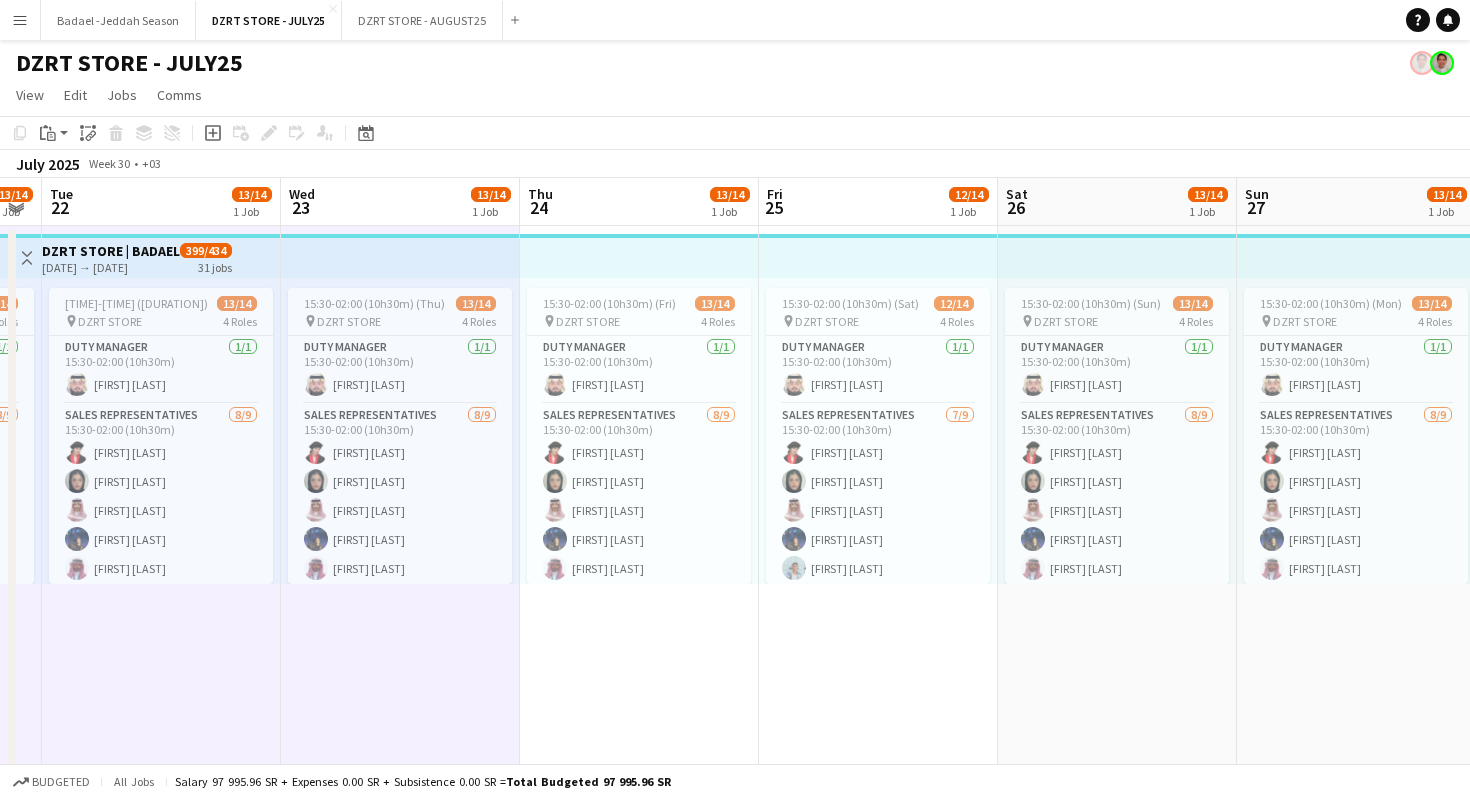 click on "15:30-02:00 (10h30m) (Fri)   13/14
pin
DZRT STORE   4 Roles   Duty Manager   1/1   15:30-02:00 (10h30m)
Ibrahim Alradhi  SALES REPRESENTATIVES   8/9   15:30-02:00 (10h30m)
Hdeel Al Juffil Eman Kariri Saud Murair lilian wannous Fahad Binobaid Randa Lahshan Shahad Bahafdulla Abdulrahman Mammdoh
single-neutral-actions
Security (Bouncers)    3/3   15:30-02:00 (10h30m)
Abkar Asaad Ahmed Ahmed Ali Zainelabdein  Team Leader   1/1   15:30-02:00 (10h30m)
Almagdad Gasim" at bounding box center (639, 499) 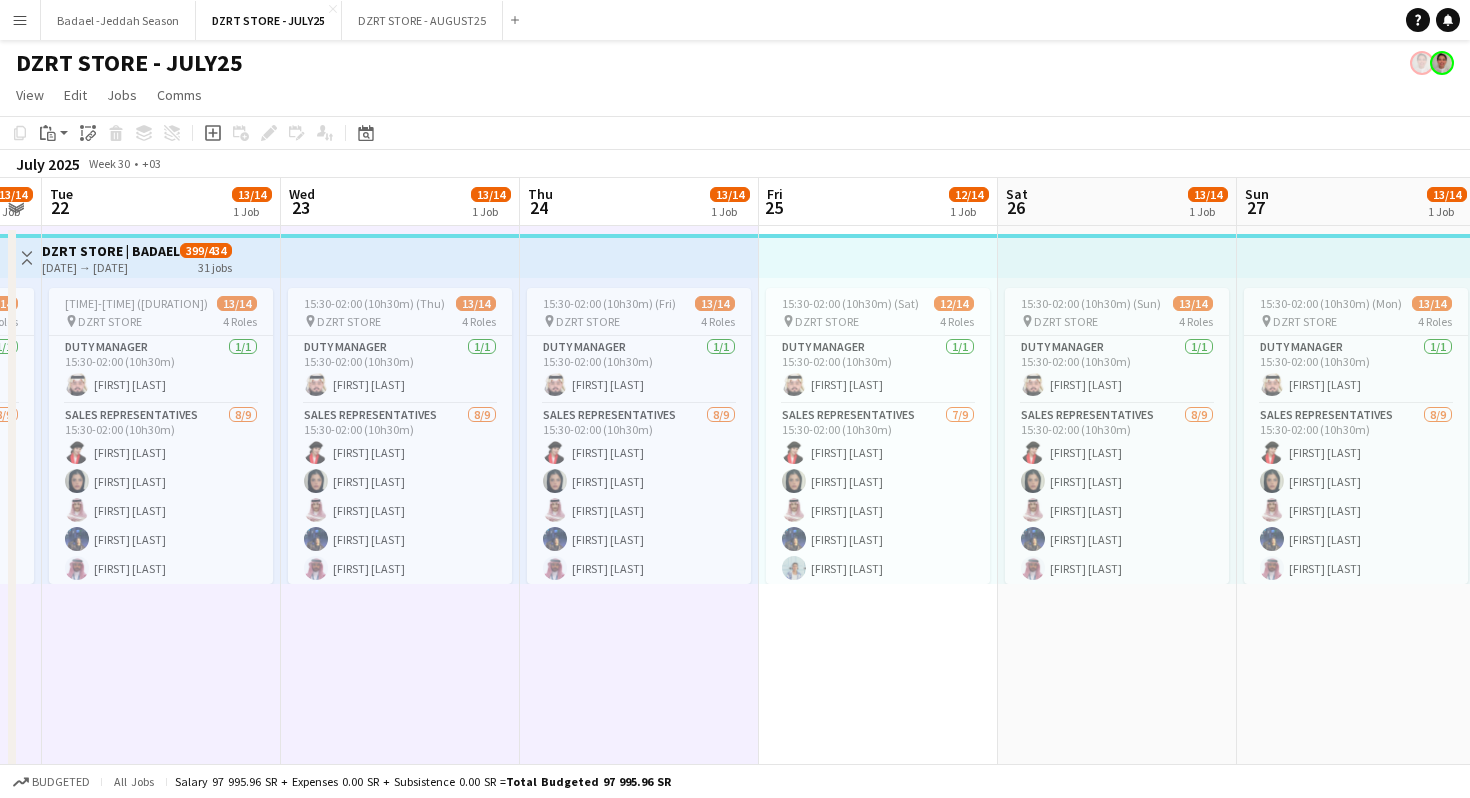 click on "15:30-02:00 (10h30m) (Sat)   12/14
pin
DZRT STORE   4 Roles   Duty Manager   1/1   15:30-02:00 (10h30m)
Ibrahim Alradhi  SALES REPRESENTATIVES   7/9   15:30-02:00 (10h30m)
Hdeel Al Juffil Eman Kariri Saud Murair lilian wannous Randa Lahshan Shahad Bahafdulla Abdulrahman Mammdoh
single-neutral-actions
single-neutral-actions
Security (Bouncers)    3/3   15:30-02:00 (10h30m)
Abkar Asaad Ahmed Ahmed Ali Zainelabdein  Team Leader   1/1   15:30-02:00 (10h30m)
Almagdad Gasim" at bounding box center [878, 499] 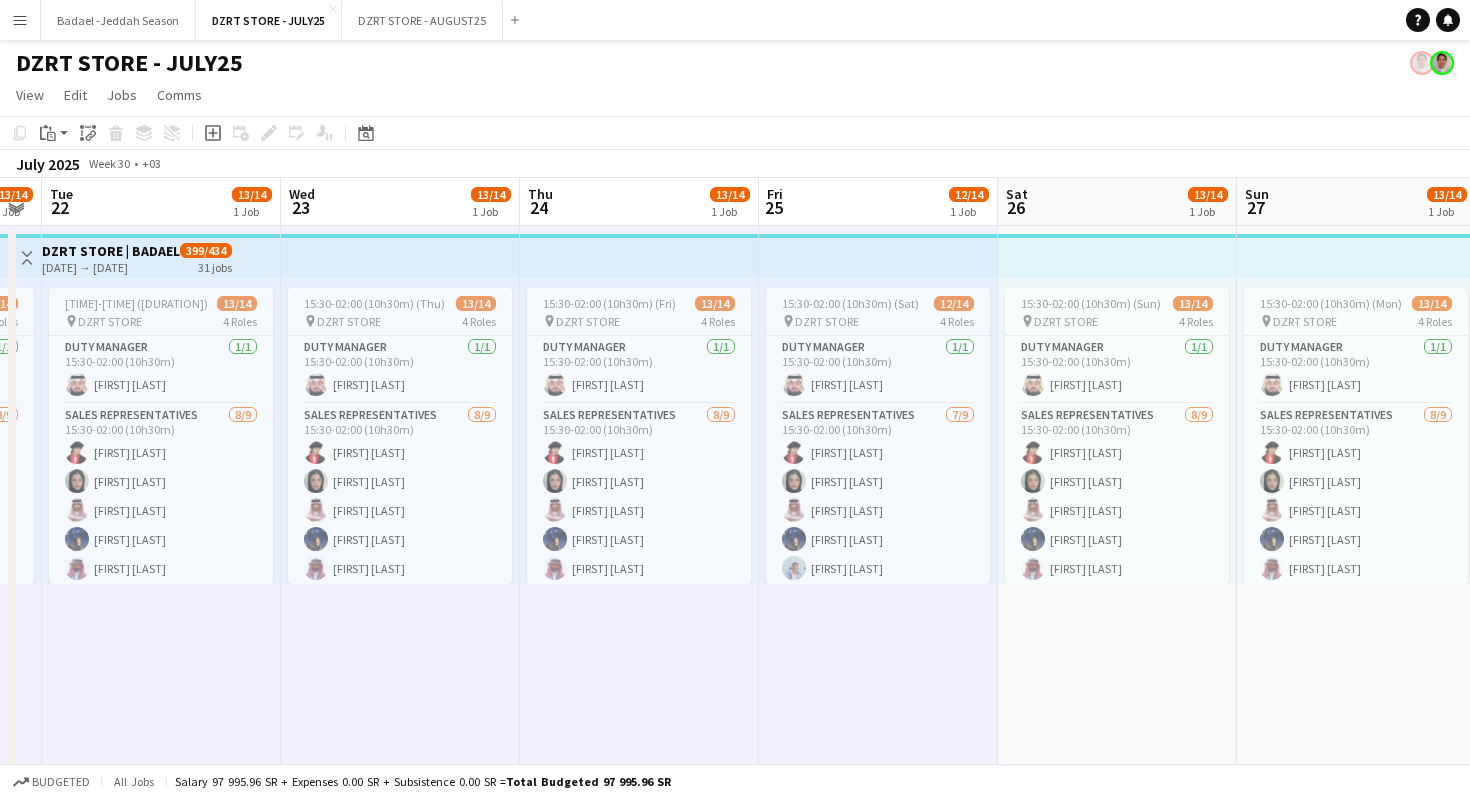 click on "15:30-02:00 (10h30m) (Sun)   13/14
pin
DZRT STORE   4 Roles   Duty Manager   1/1   15:30-02:00 (10h30m)
Ibrahim Alradhi  SALES REPRESENTATIVES   8/9   15:30-02:00 (10h30m)
Hdeel Al Juffil Eman Kariri Saud Murair lilian wannous Fahad Binobaid Randa Lahshan Shahad Bahafdulla Abdulrahman Mammdoh
single-neutral-actions
Security (Bouncers)    3/3   15:30-02:00 (10h30m)
Abkar Asaad Ahmed Ahmed Ali Zainelabdein  Team Leader   1/1   15:30-02:00 (10h30m)
Almagdad Gasim" at bounding box center [1117, 499] 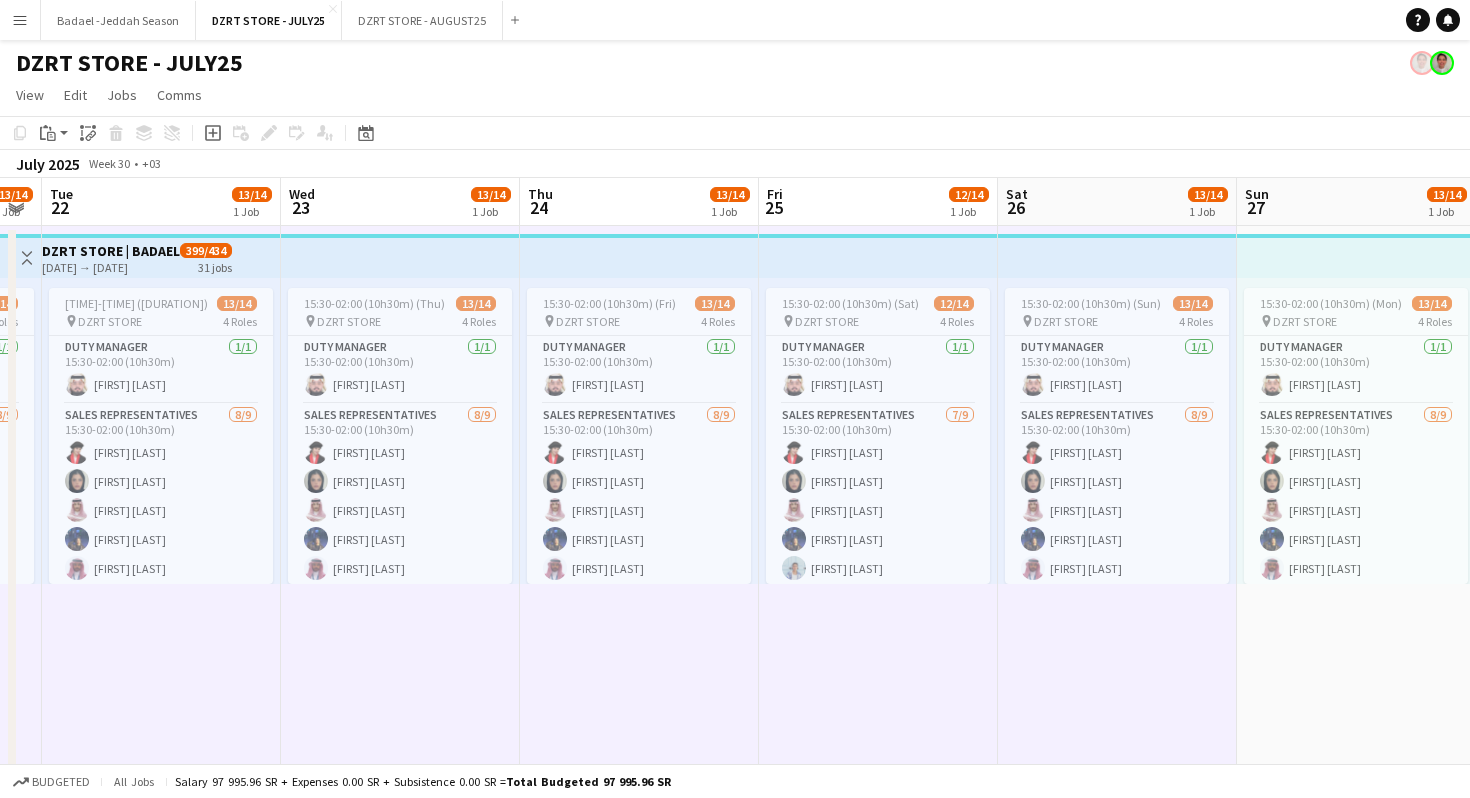 click on "15:30-02:00 (10h30m) (Mon)   13/14
pin
DZRT STORE   4 Roles   Duty Manager   1/1   15:30-02:00 (10h30m)
Ibrahim Alradhi  SALES REPRESENTATIVES   8/9   15:30-02:00 (10h30m)
Hdeel Al Juffil Eman Kariri Saud Murair lilian wannous Fahad Binobaid Randa Lahshan Shahad Bahafdulla Abdulrahman Mammdoh
single-neutral-actions
Security (Bouncers)    3/3   15:30-02:00 (10h30m)
Abkar Asaad Ahmed Ahmed Ali Zainelabdein  Team Leader   1/1   15:30-02:00 (10h30m)
Almagdad Gasim" at bounding box center [1356, 499] 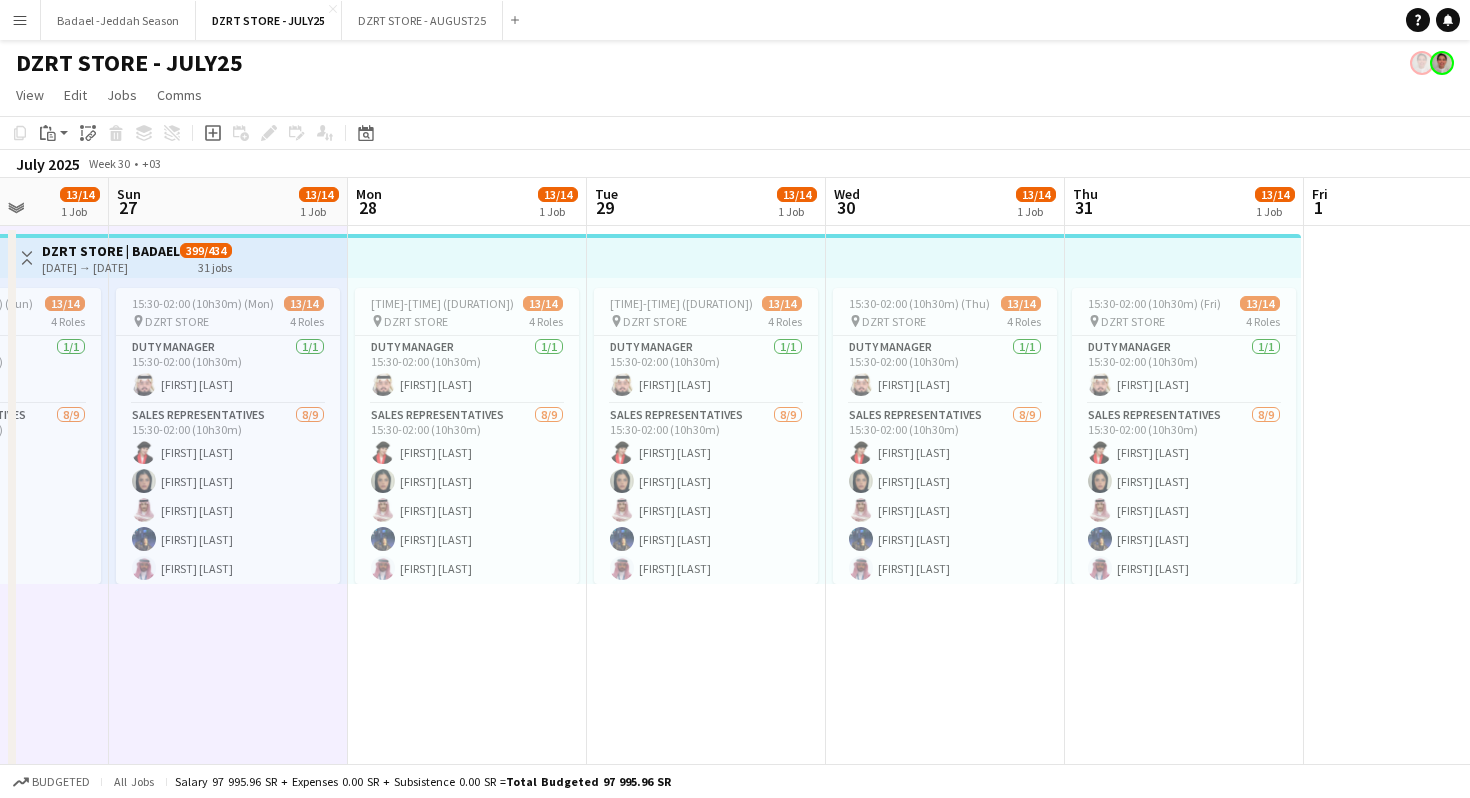 scroll, scrollTop: 0, scrollLeft: 889, axis: horizontal 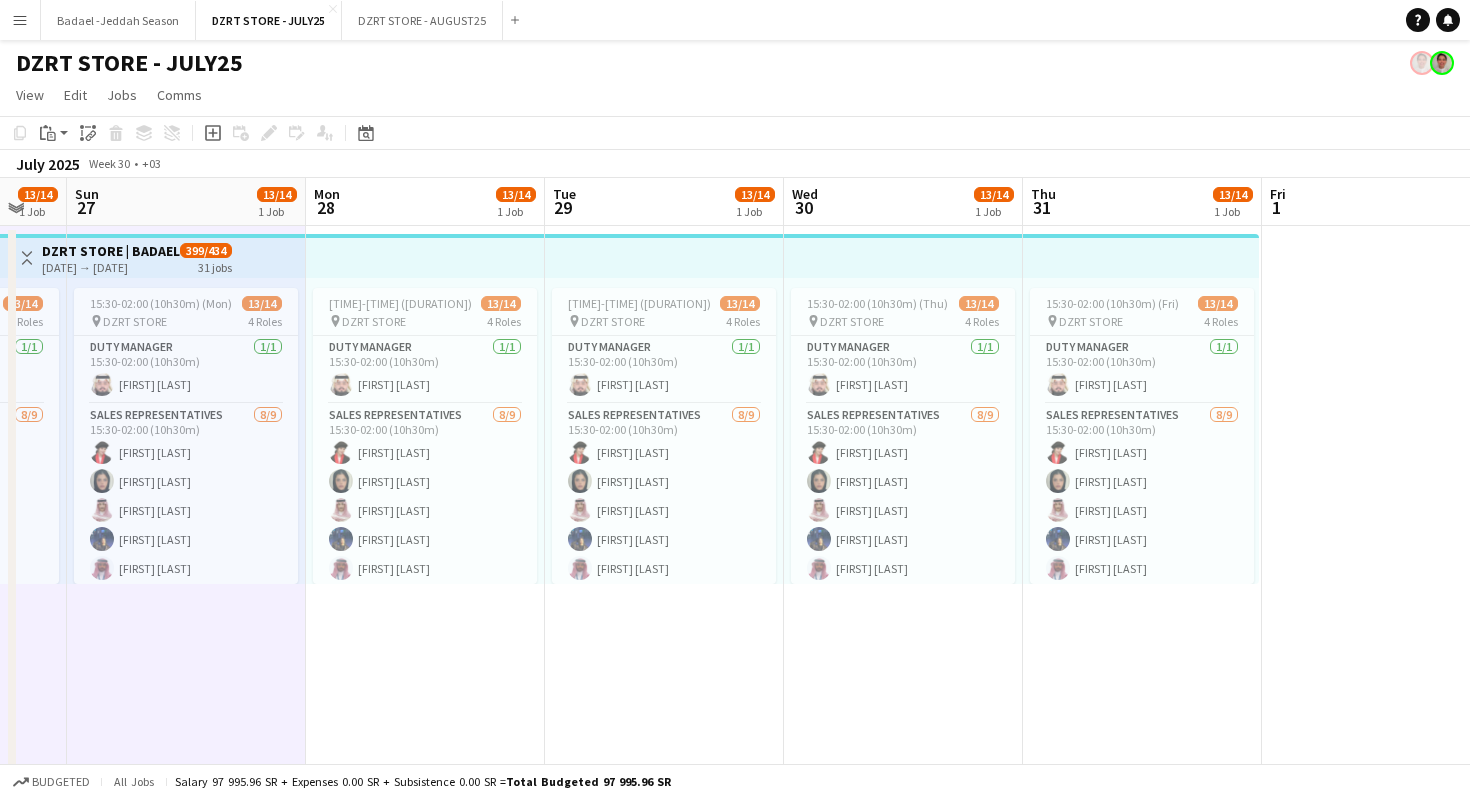 click on "15:30-02:00 (10h30m) (Tue)   13/14
pin
DZRT STORE   4 Roles   Duty Manager   1/1   15:30-02:00 (10h30m)
Ibrahim Alradhi  SALES REPRESENTATIVES   8/9   15:30-02:00 (10h30m)
Hdeel Al Juffil Eman Kariri Saud Murair lilian wannous Fahad Binobaid Randa Lahshan Shahad Bahafdulla Abdulrahman Mammdoh
single-neutral-actions
Security (Bouncers)    3/3   15:30-02:00 (10h30m)
Abkar Asaad Ahmed Ahmed Ali Zainelabdein  Team Leader   1/1   15:30-02:00 (10h30m)
Almagdad Gasim" at bounding box center [425, 499] 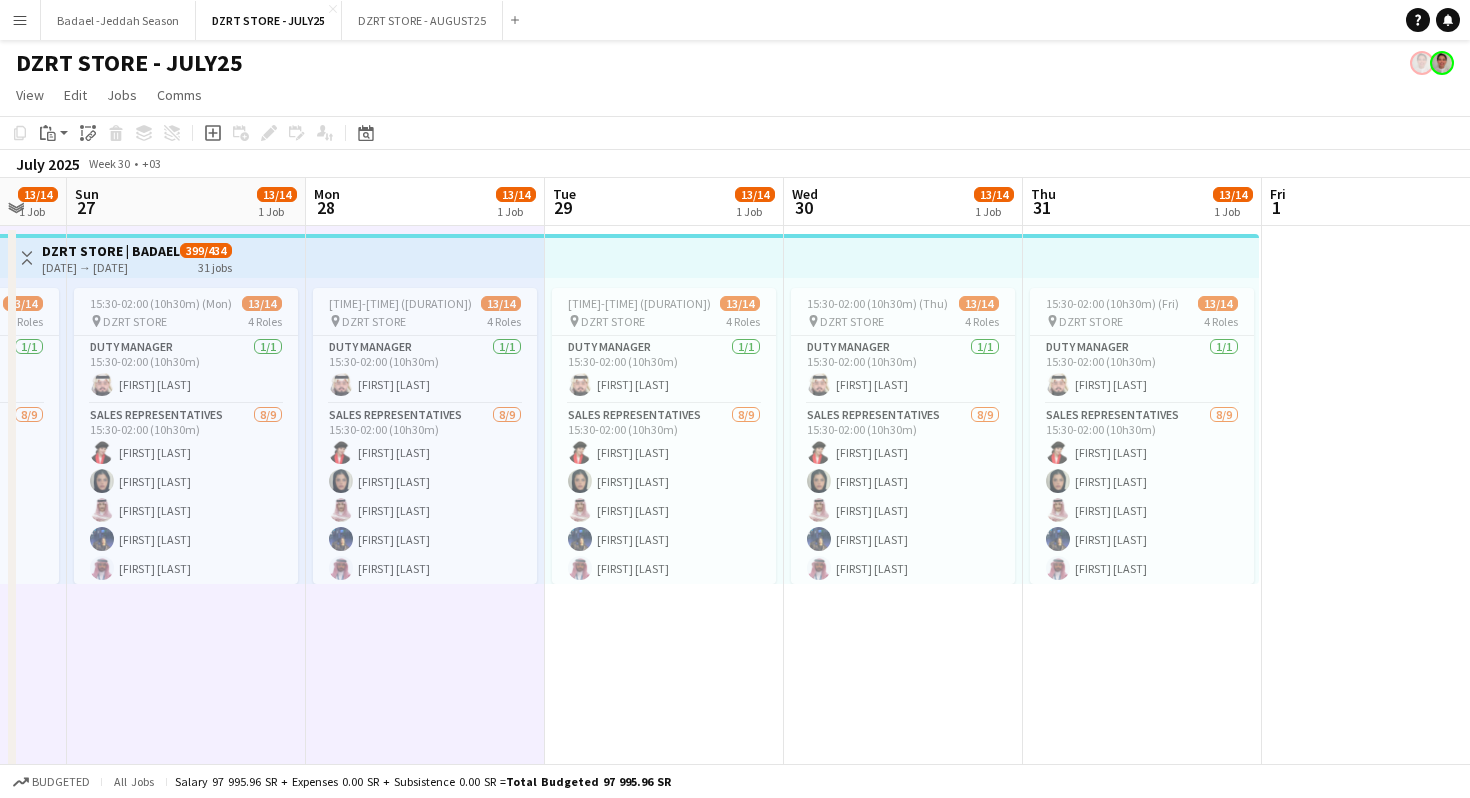 click on "15:30-02:00 (10h30m) (Wed)   13/14
pin
DZRT STORE   4 Roles   Duty Manager   1/1   15:30-02:00 (10h30m)
Ibrahim Alradhi  SALES REPRESENTATIVES   8/9   15:30-02:00 (10h30m)
Hdeel Al Juffil Eman Kariri Saud Murair lilian wannous Fahad Binobaid Randa Lahshan Shahad Bahafdulla Abdulrahman Mammdoh
single-neutral-actions
Security (Bouncers)    3/3   15:30-02:00 (10h30m)
Abkar Asaad Ahmed Ahmed Ali Zainelabdein  Team Leader   1/1   15:30-02:00 (10h30m)
Almagdad Gasim" at bounding box center (664, 499) 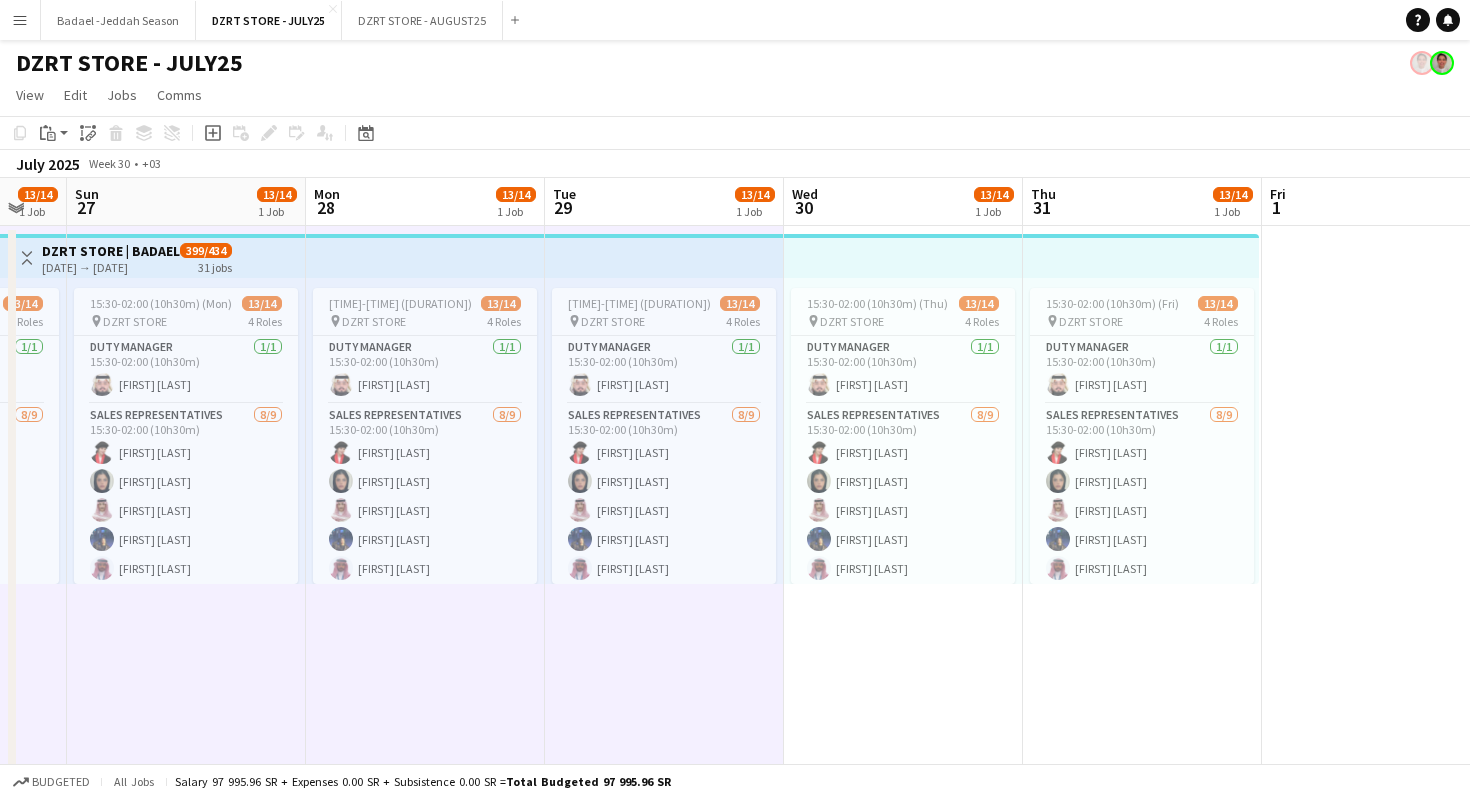 click on "15:30-02:00 (10h30m) (Thu)   13/14
pin
DZRT STORE   4 Roles   Duty Manager   1/1   15:30-02:00 (10h30m)
Ibrahim Alradhi  SALES REPRESENTATIVES   8/9   15:30-02:00 (10h30m)
Hdeel Al Juffil Eman Kariri Saud Murair lilian wannous Fahad Binobaid Randa Lahshan Shahad Bahafdulla Abdulrahman Mammdoh
single-neutral-actions
Security (Bouncers)    3/3   15:30-02:00 (10h30m)
Abkar Asaad Ahmed Ahmed Ali Zainelabdein  Team Leader   1/1   15:30-02:00 (10h30m)
Almagdad Gasim" at bounding box center (903, 499) 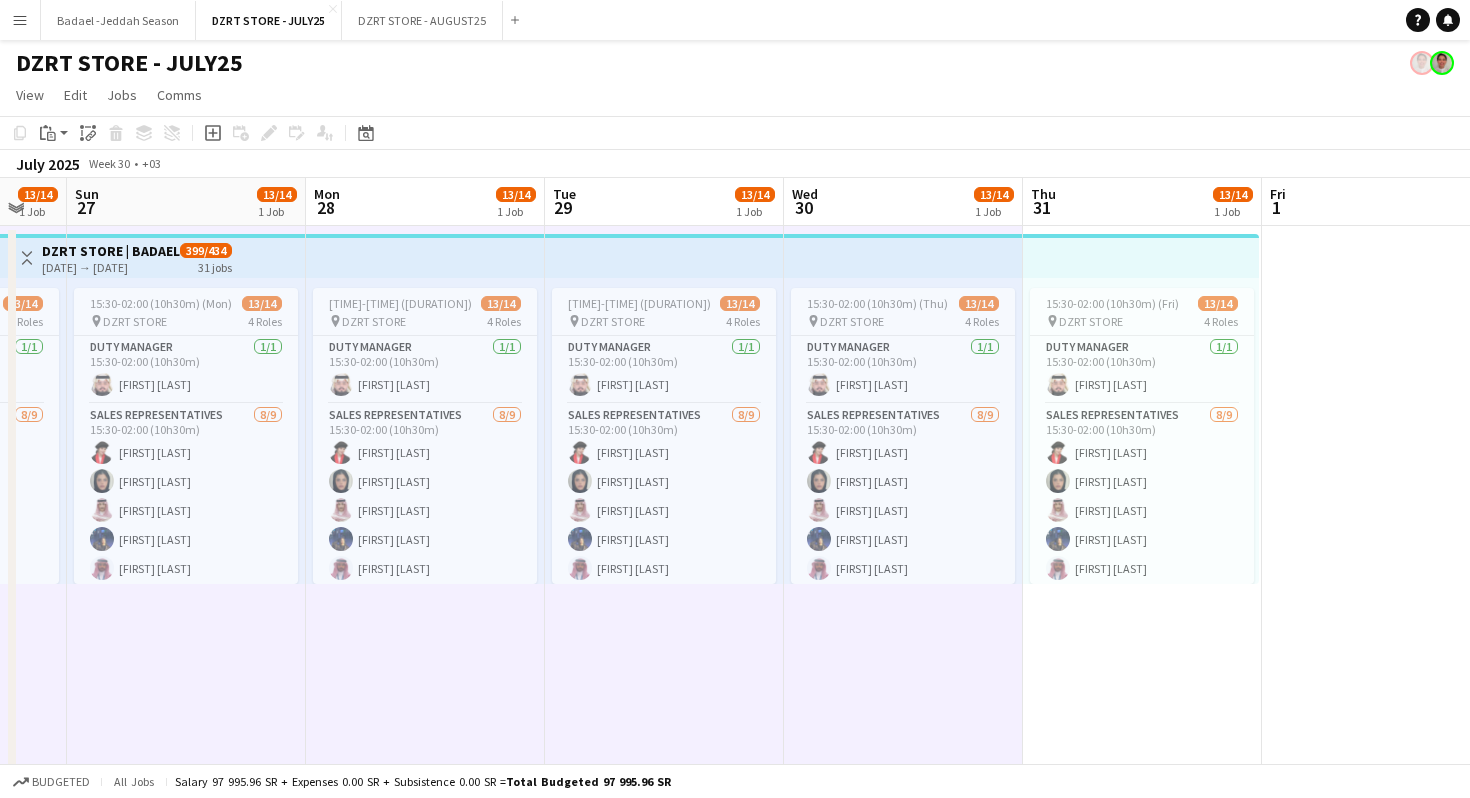 click on "15:30-02:00 (10h30m) (Fri)   13/14
pin
DZRT STORE   4 Roles   Duty Manager   1/1   15:30-02:00 (10h30m)
Ibrahim Alradhi  SALES REPRESENTATIVES   8/9   15:30-02:00 (10h30m)
Hdeel Al Juffil Eman Kariri Saud Murair lilian wannous Fahad Binobaid Randa Lahshan Shahad Bahafdulla Abdulrahman Mammdoh
single-neutral-actions
Security (Bouncers)    3/3   15:30-02:00 (10h30m)
Abkar Asaad Ahmed Ahmed Ali Zainelabdein  Team Leader   1/1   15:30-02:00 (10h30m)
Almagdad Gasim" at bounding box center [1142, 499] 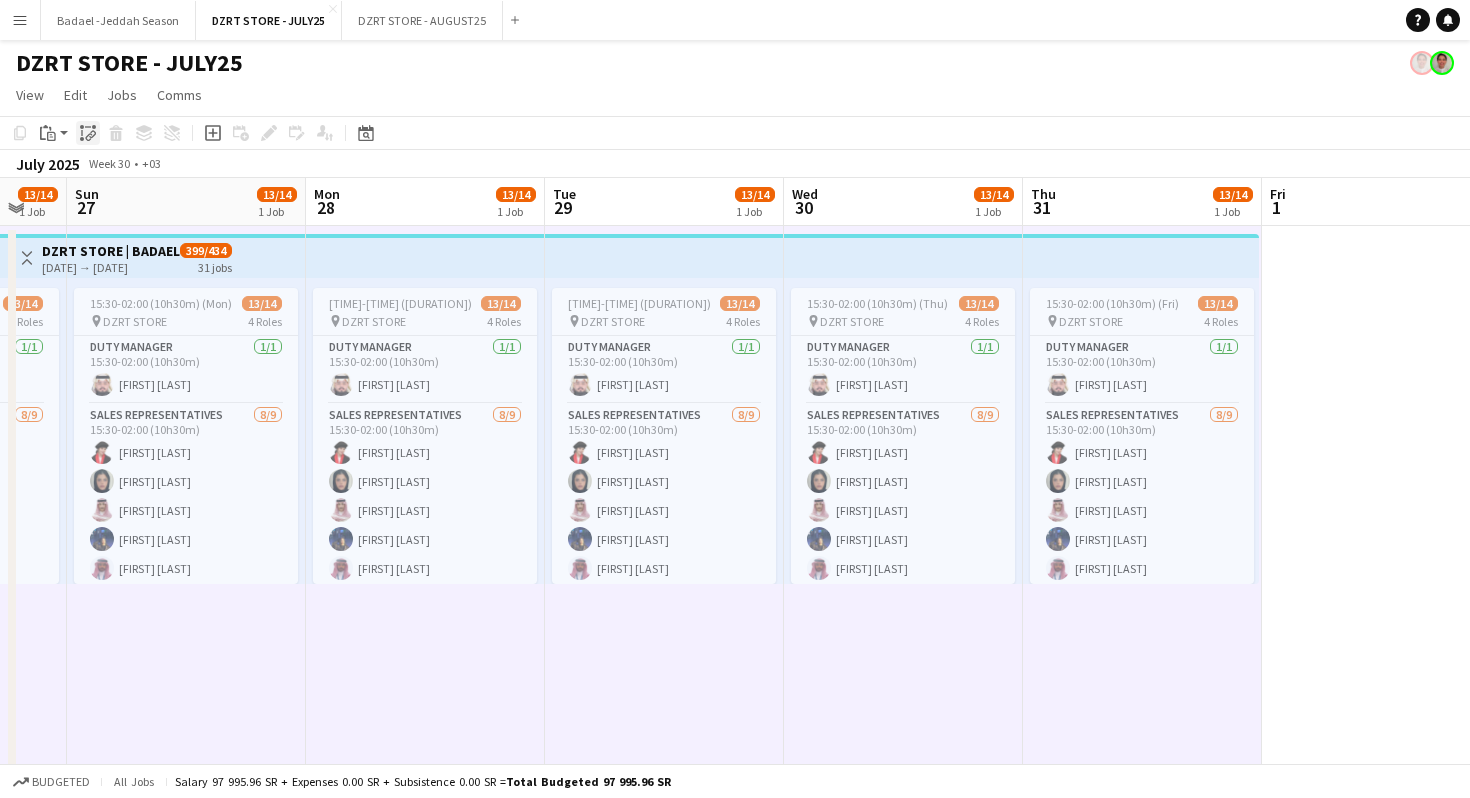 click 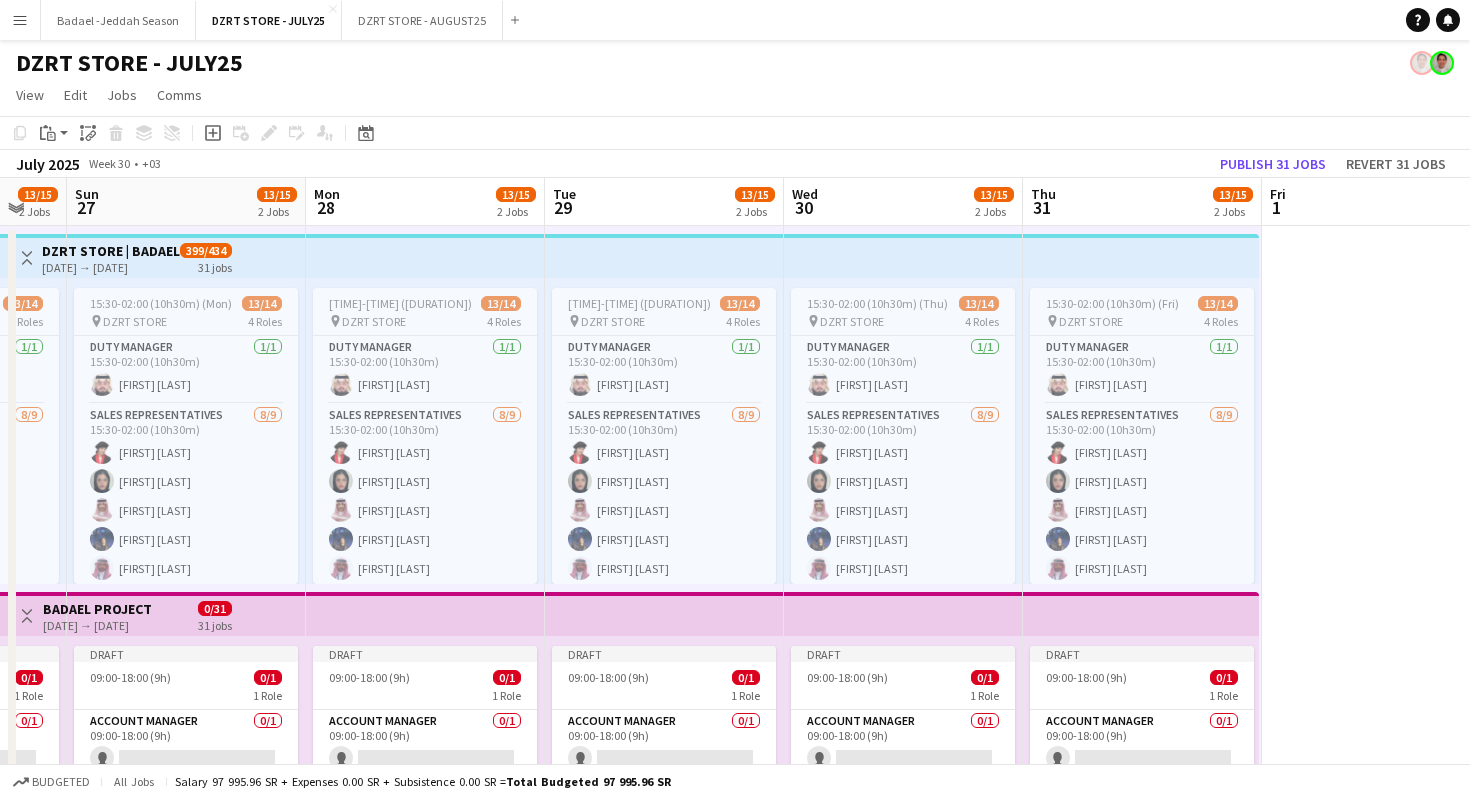 scroll, scrollTop: 184, scrollLeft: 0, axis: vertical 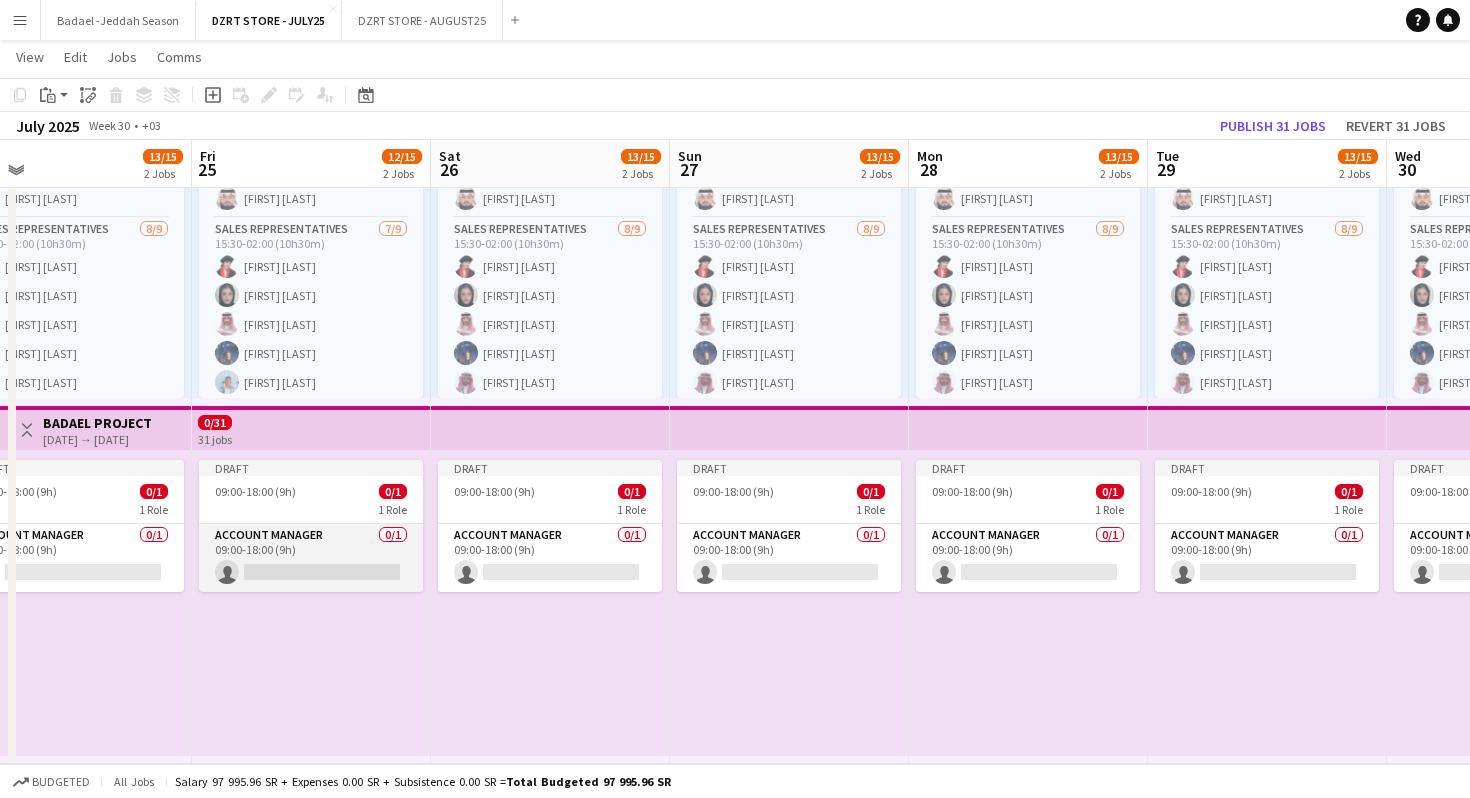 click on "Account Manager   0/1   09:00-18:00 (9h)
single-neutral-actions" at bounding box center (311, 558) 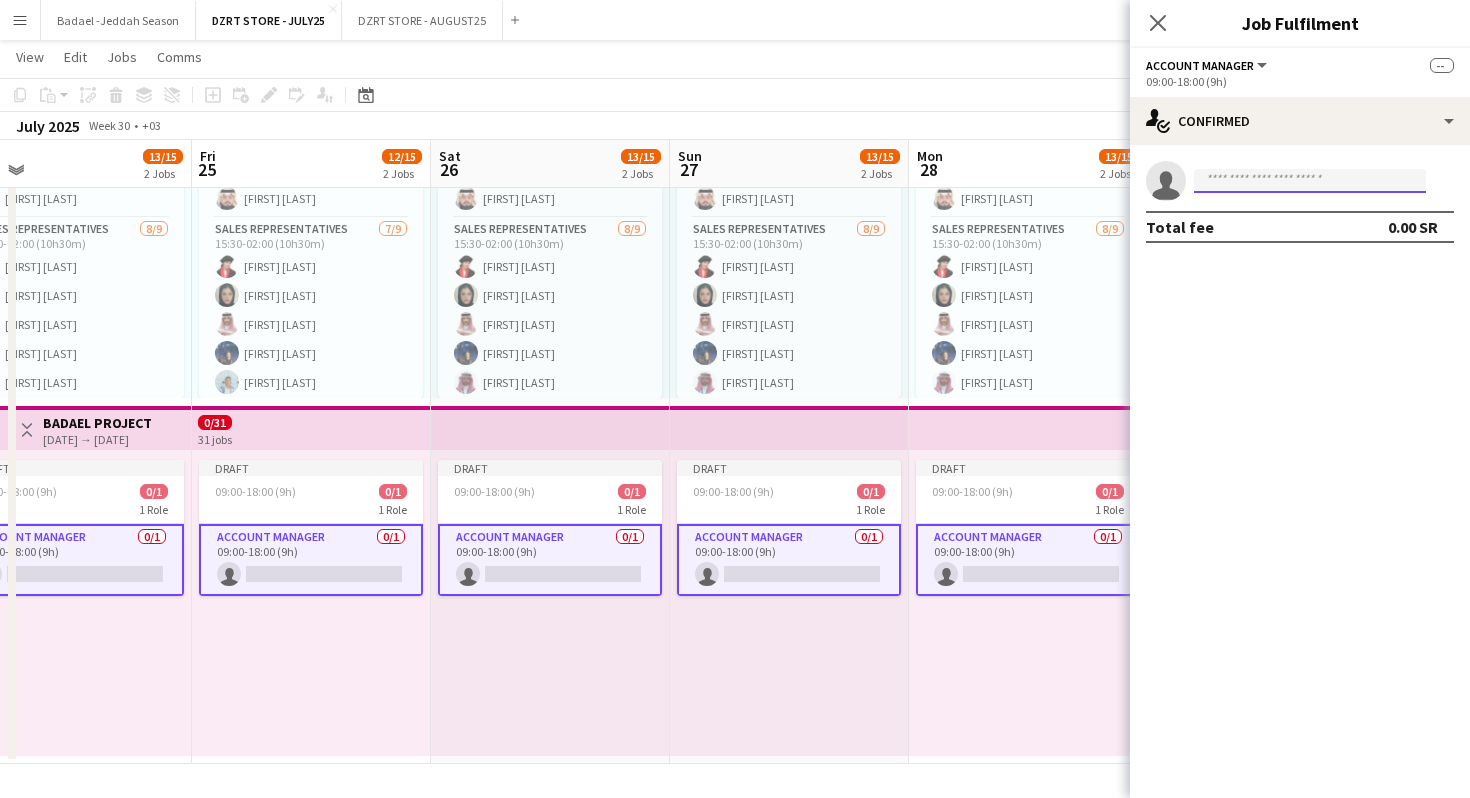 click at bounding box center (1310, 181) 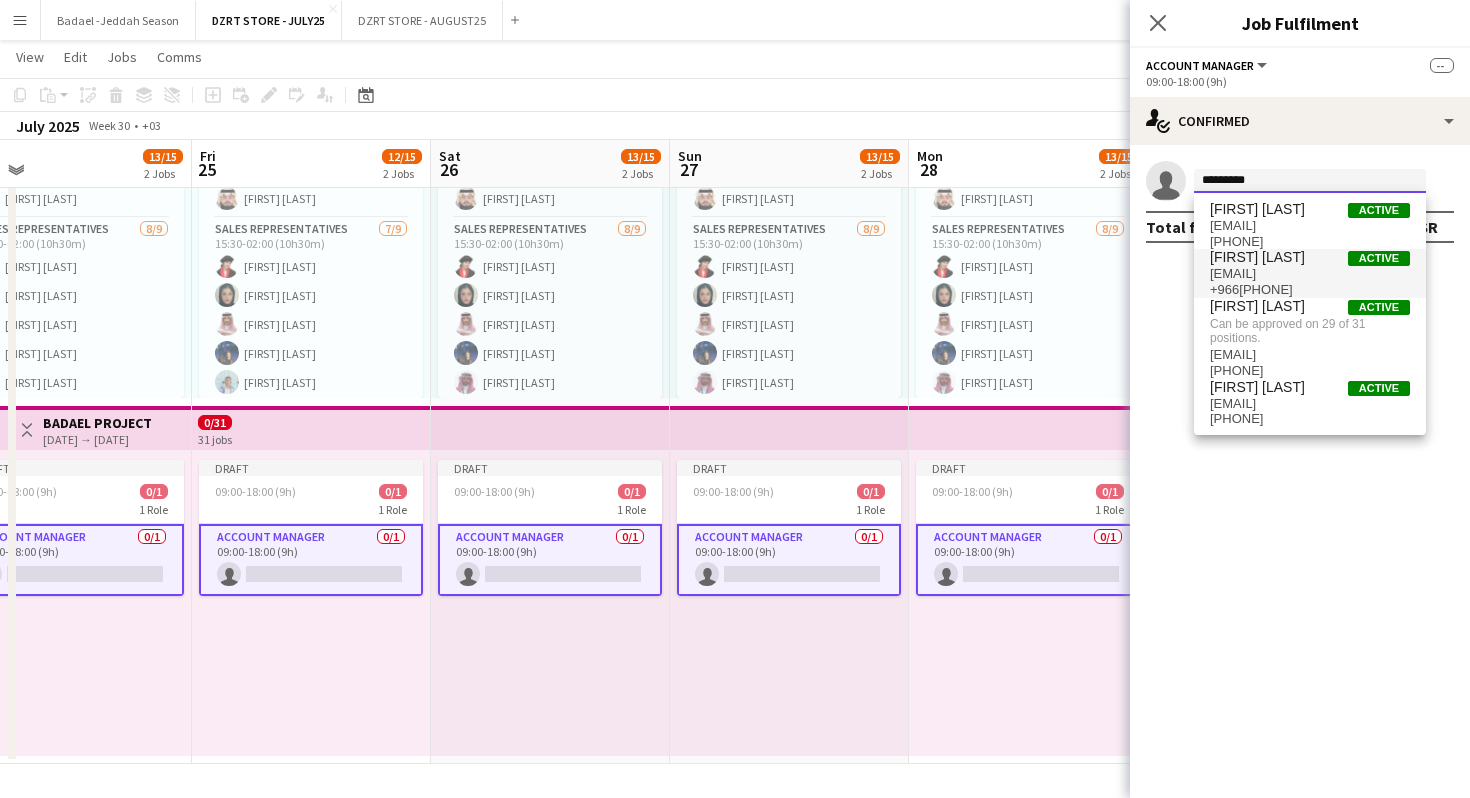 type on "*********" 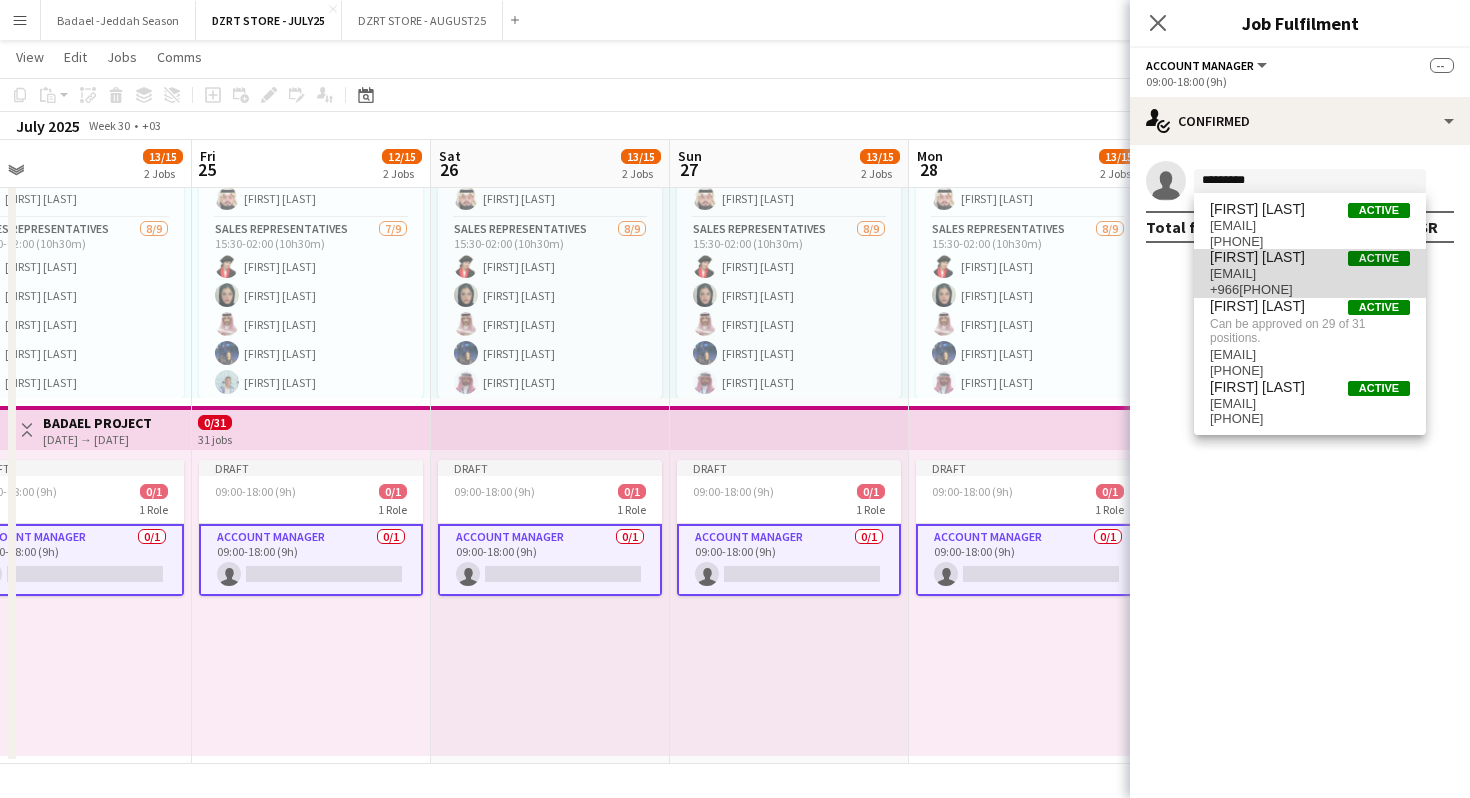 click on "too-16@hotmail.com" at bounding box center [1310, 274] 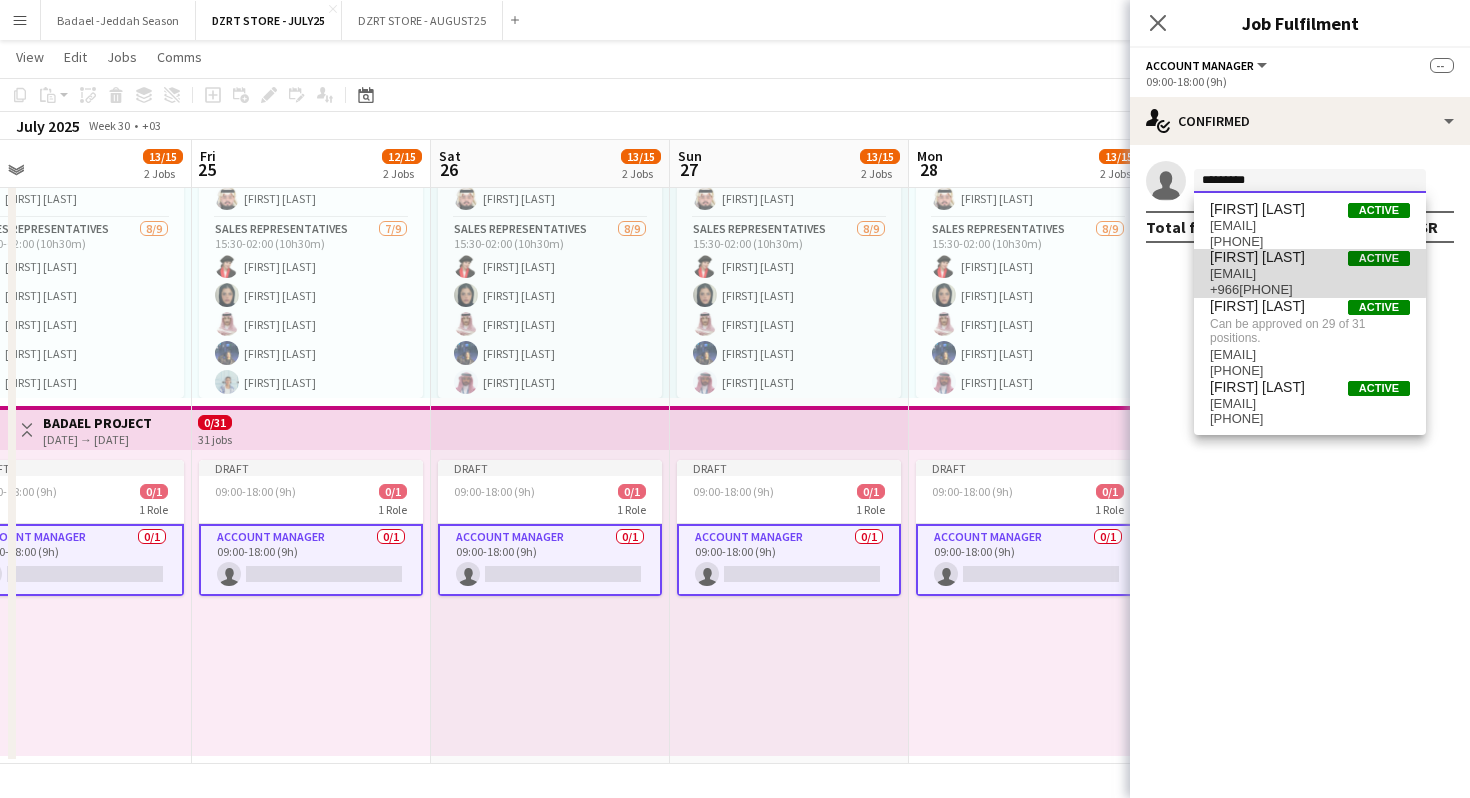 type 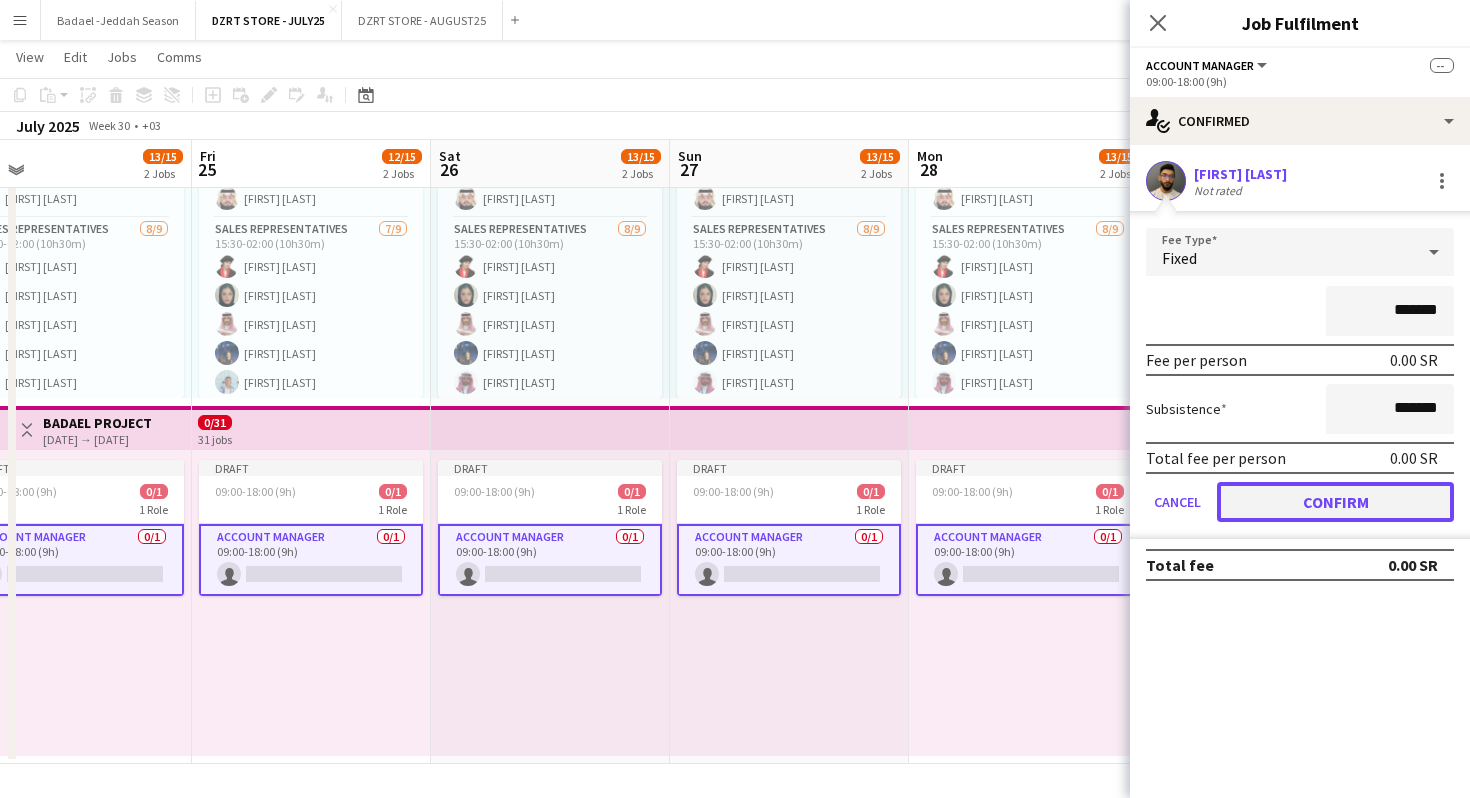 click on "Confirm" at bounding box center [1335, 502] 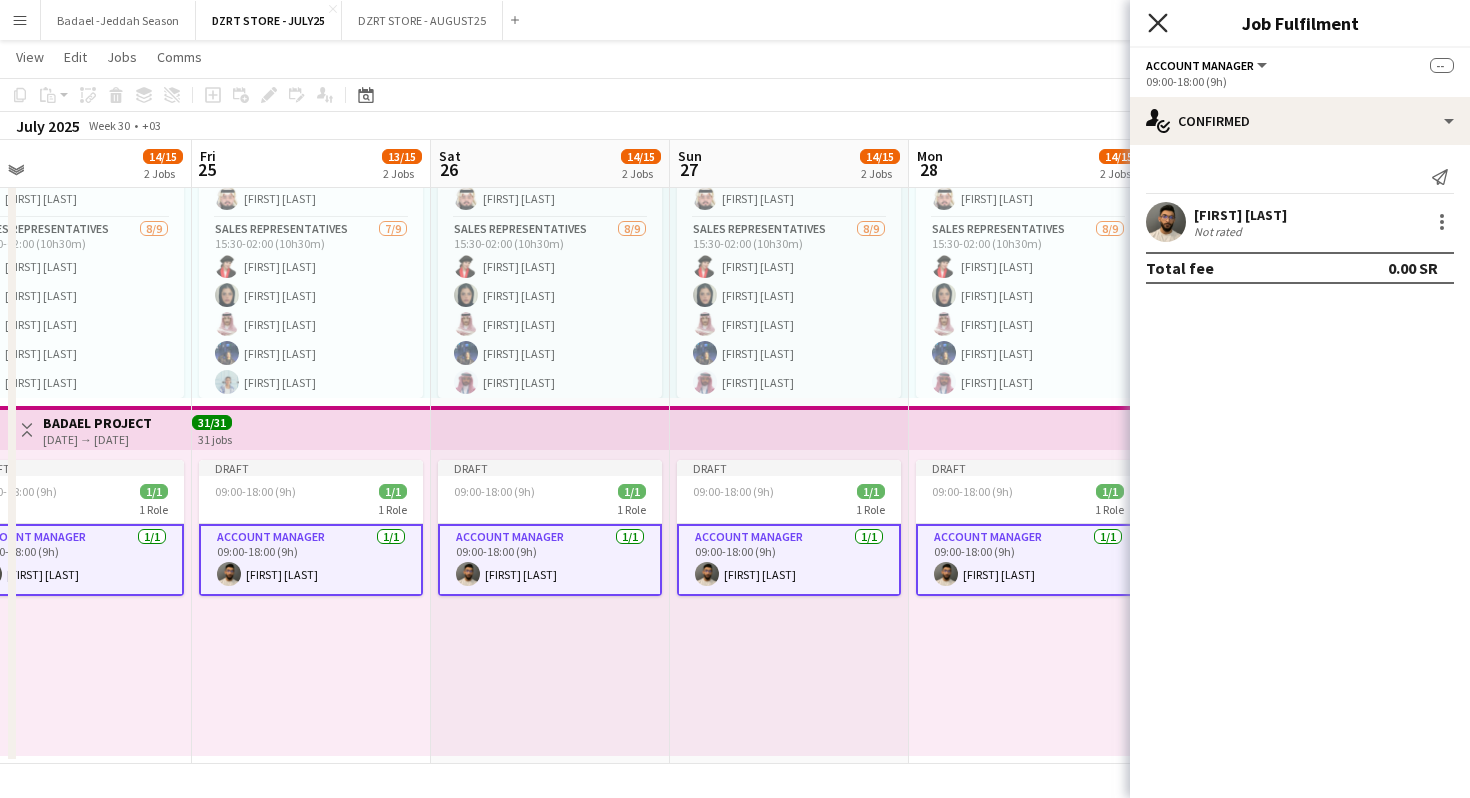 click on "Close pop-in" 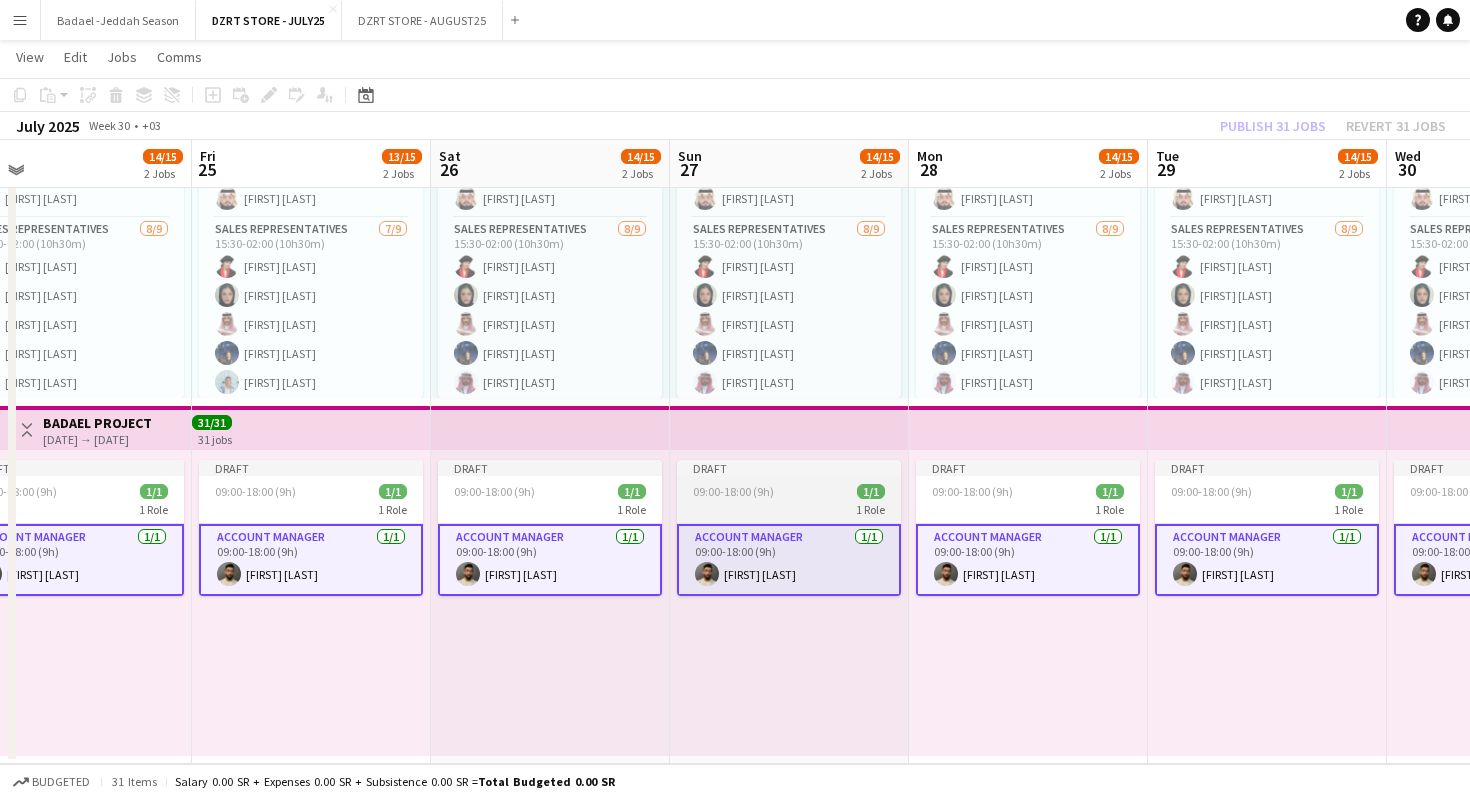click on "Draft" at bounding box center (789, 468) 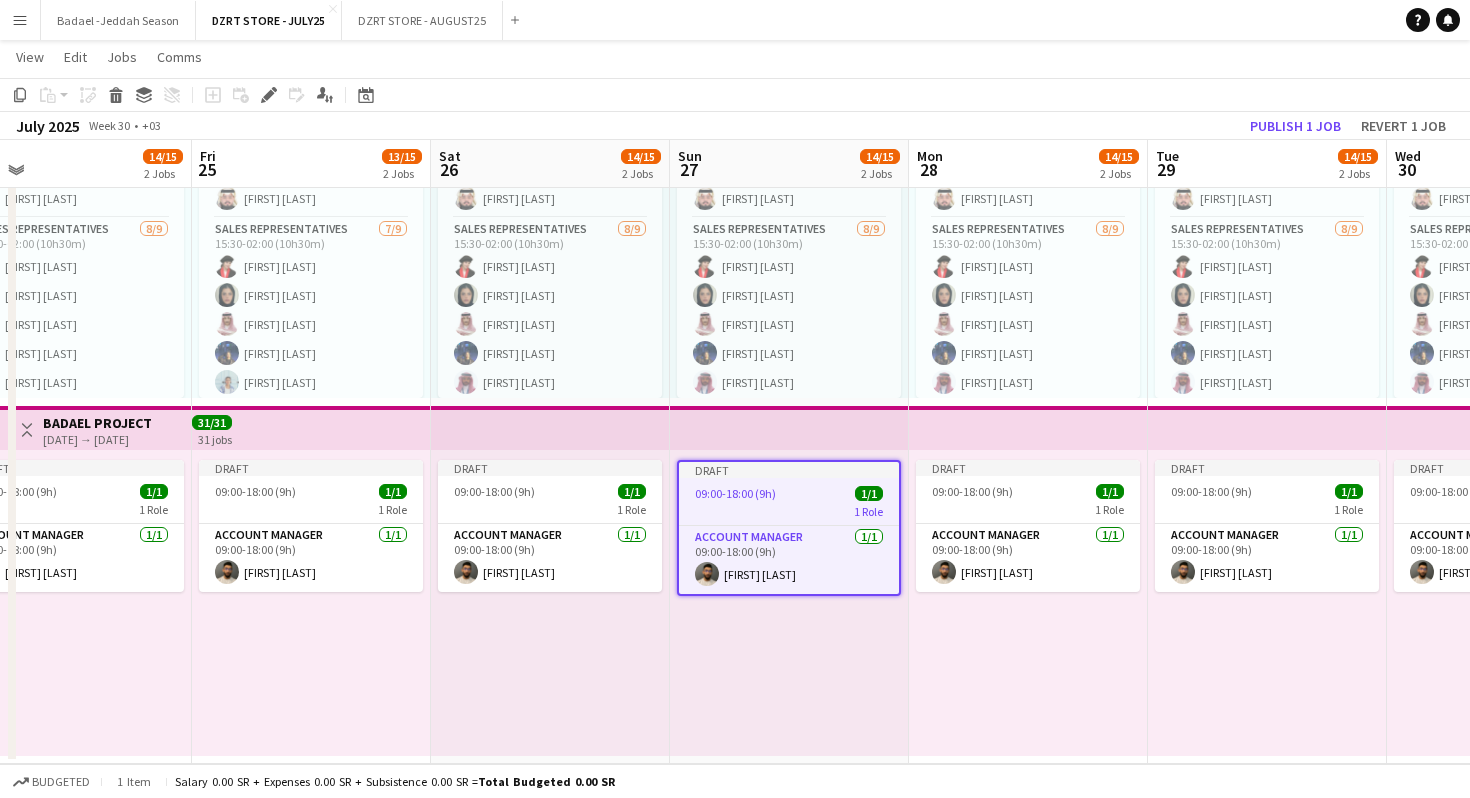 click at bounding box center [550, 428] 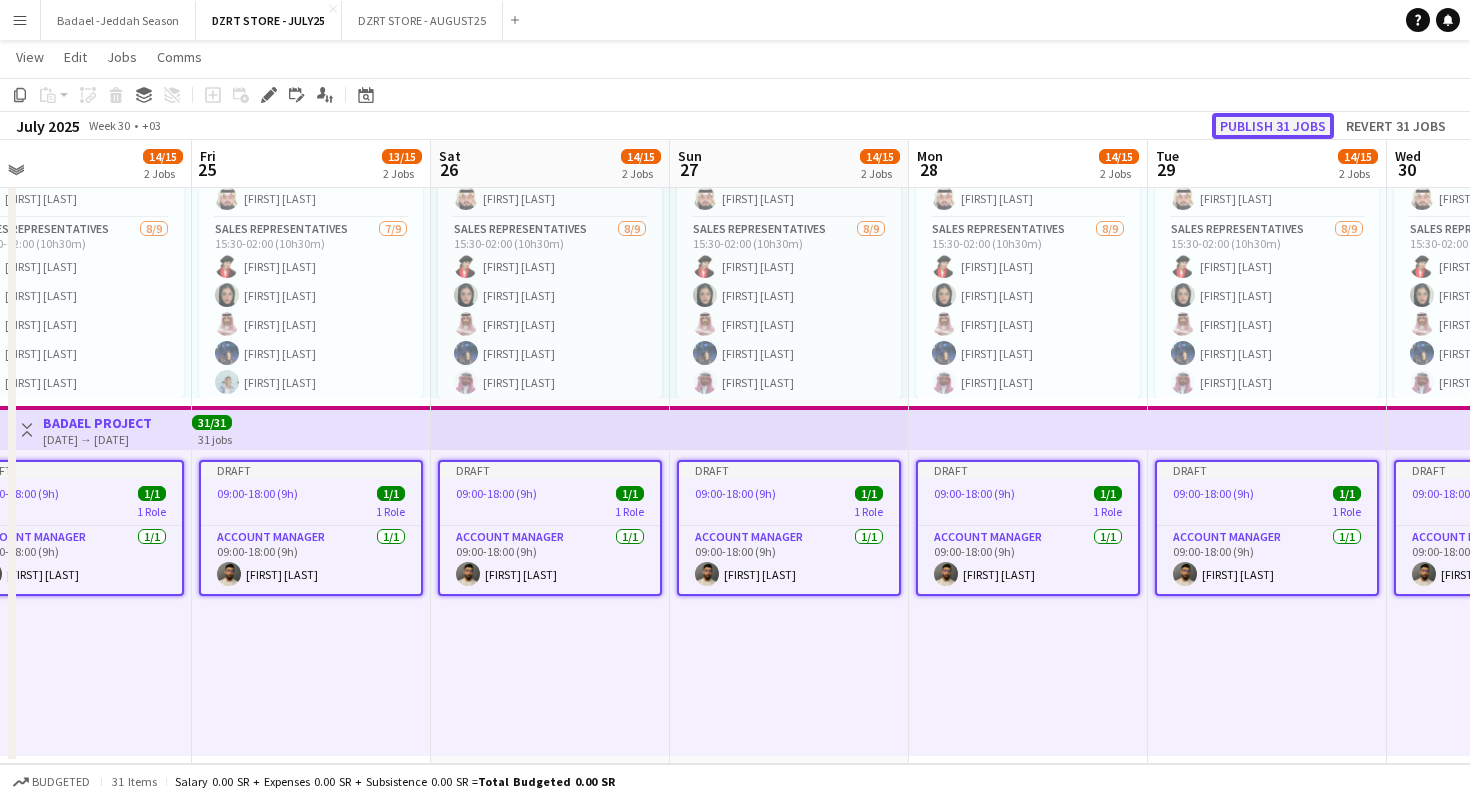 click on "Publish 31 jobs" 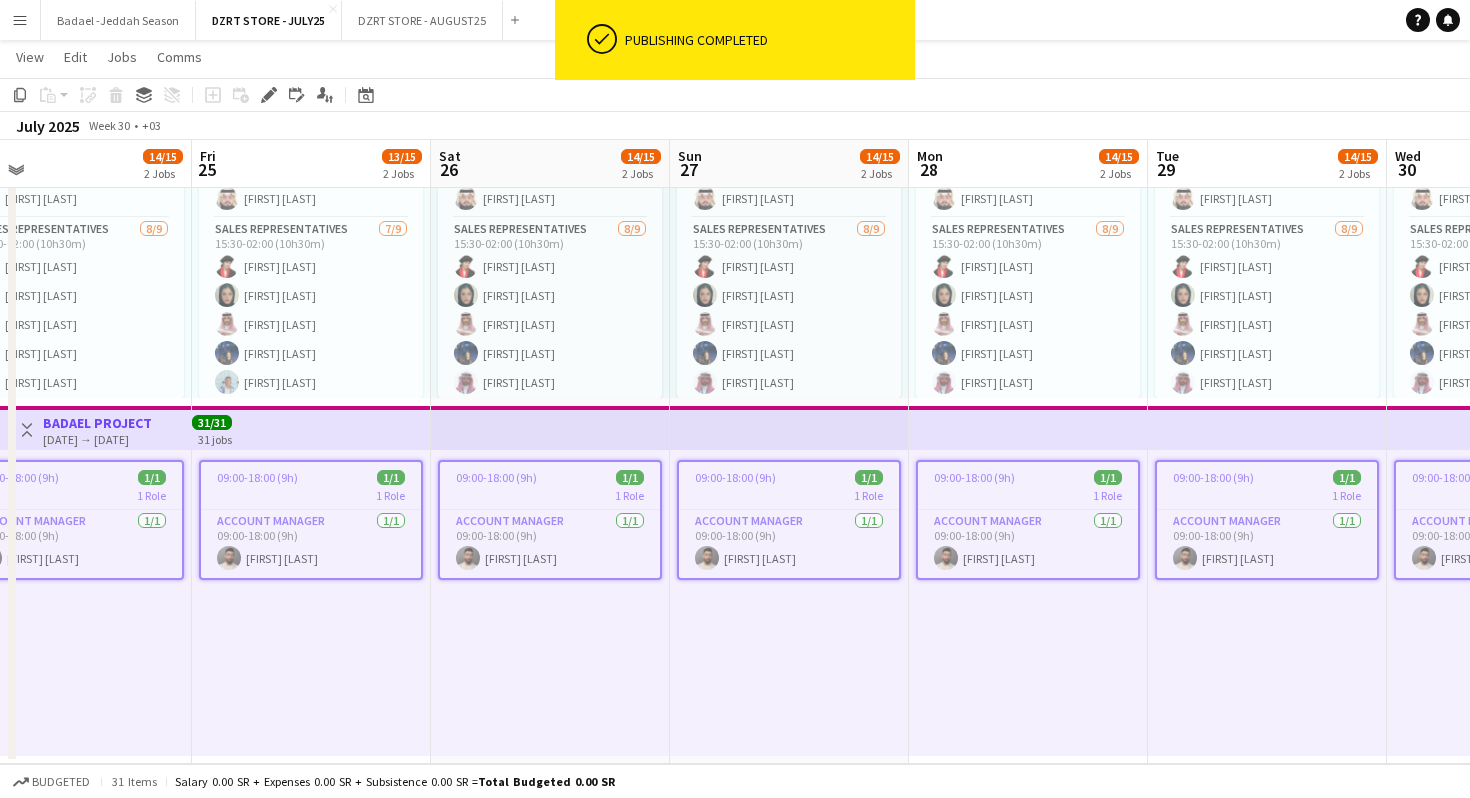 click on "Menu
Boards
Boards   Boards   All jobs   Status
Workforce
Workforce   My Workforce   Recruiting
Comms
Comms
Pay
Pay   Approvals   Payments   Reports
Platform Settings
Platform Settings   App settings   Your settings   Profiles
Training Academy
Training Academy
Knowledge Base
Knowledge Base
Product Updates
Product Updates   Log Out   Privacy   Badael -Jeddah Season
Close
DZRT STORE - JULY25
Close
DZRT STORE - AUGUST25
Close
Add
Help
Notifications" at bounding box center [735, 20] 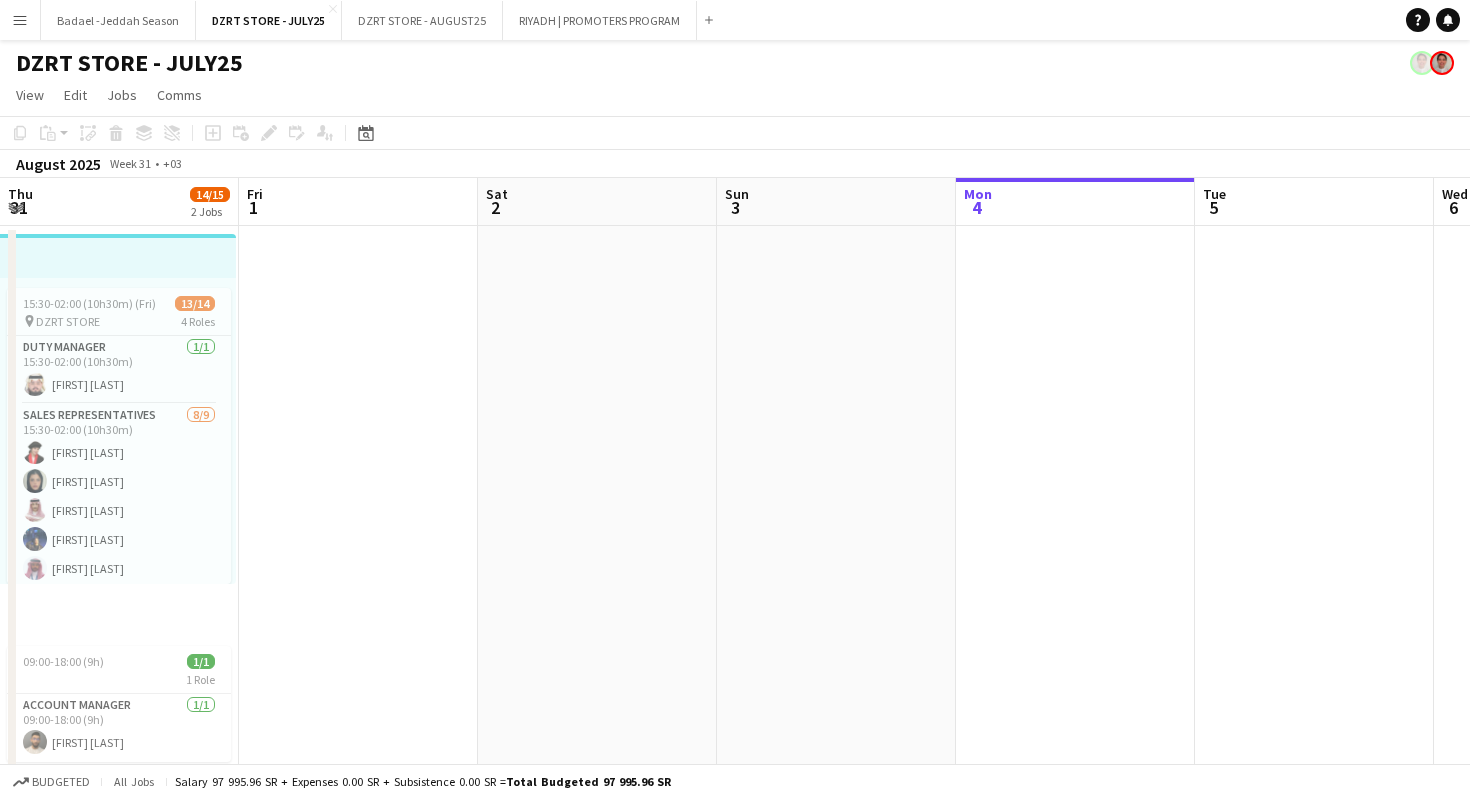scroll, scrollTop: 0, scrollLeft: 0, axis: both 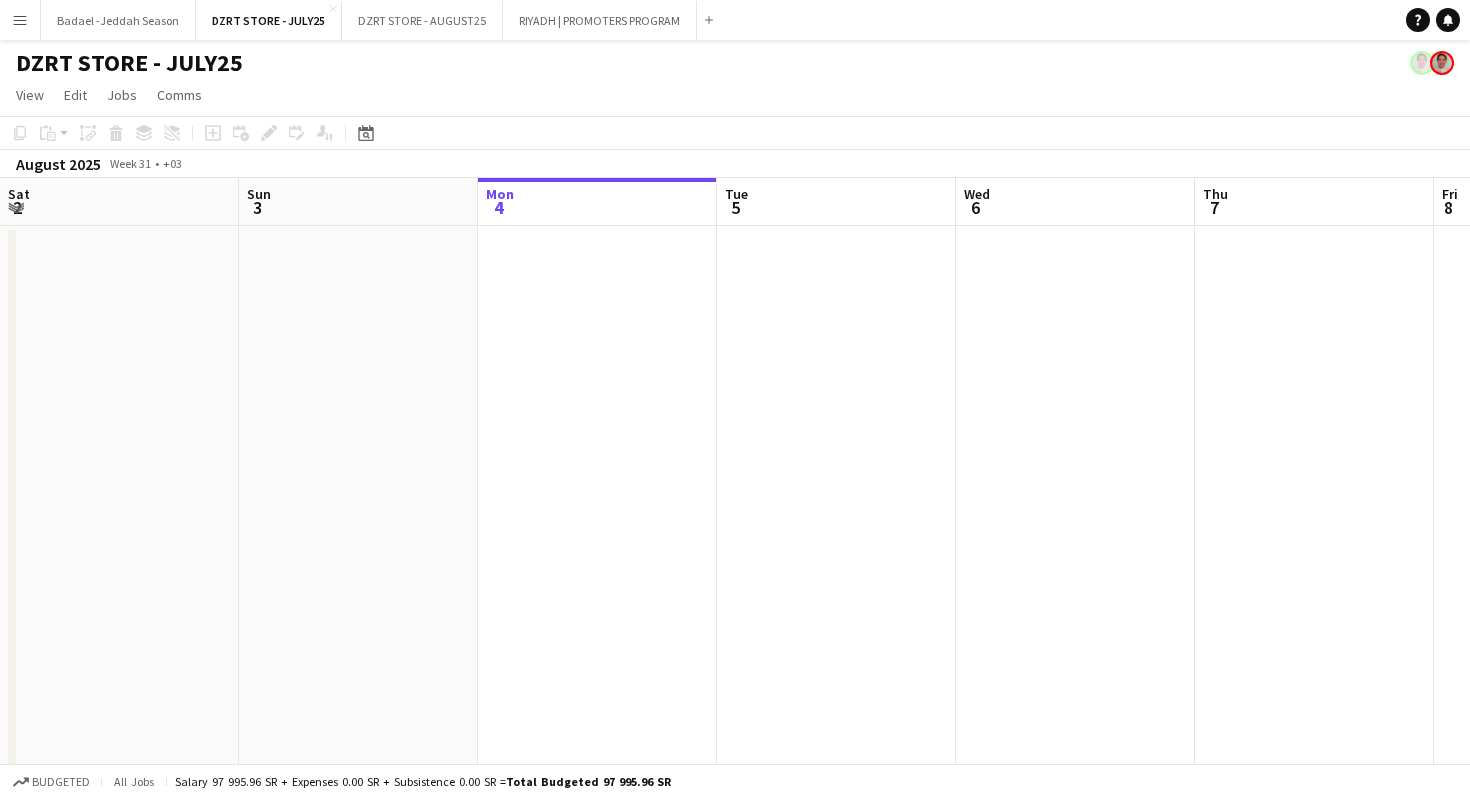 click on "Menu" at bounding box center (20, 20) 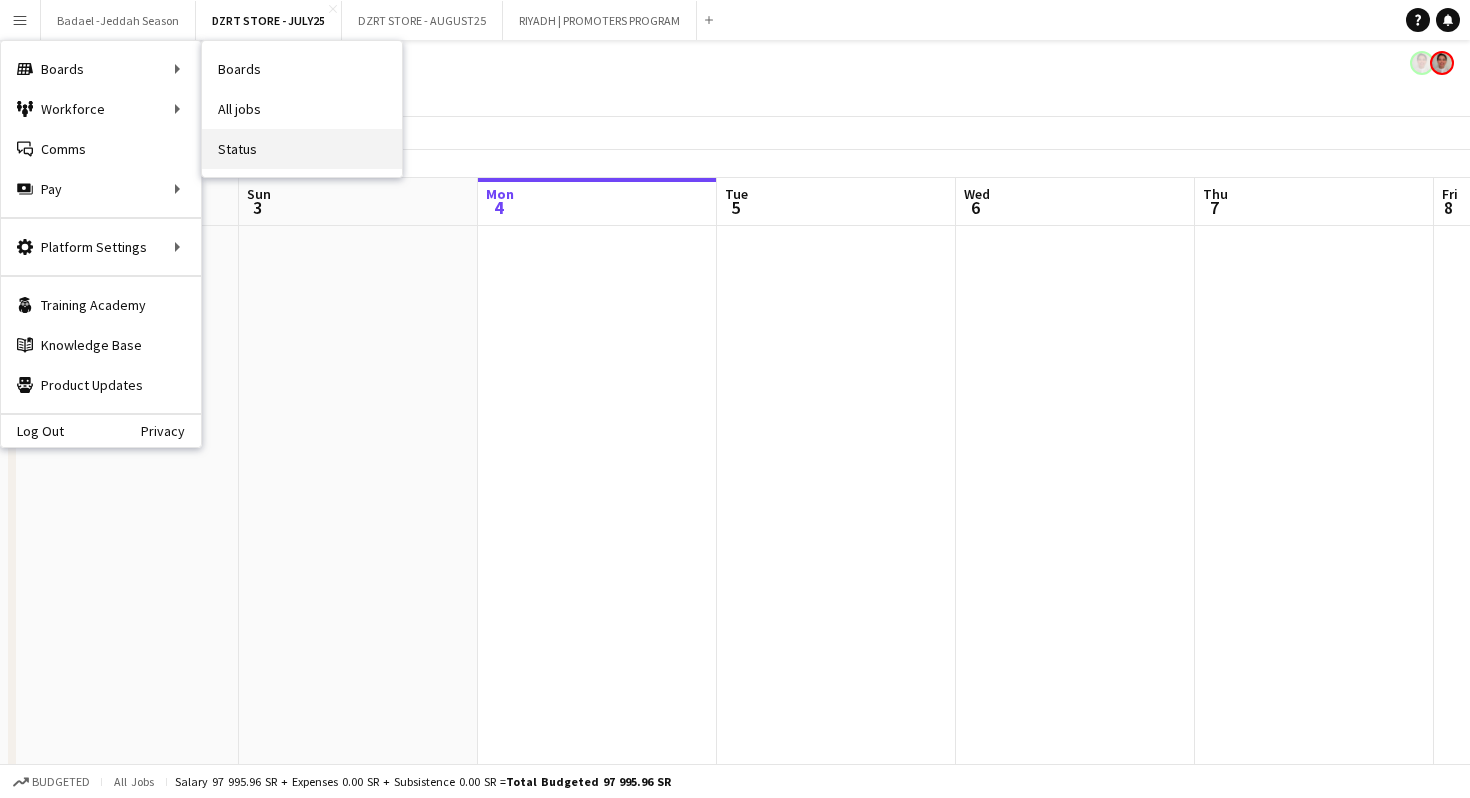 click on "Status" at bounding box center (302, 149) 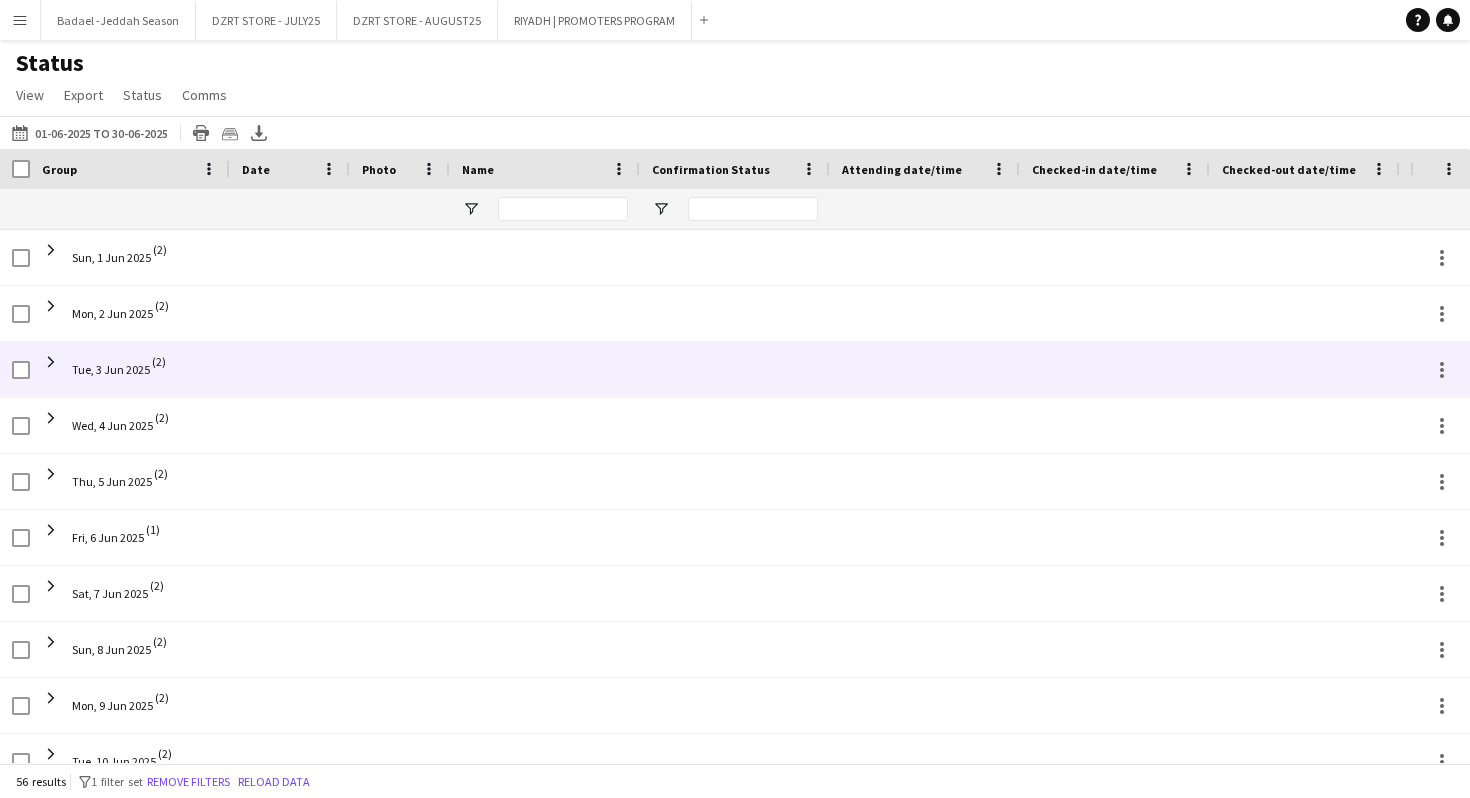 scroll, scrollTop: 0, scrollLeft: 184, axis: horizontal 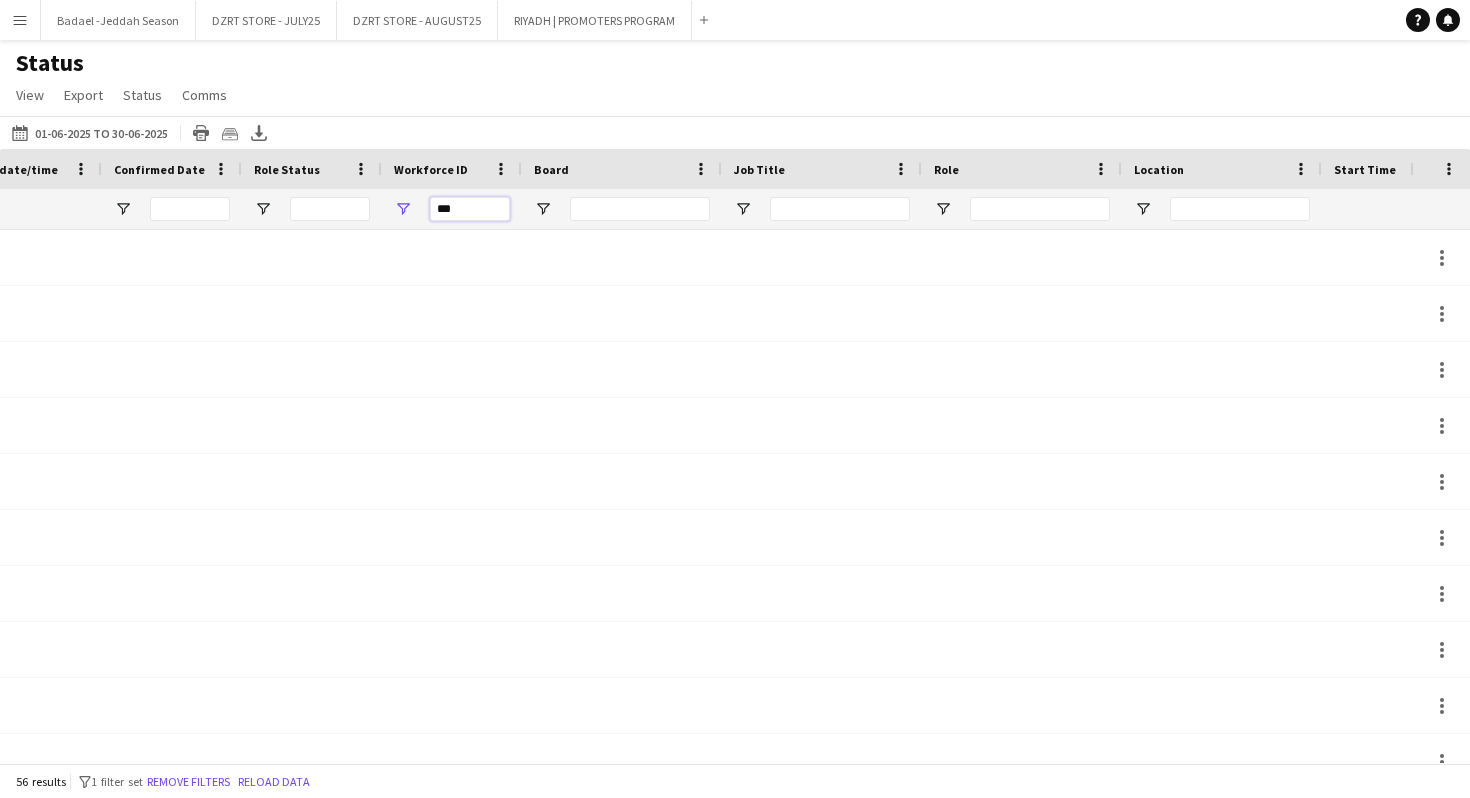 click on "***" at bounding box center (470, 209) 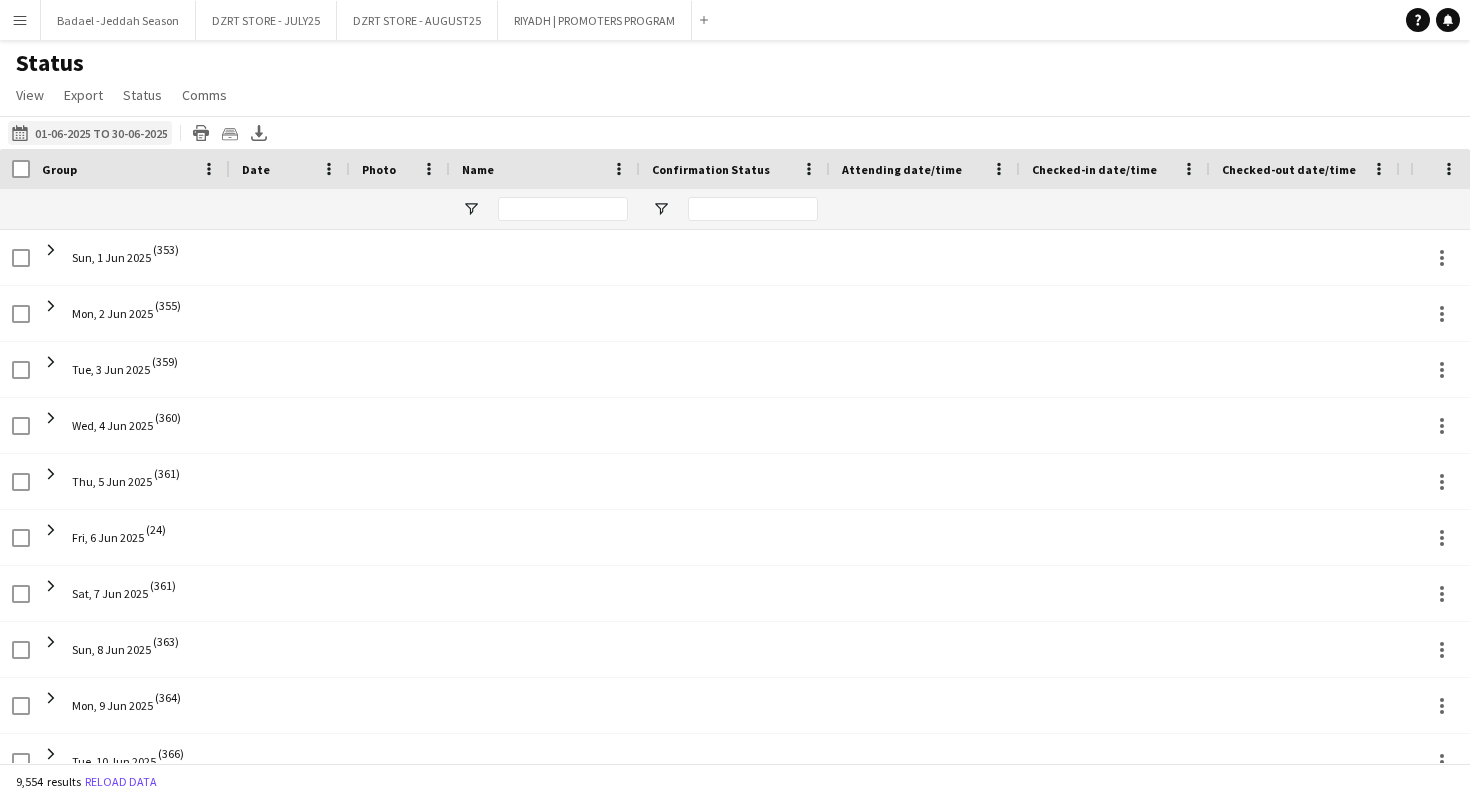 type 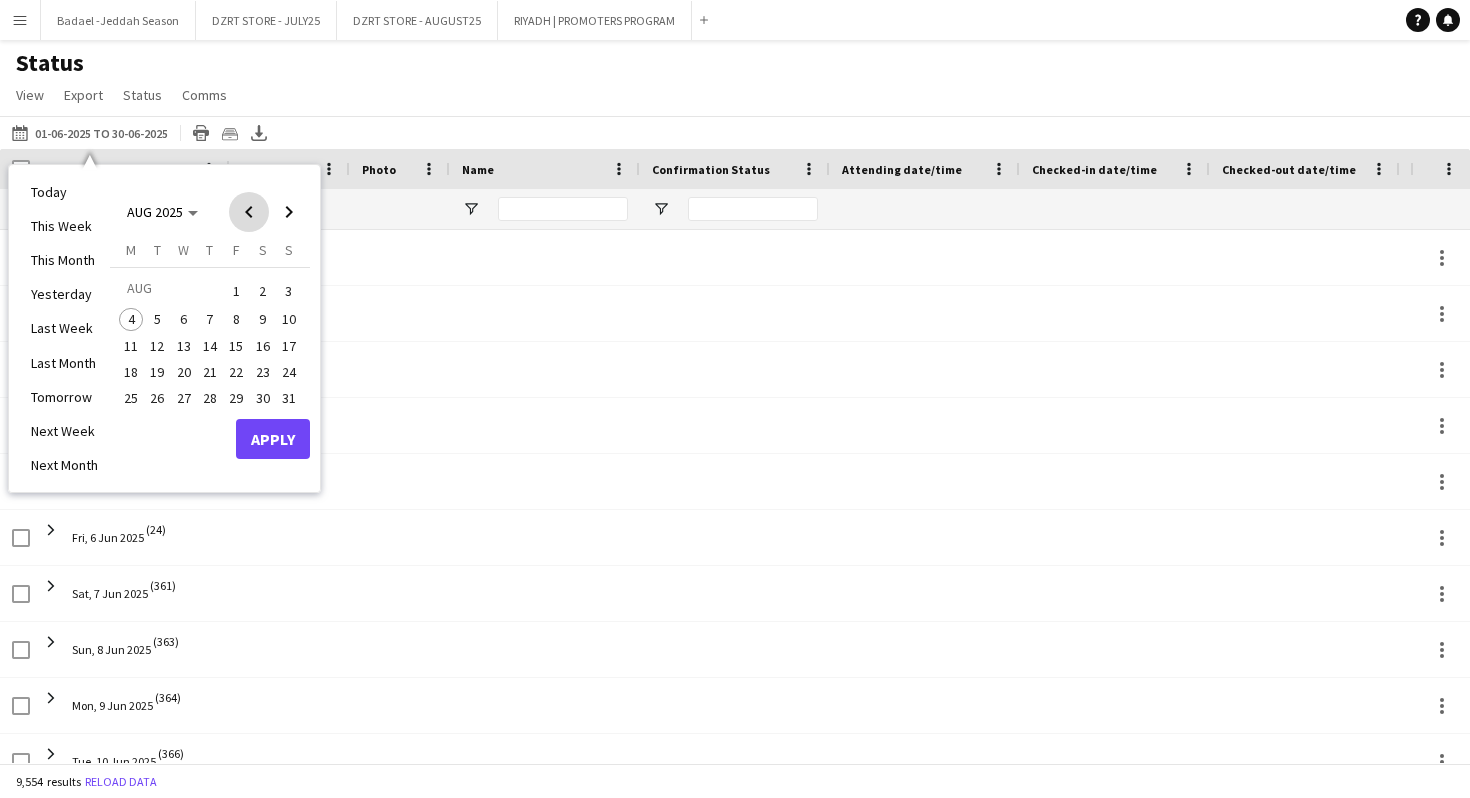 click at bounding box center [249, 212] 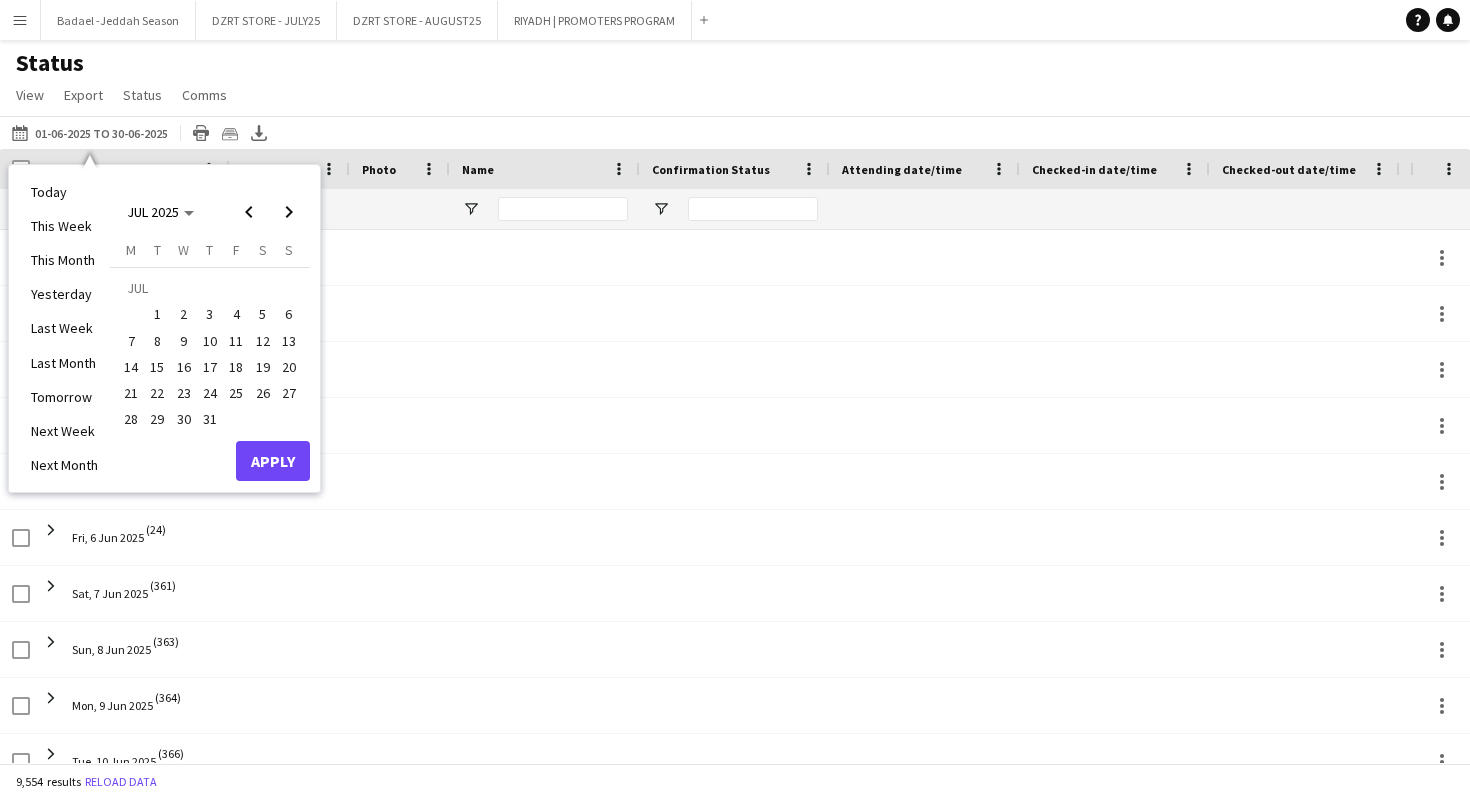 click on "1" at bounding box center (158, 315) 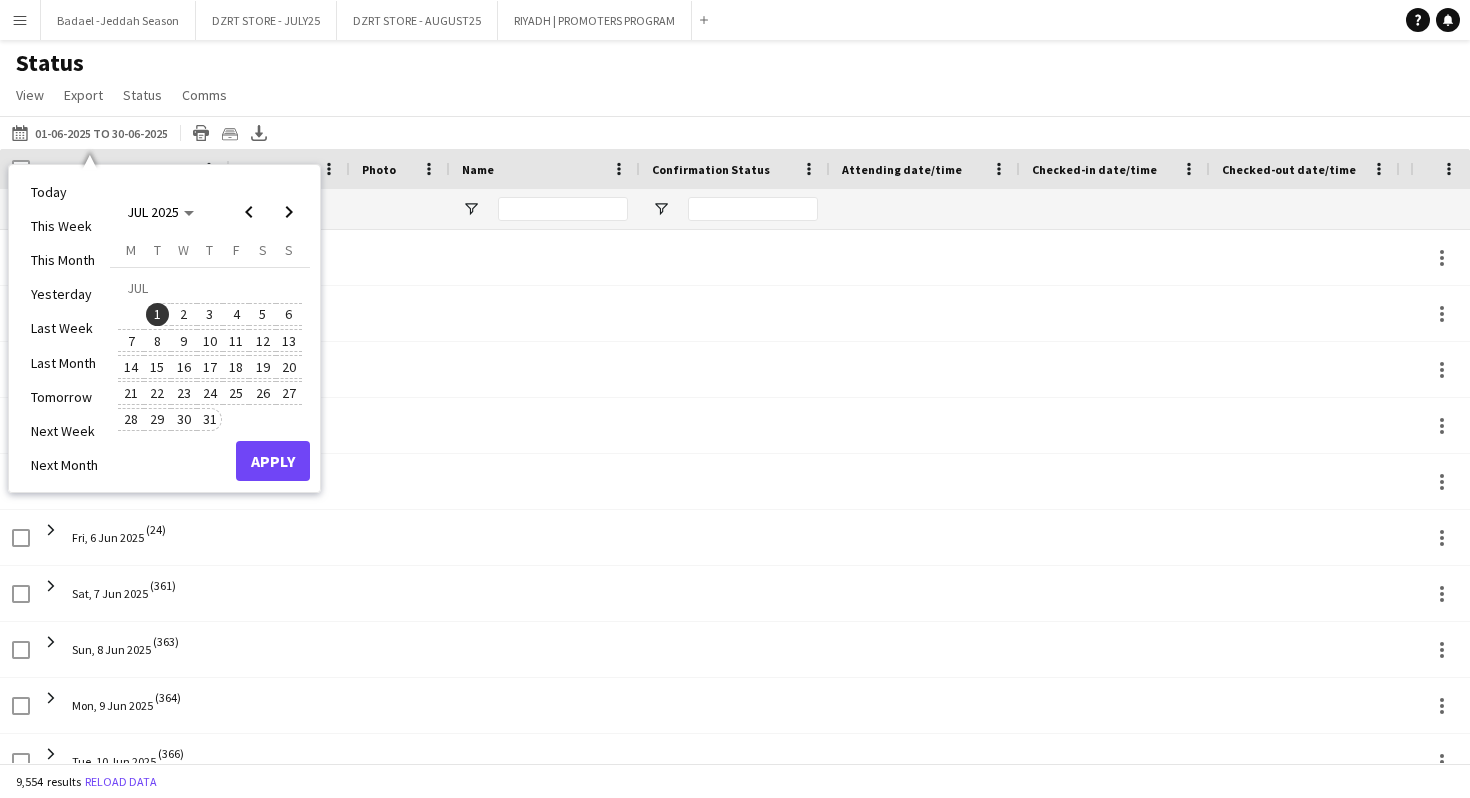 click on "31" at bounding box center (210, 420) 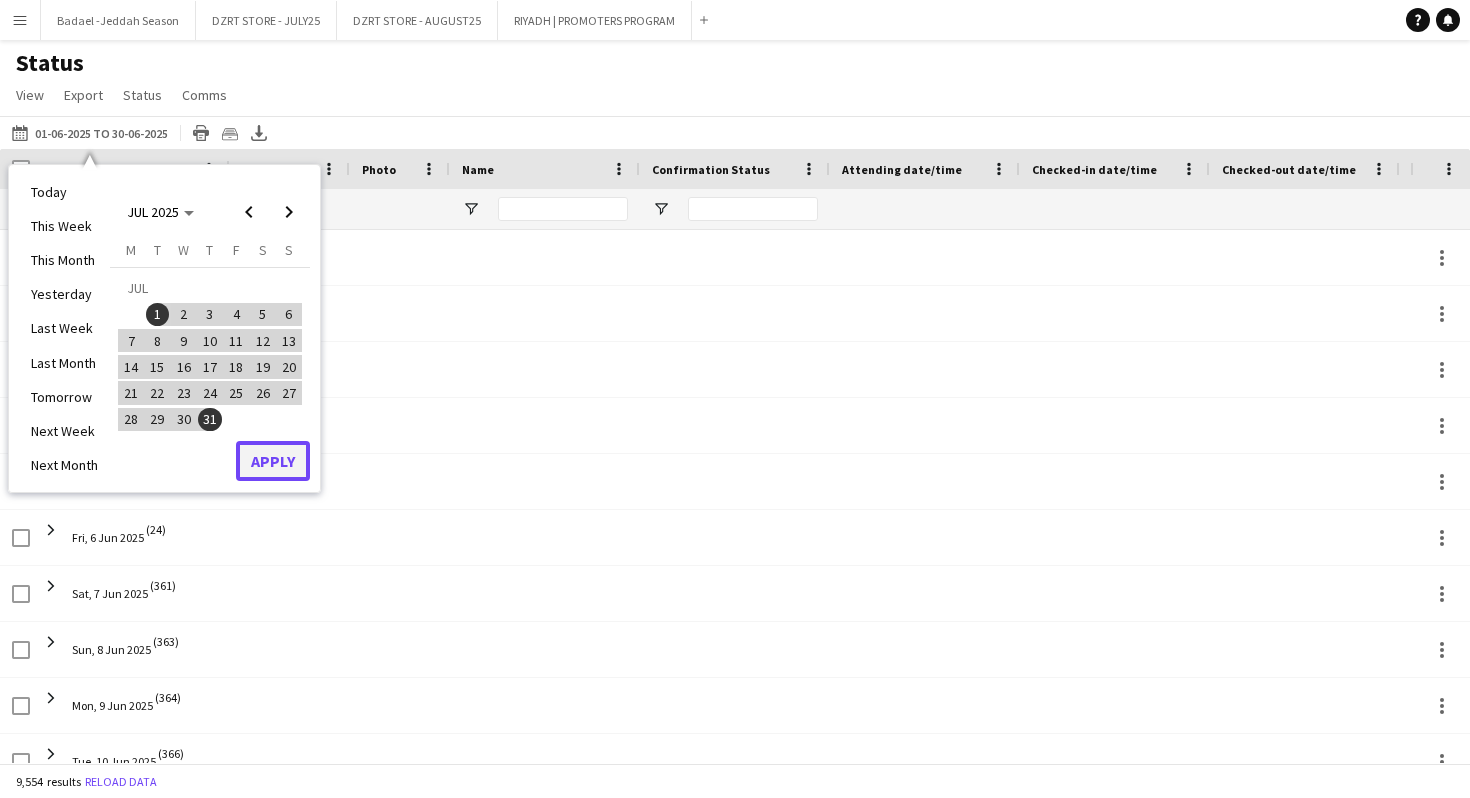 click on "Apply" at bounding box center (273, 461) 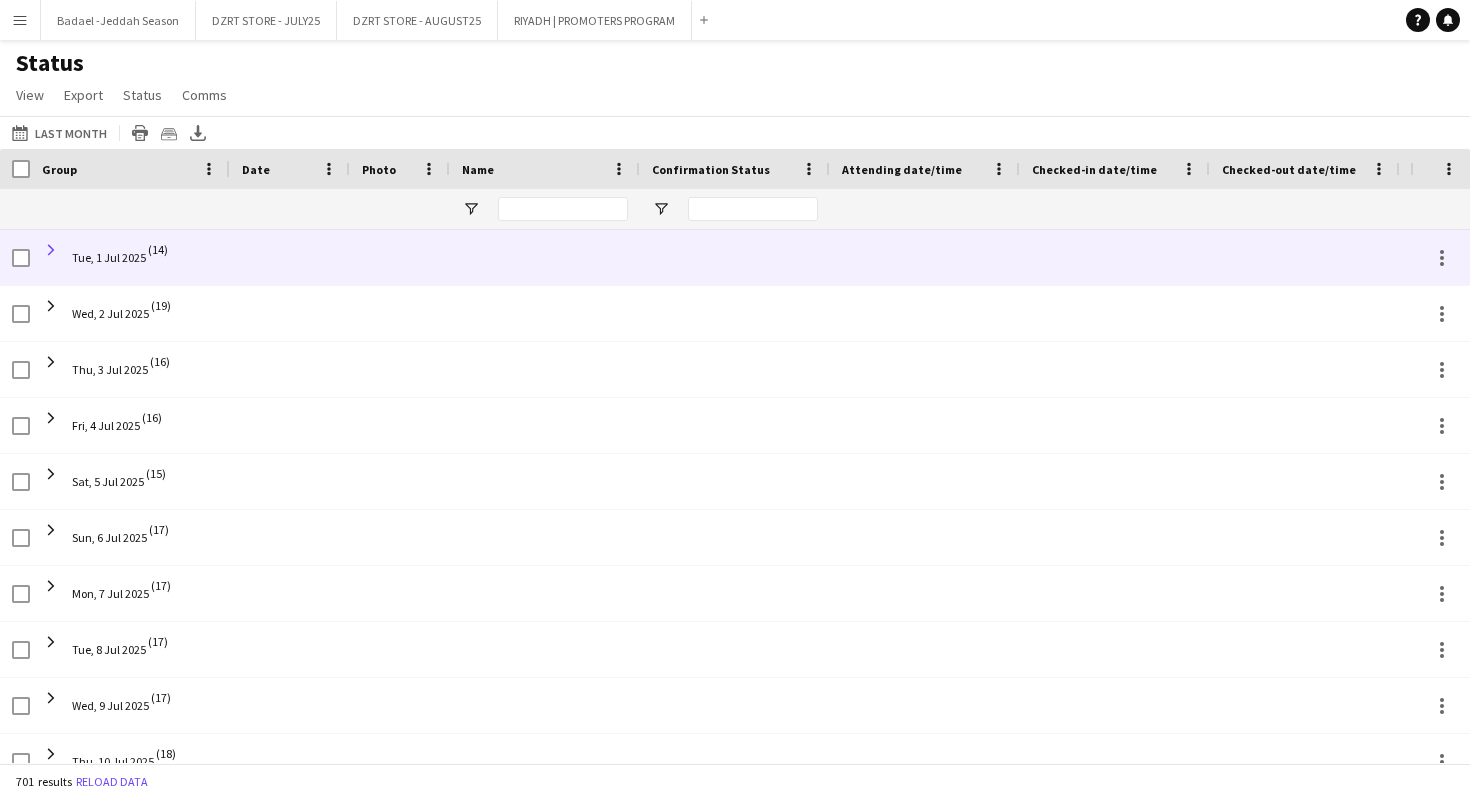 click at bounding box center (51, 250) 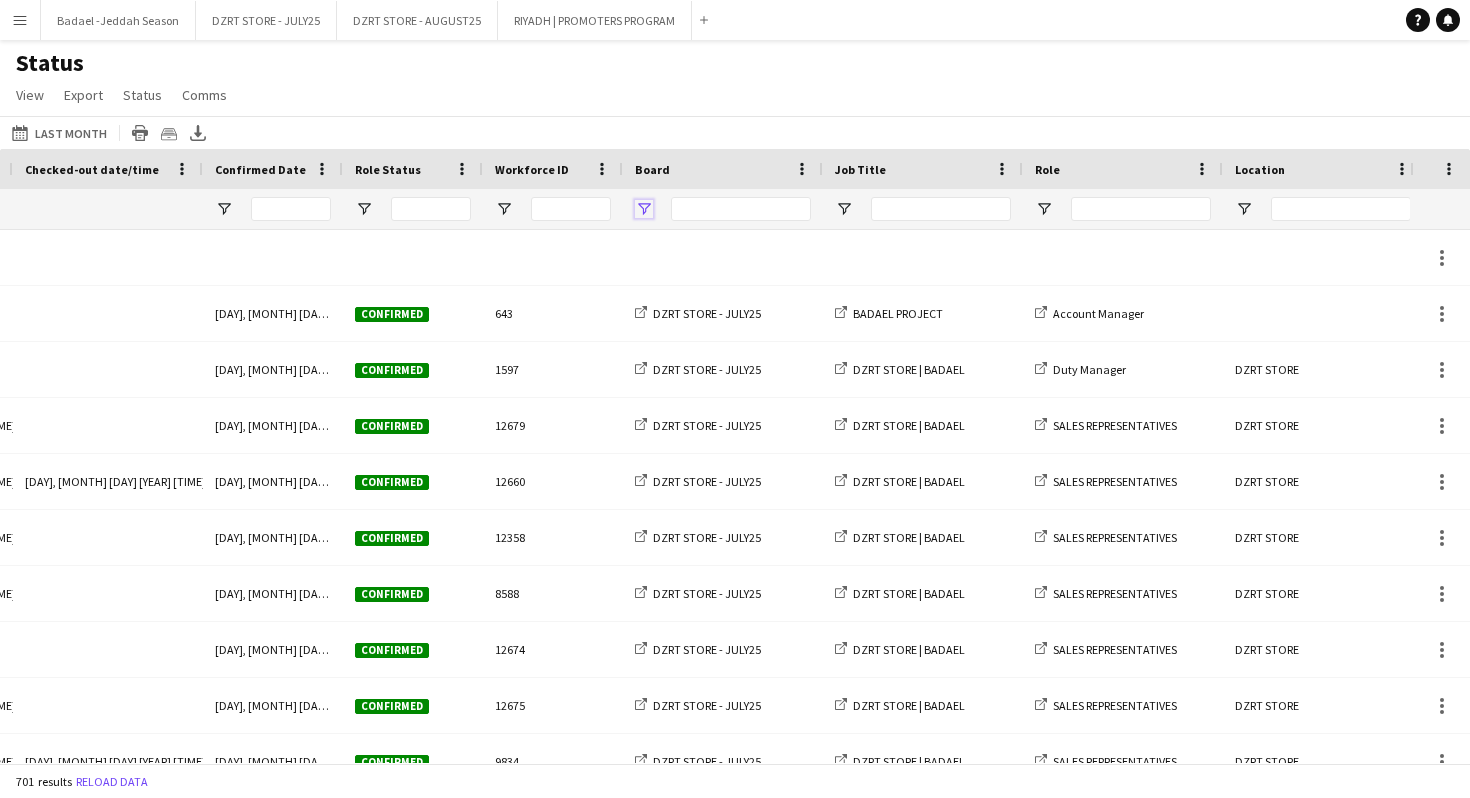 click at bounding box center [644, 209] 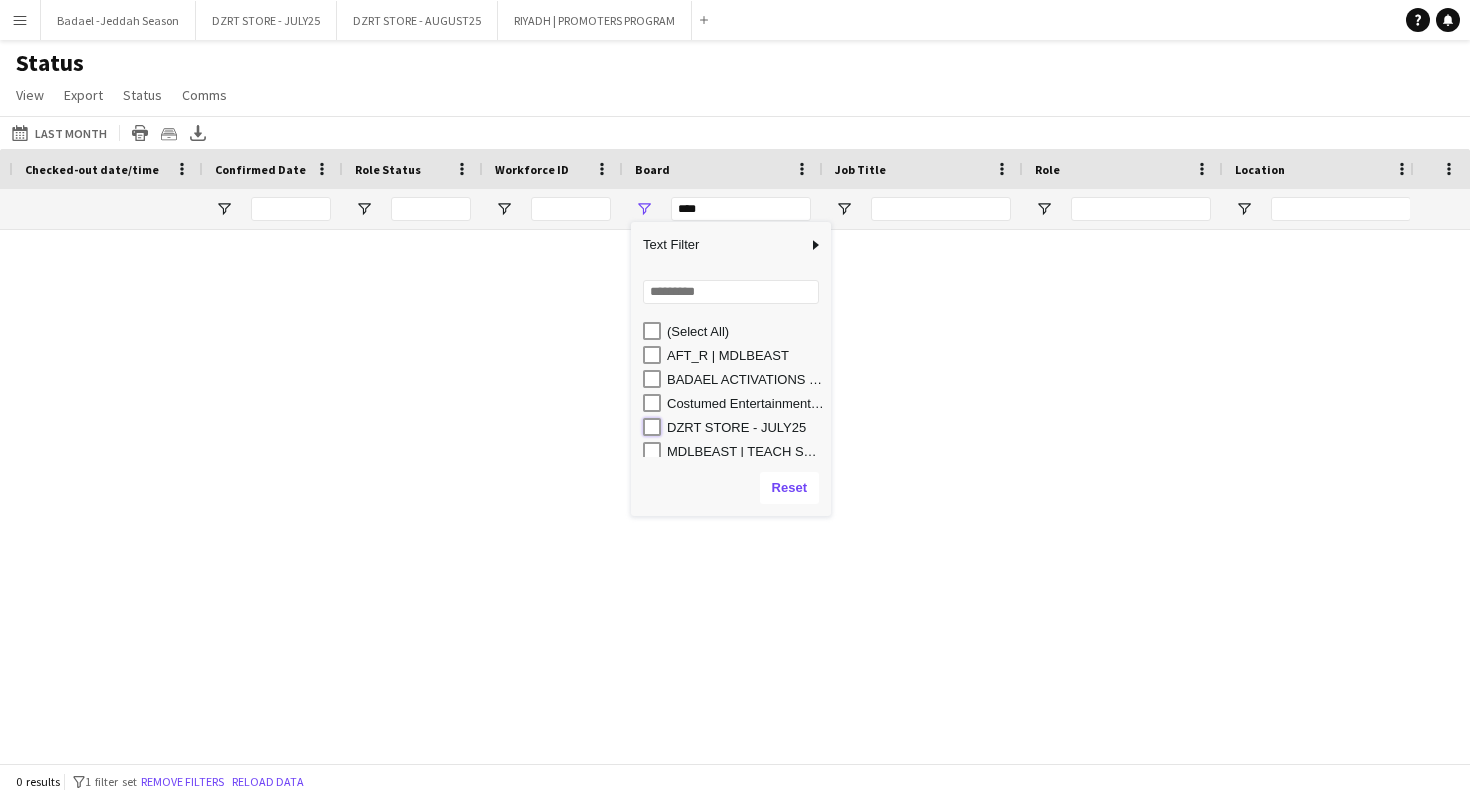 type on "**********" 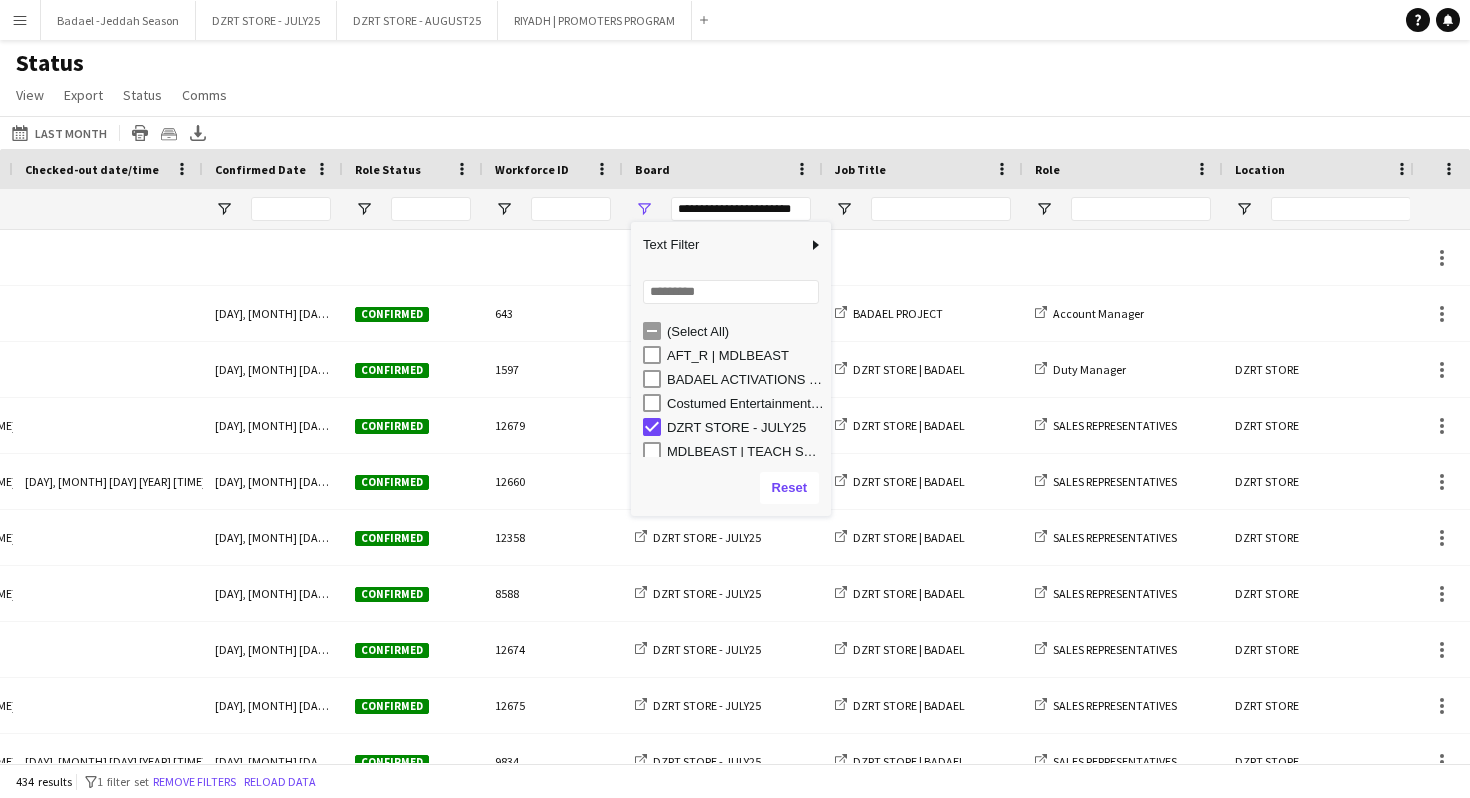 click on "Status   View   Views  Default view Export 1 New view Update view Delete view Edit name Customise view Customise filters Reset Filters Reset View Reset All  Export  Export as XLSX Export as CSV Export as PDF Crew files as ZIP  Status  Confirm attendance Check-in Check-out Clear confirm attendance Clear check-in Clear check-out  Comms  Send notification Chat" 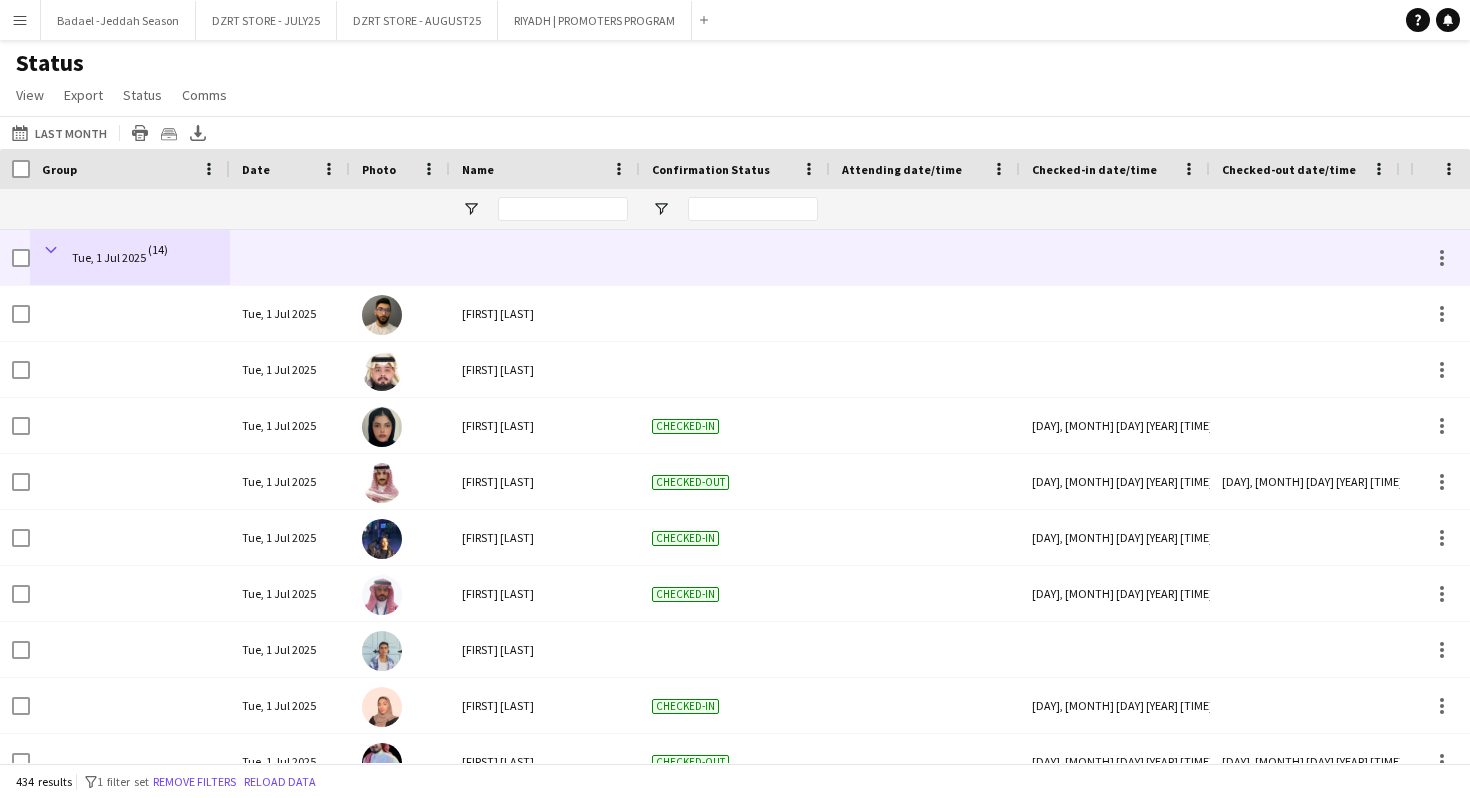 click at bounding box center (51, 250) 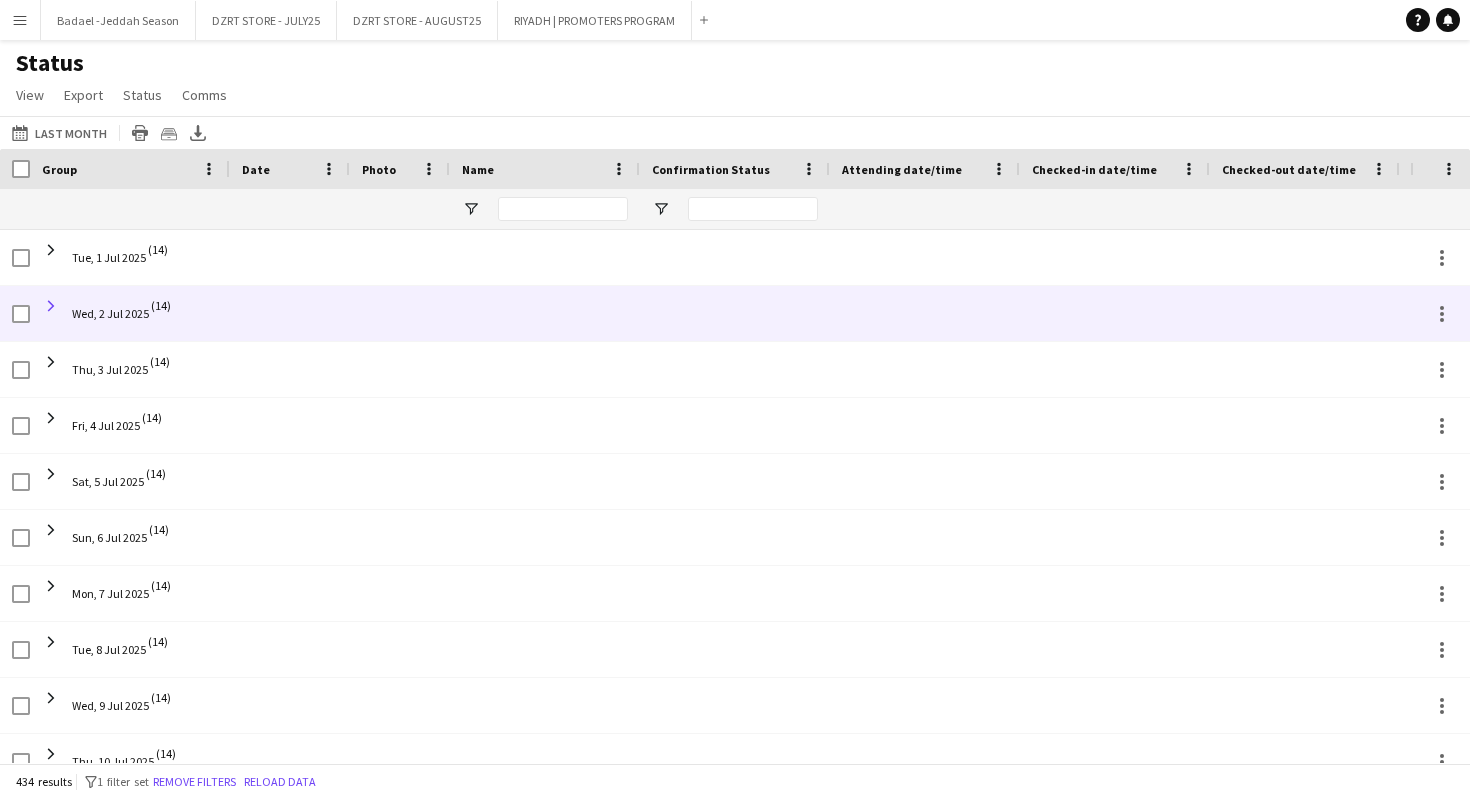 click at bounding box center [51, 306] 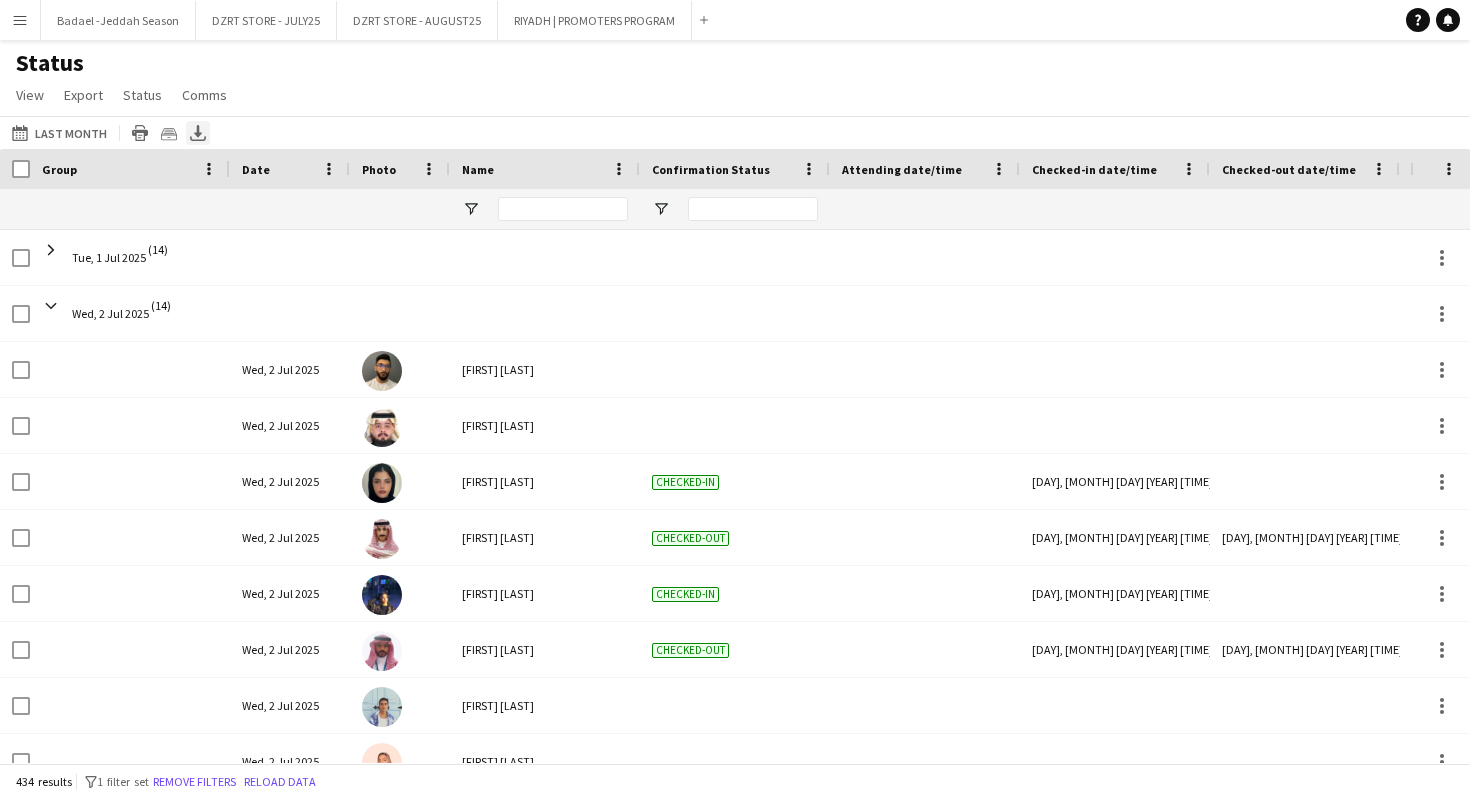 click on "Export XLSX" 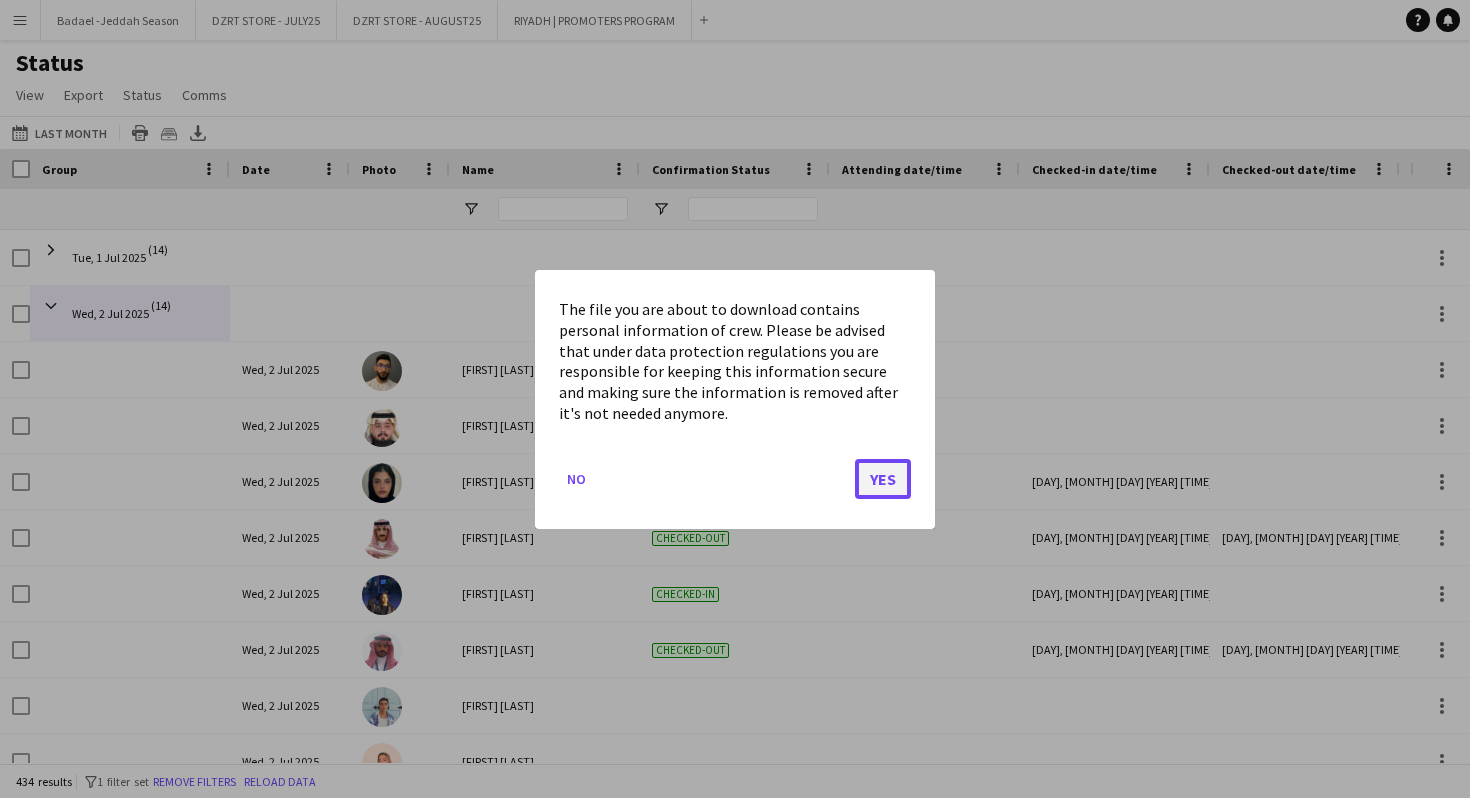 click on "Yes" 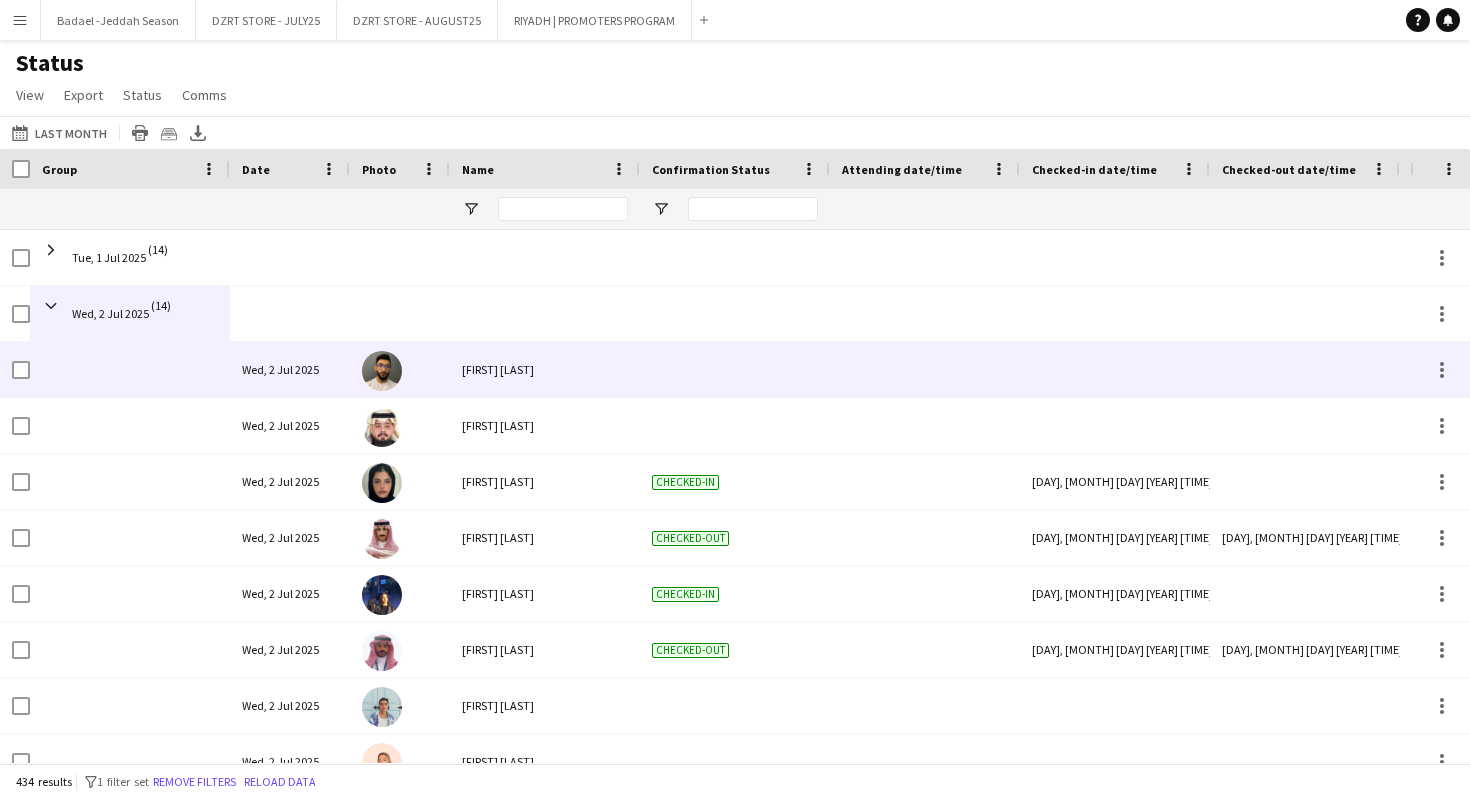 scroll, scrollTop: 0, scrollLeft: 123, axis: horizontal 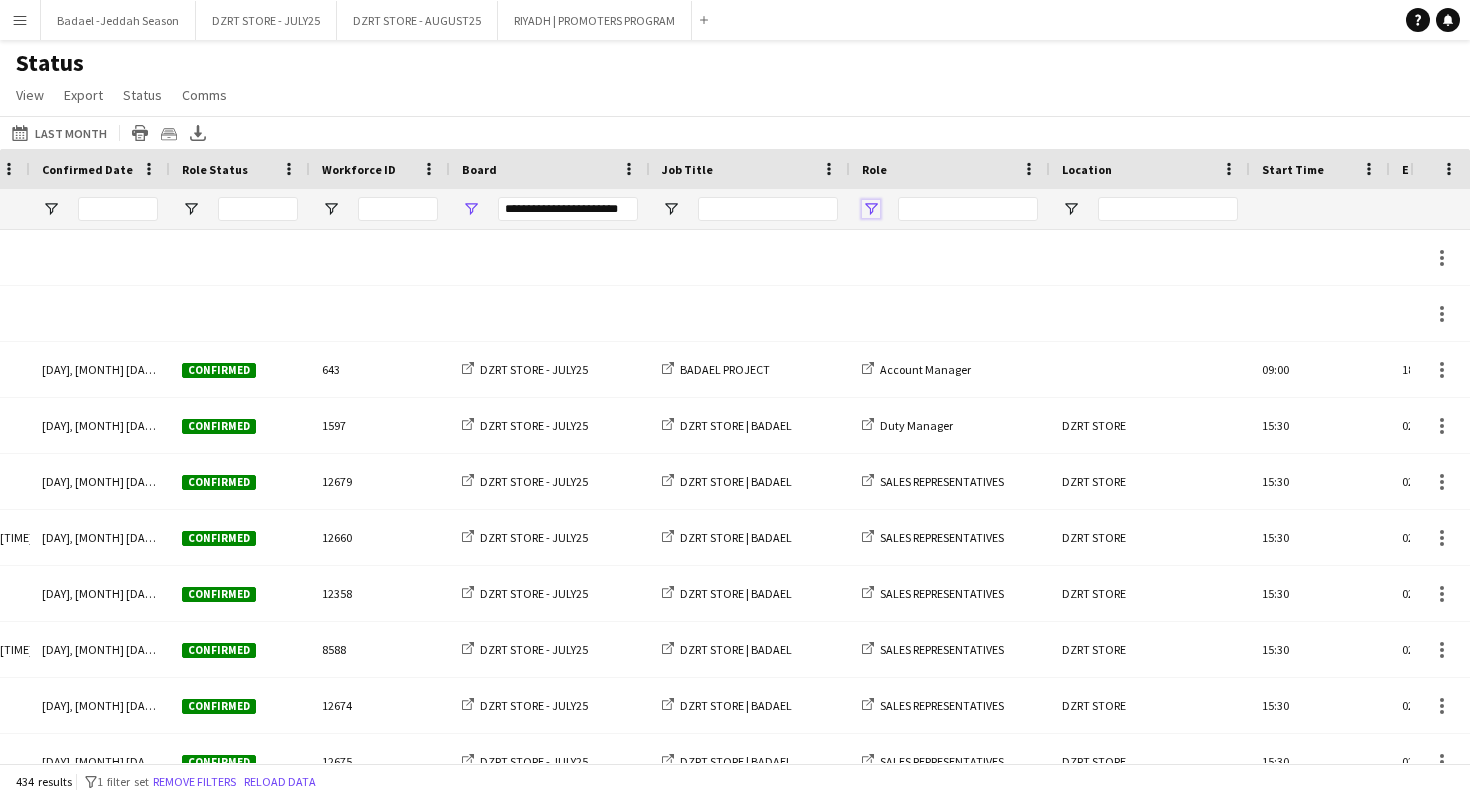 click at bounding box center [871, 209] 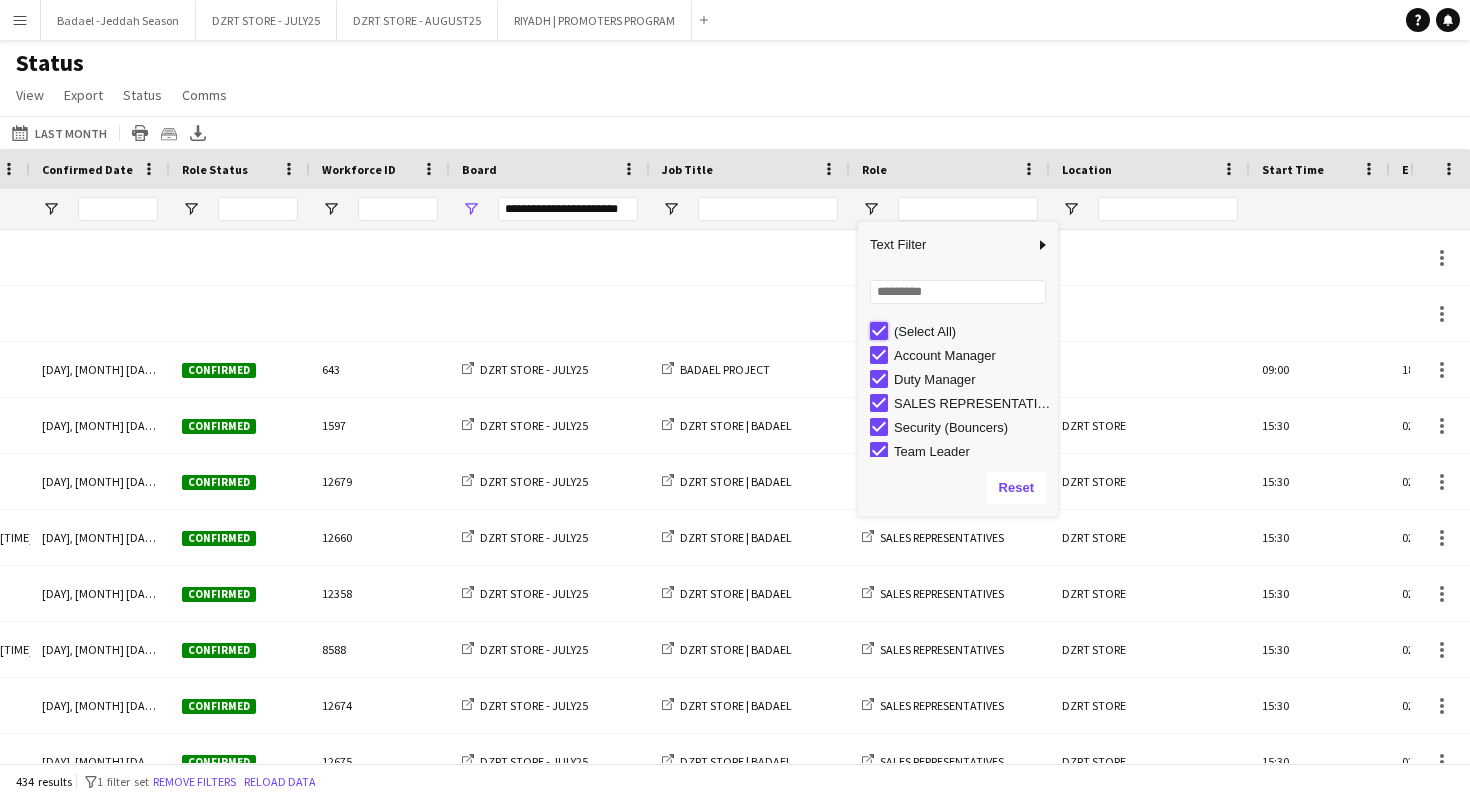 type on "***" 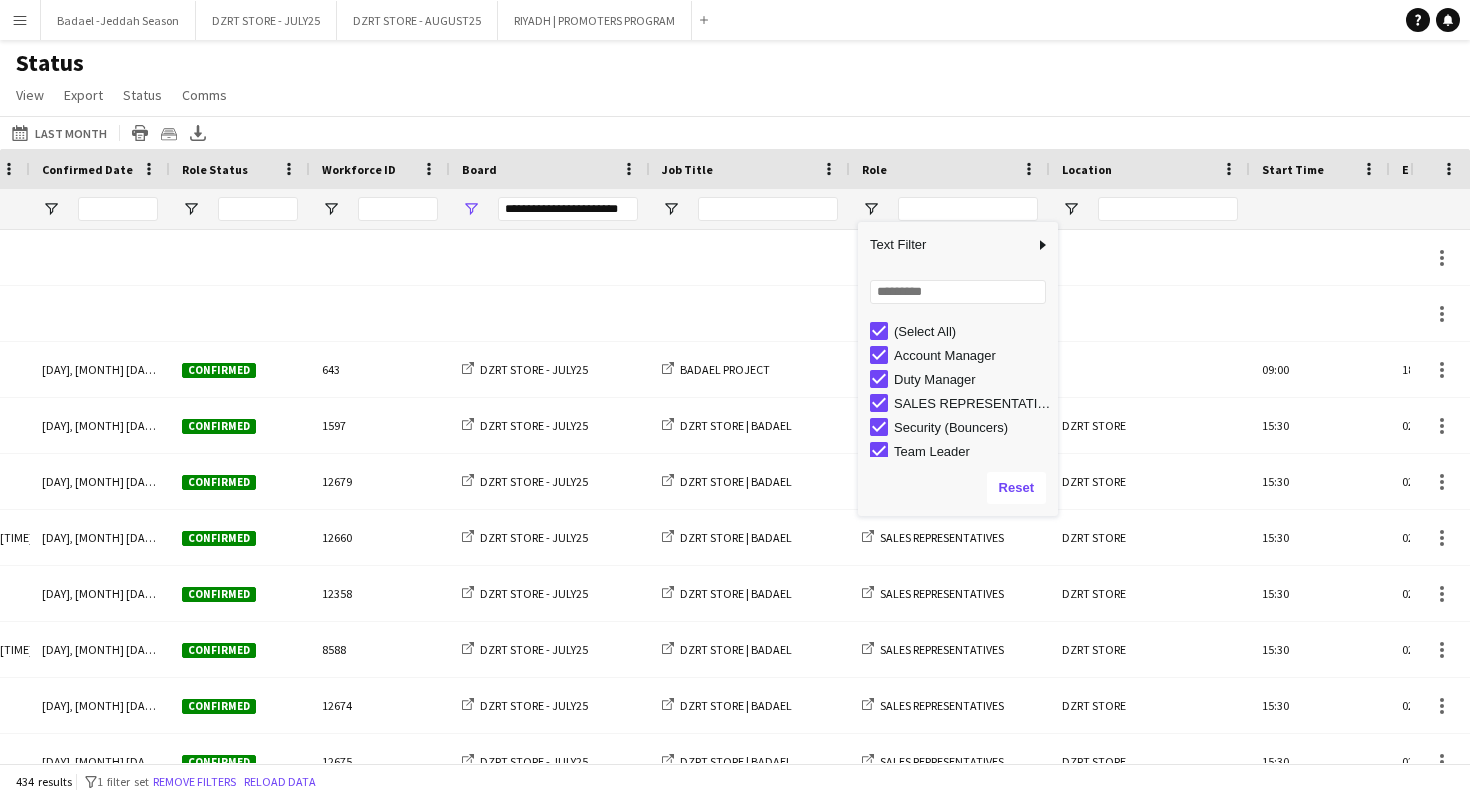 type on "***" 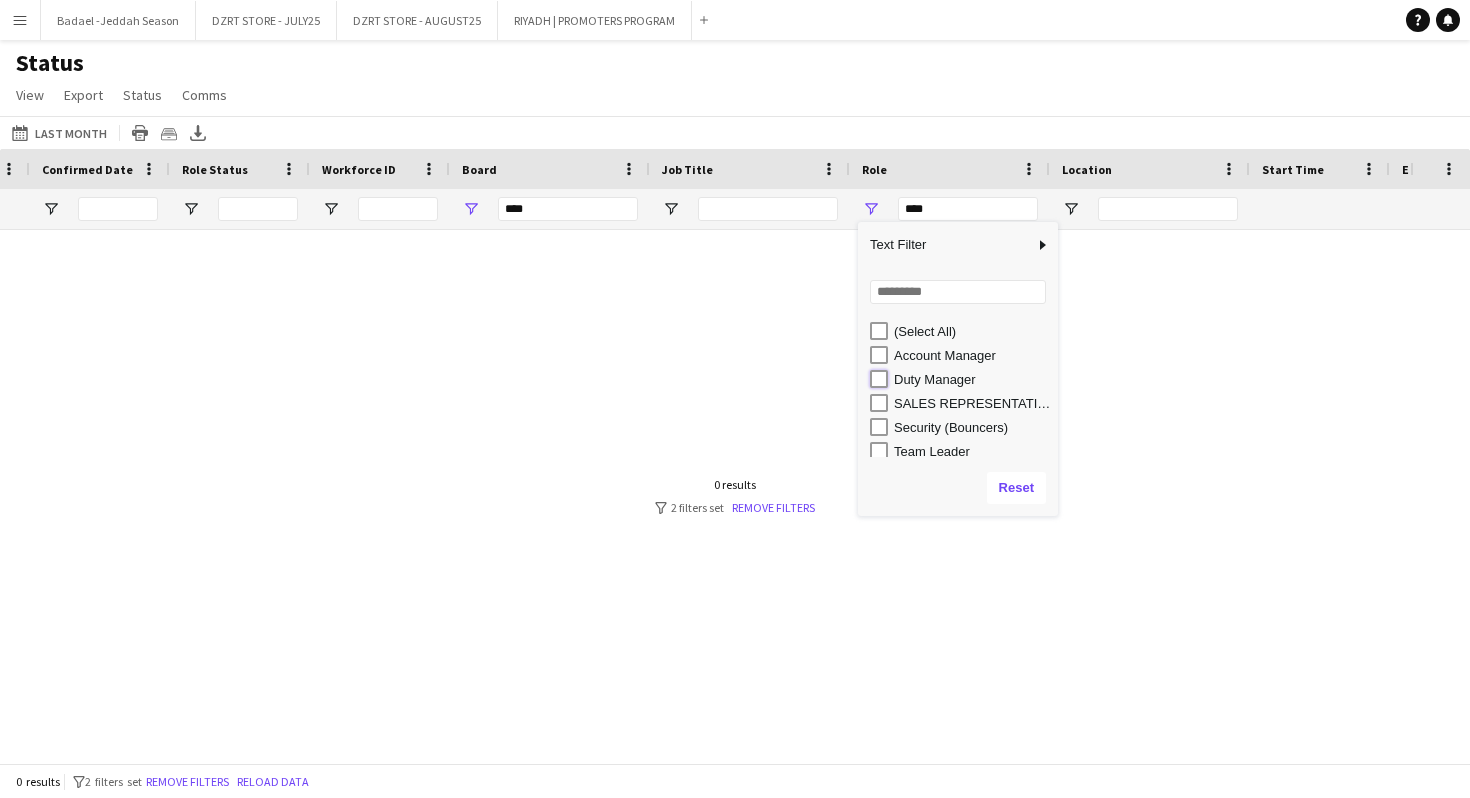 type on "**********" 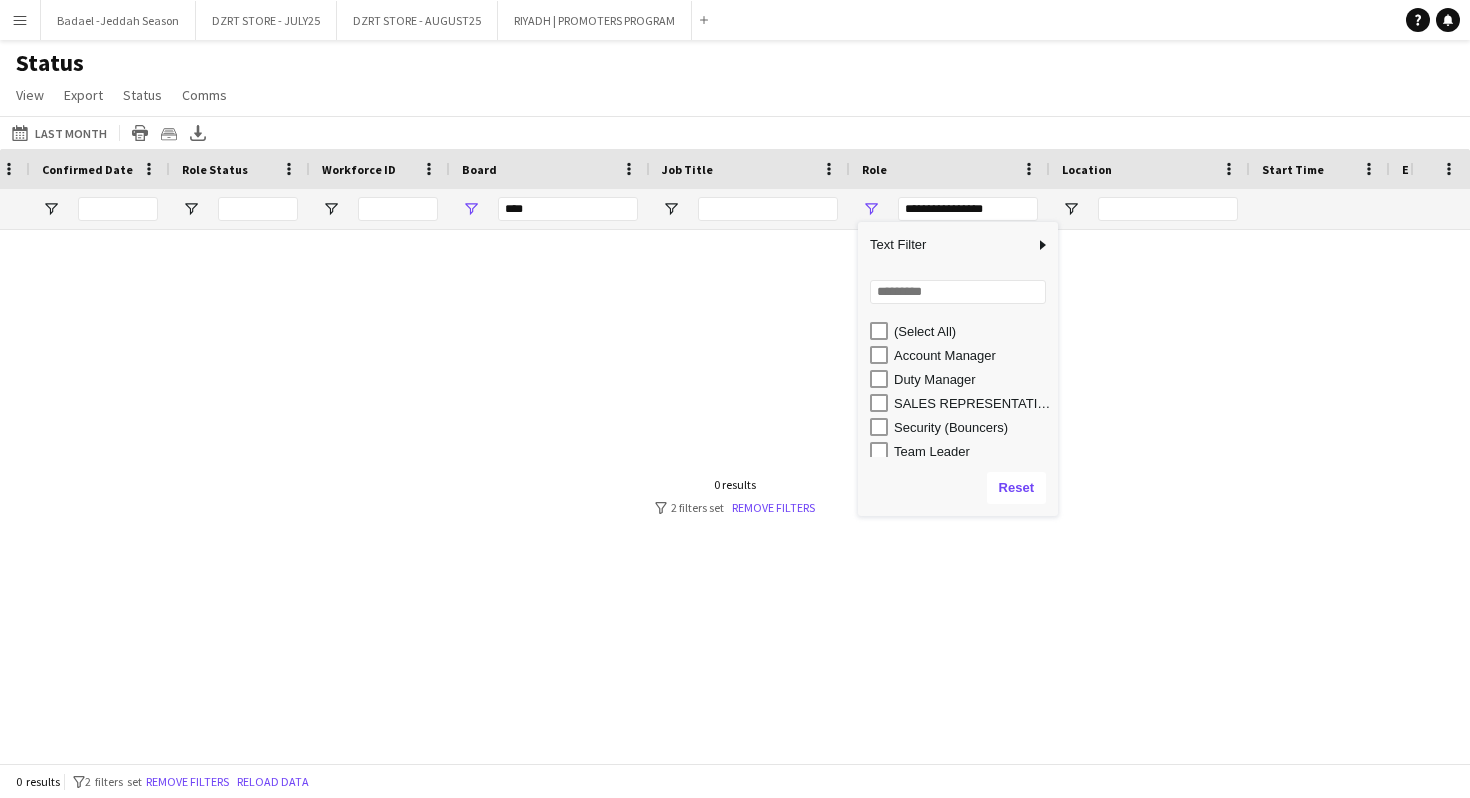 type on "**********" 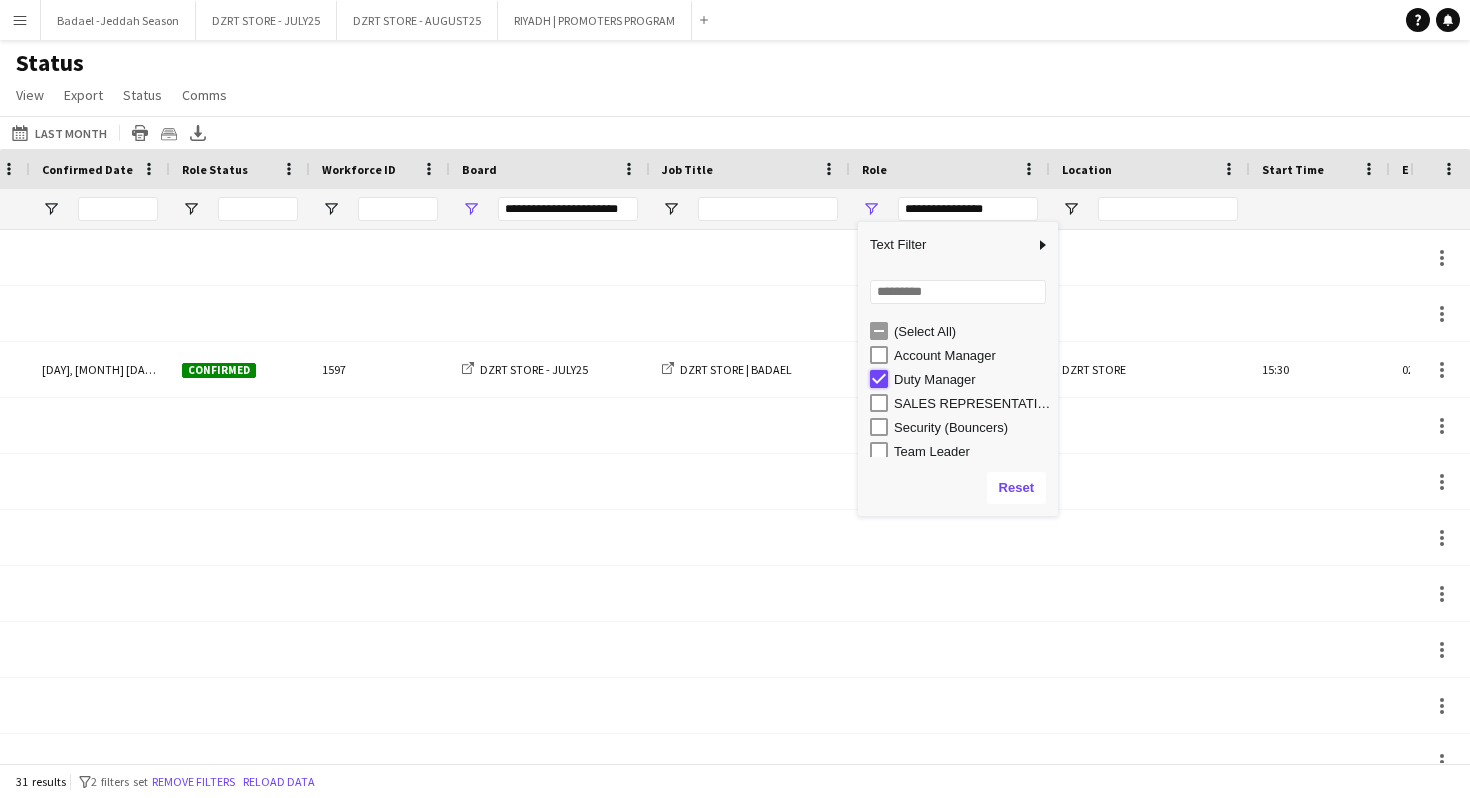 type on "***" 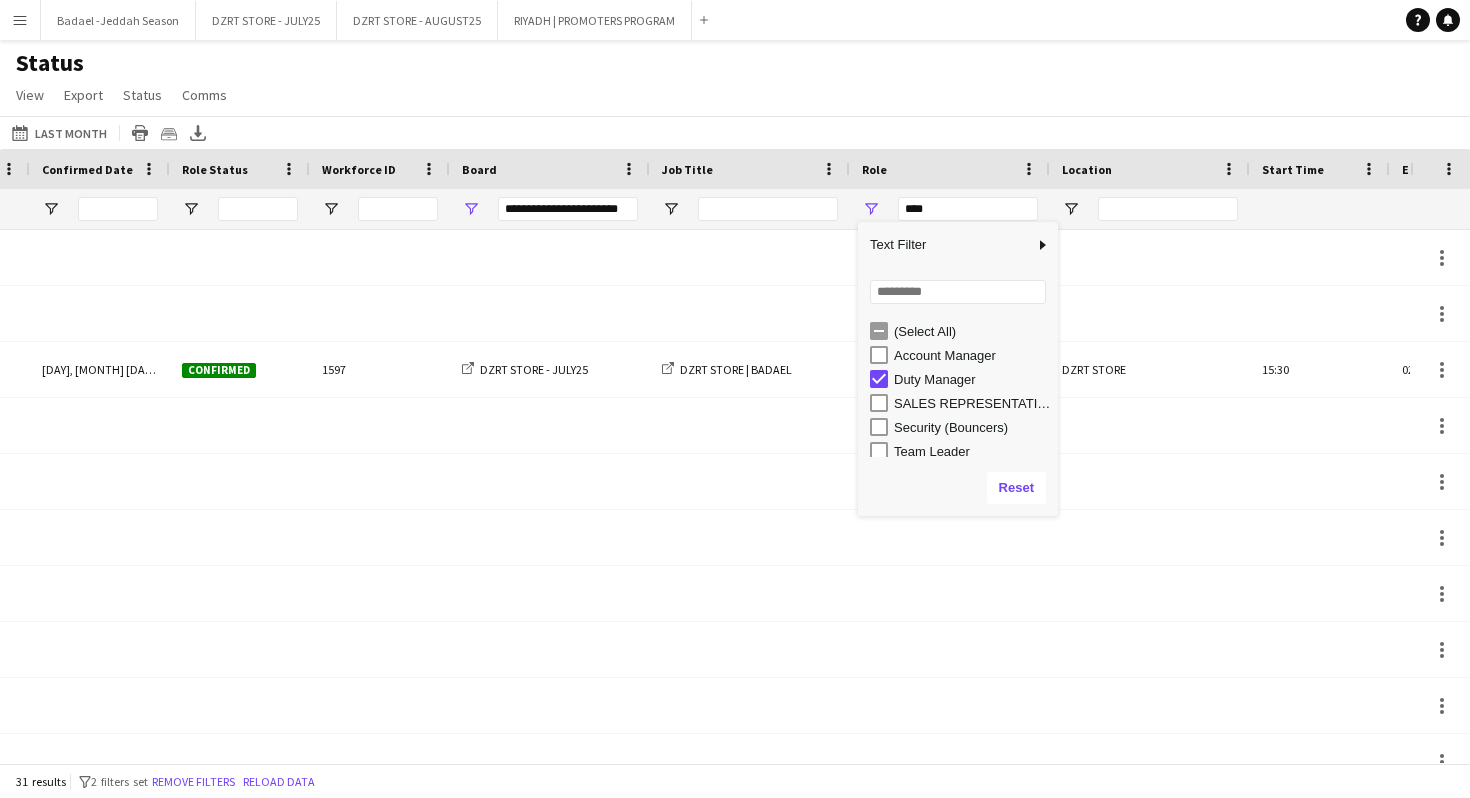 type on "***" 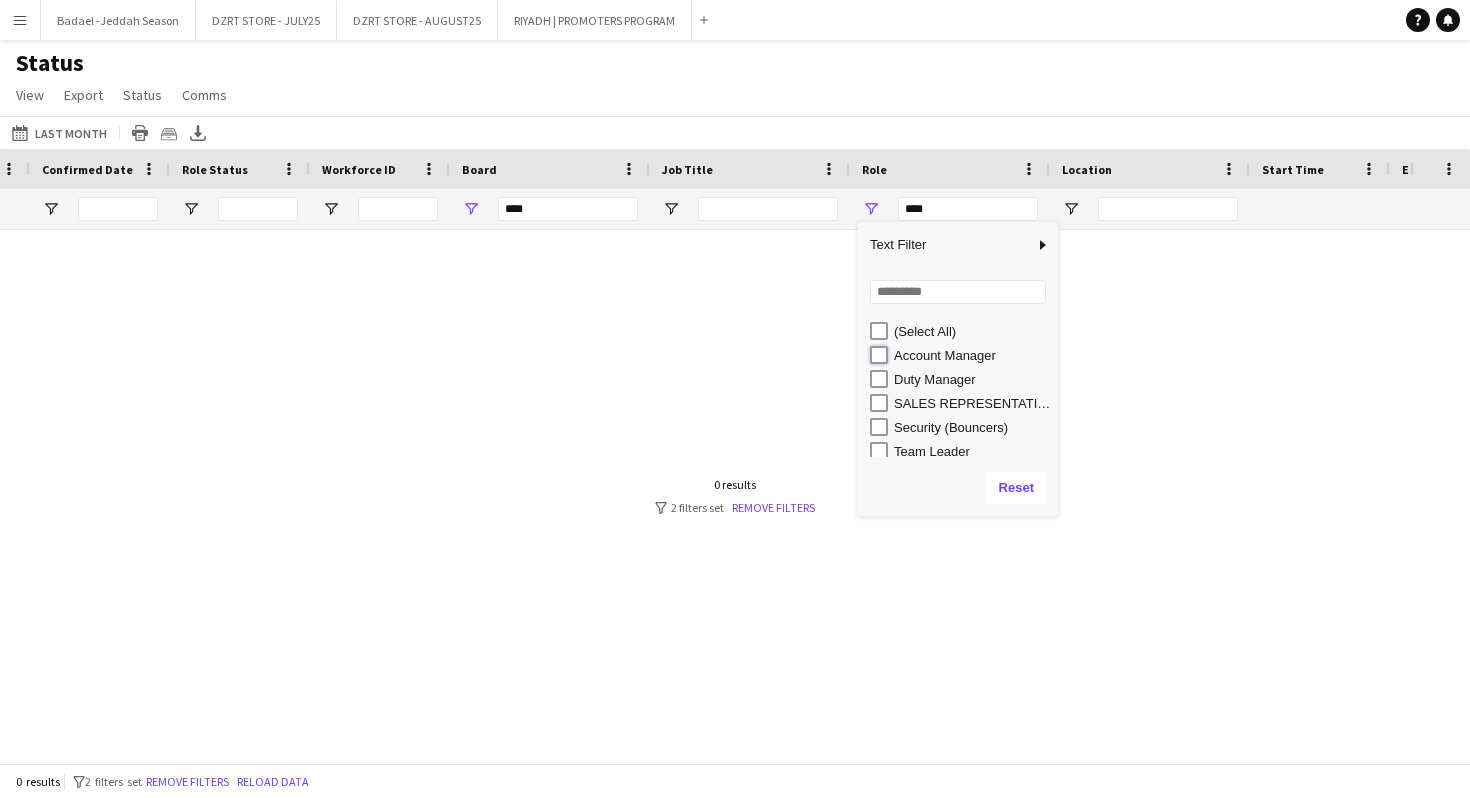 type on "**********" 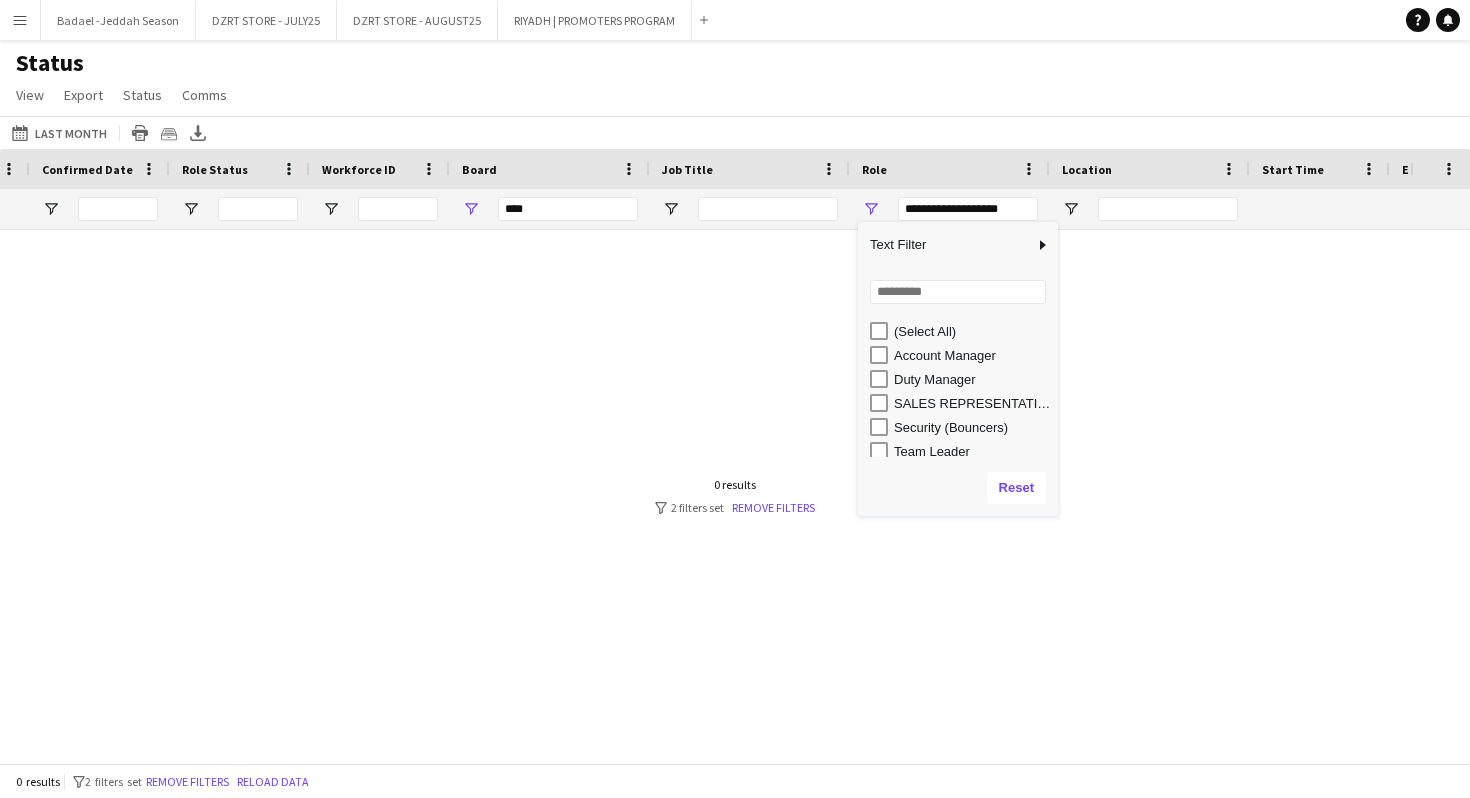type on "**********" 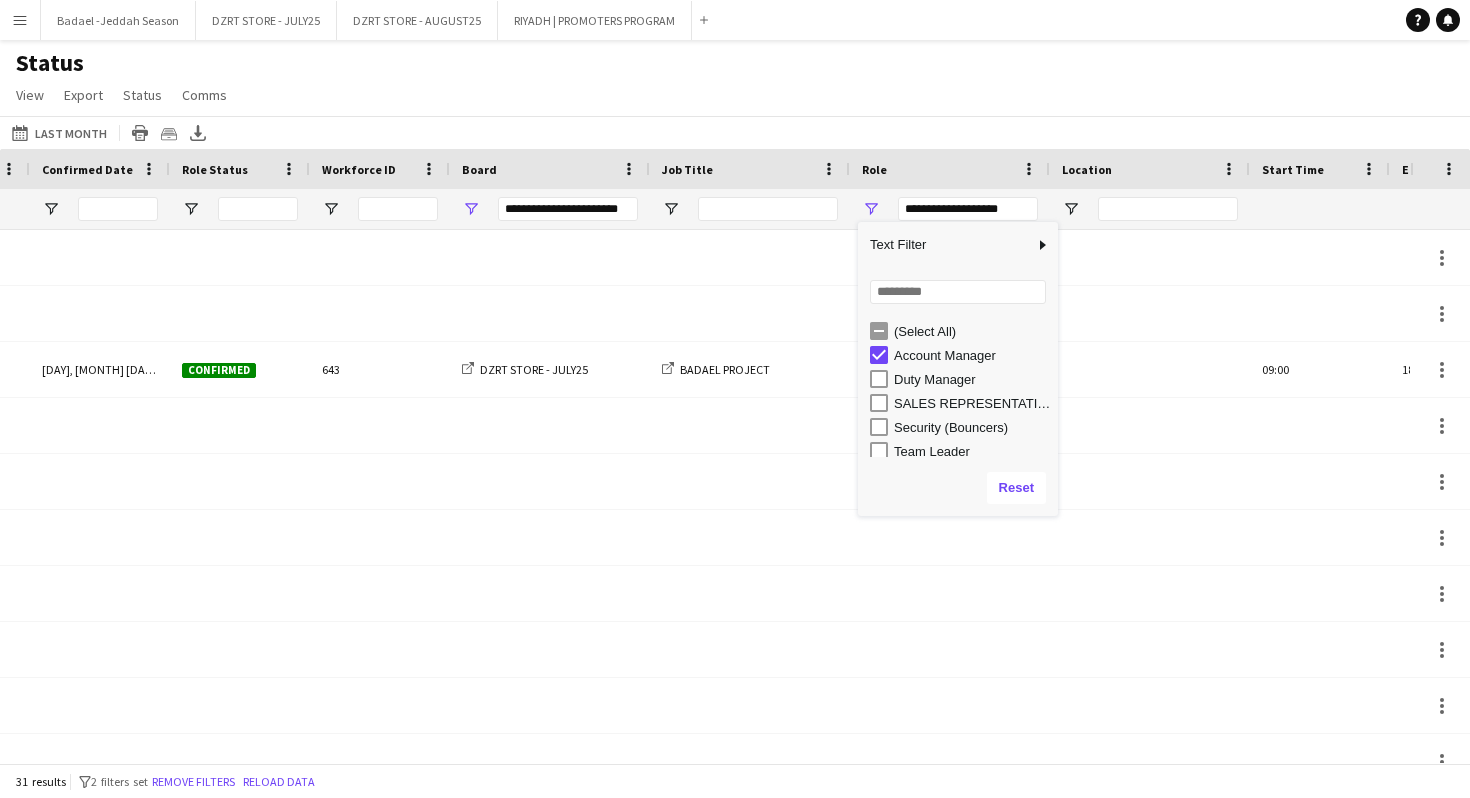 click on "[THIS] [WEEK]
[LAST] [MONTH]
[TODAY]   [THIS] [WEEK]   [THIS] [MONTH]   [YESTERDAY]   [LAST] [WEEK]   [LAST] [MONTH]   [TOMORROW]   [NEXT] [WEEK]   [NEXT] [MONTH]  [MONTH] [YEAR] [MONTH] [YEAR] [DAY] [DAY] [DAY] [DAY] [DAY] [DAY] [DAY]  [MONTH]      [NUMBER]   [NUMBER]   [NUMBER]   [NUMBER]   [NUMBER]   [NUMBER]   [NUMBER]   [NUMBER]   [NUMBER]   [NUMBER]   [NUMBER]   [NUMBER]   [NUMBER]   [NUMBER]   [NUMBER]   [NUMBER]   [NUMBER]   [NUMBER]   [NUMBER]   [NUMBER]   [NUMBER]   [NUMBER]   [NUMBER]   [NUMBER]   [NUMBER]   [NUMBER]   [NUMBER]   [NUMBER]   [NUMBER]   [NUMBER]   [NUMBER]
[COMPARISON] [RANGE]
[COMPARISON] [RANGE]
[APPLY]
[PRINT] [TABLE]
[CREW] [FILES] [AS] [ZIP]
[EXPORT] [XLSX]" 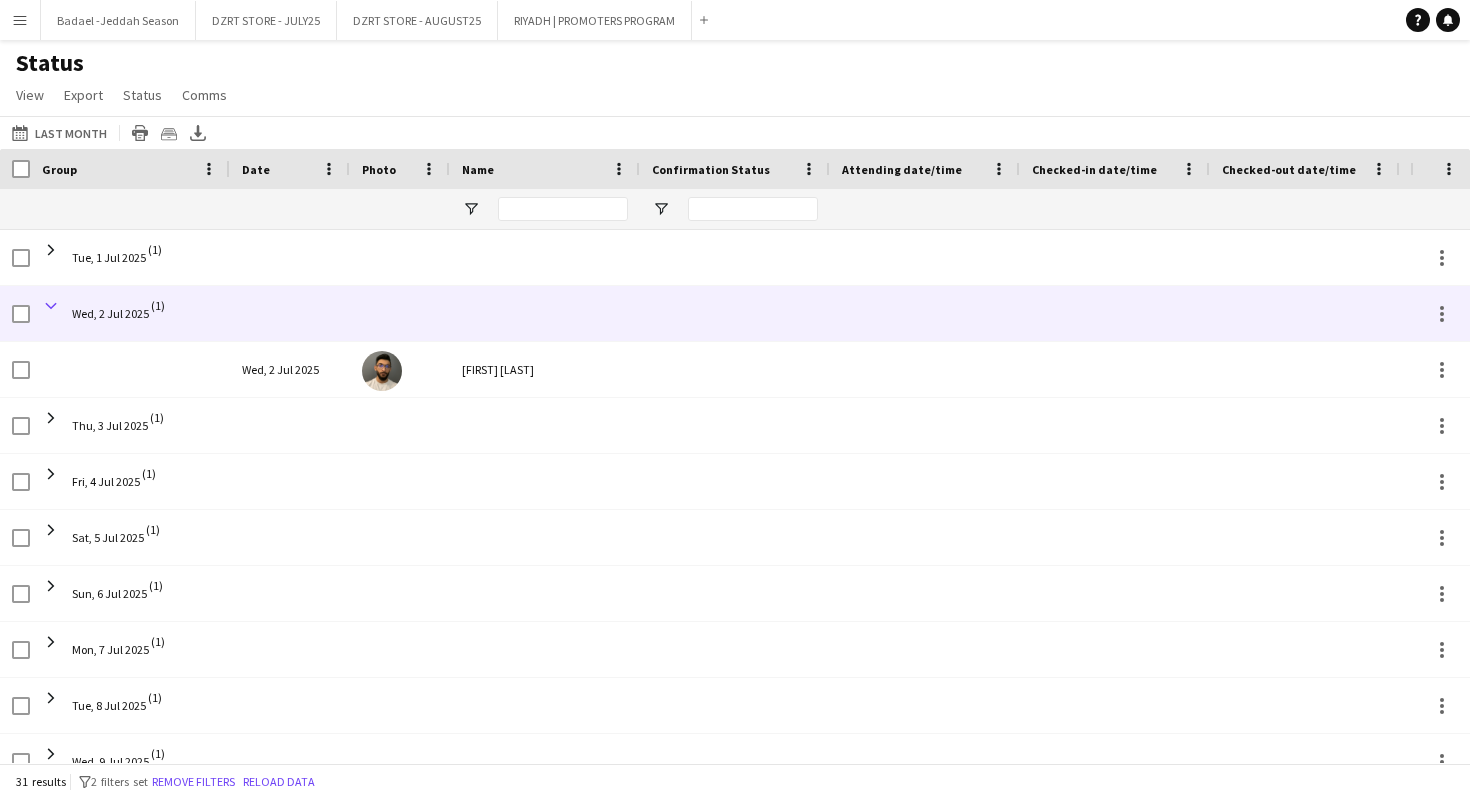 click at bounding box center [51, 306] 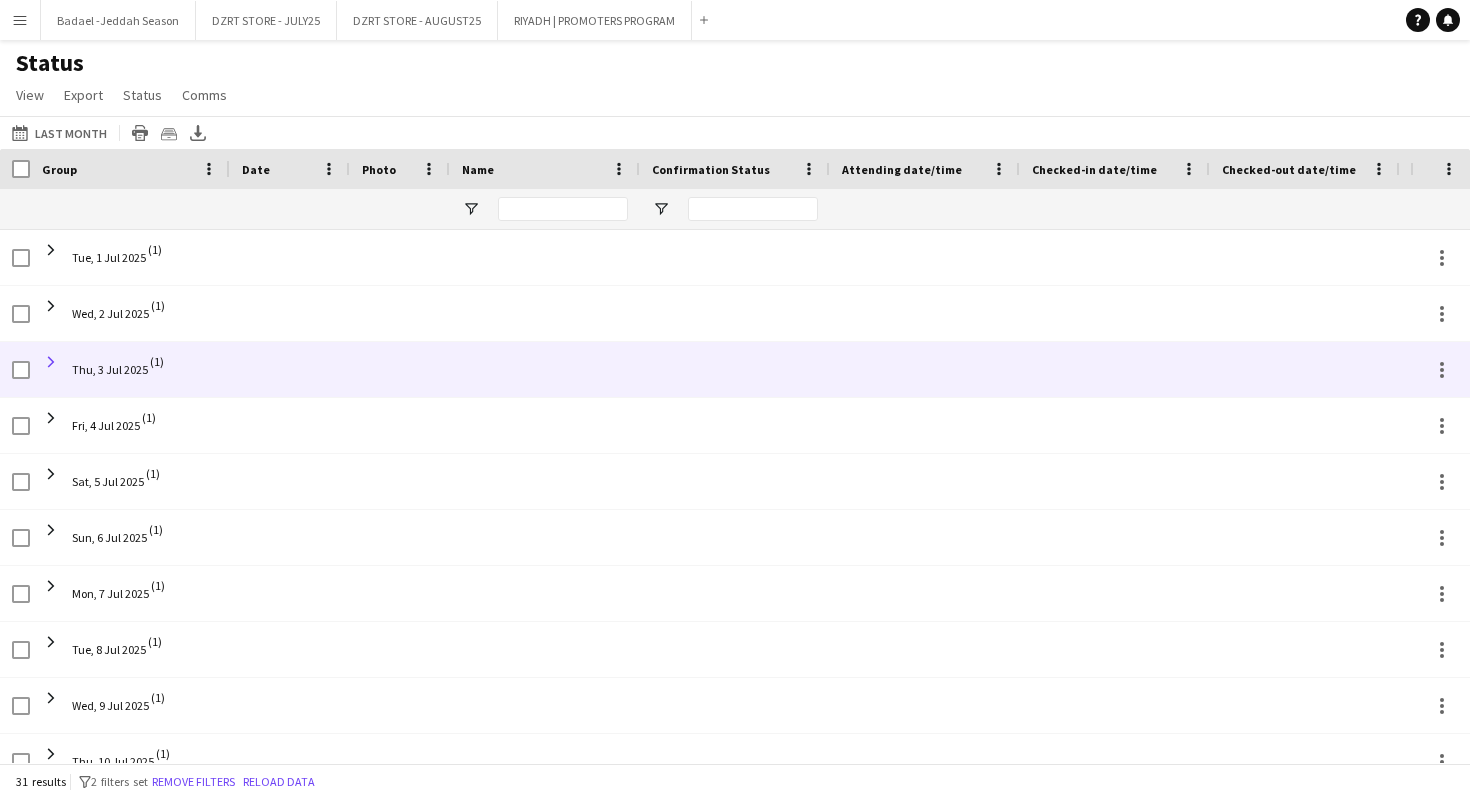 click at bounding box center [51, 362] 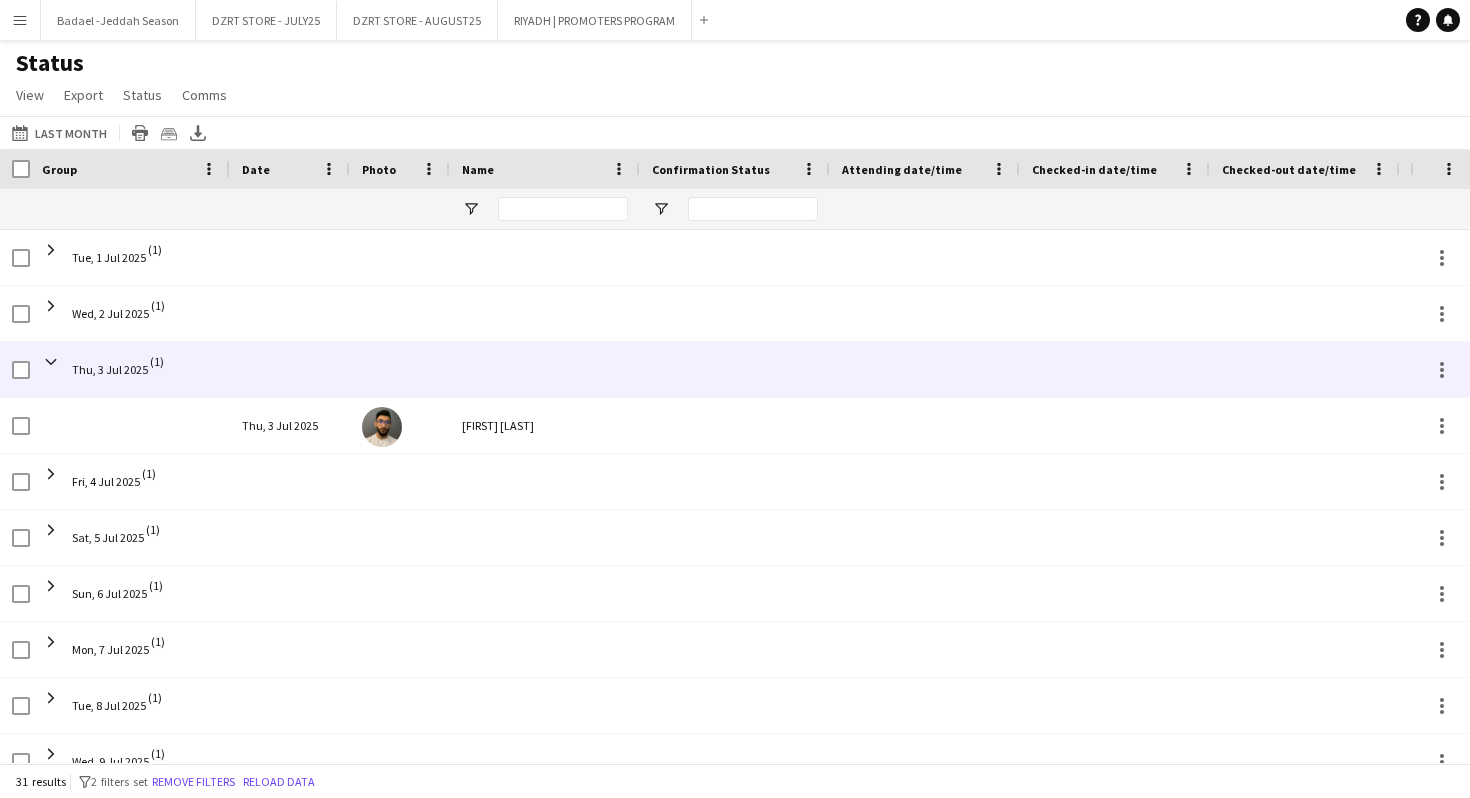click at bounding box center (51, 362) 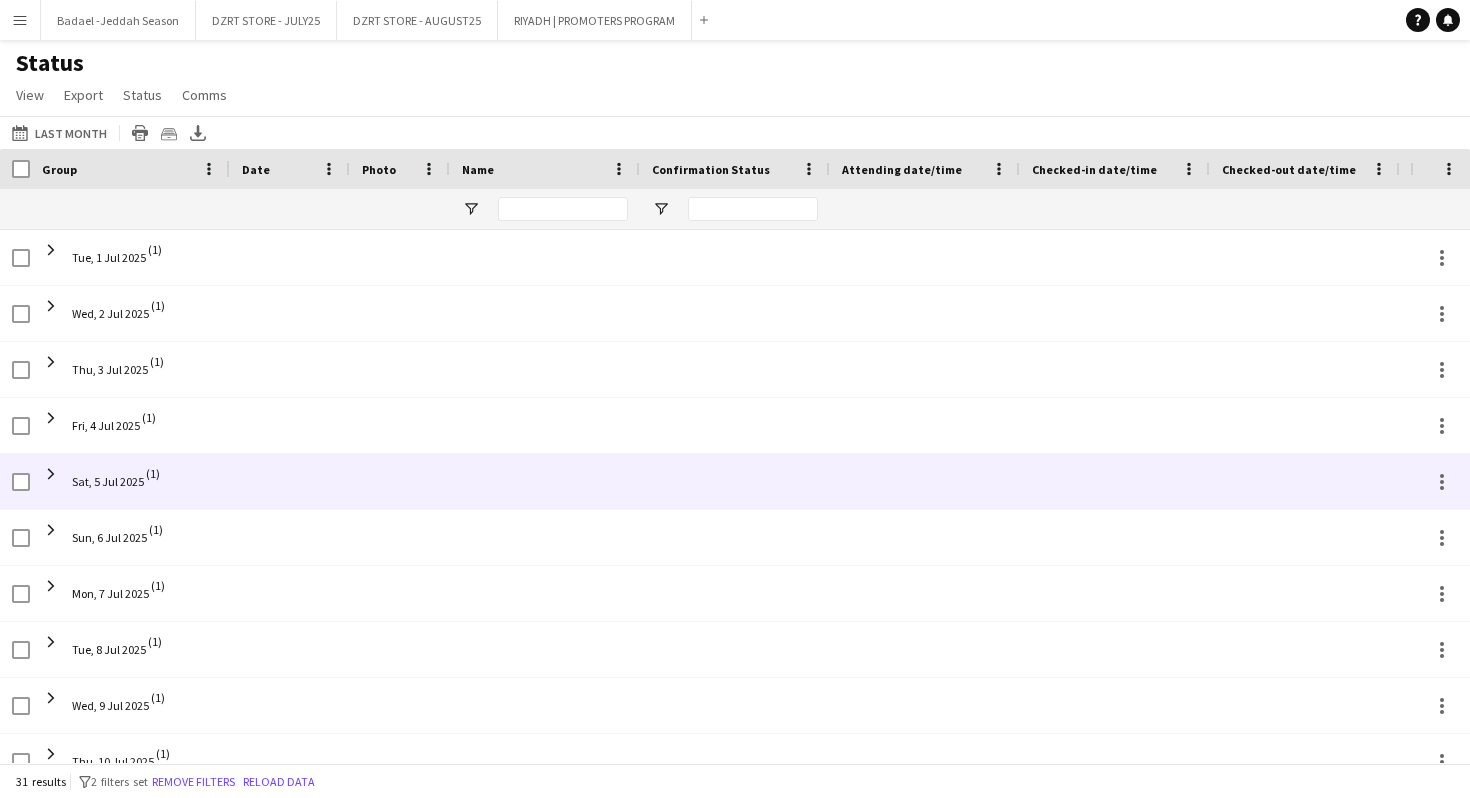 scroll, scrollTop: 727, scrollLeft: 0, axis: vertical 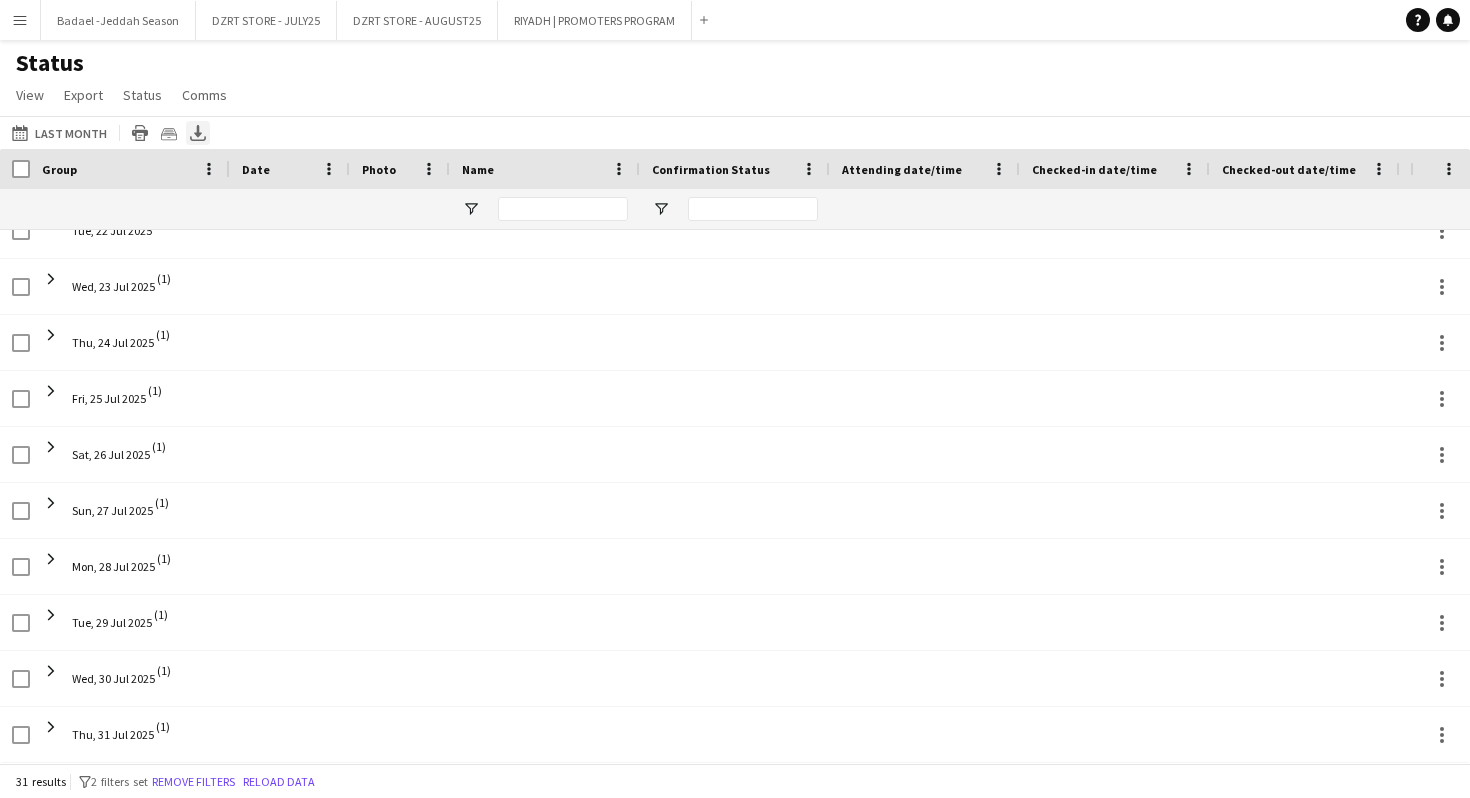 click on "Export XLSX" 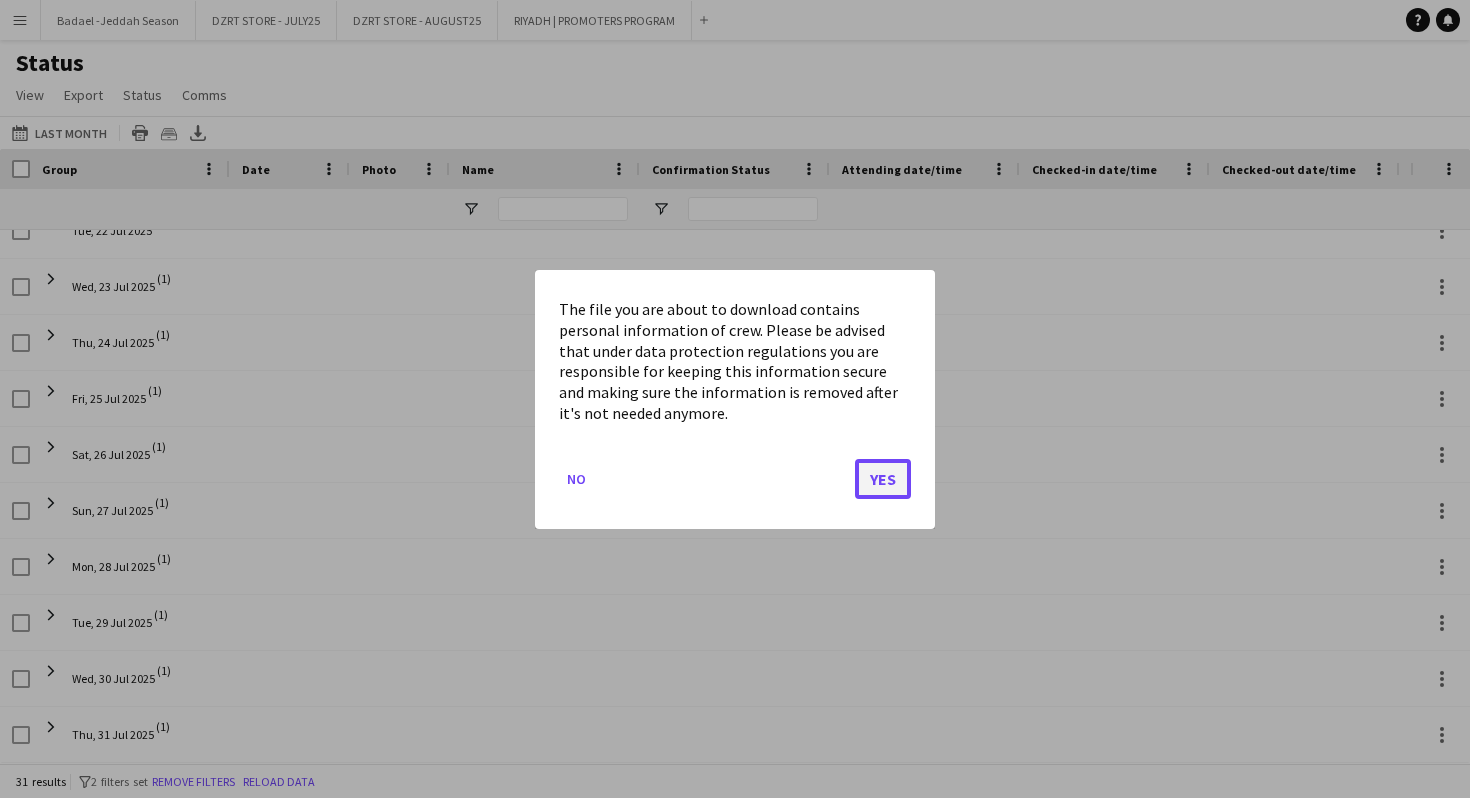 click on "Yes" 